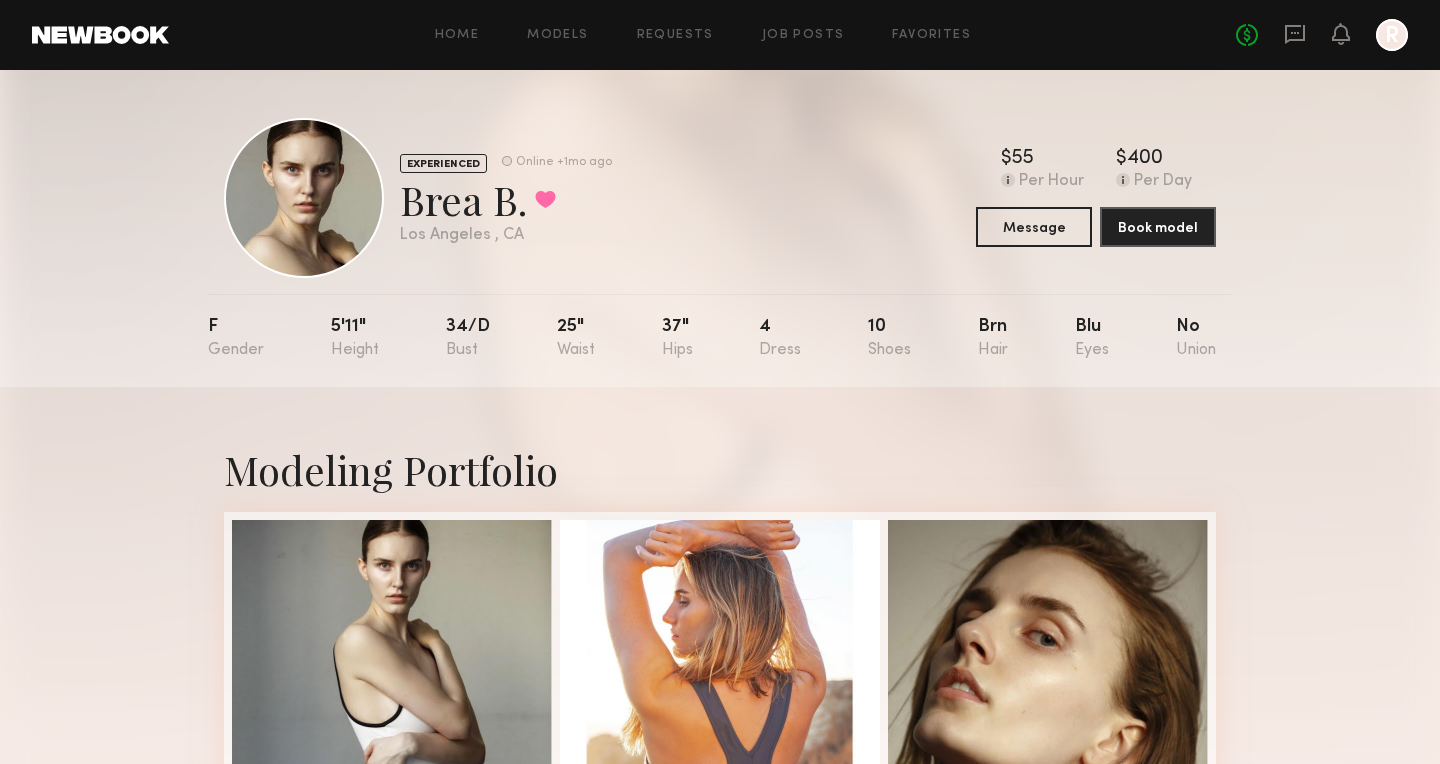 scroll, scrollTop: 0, scrollLeft: 0, axis: both 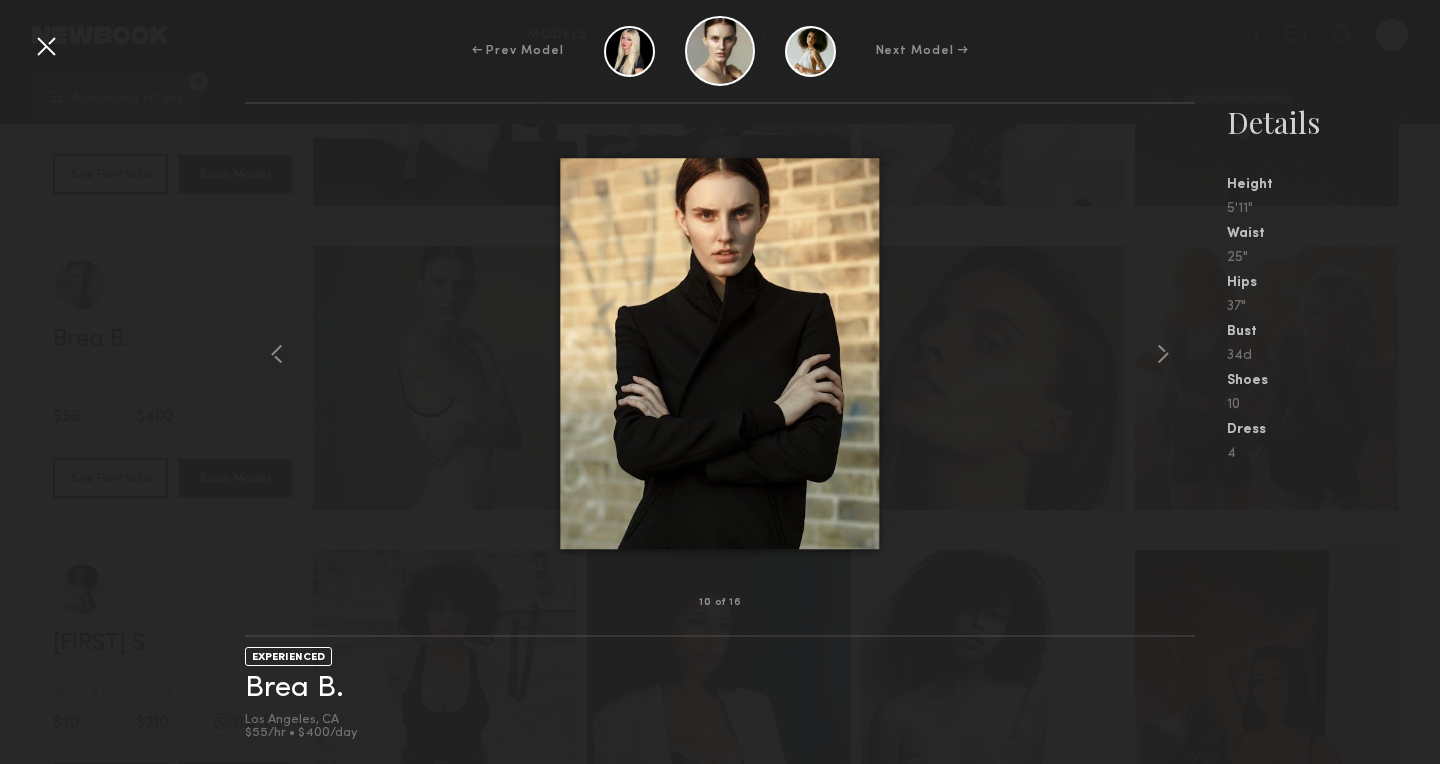 click at bounding box center (46, 46) 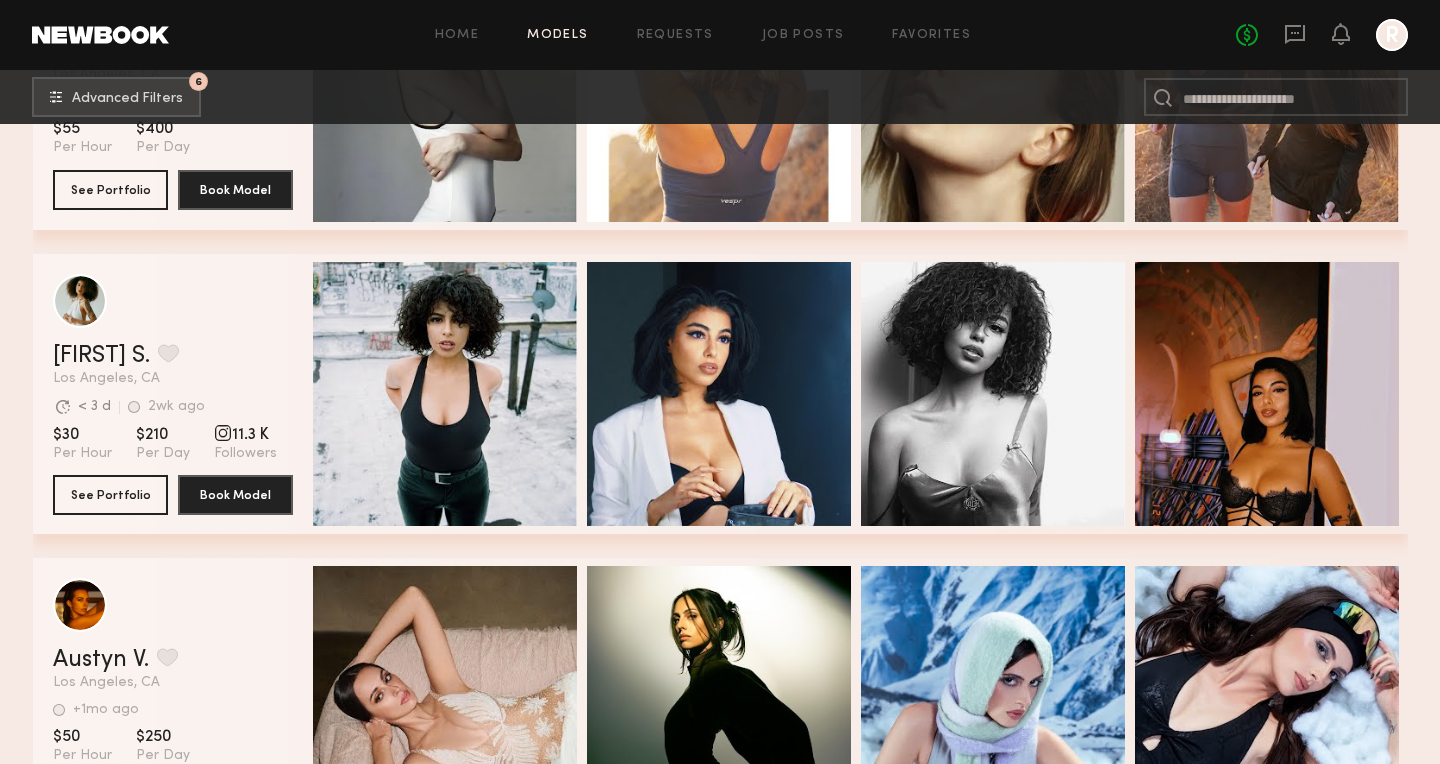 scroll, scrollTop: 1054, scrollLeft: 0, axis: vertical 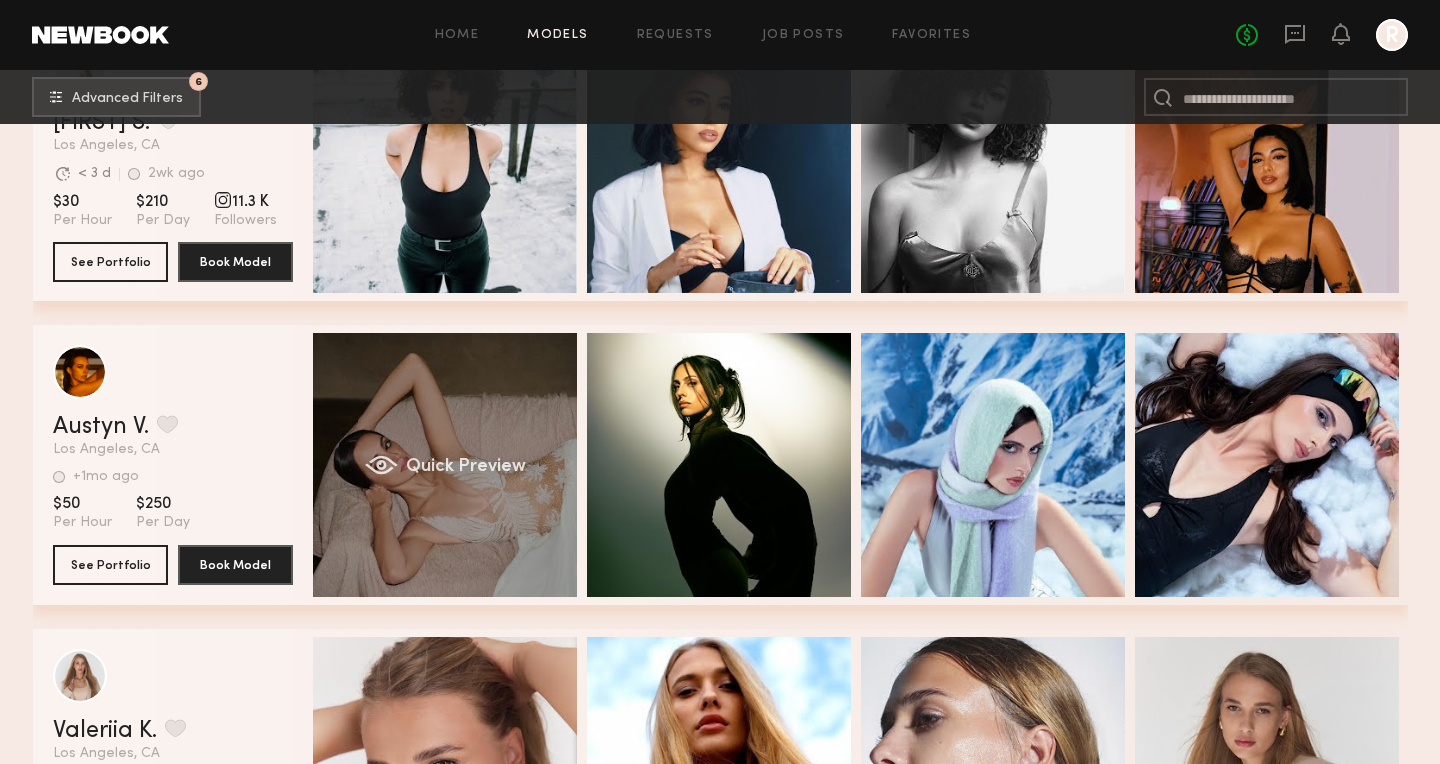 click on "Quick Preview" 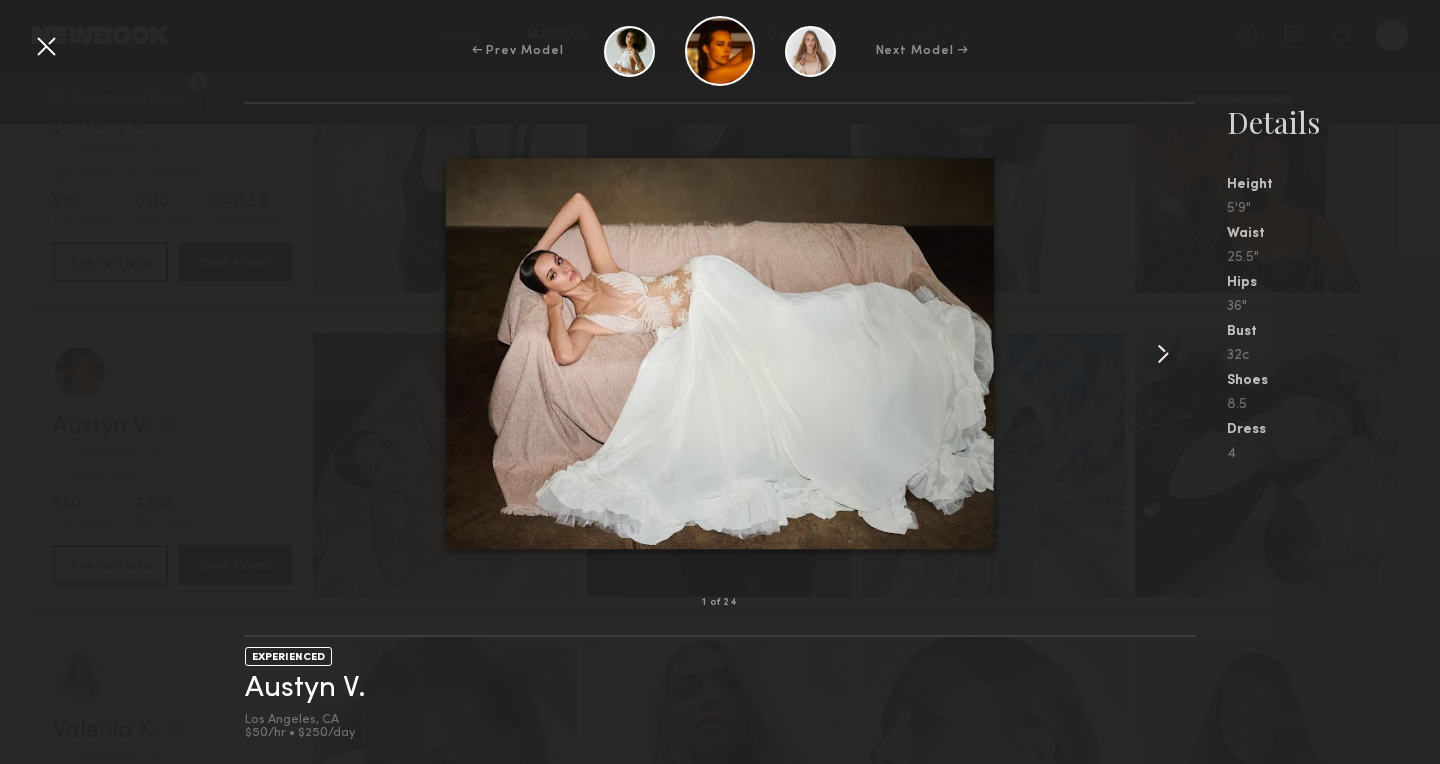 click at bounding box center (1163, 354) 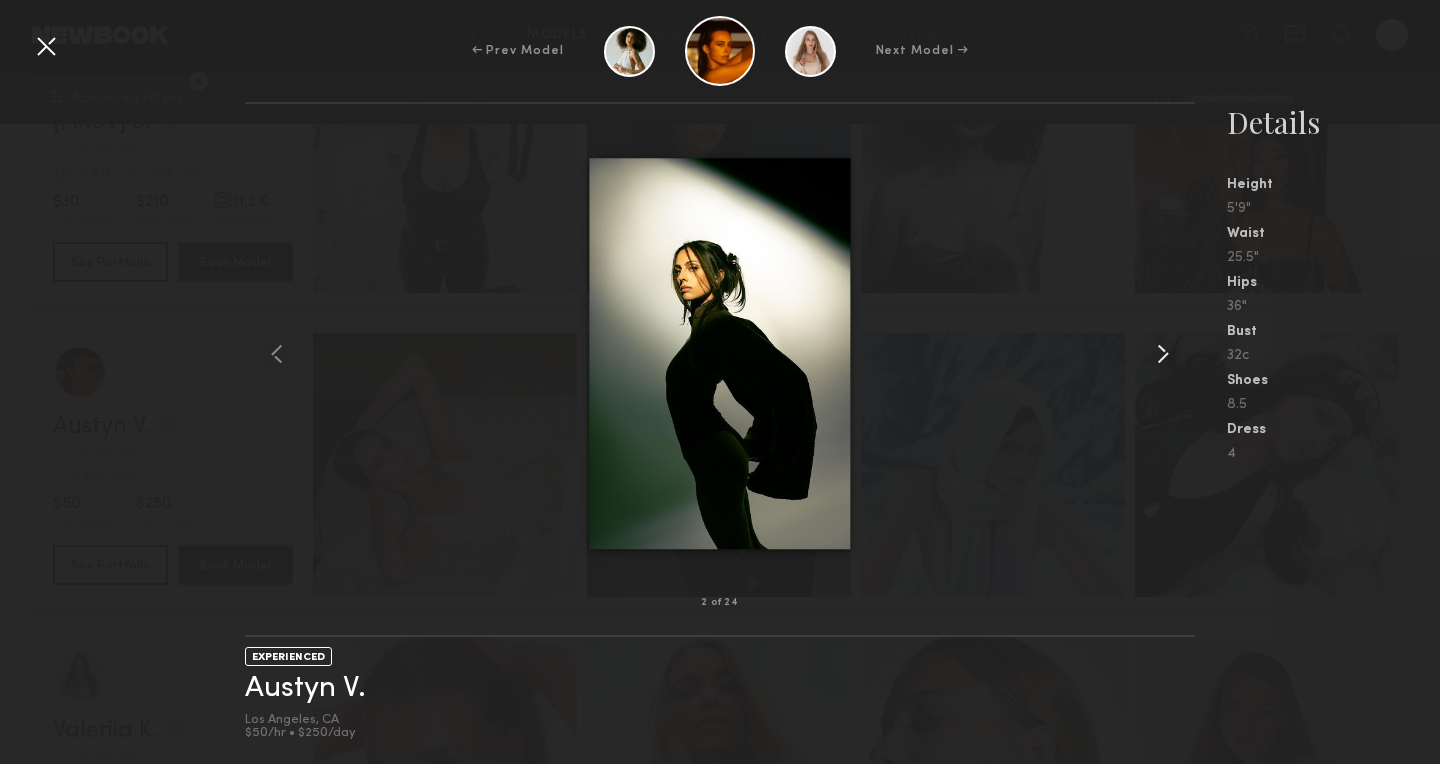 click at bounding box center [1163, 354] 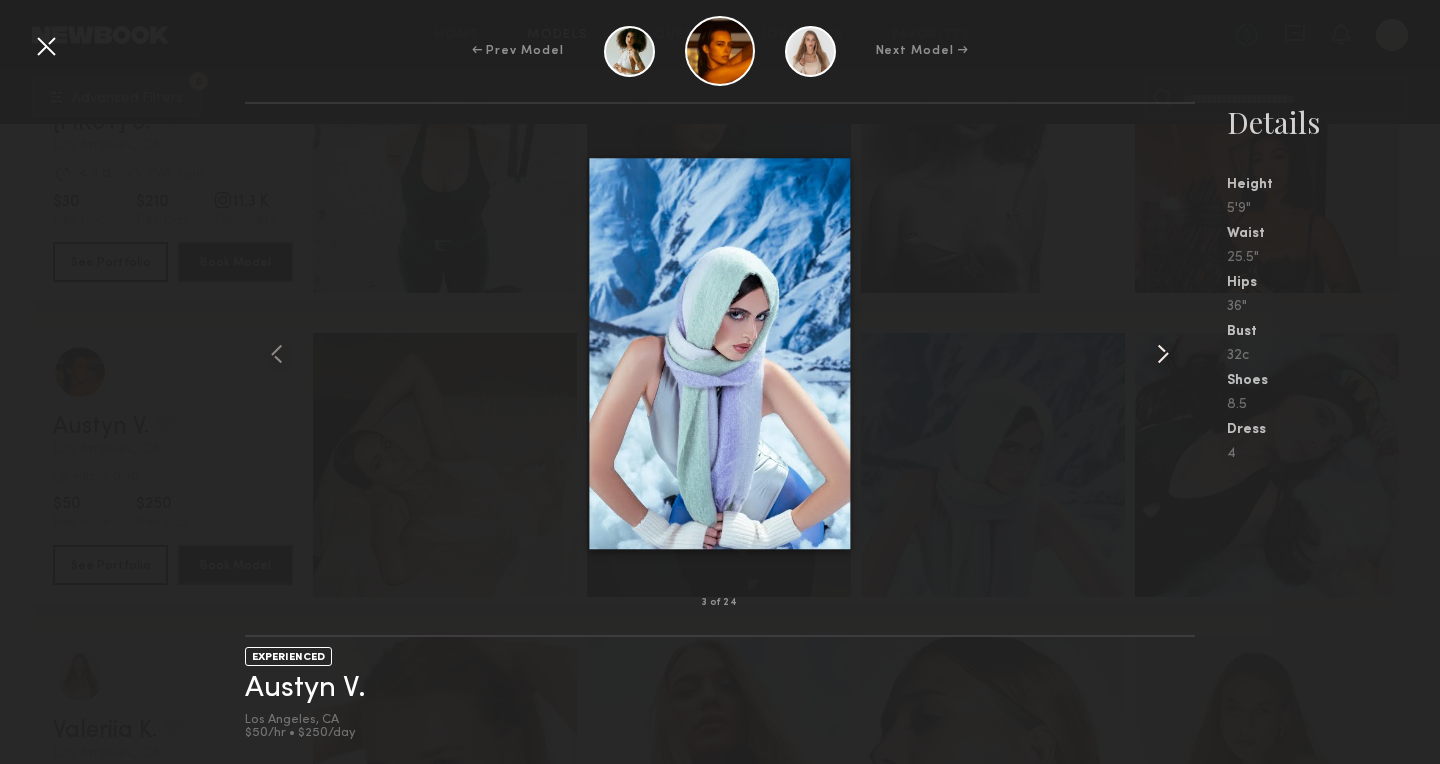 click at bounding box center (1163, 354) 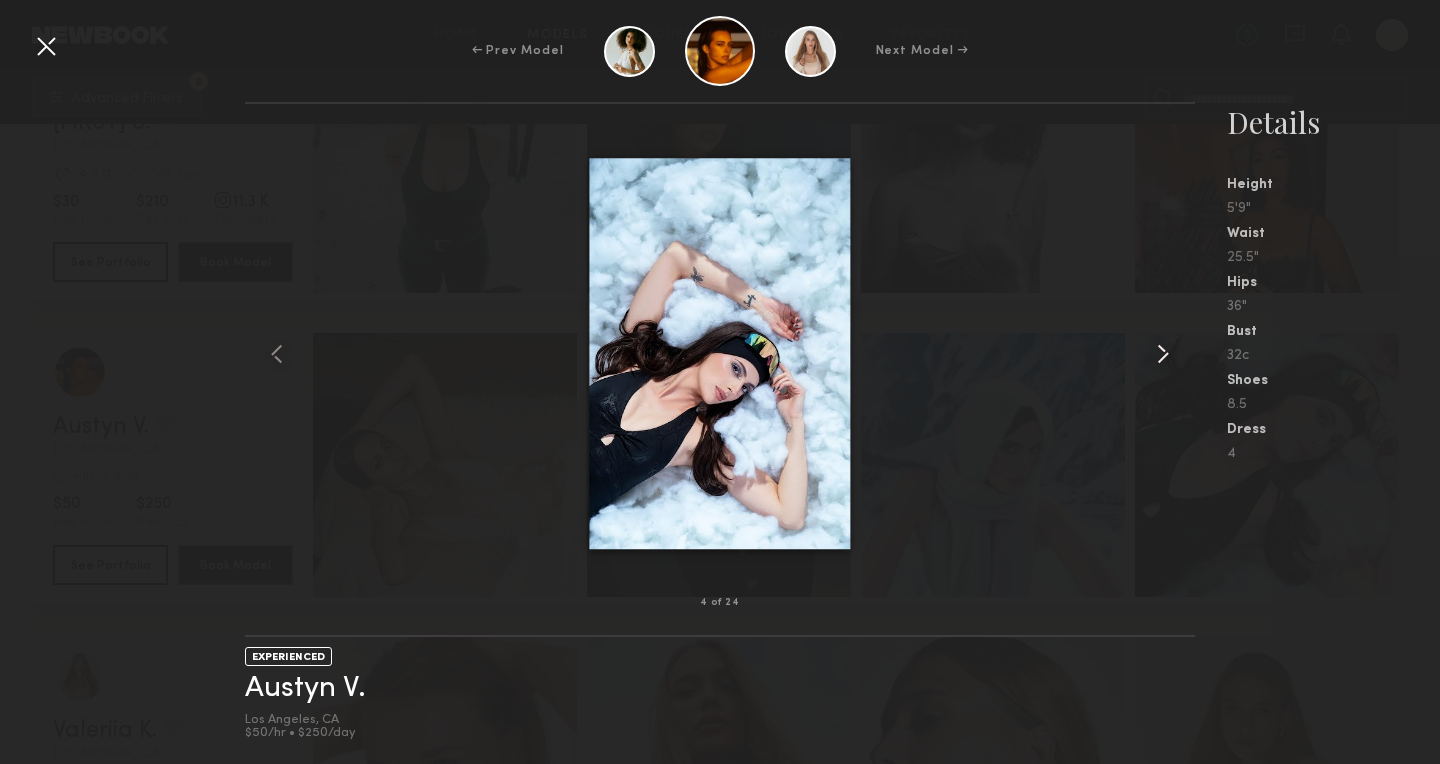 click at bounding box center [1163, 354] 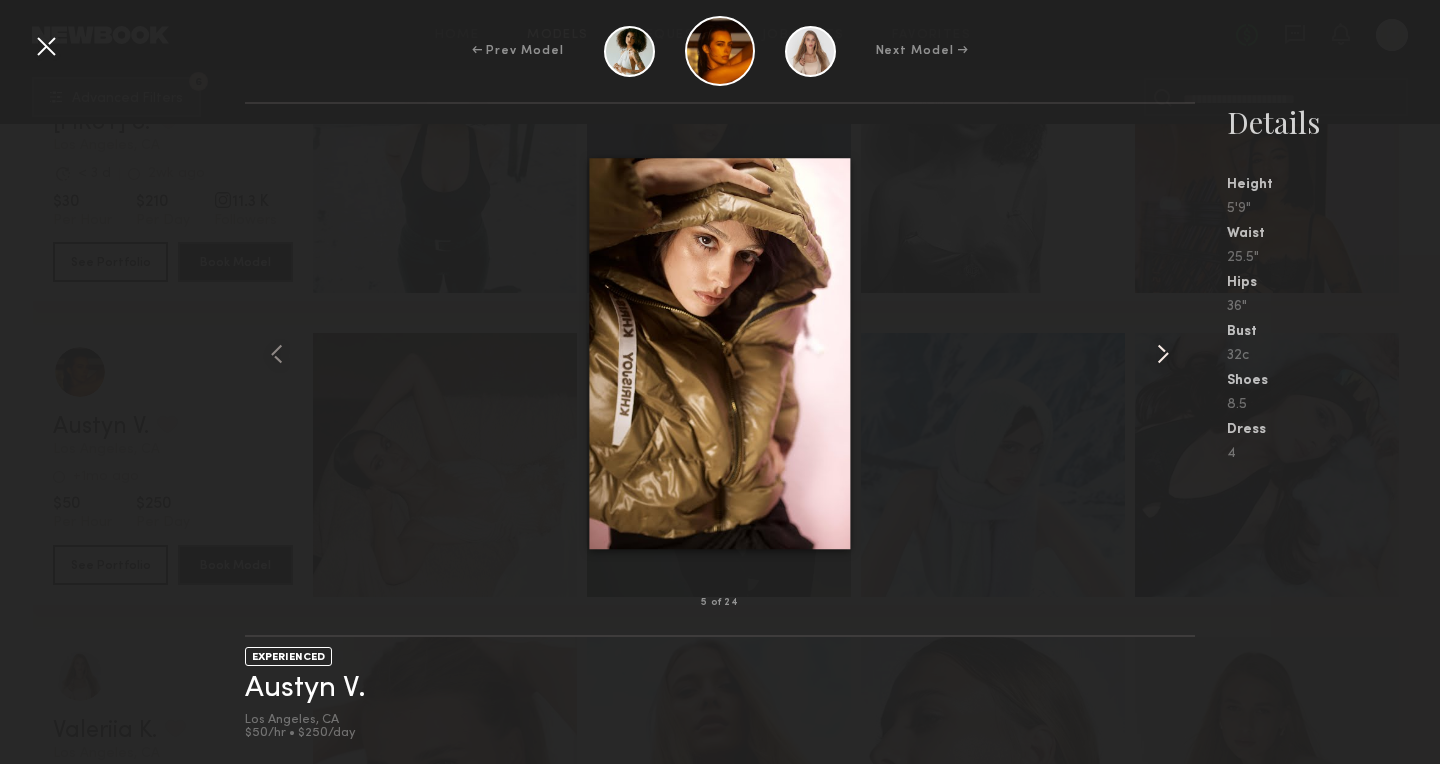 click at bounding box center [1163, 354] 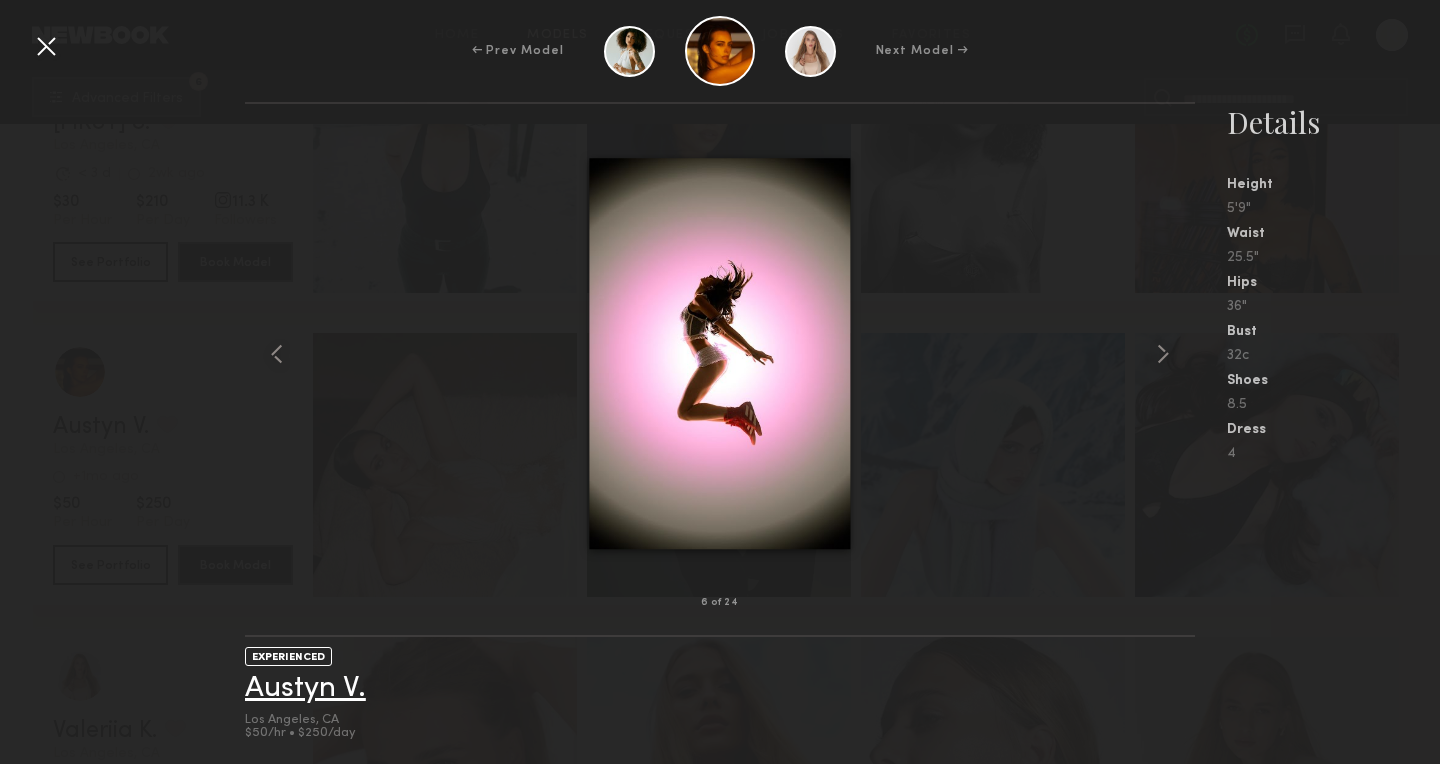 click on "Austyn V." 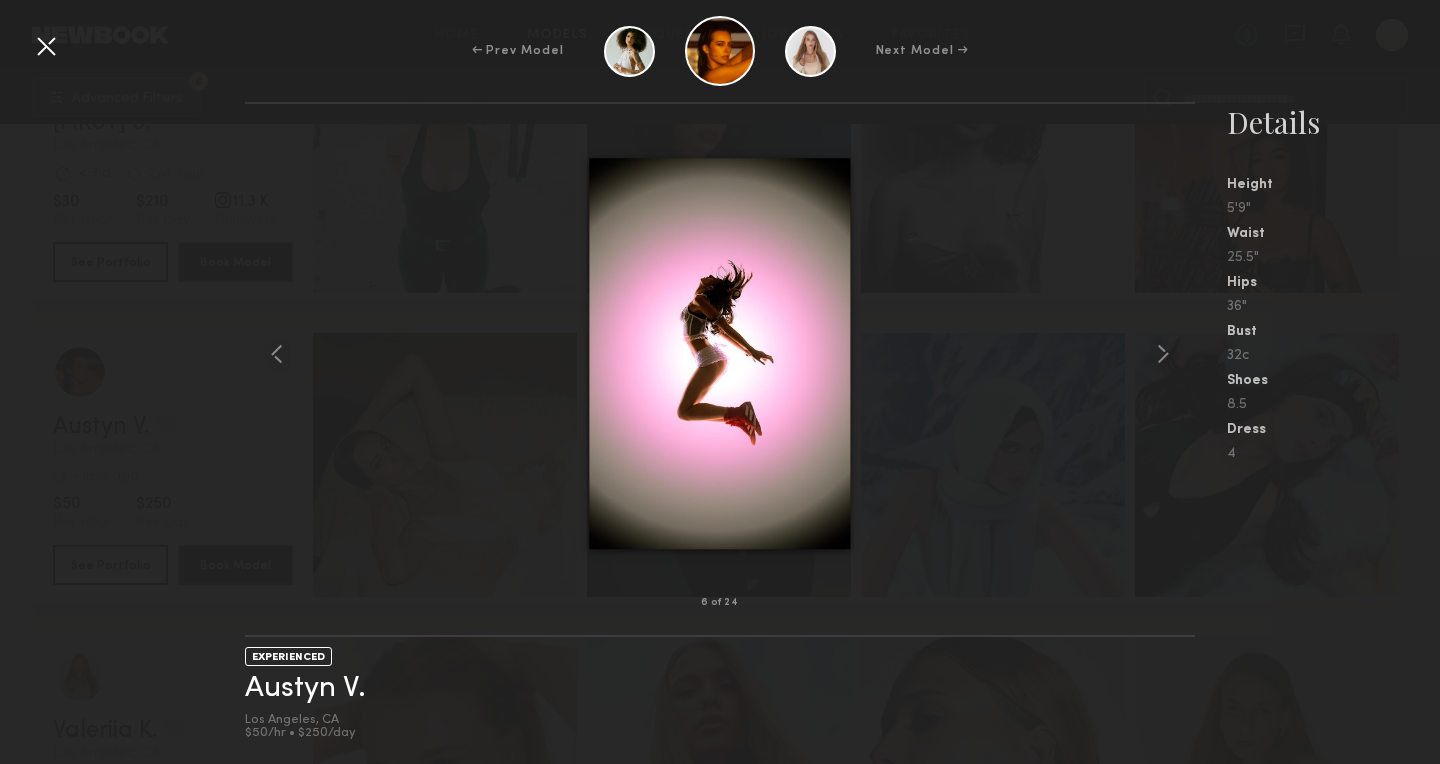 click at bounding box center [46, 46] 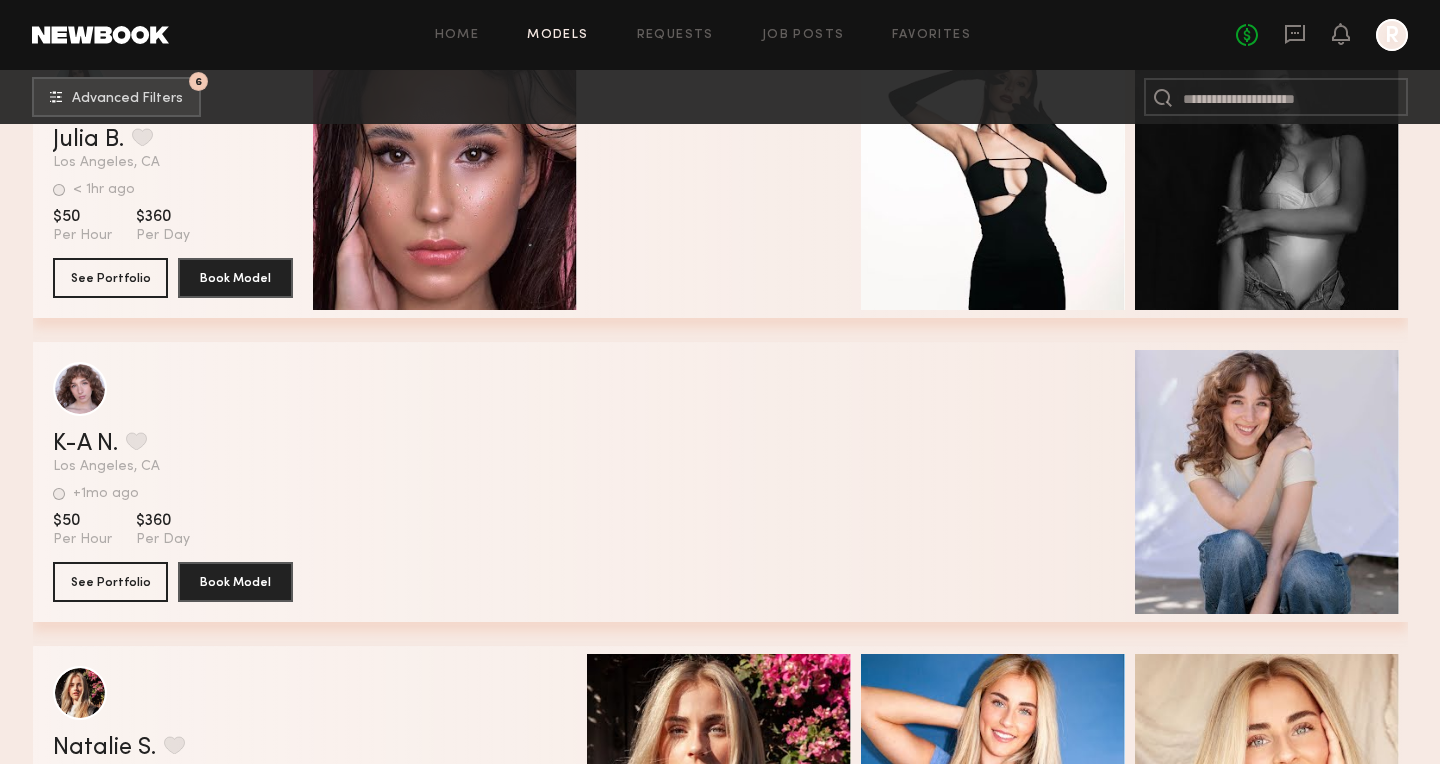 scroll, scrollTop: 4714, scrollLeft: 0, axis: vertical 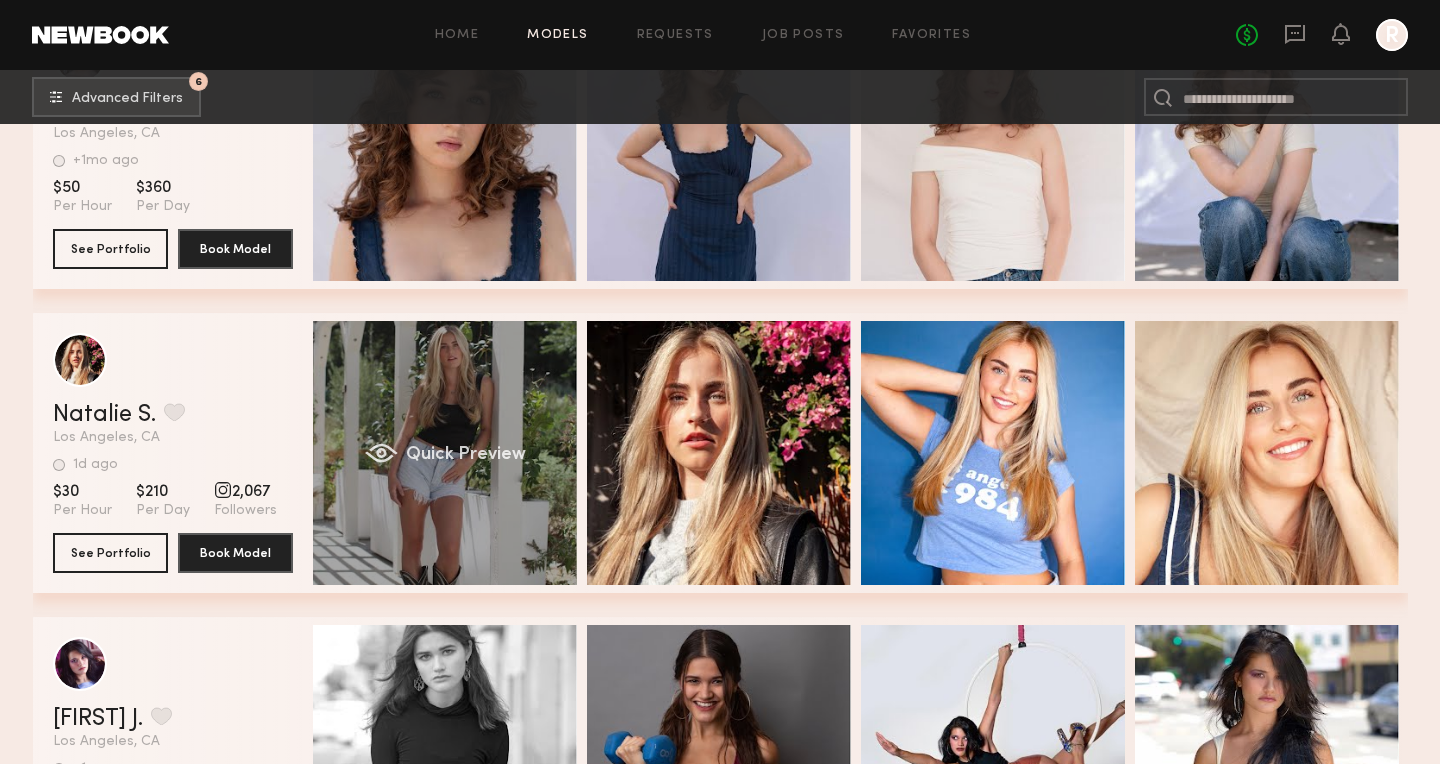 click on "Quick Preview" 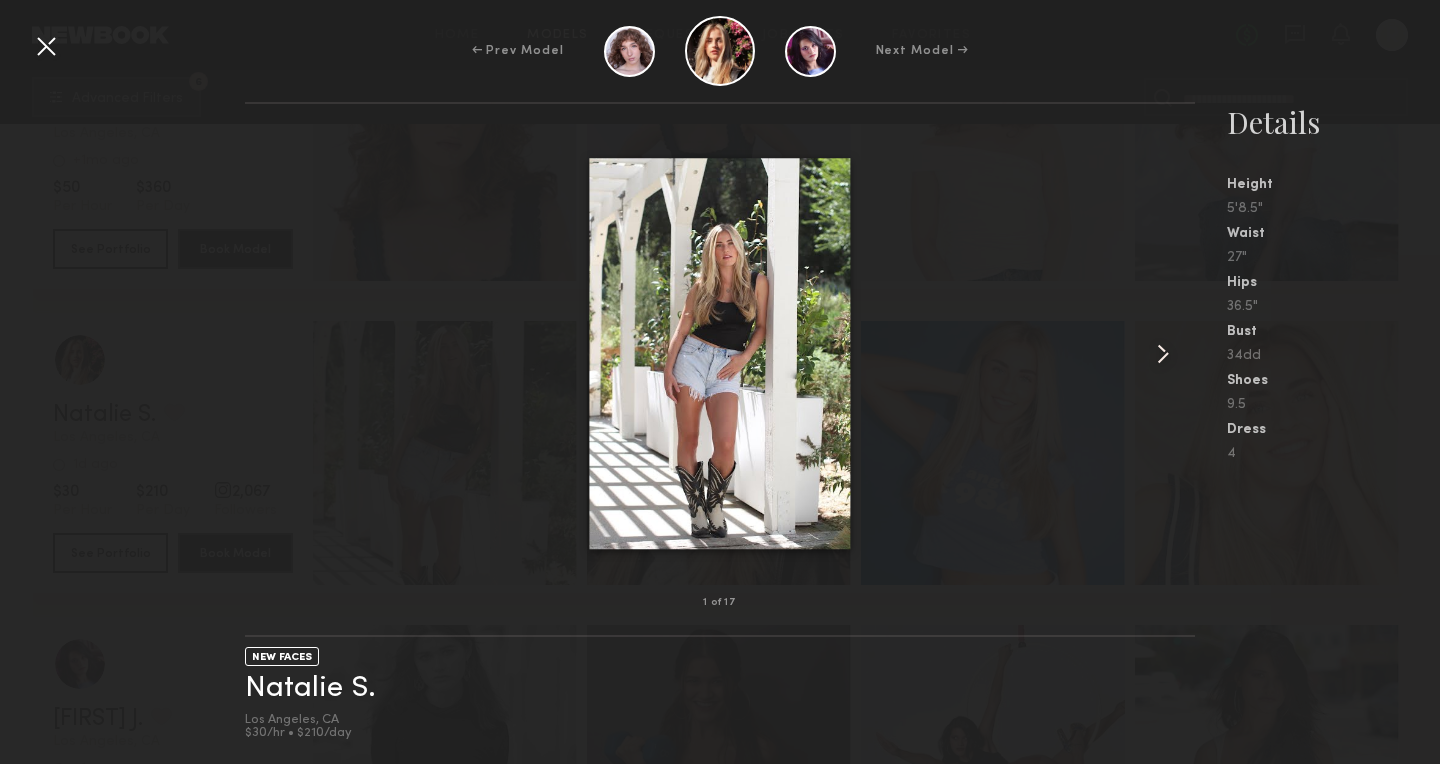 click at bounding box center (1163, 354) 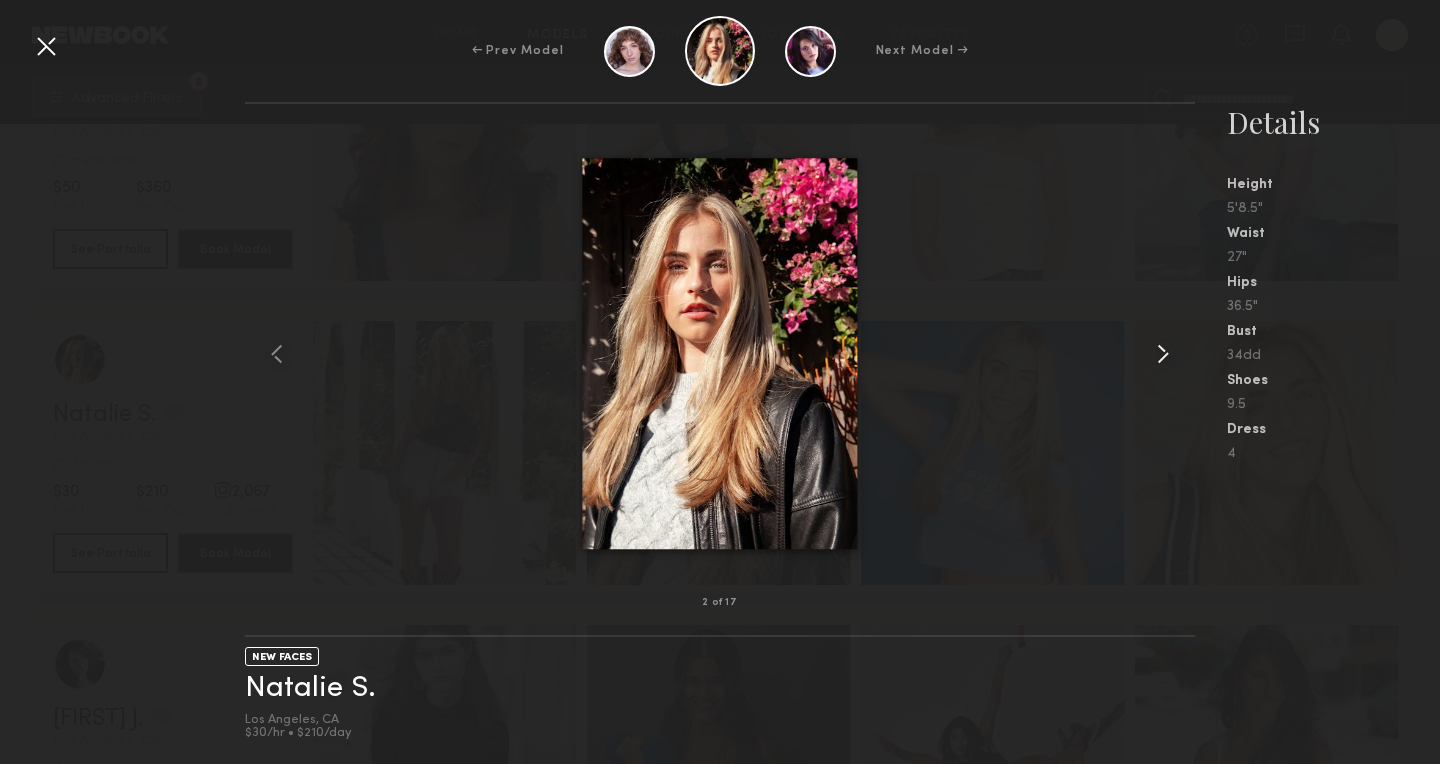 click at bounding box center [1163, 354] 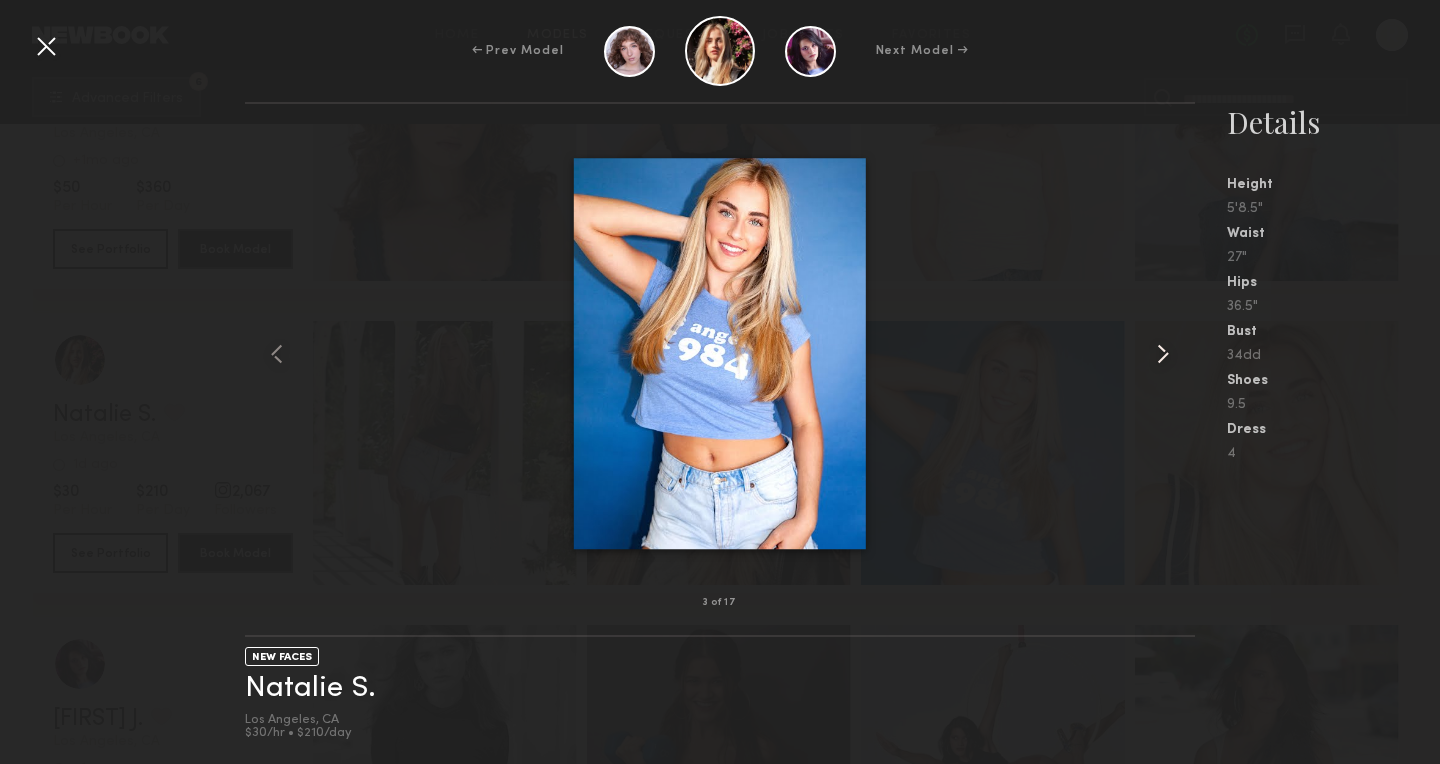 click at bounding box center (1163, 354) 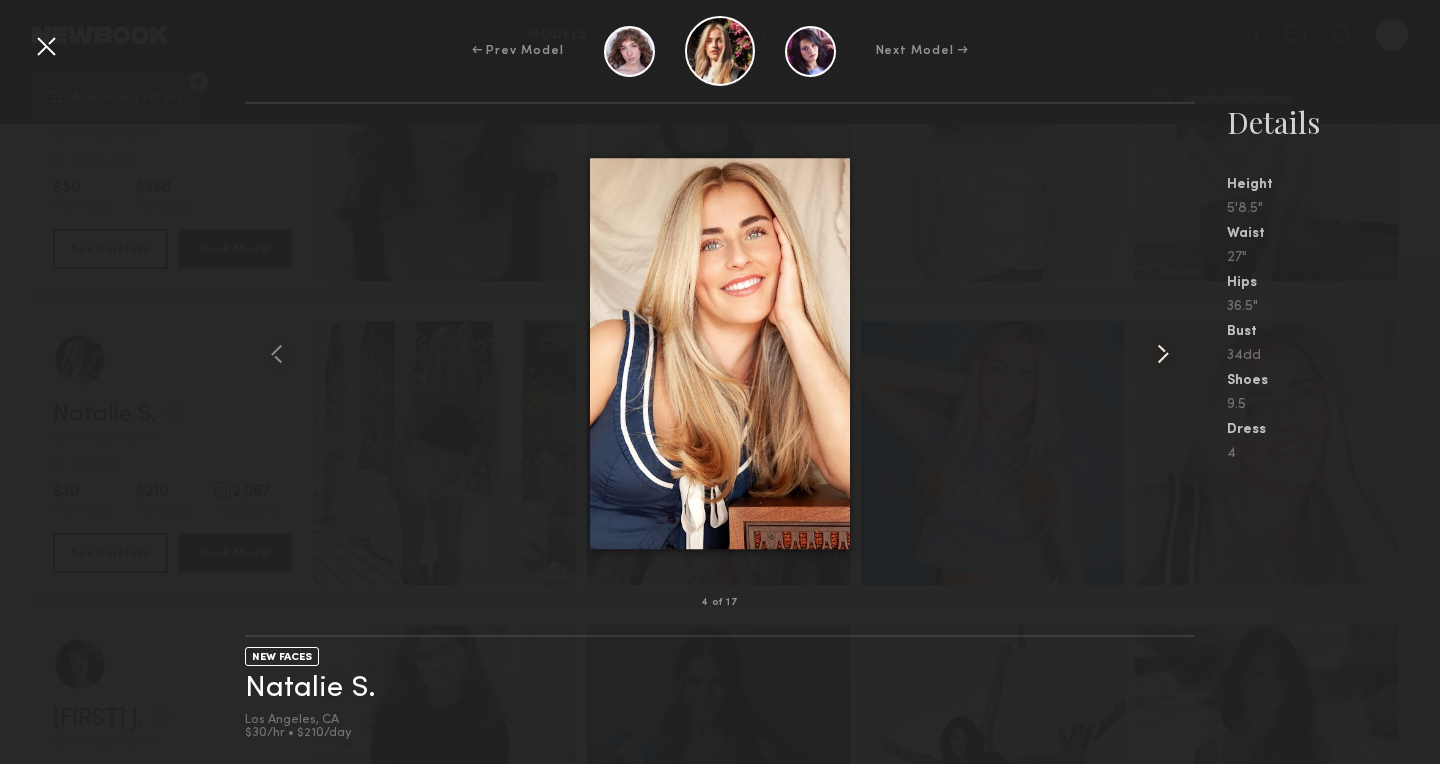 click at bounding box center [1163, 354] 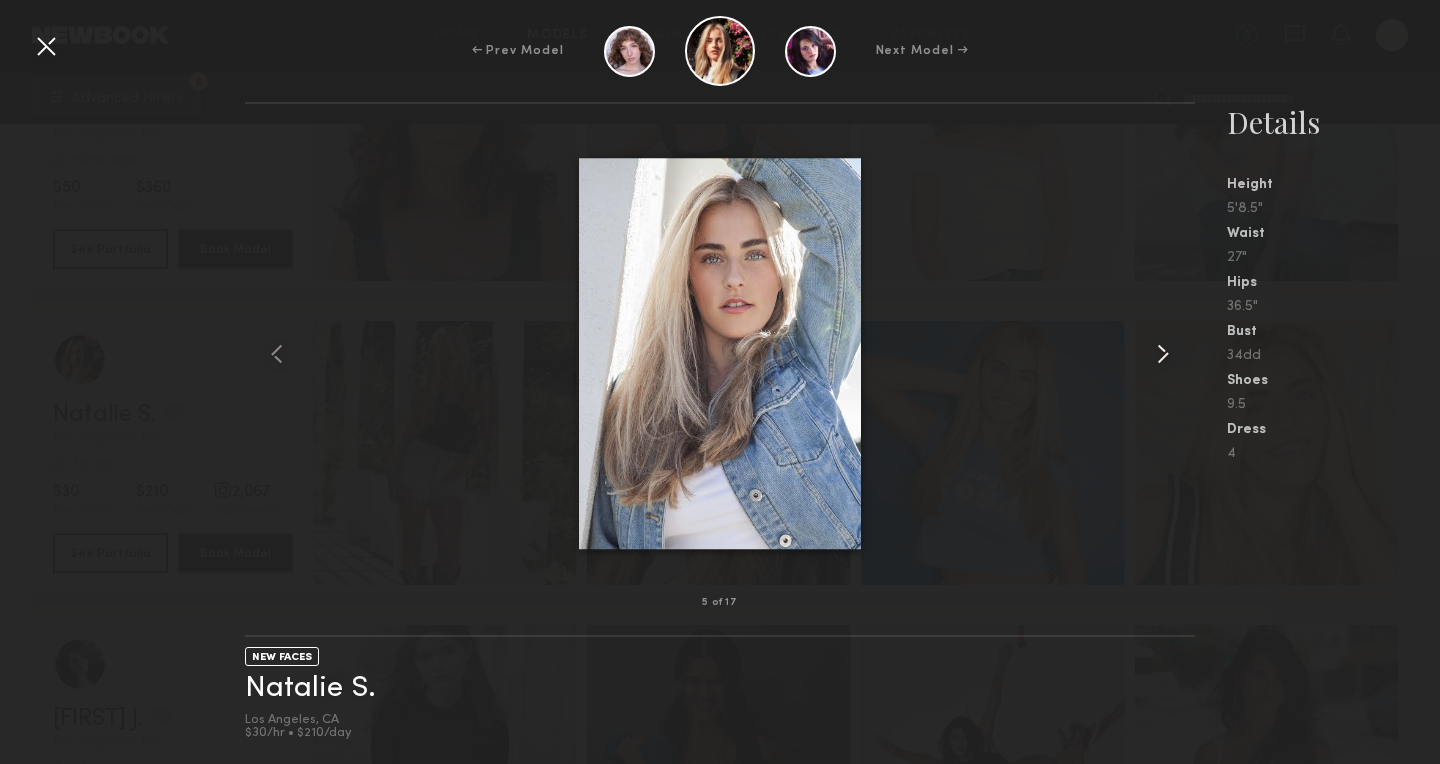 click at bounding box center (1163, 354) 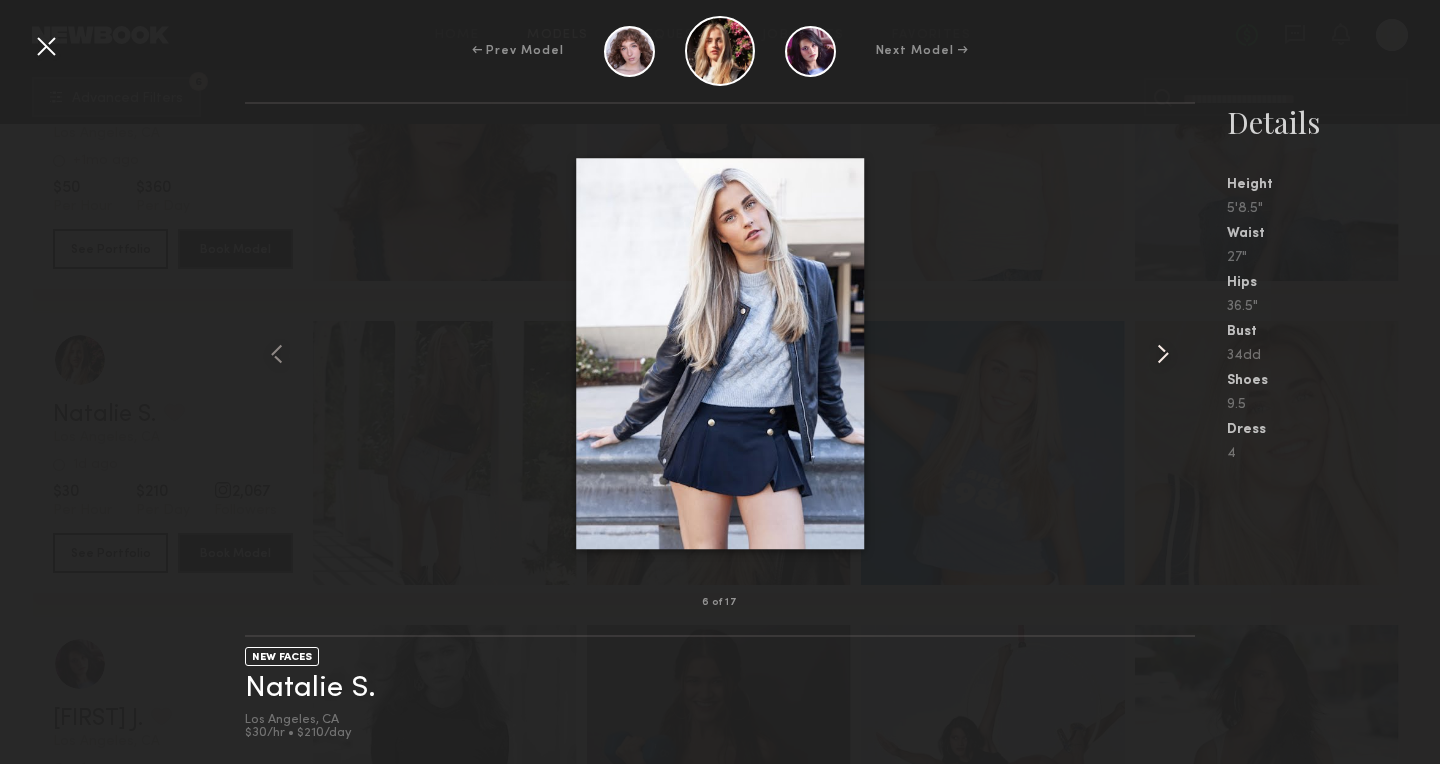 click at bounding box center [1163, 354] 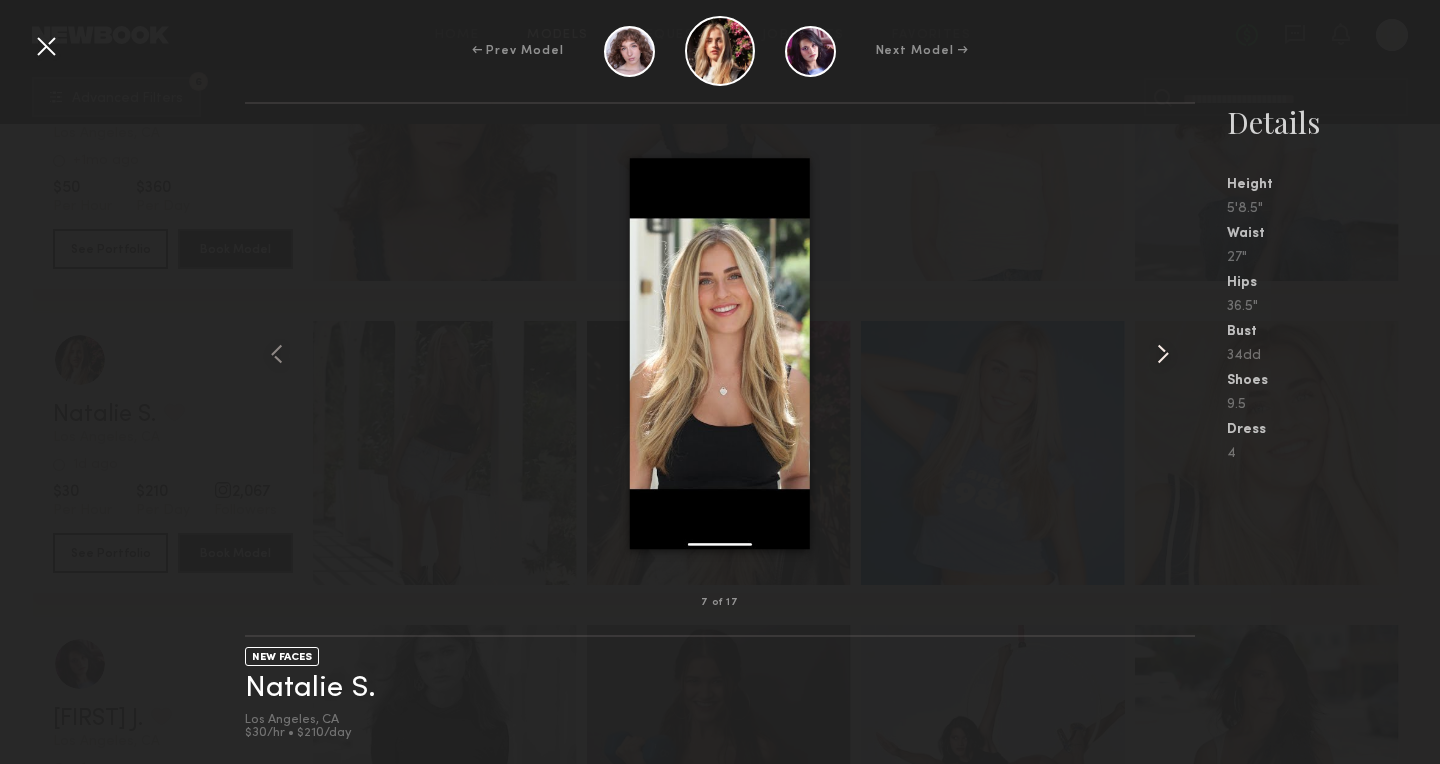 click at bounding box center [1163, 354] 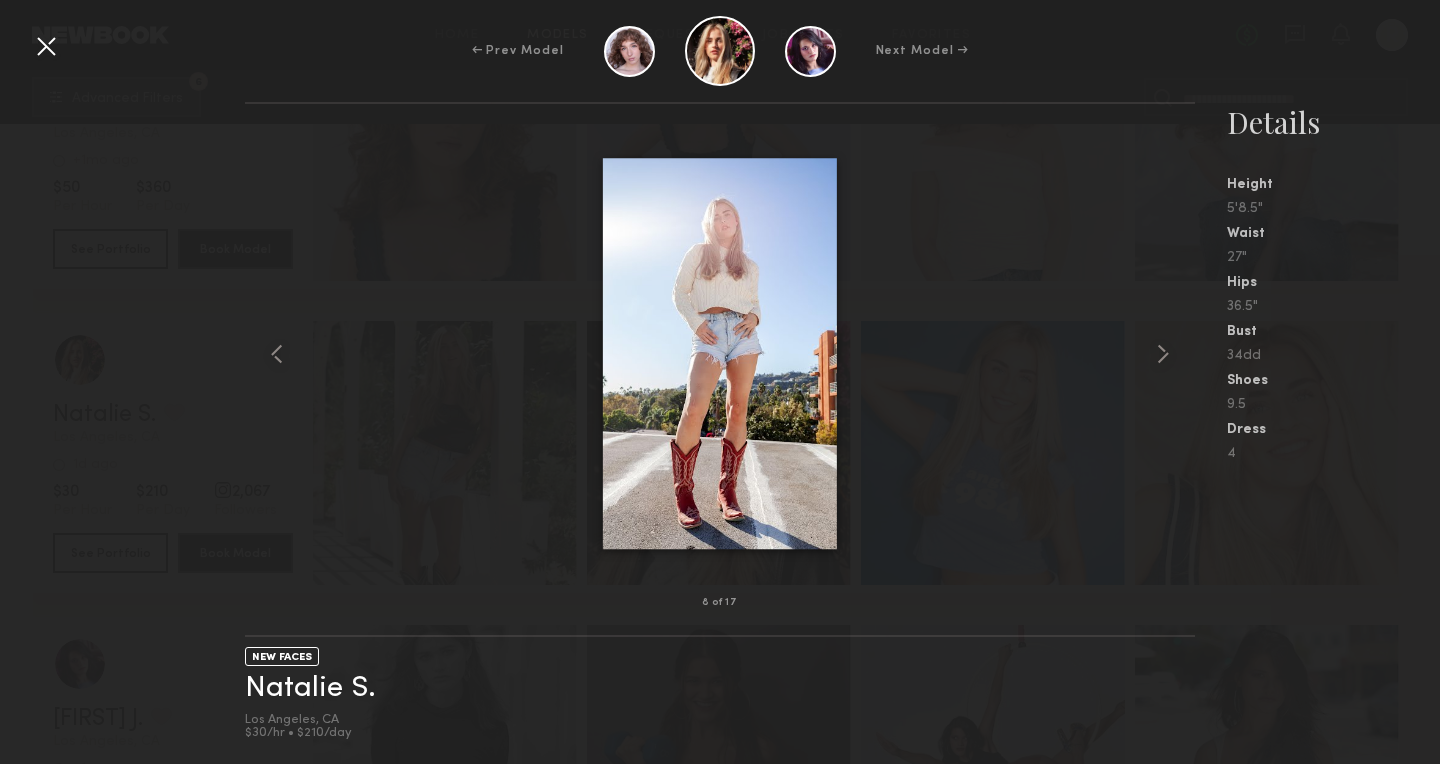 click at bounding box center (46, 46) 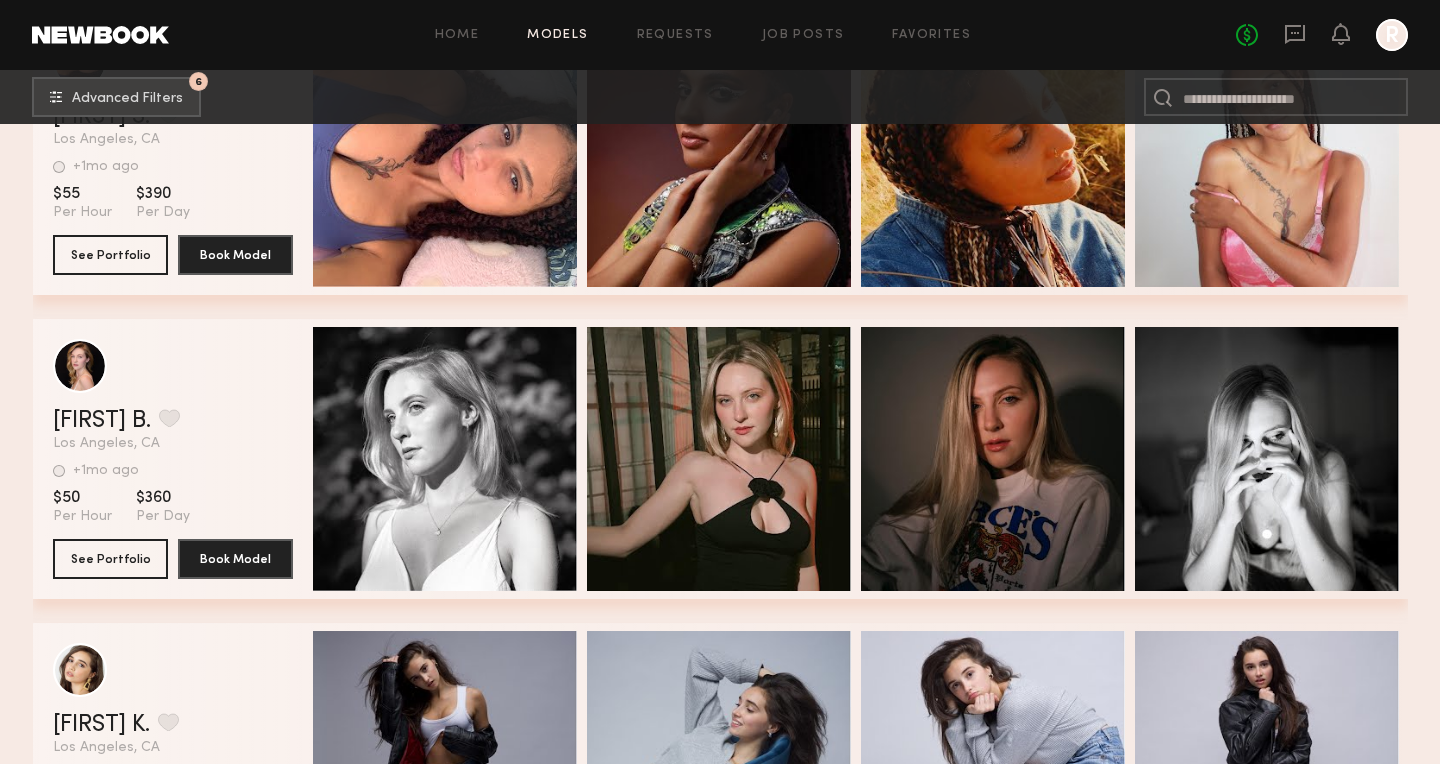 scroll, scrollTop: 6299, scrollLeft: 0, axis: vertical 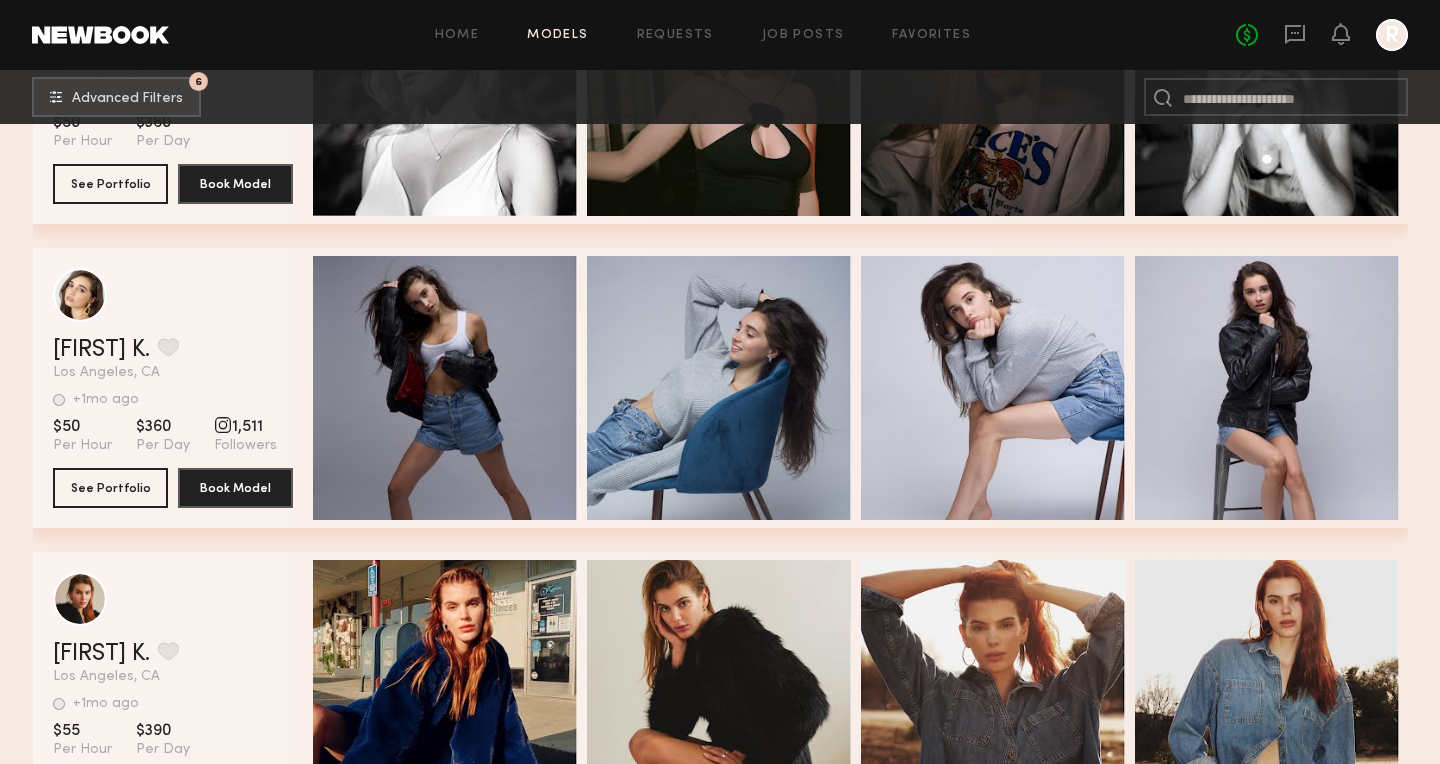 click on "Quick Preview" 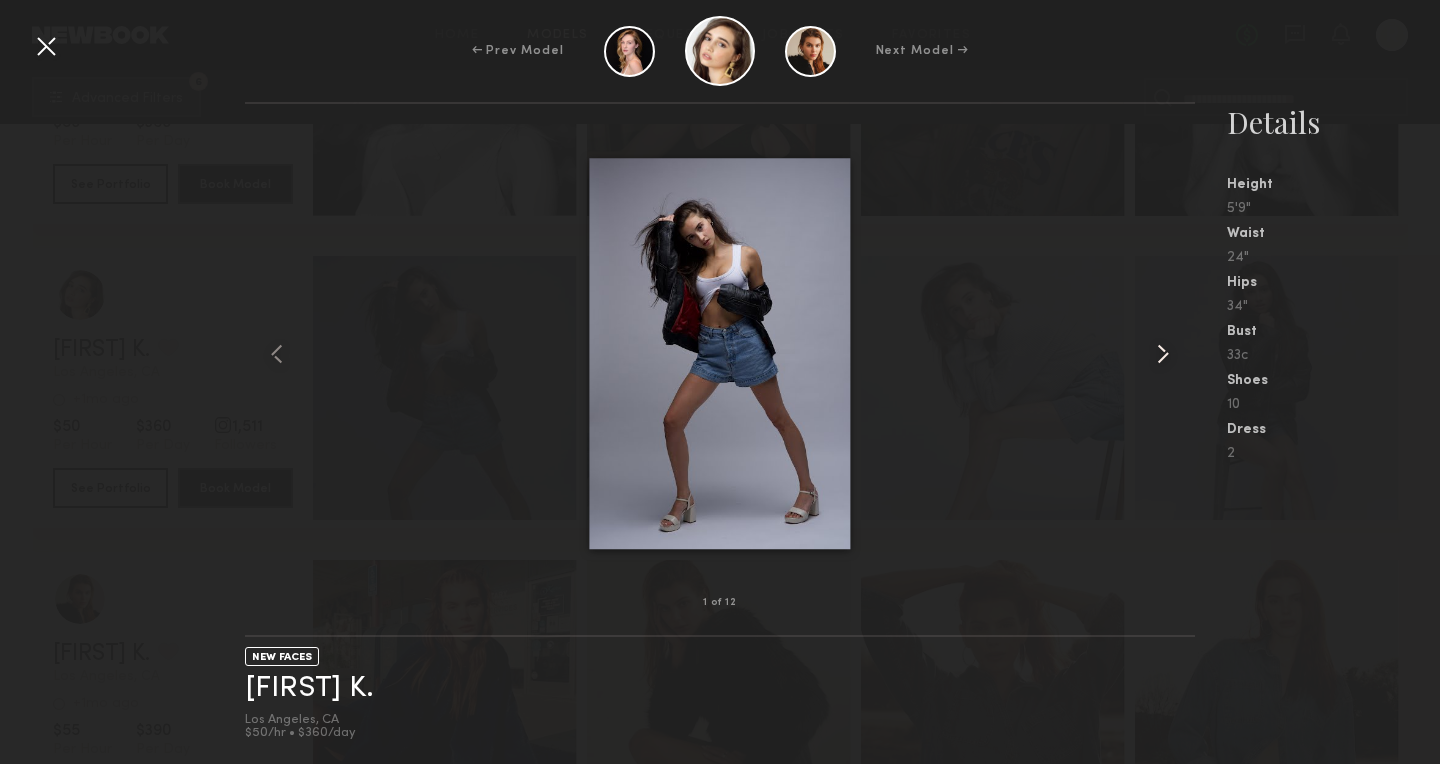click at bounding box center (1163, 354) 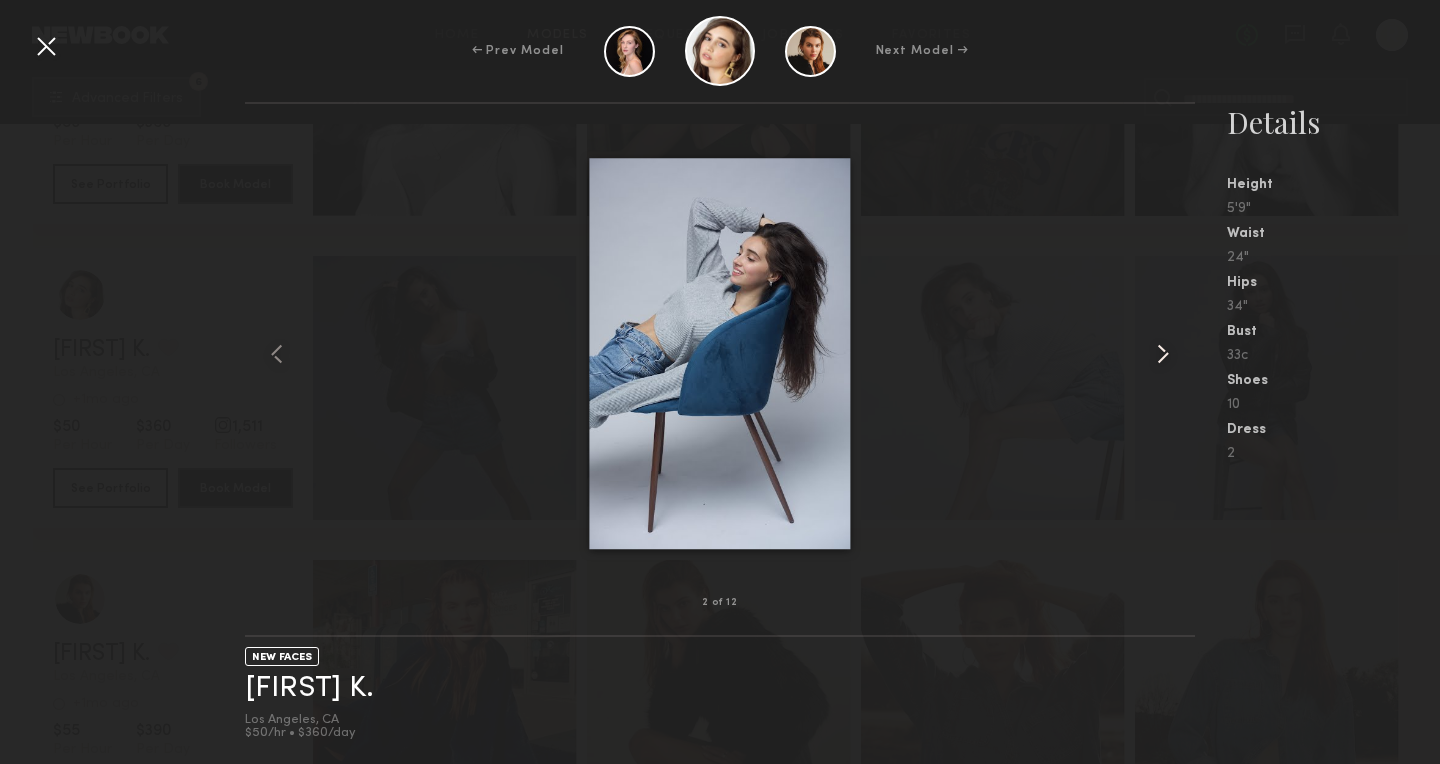 click at bounding box center (1163, 354) 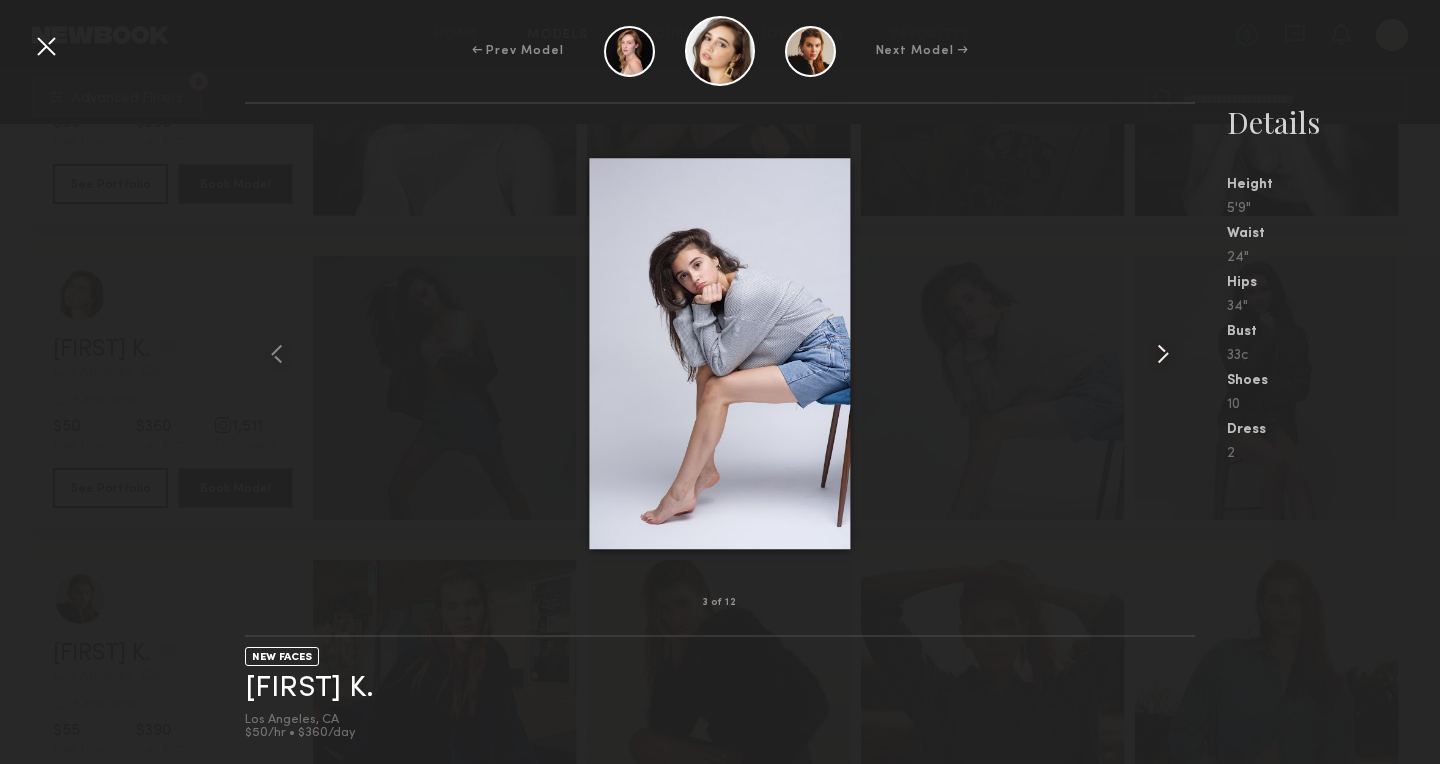 click at bounding box center (1163, 354) 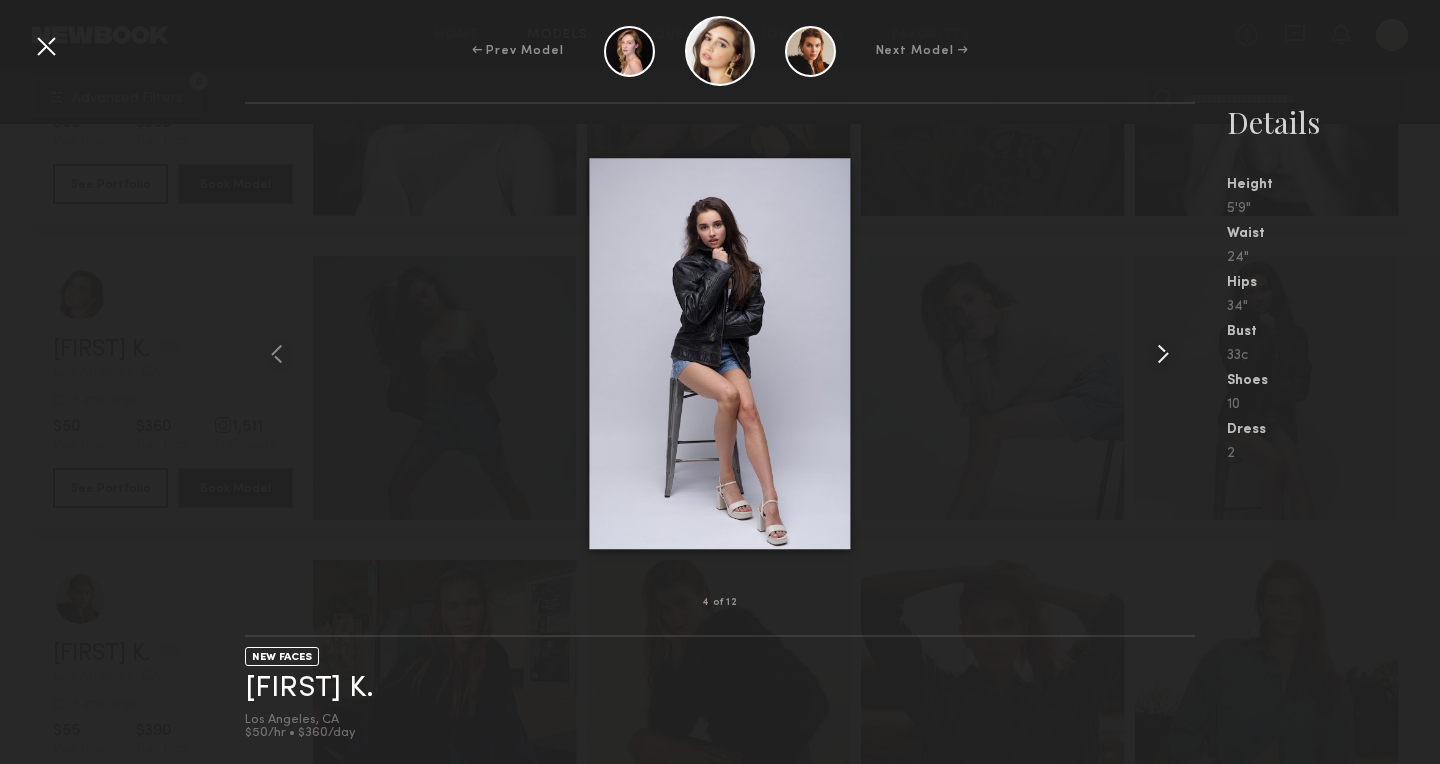 click at bounding box center [1163, 354] 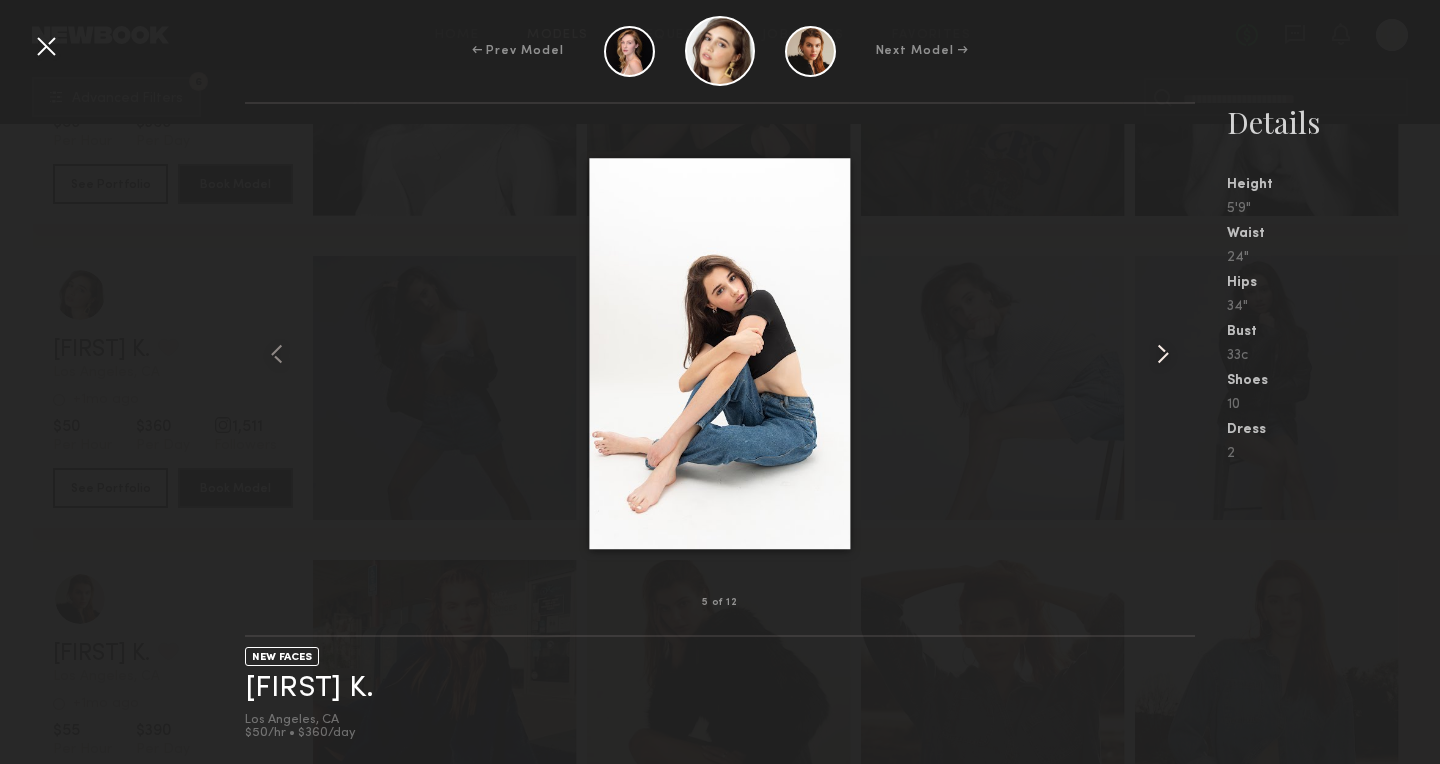 click at bounding box center [1163, 354] 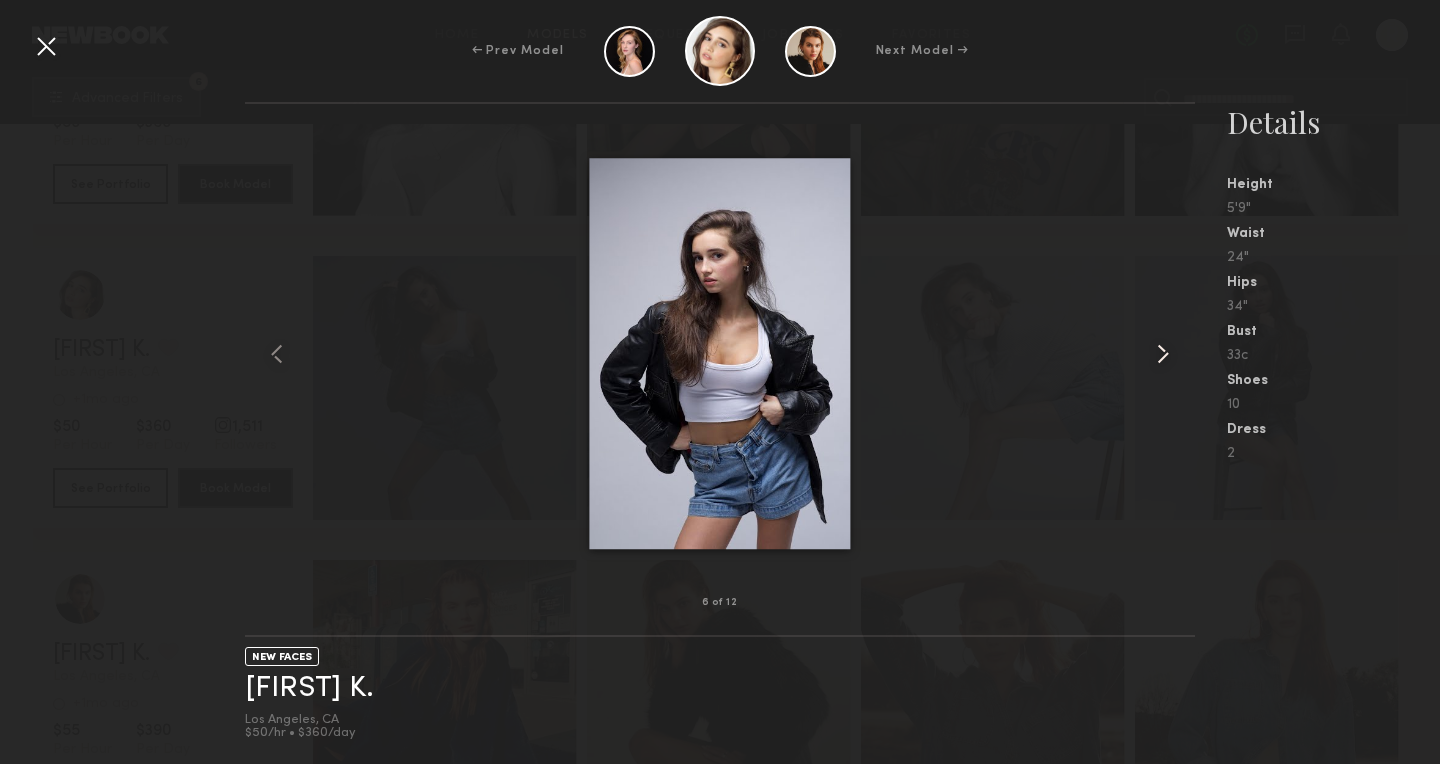 click at bounding box center [1163, 354] 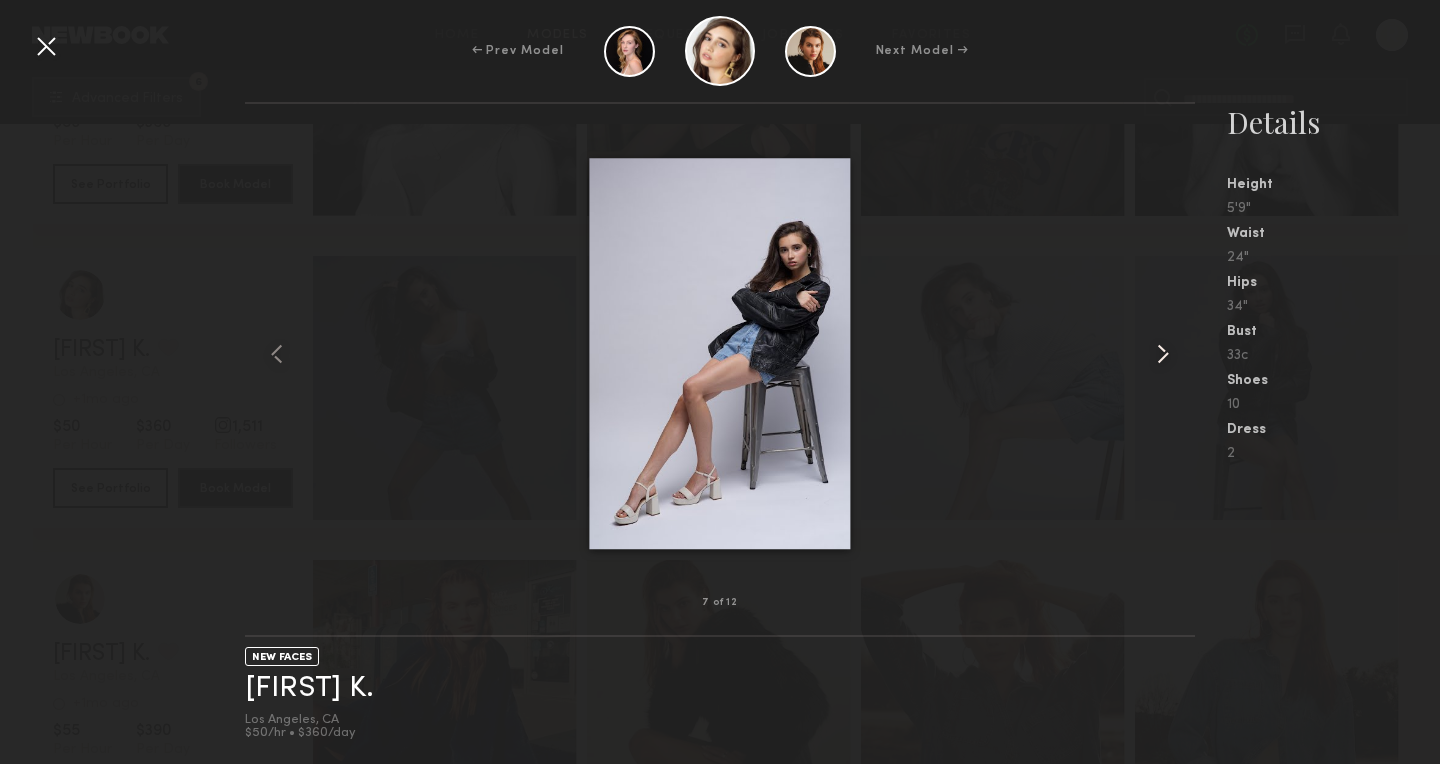 click at bounding box center (1163, 354) 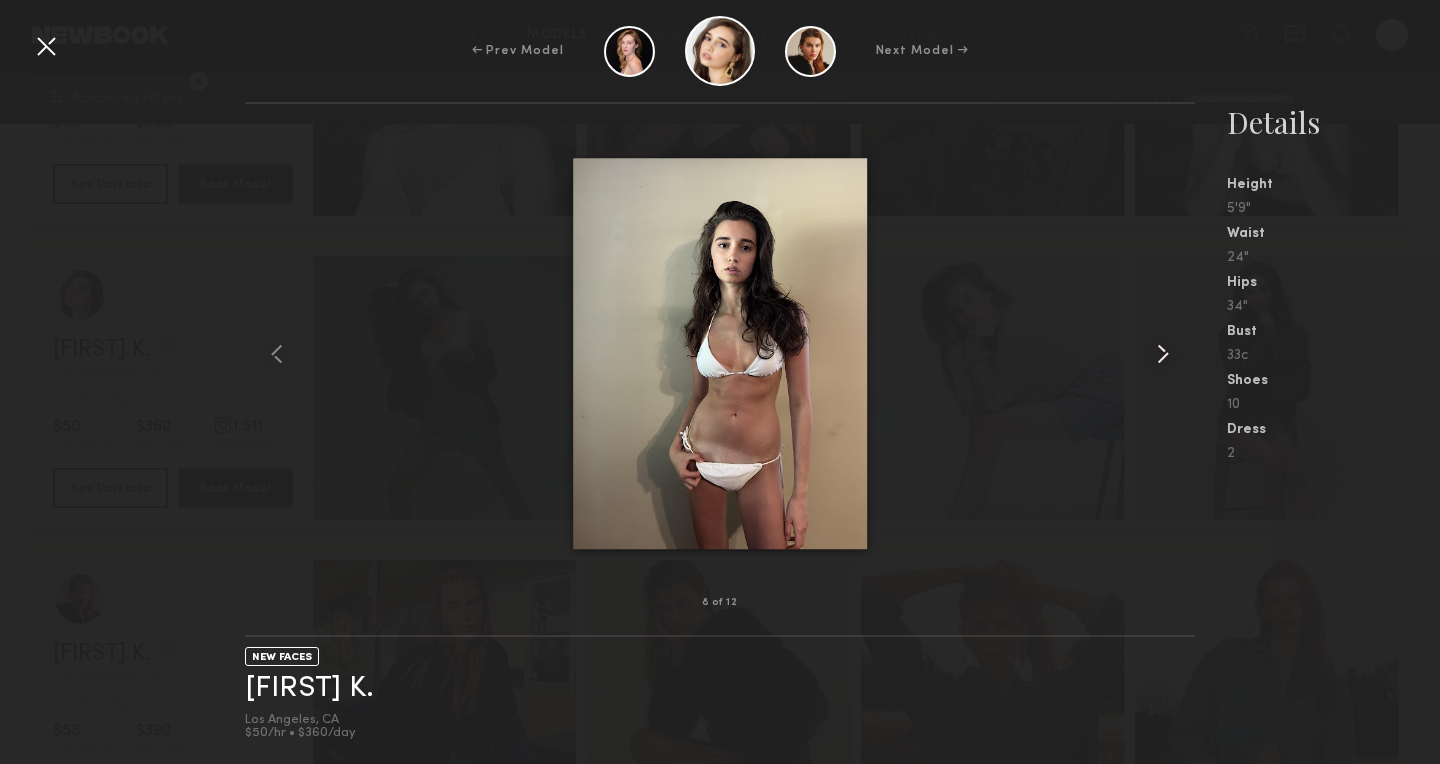 click at bounding box center [1163, 354] 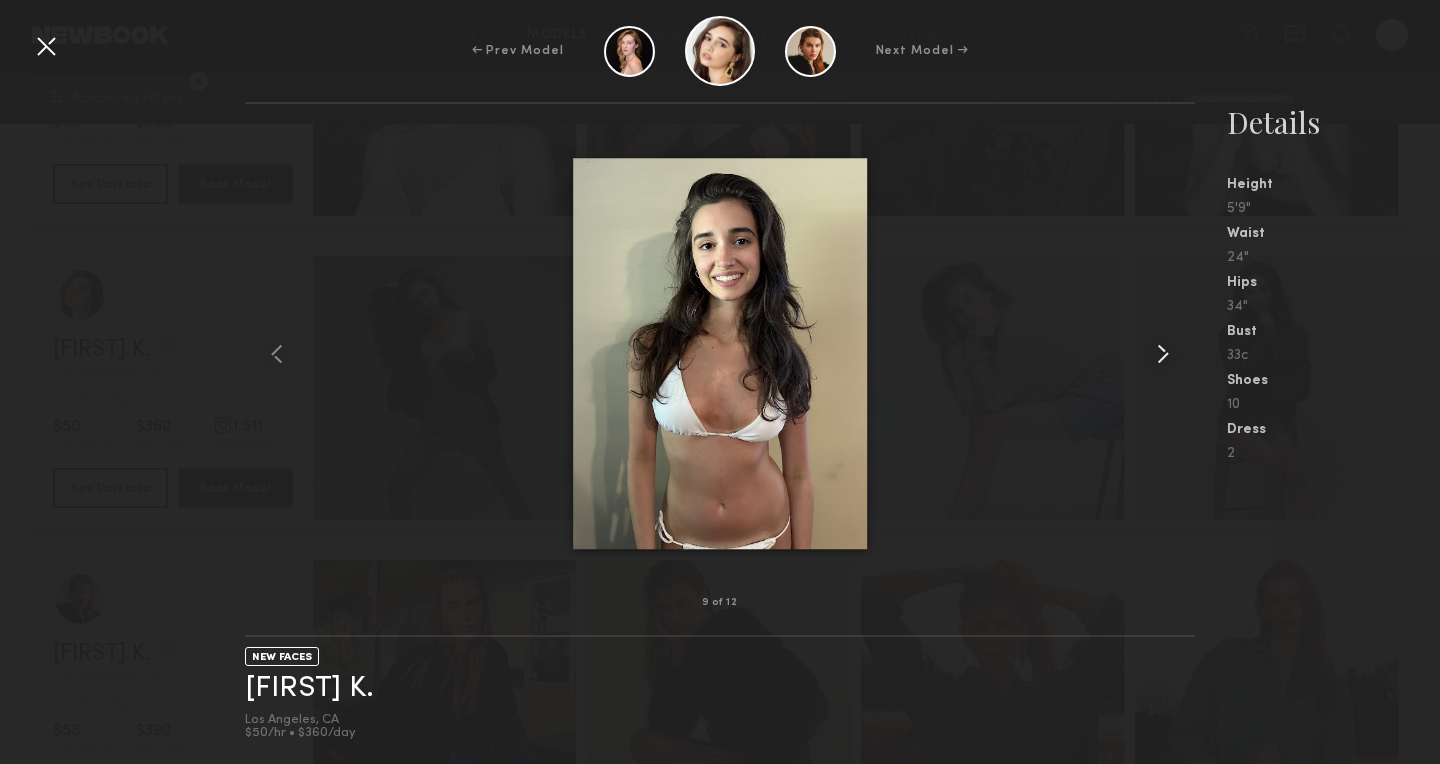 click at bounding box center [1163, 354] 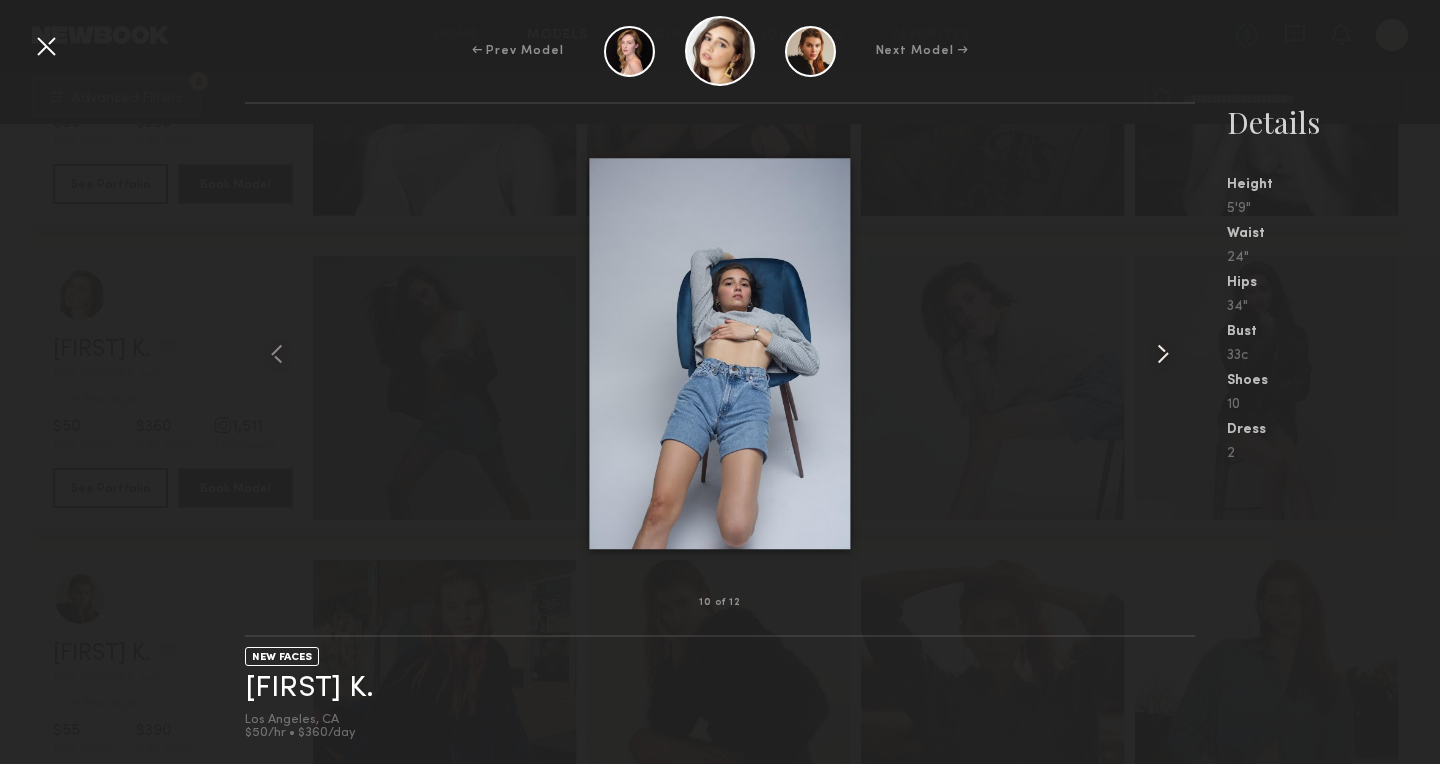 click at bounding box center [1163, 354] 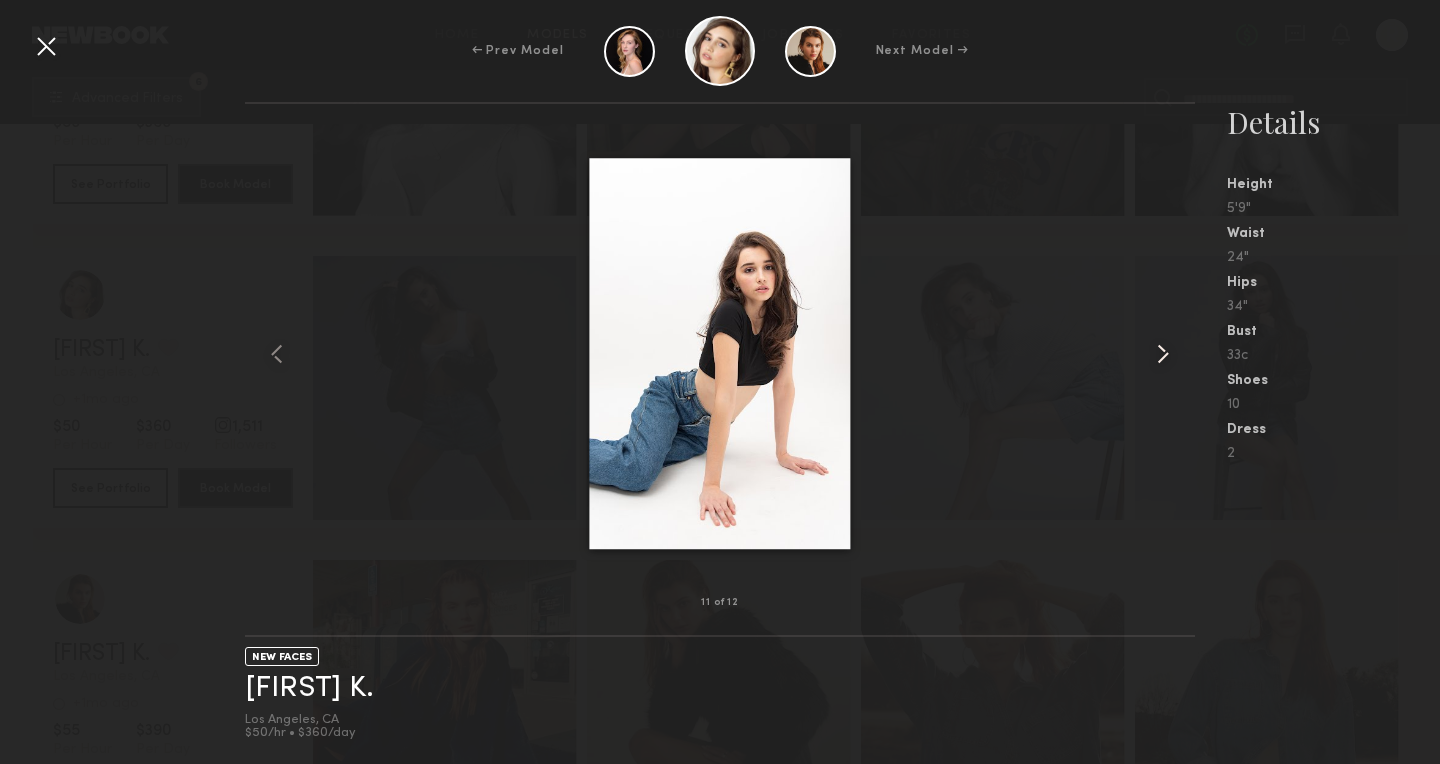 click at bounding box center [1163, 354] 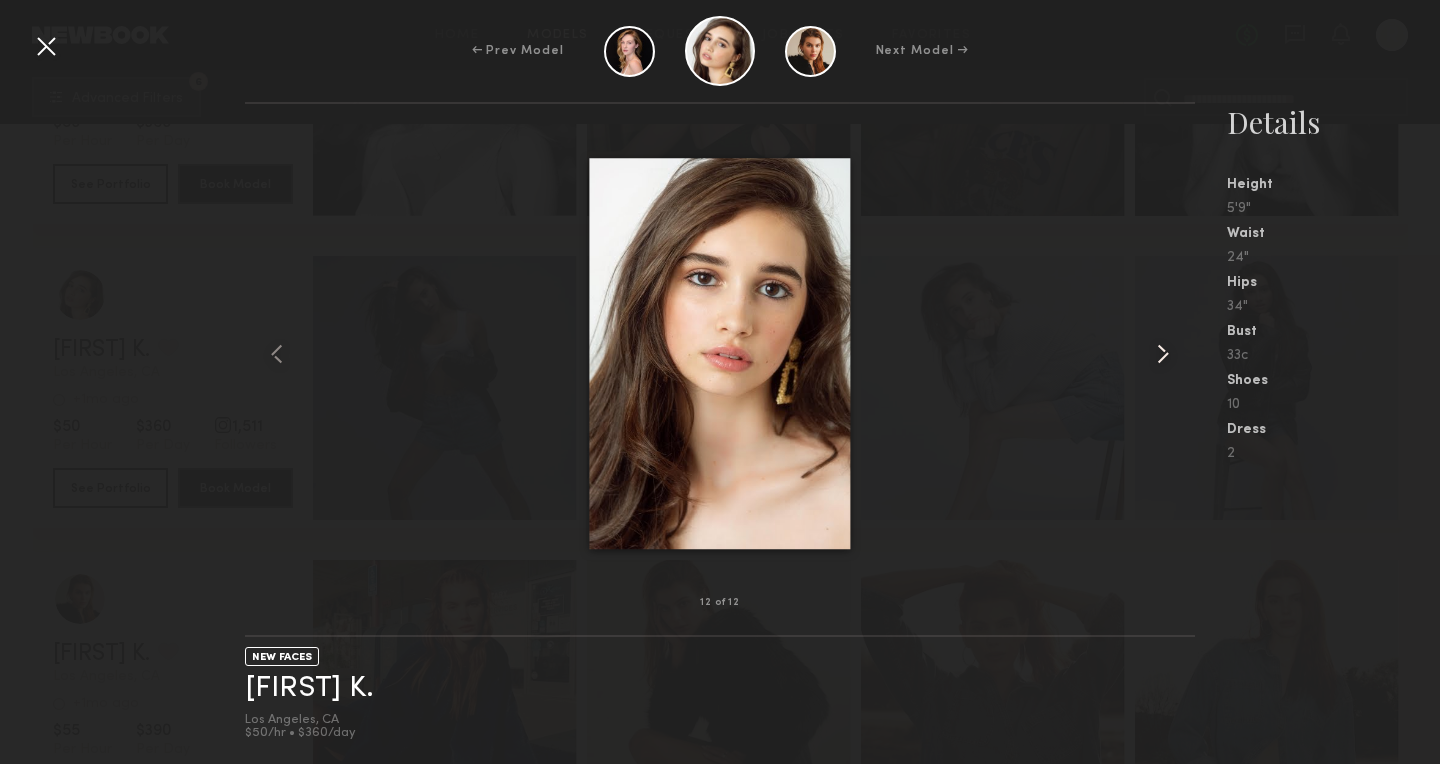 click at bounding box center [1163, 354] 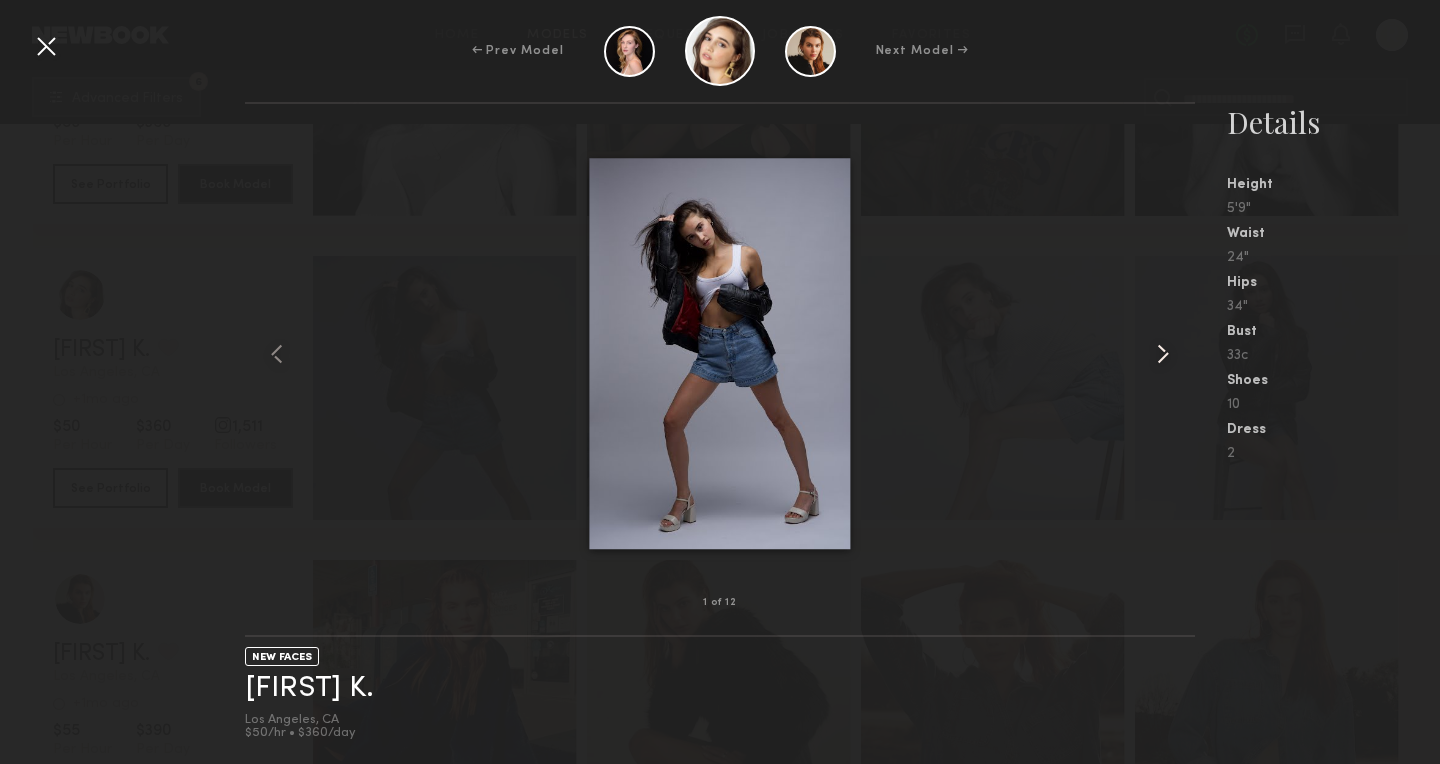click at bounding box center [1163, 354] 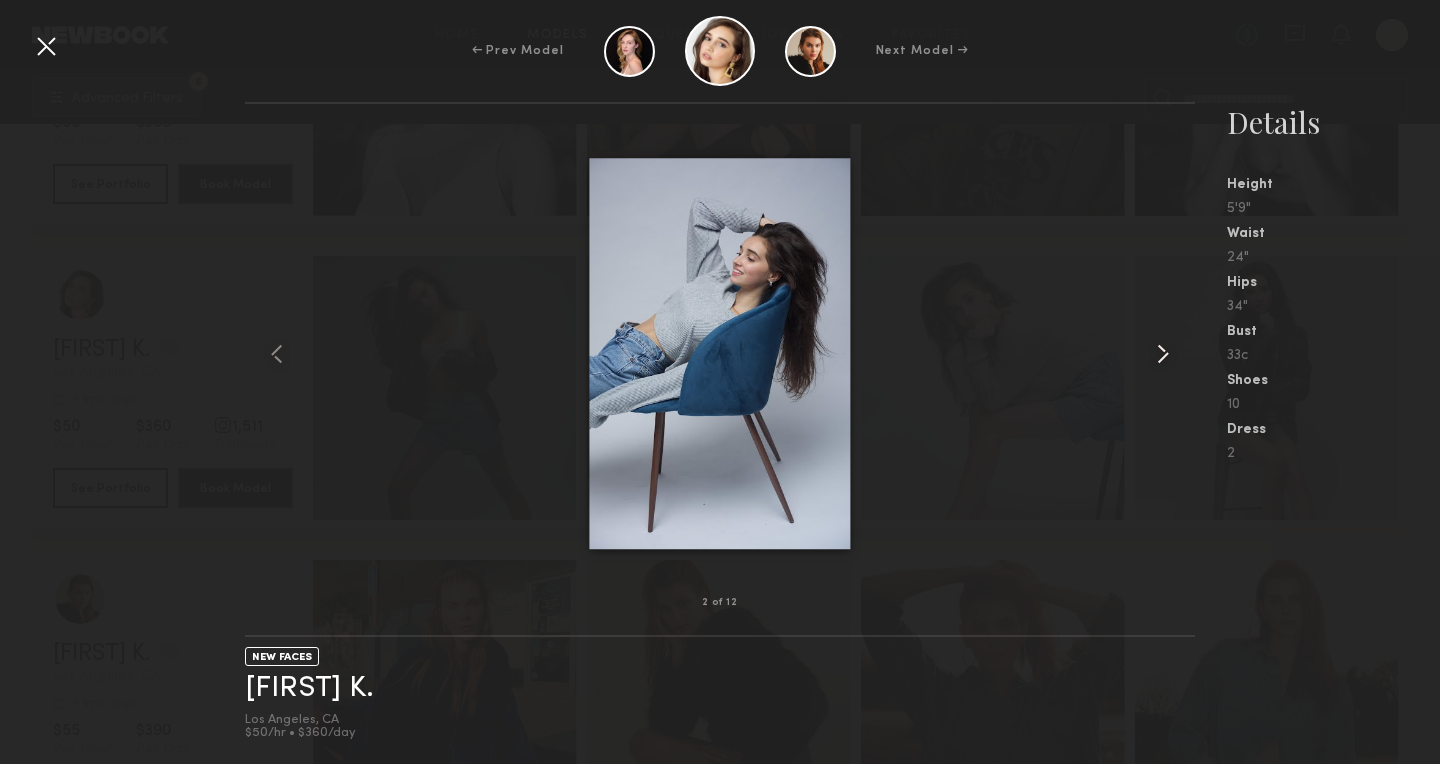 click at bounding box center (1163, 354) 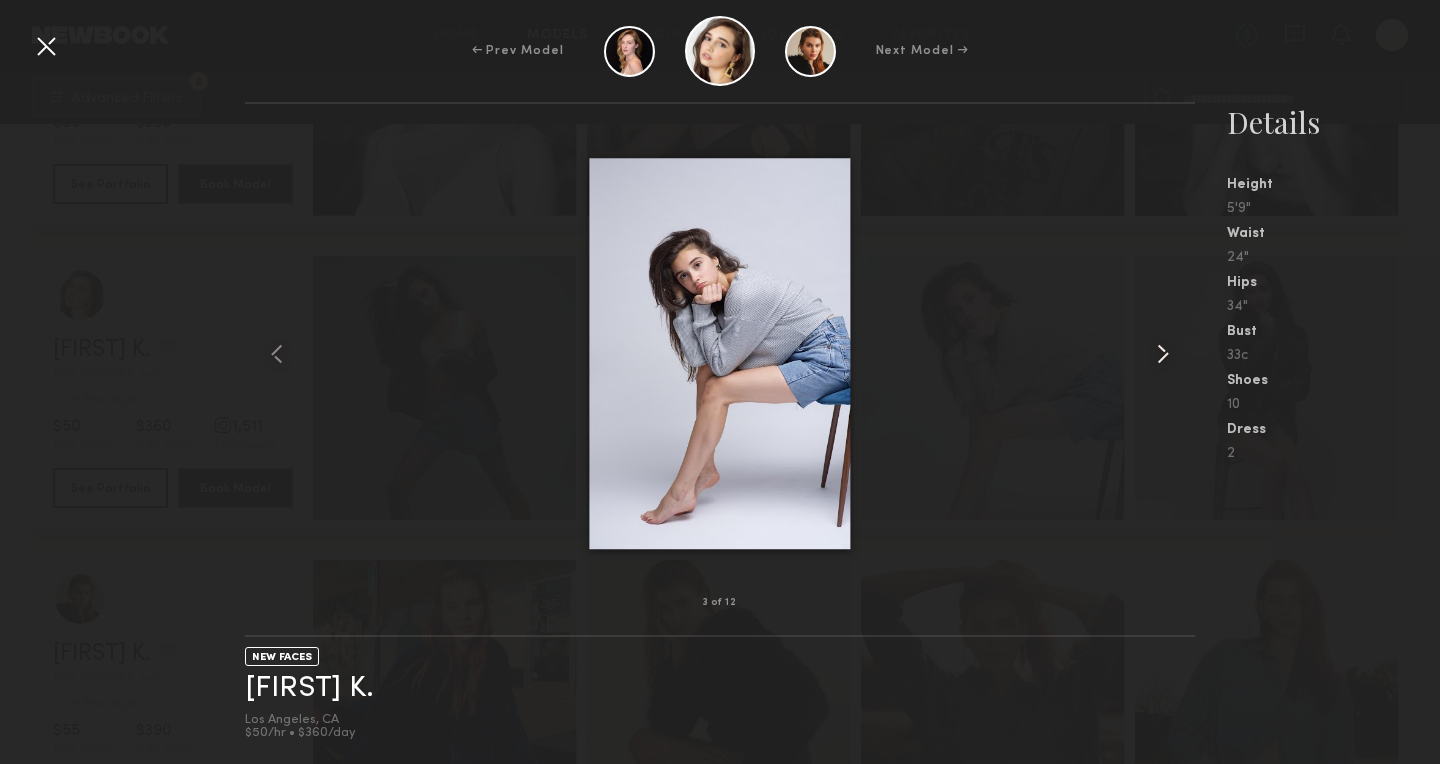 click at bounding box center [1163, 354] 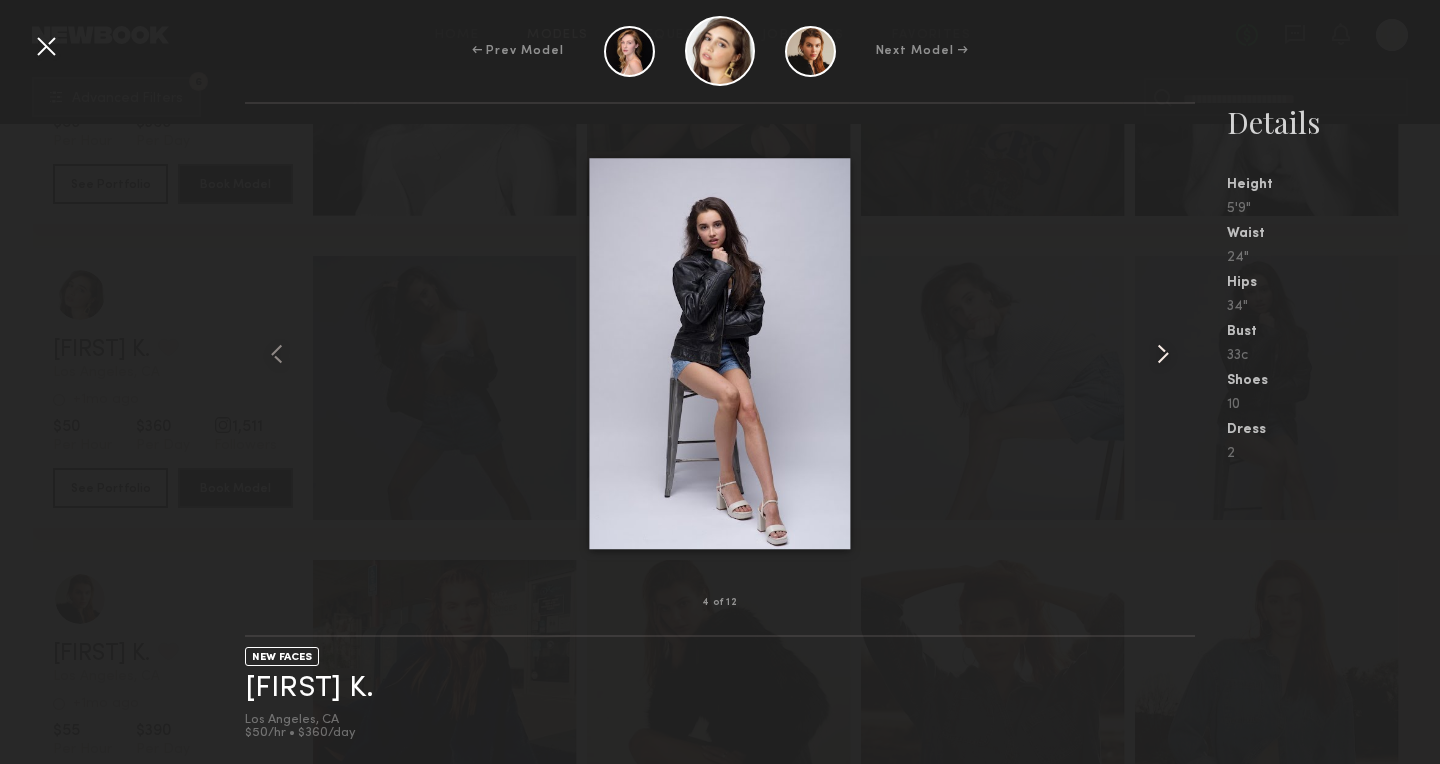 click at bounding box center [1163, 354] 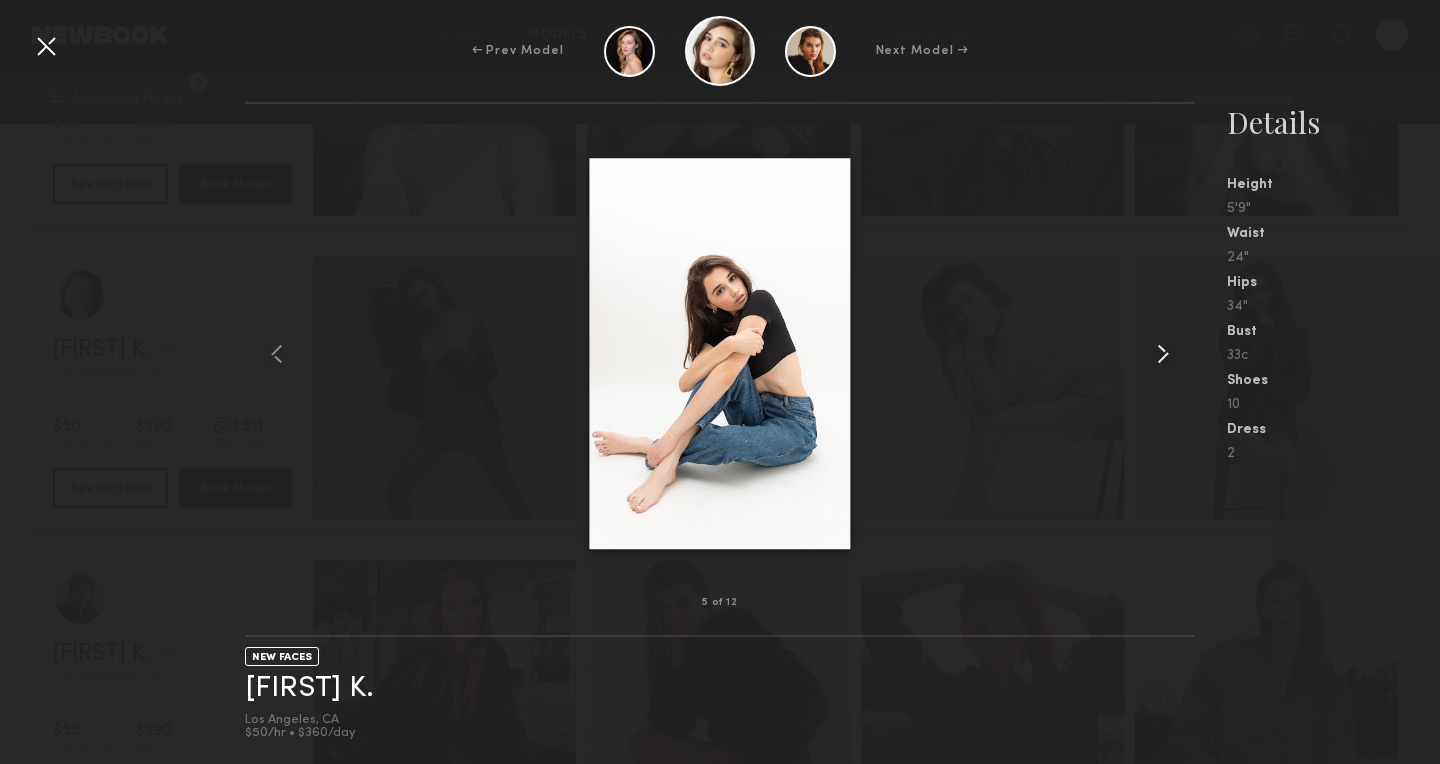 click at bounding box center [1163, 354] 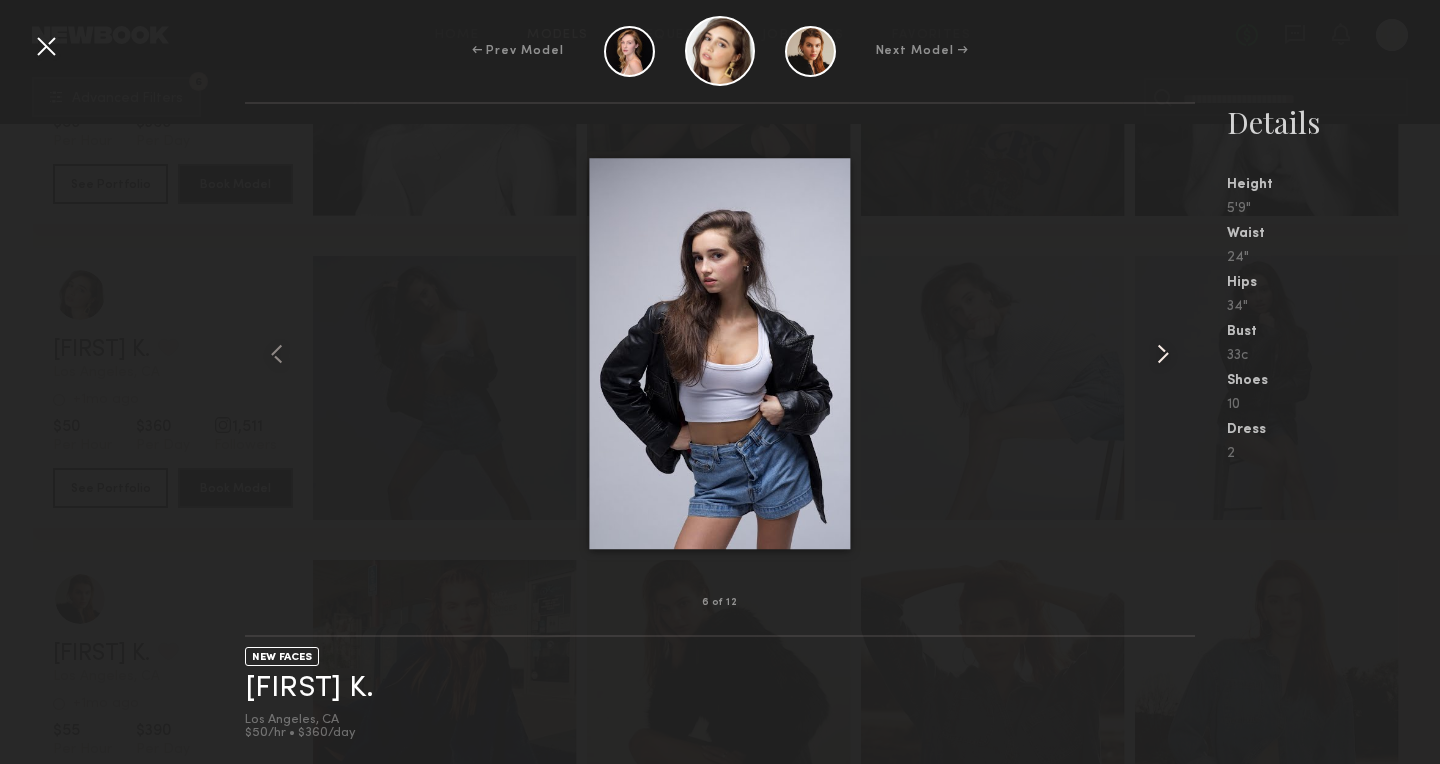 click at bounding box center [1163, 354] 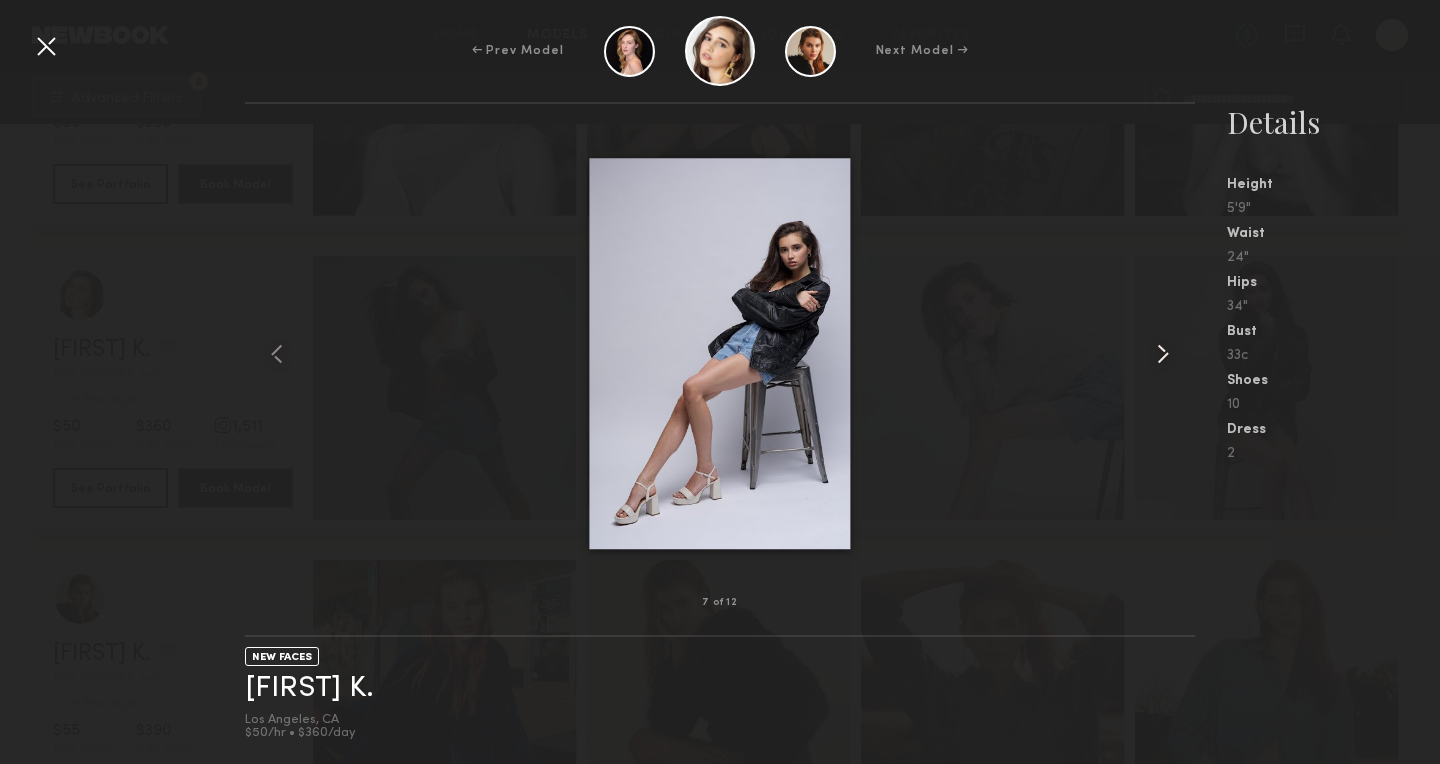 click at bounding box center (1163, 354) 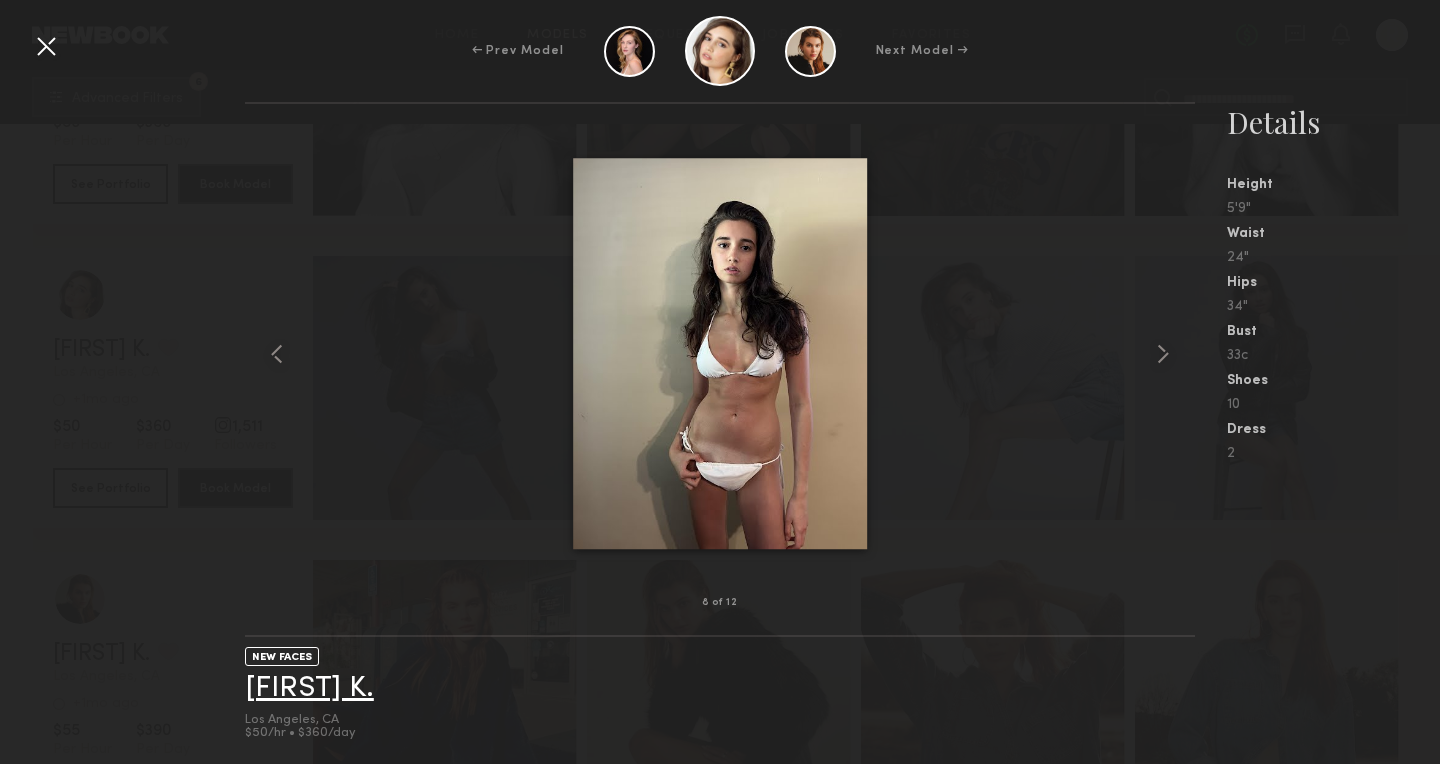 click on "Kendal K." 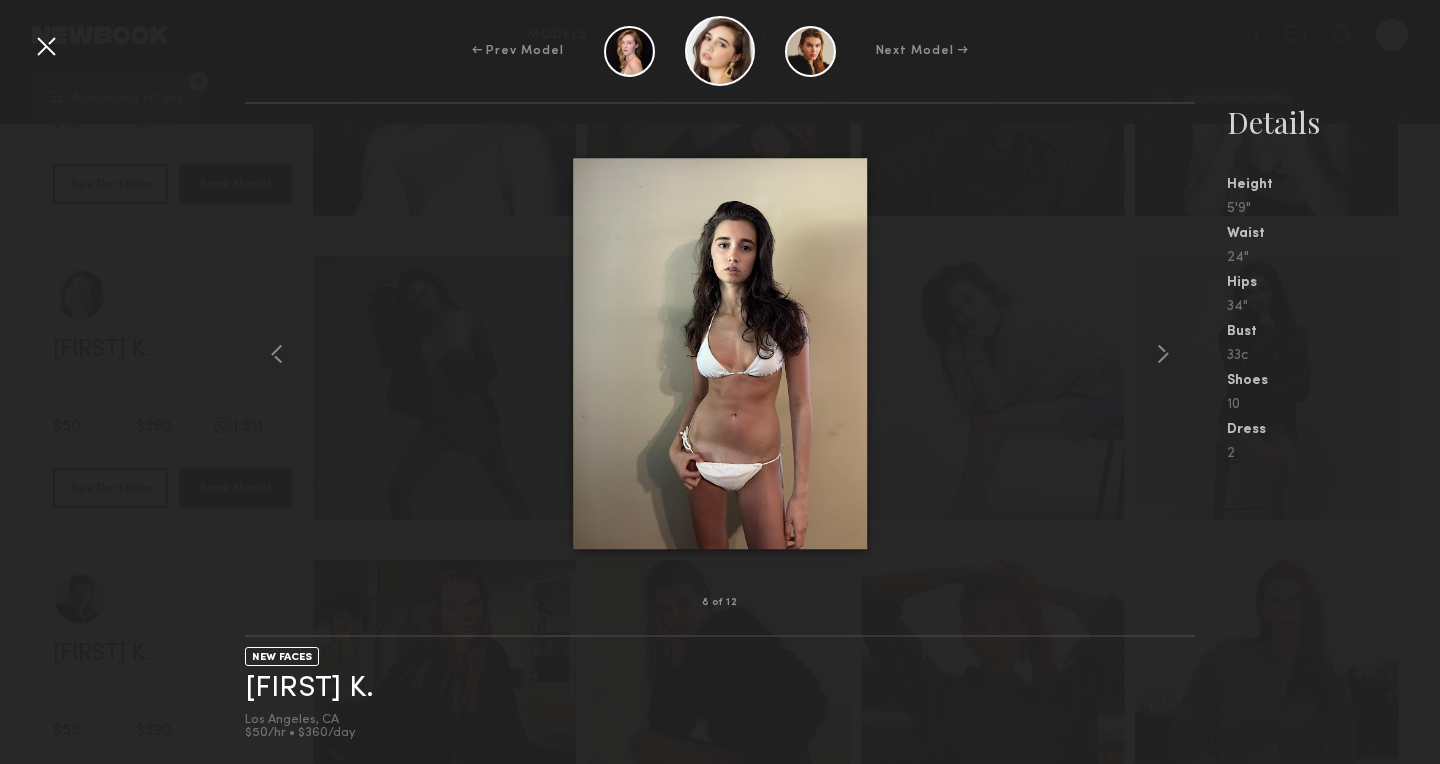 click at bounding box center [46, 46] 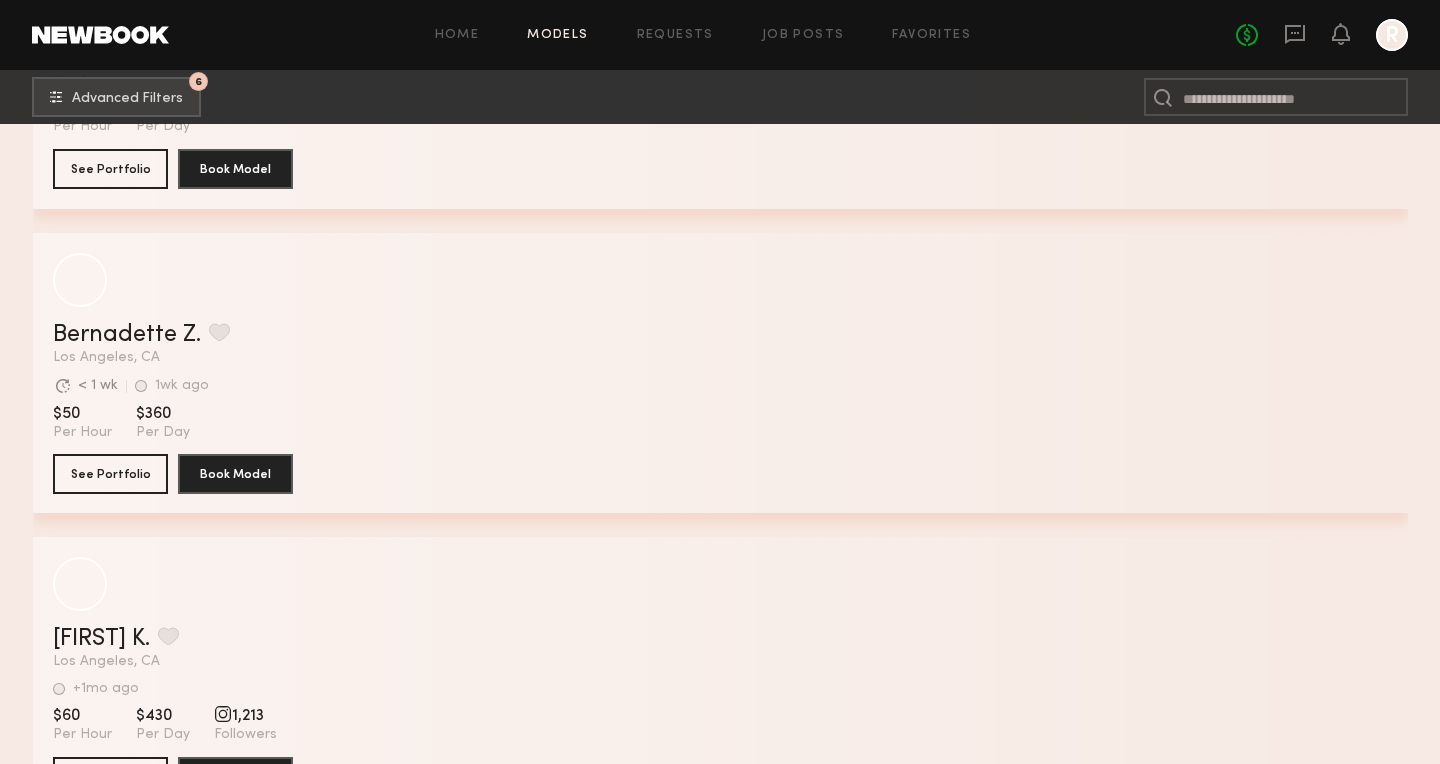 scroll, scrollTop: 10626, scrollLeft: 0, axis: vertical 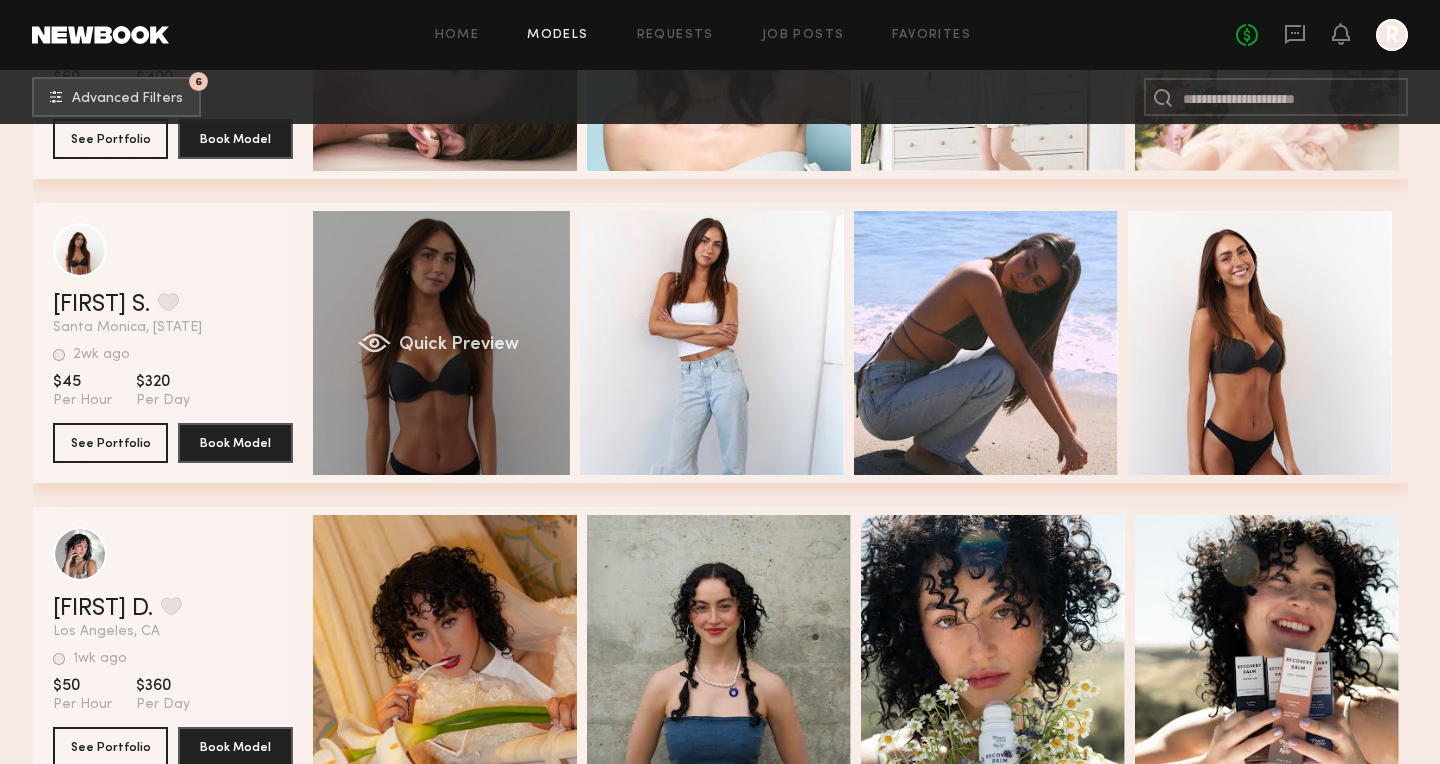 click on "Quick Preview" 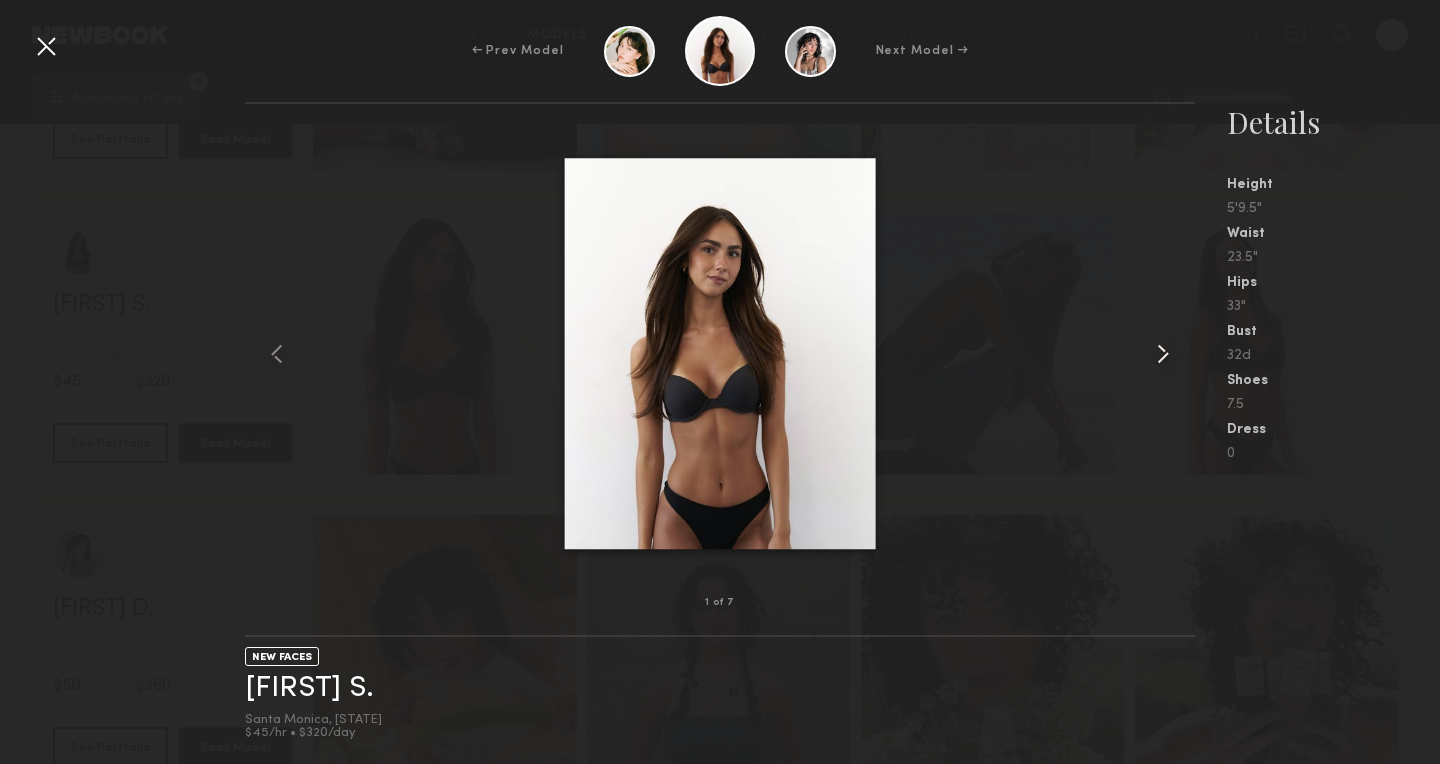 click at bounding box center [1163, 354] 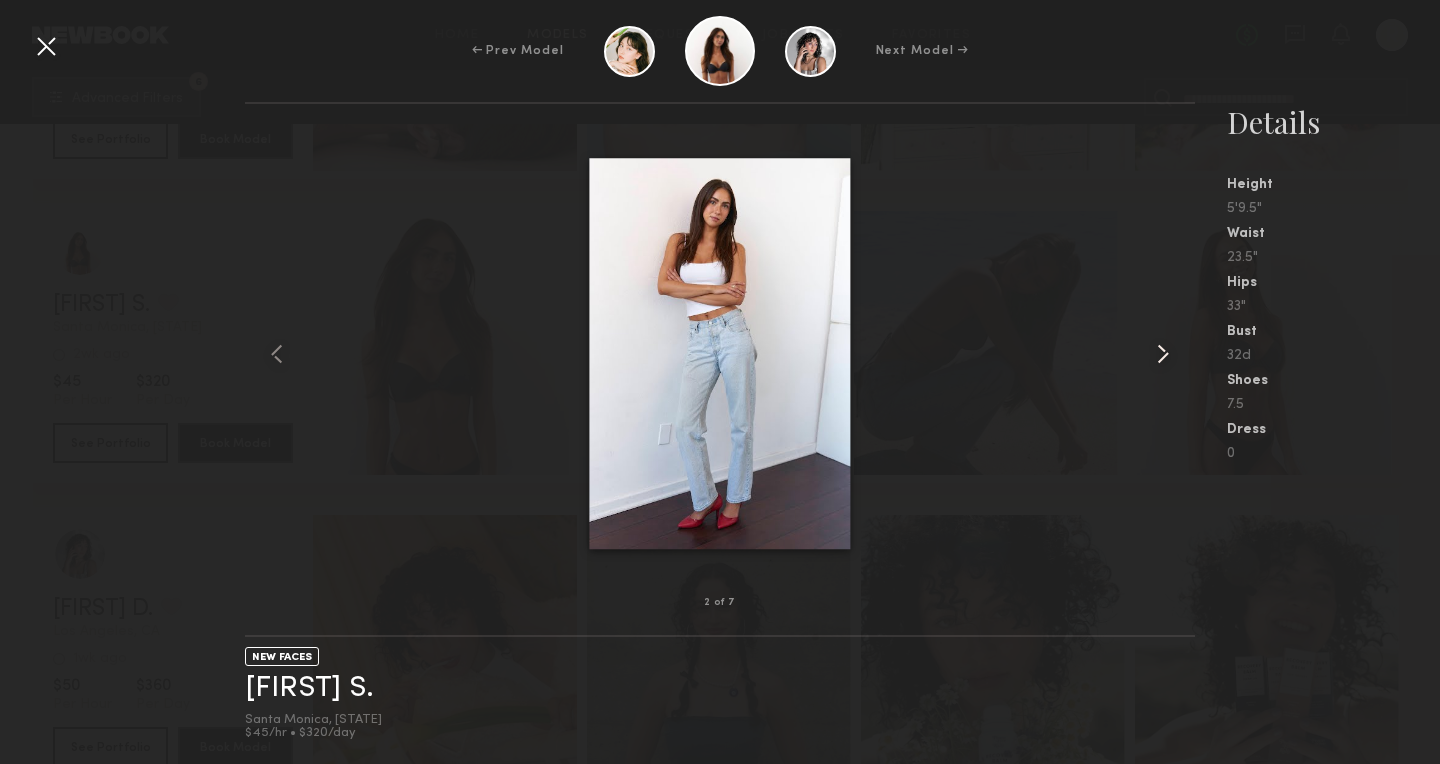 click at bounding box center (1163, 354) 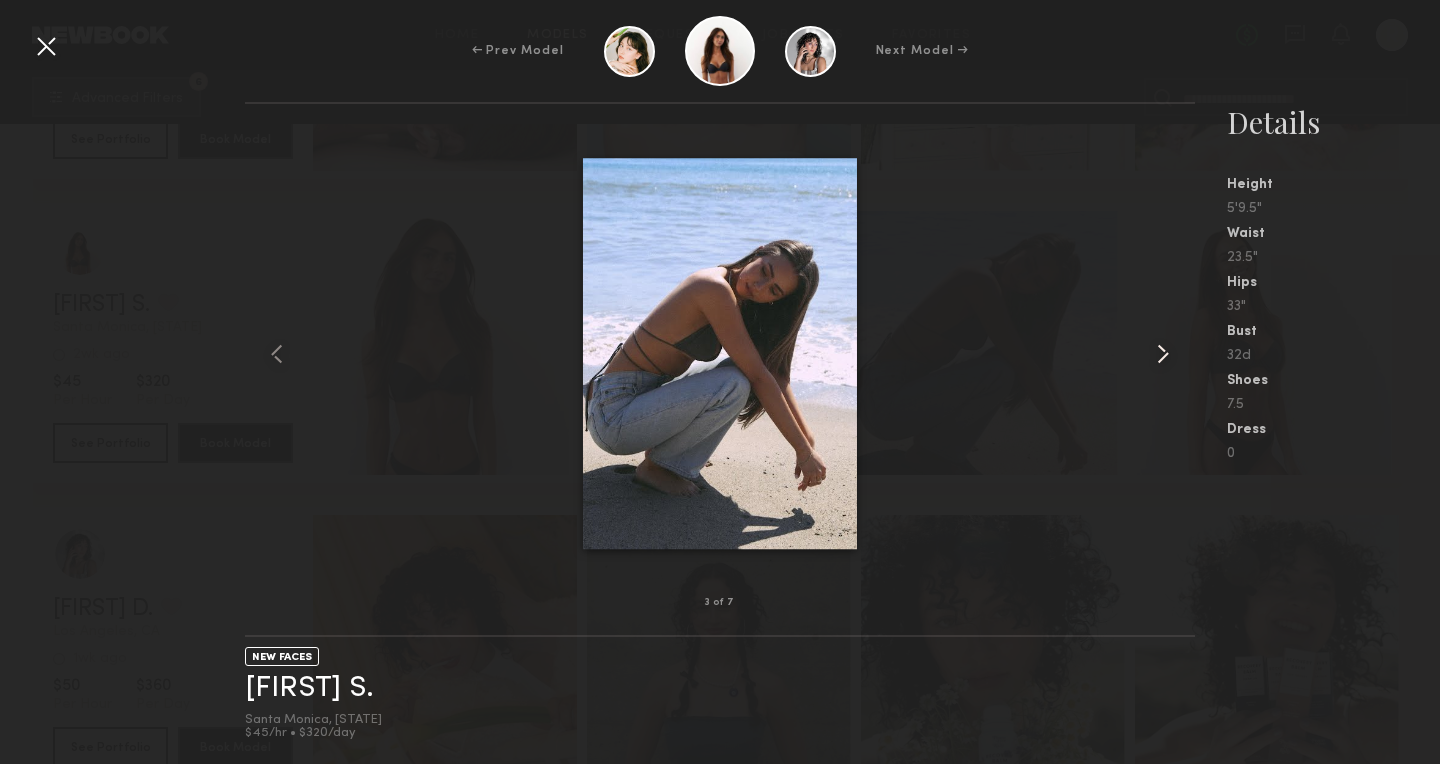 click at bounding box center [1163, 354] 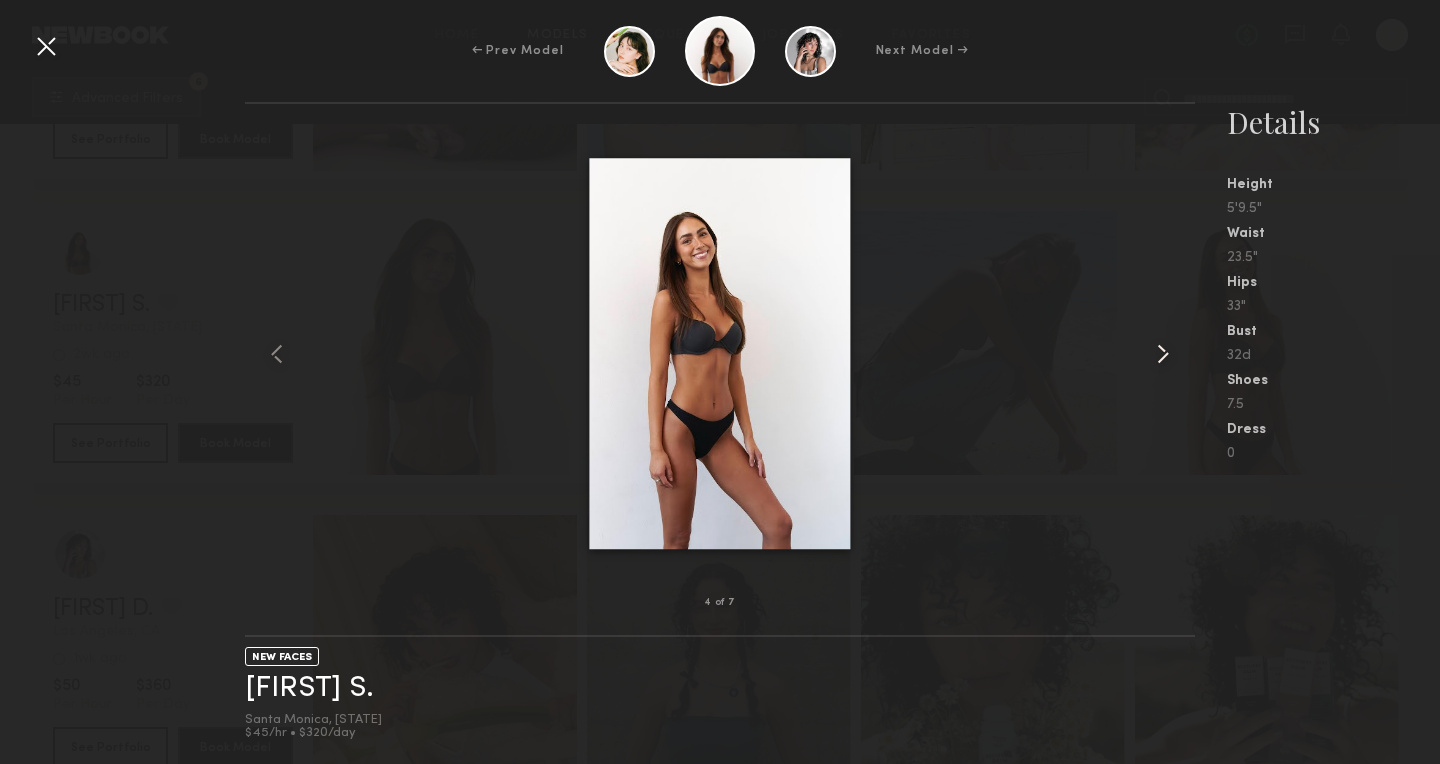 click at bounding box center [1163, 354] 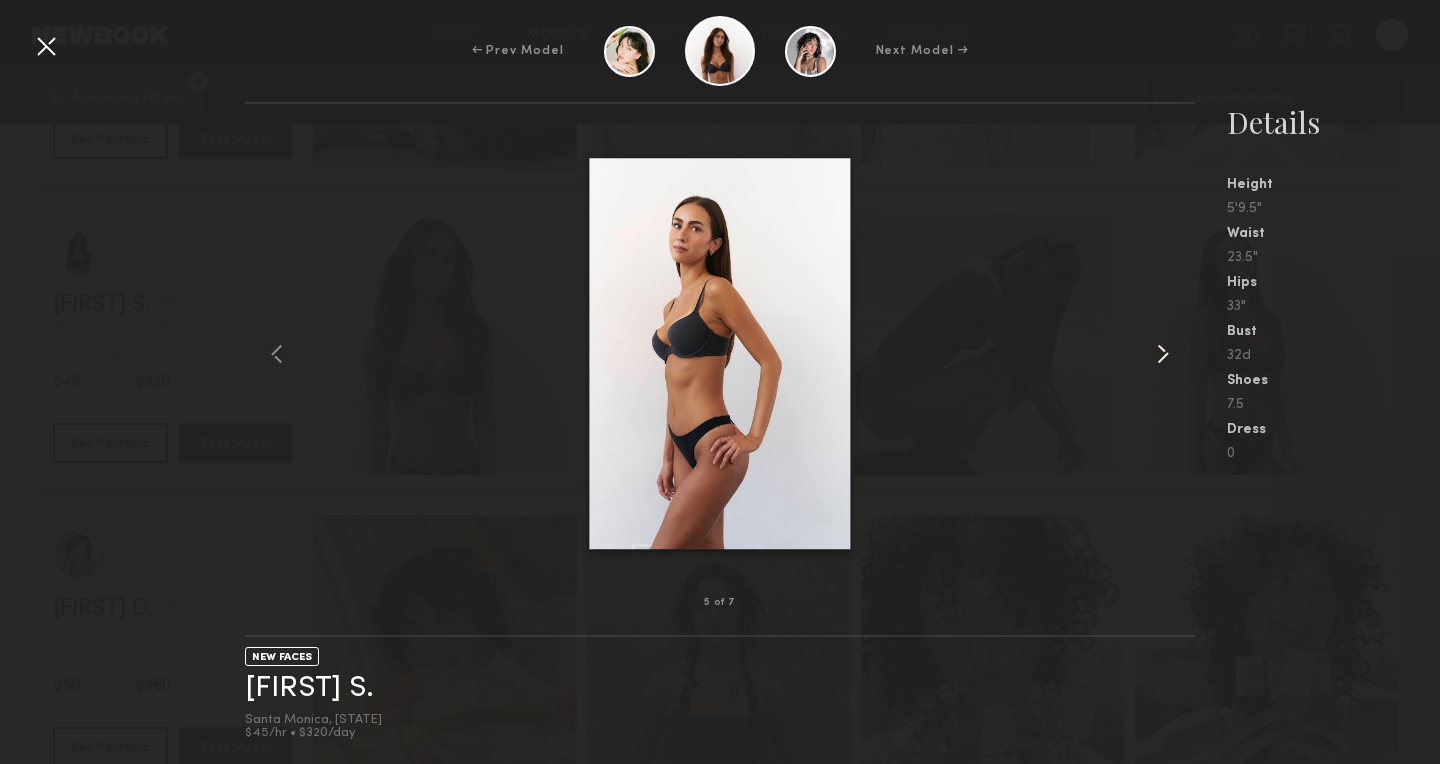 click at bounding box center [1163, 354] 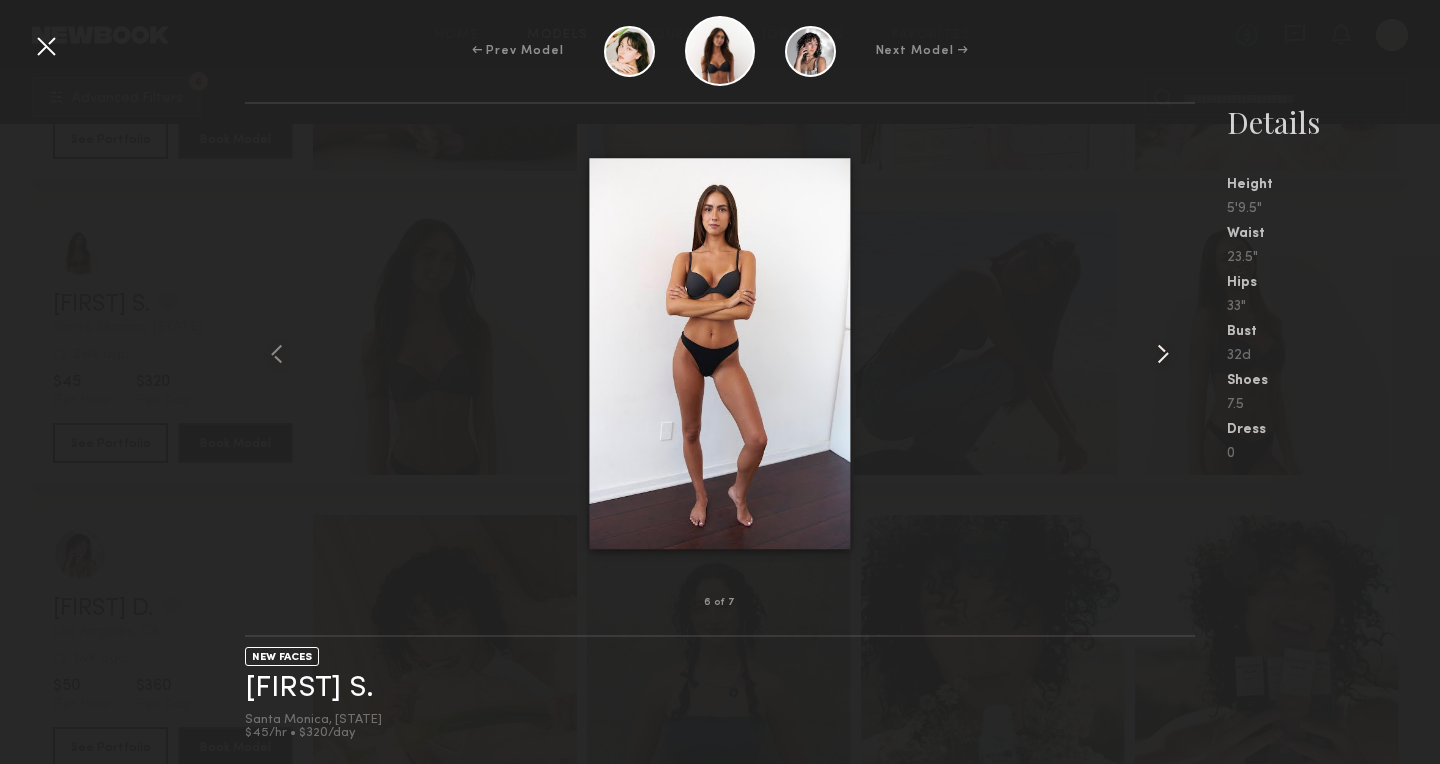 click at bounding box center [1163, 354] 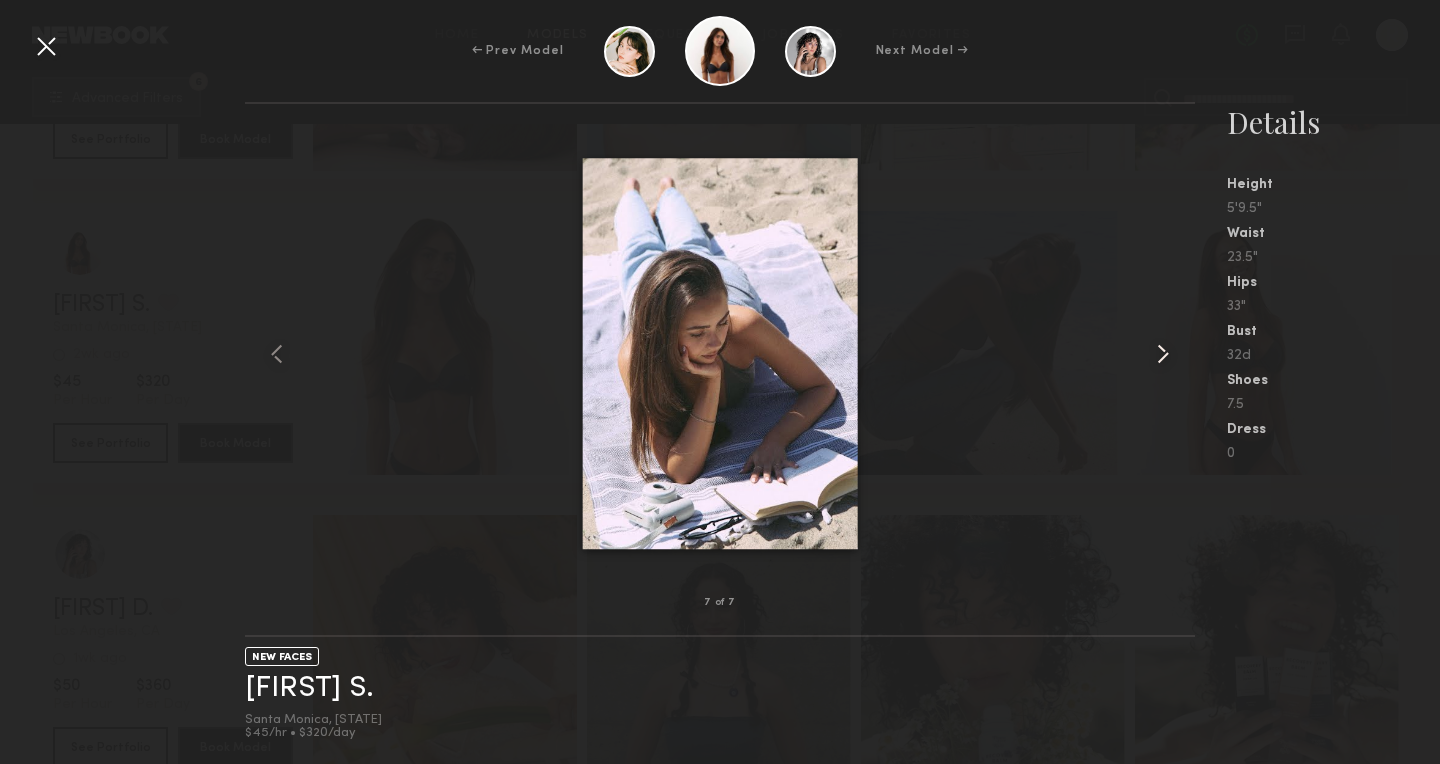 click at bounding box center (1163, 354) 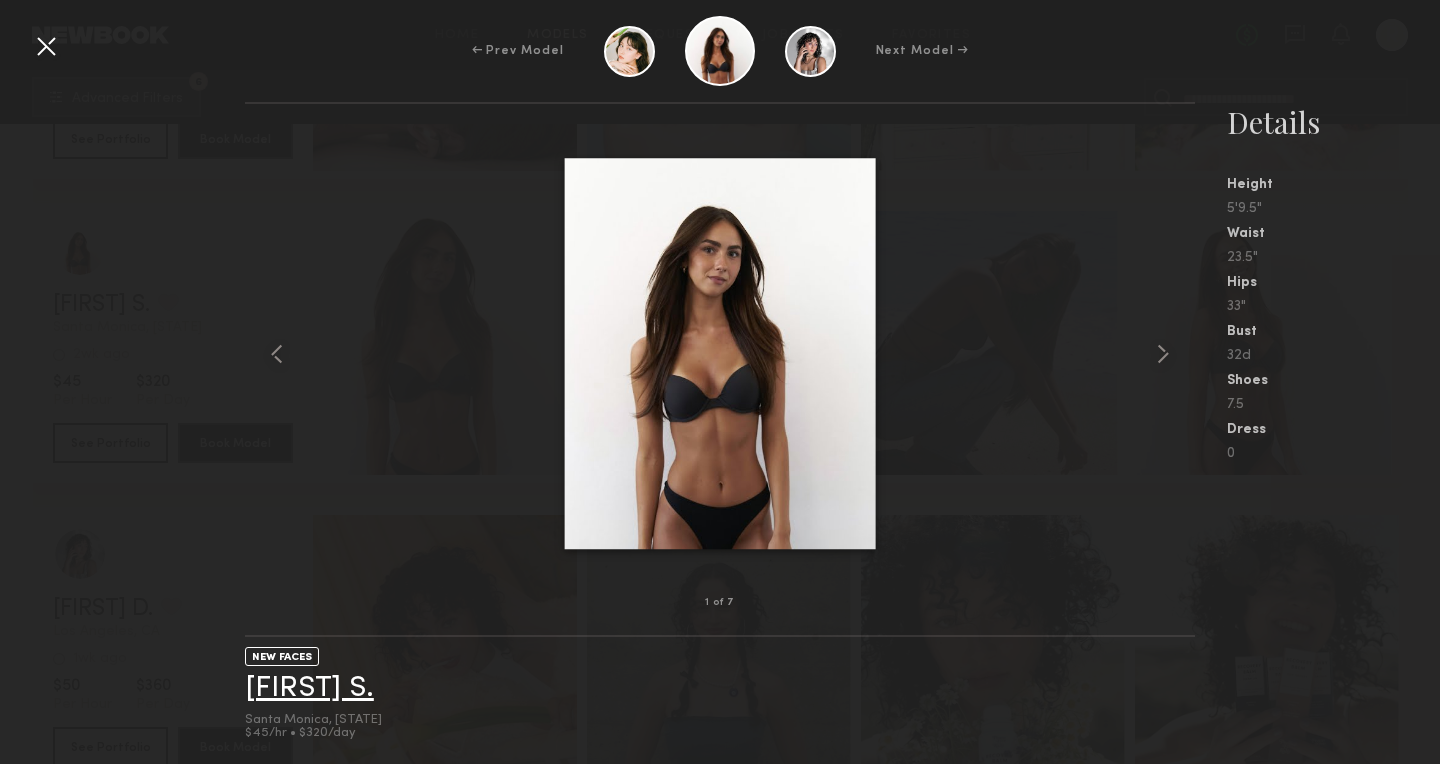 click on "[FIRST] [LAST]" 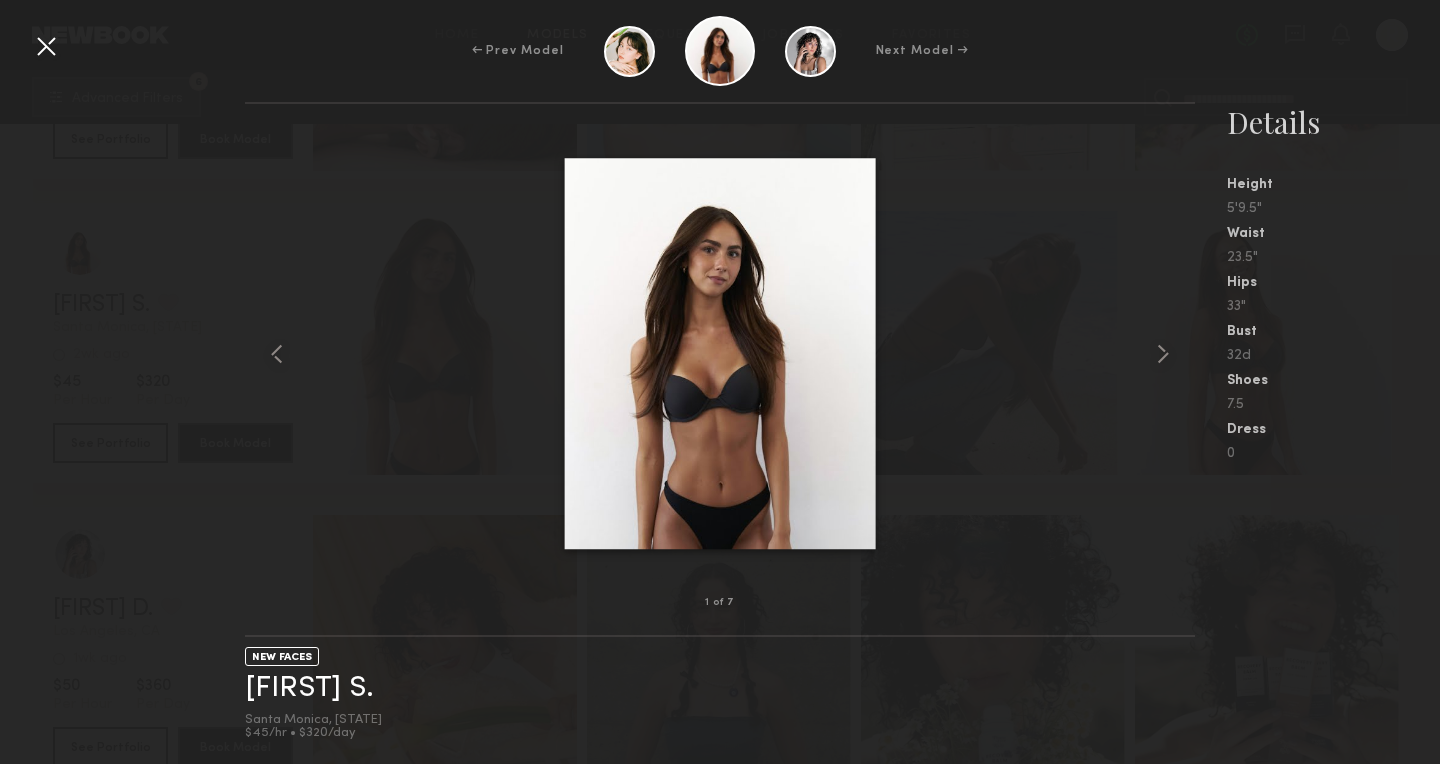 click at bounding box center [46, 46] 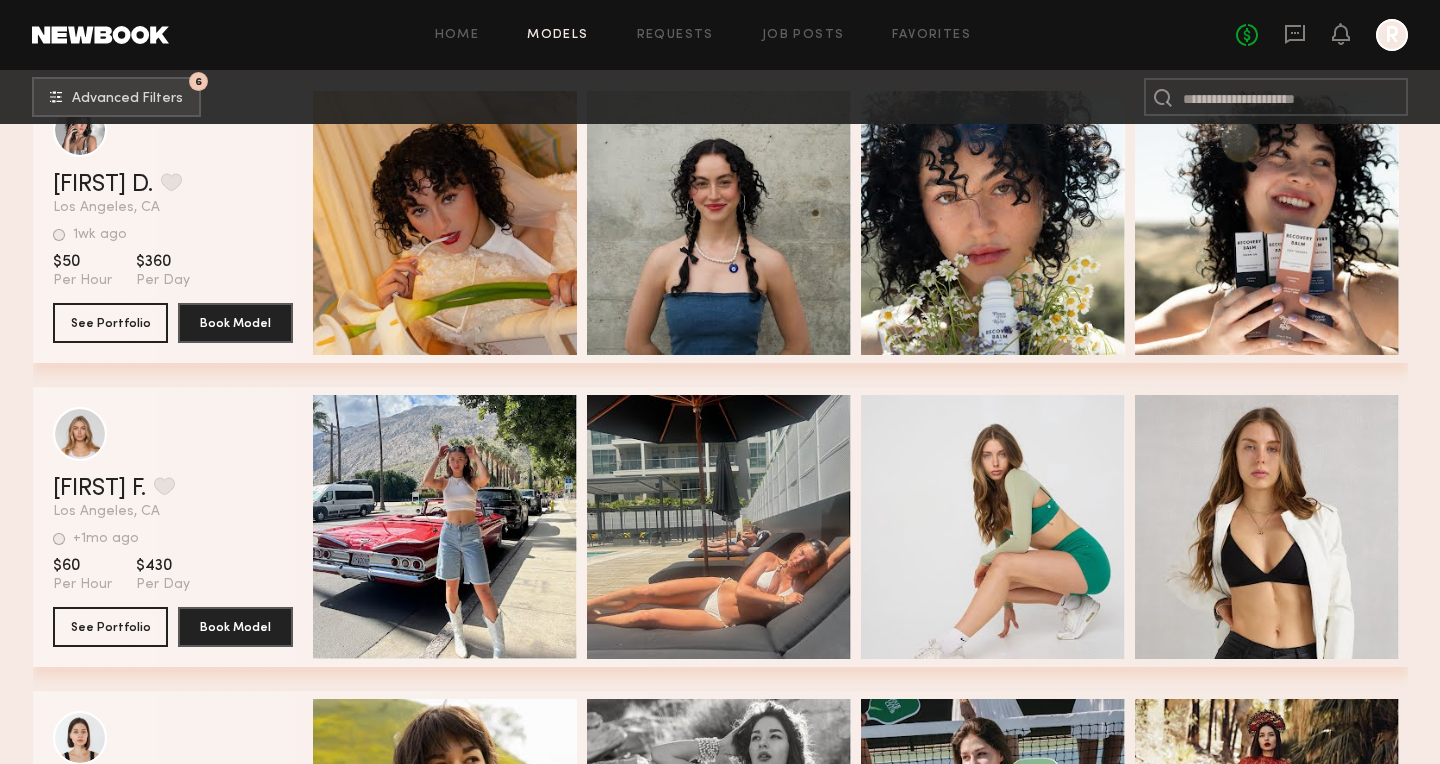 scroll, scrollTop: 12278, scrollLeft: 0, axis: vertical 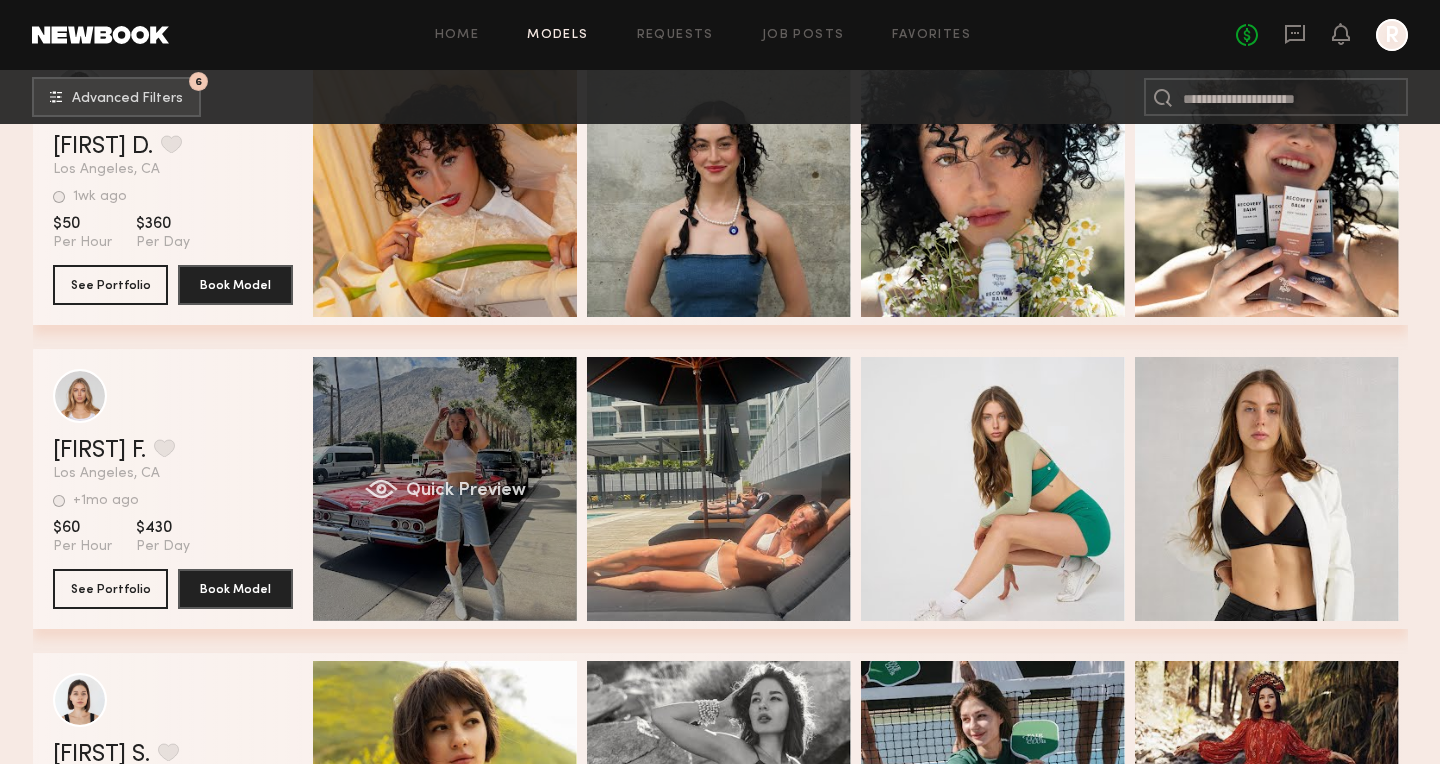 click on "Quick Preview" 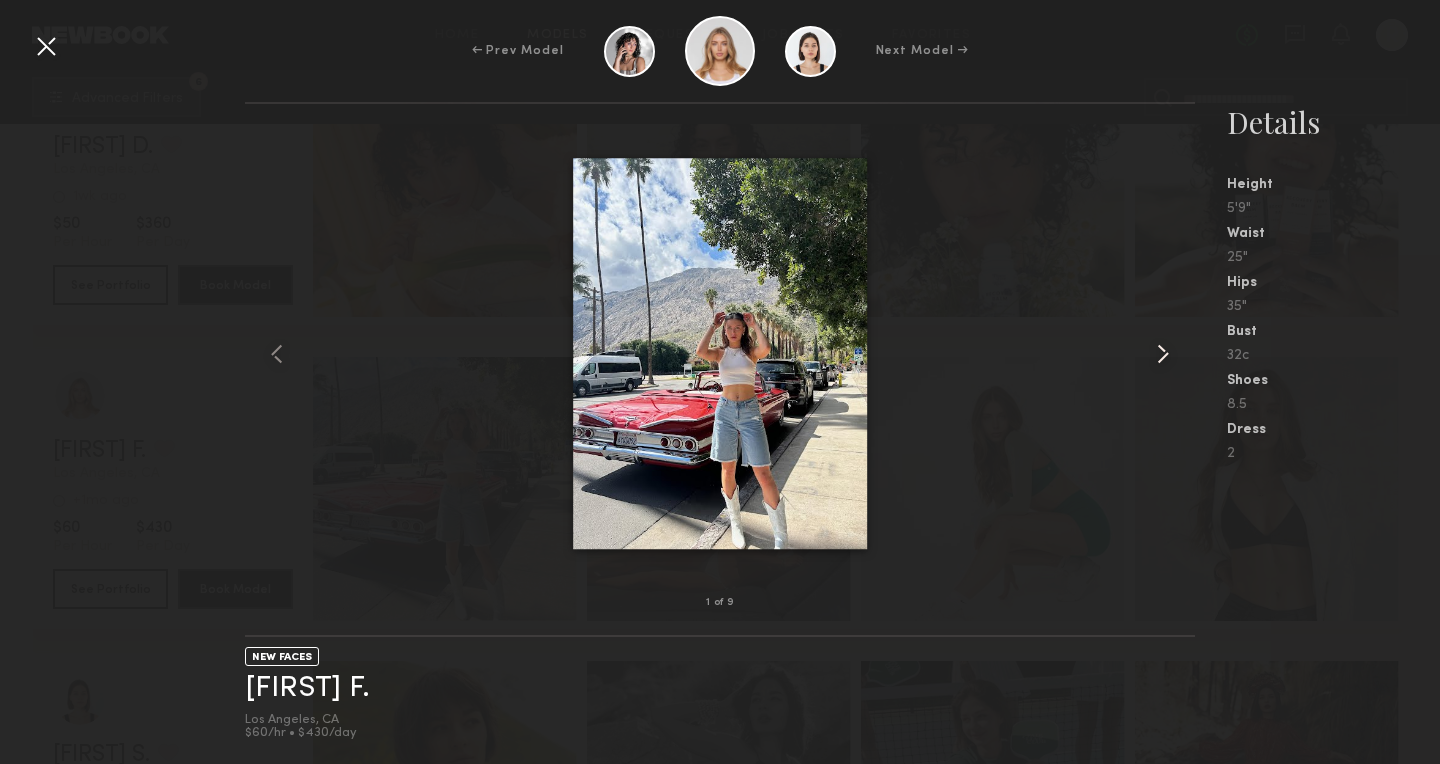 click at bounding box center (1163, 354) 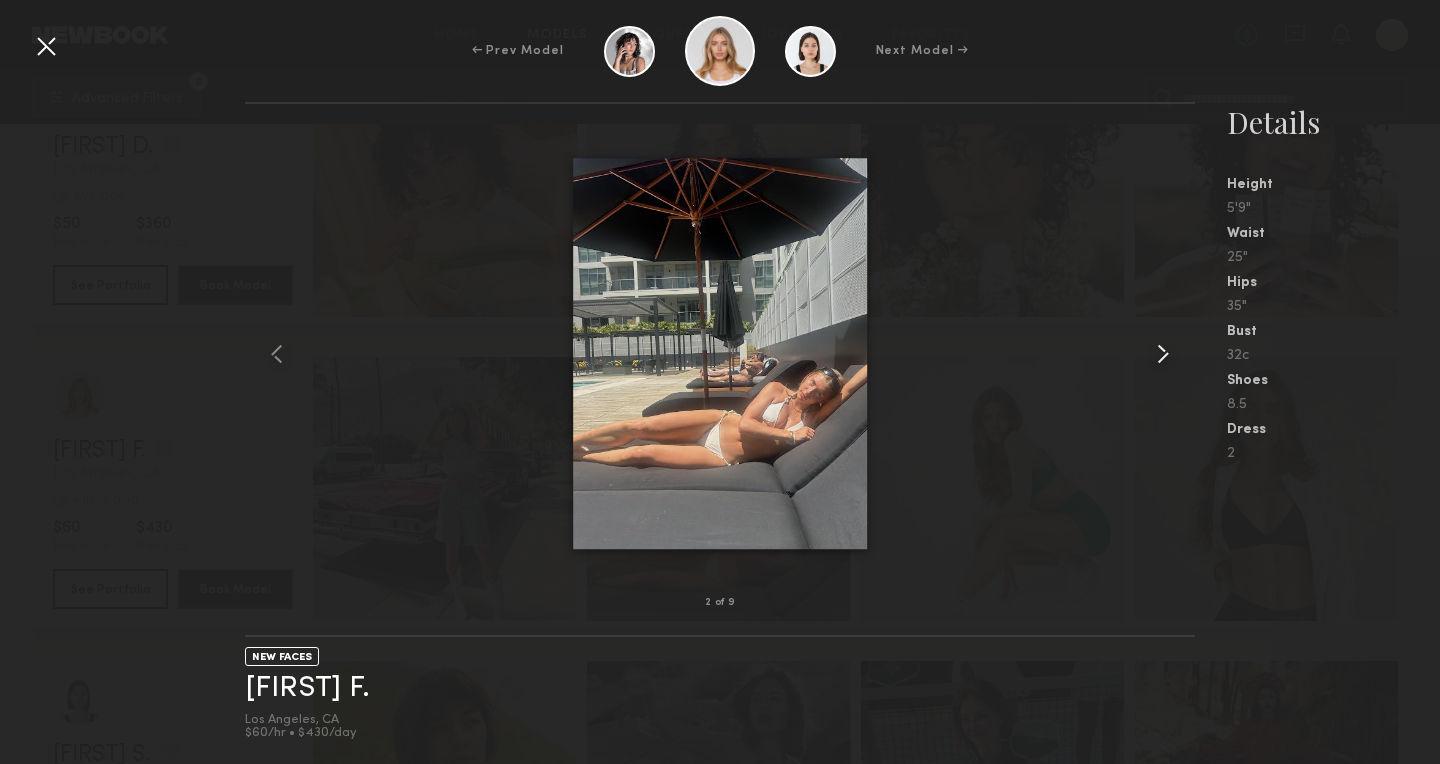 click at bounding box center (1163, 354) 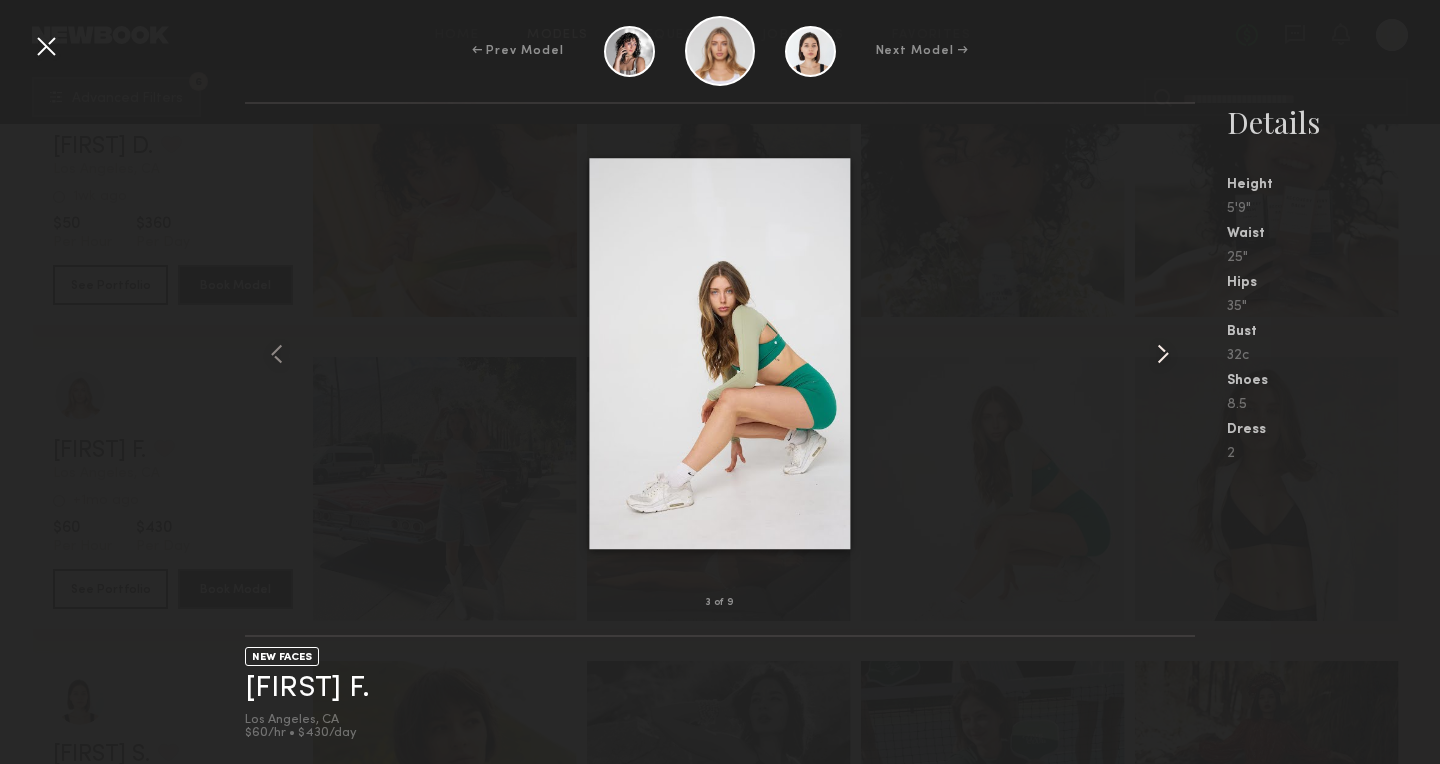 click at bounding box center [1163, 354] 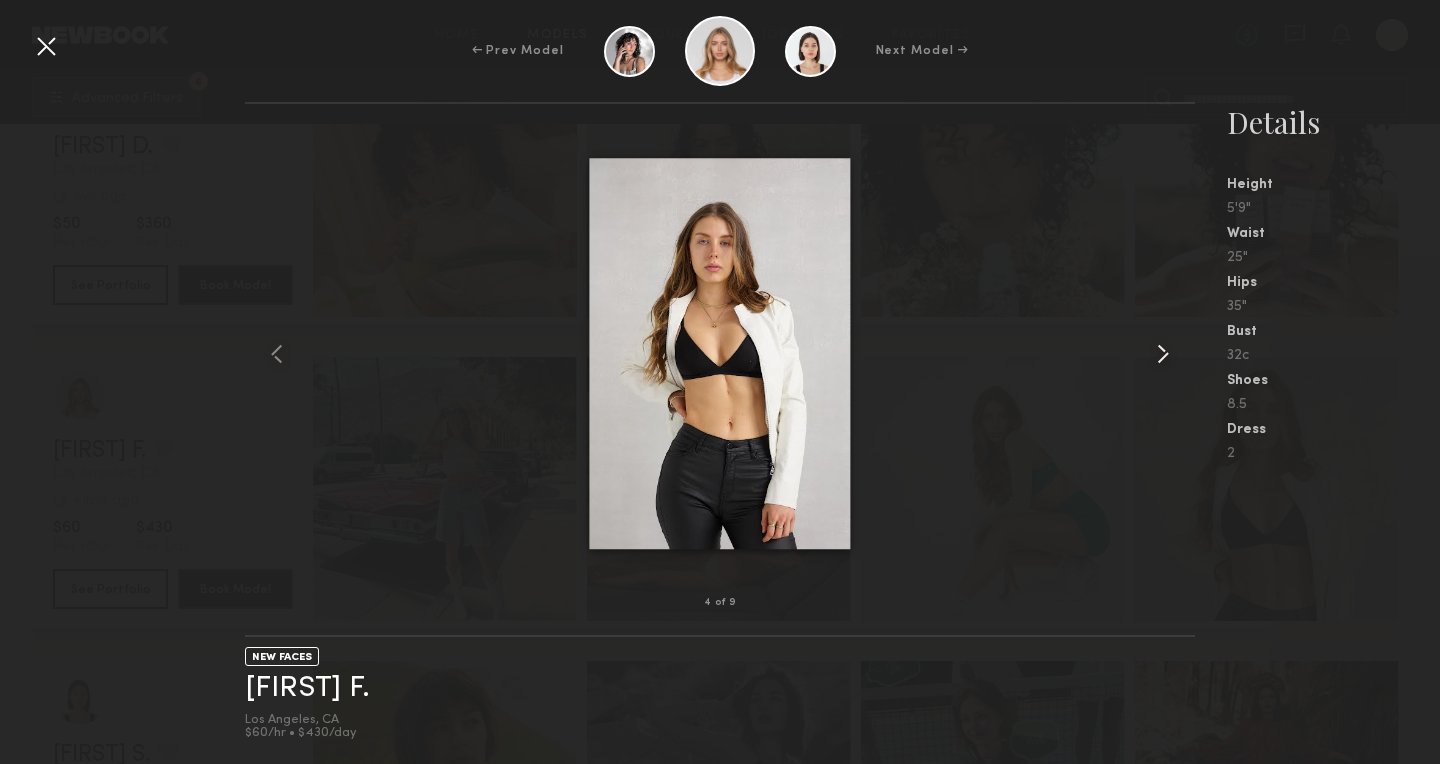 click at bounding box center (1163, 354) 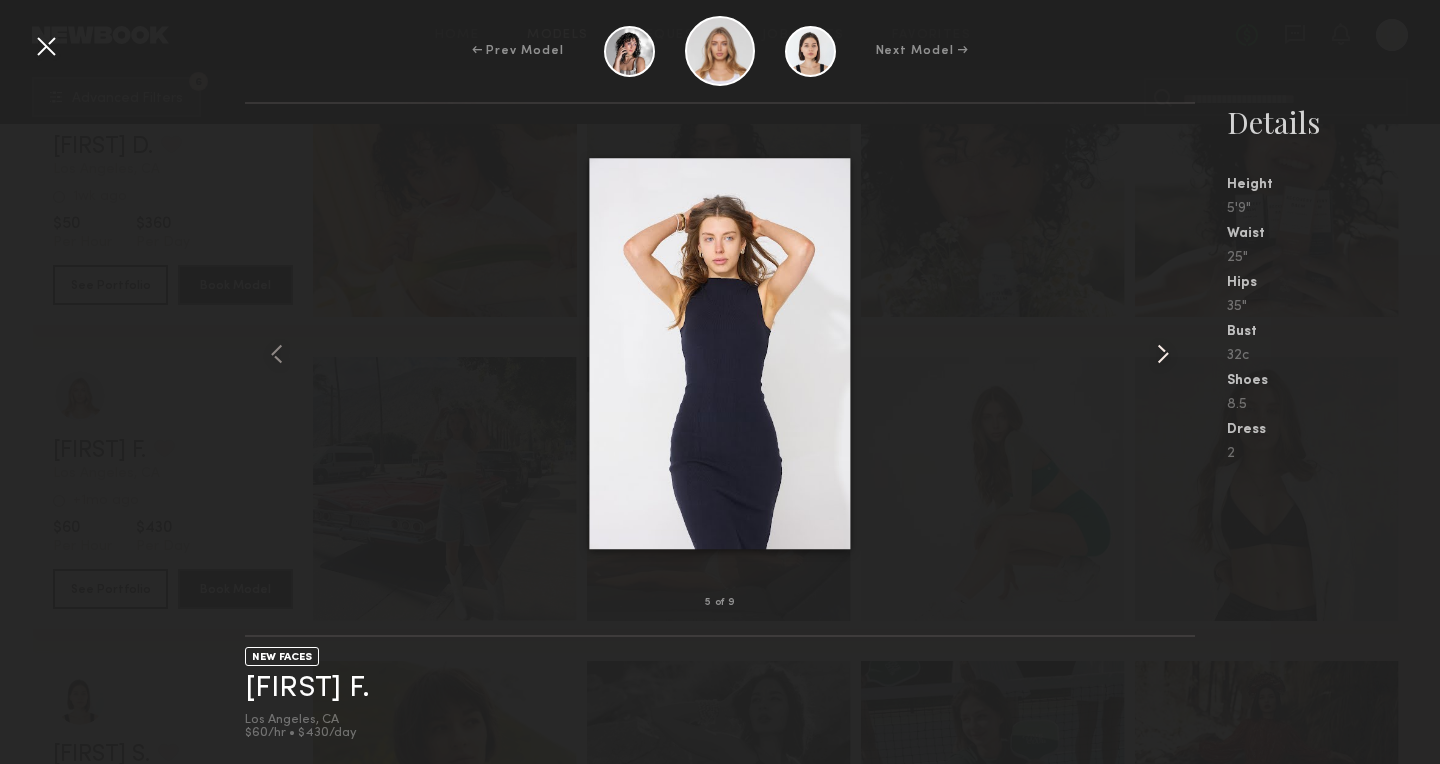 click at bounding box center (1163, 354) 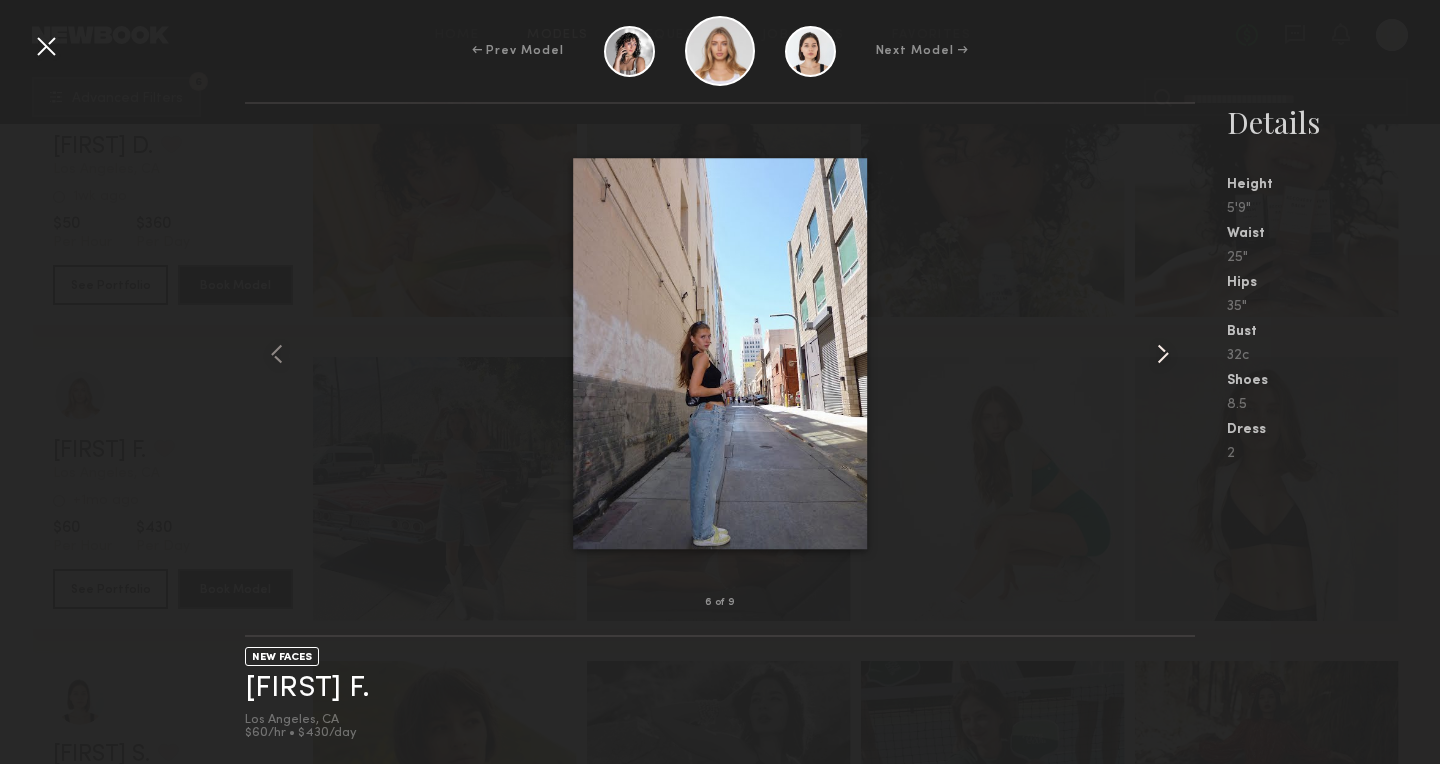 click at bounding box center (1163, 354) 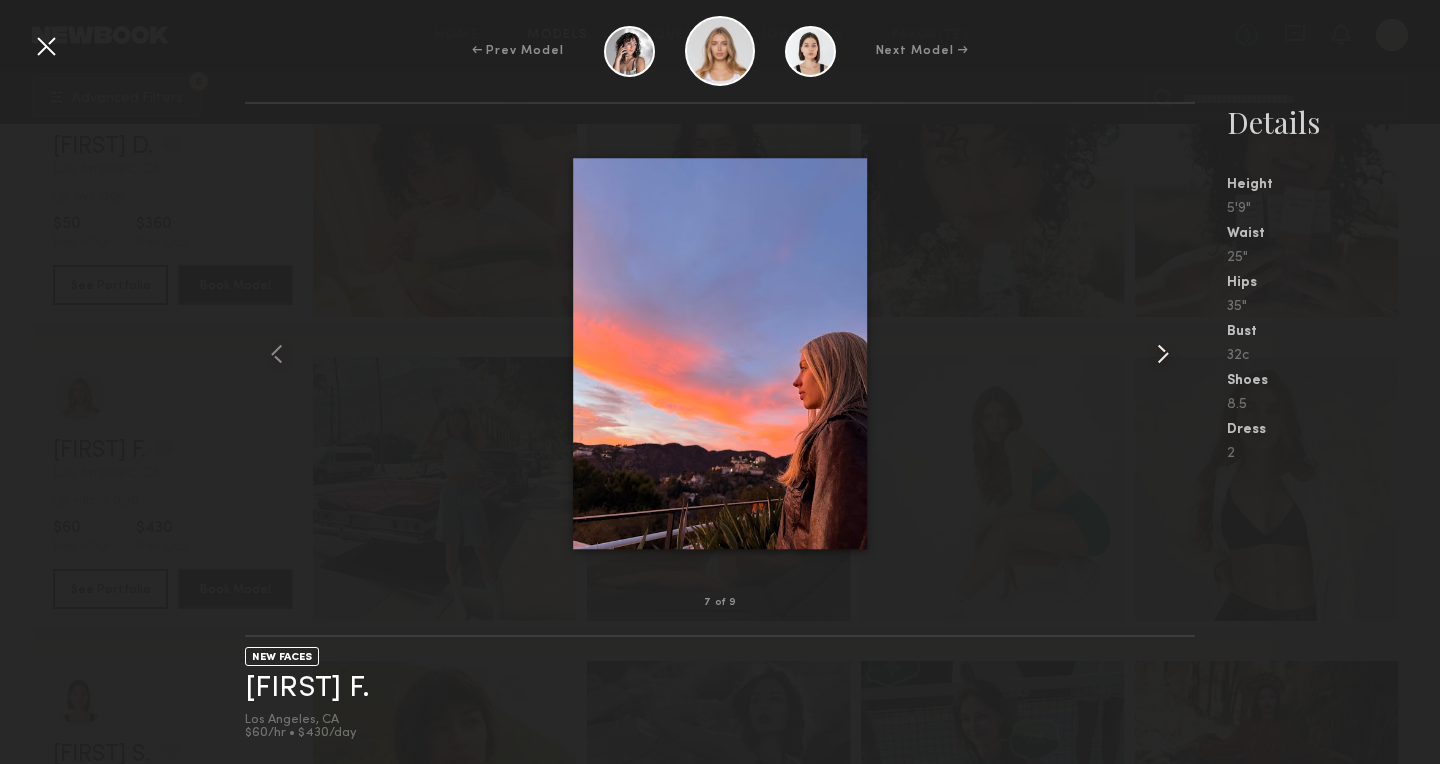 click at bounding box center (1163, 354) 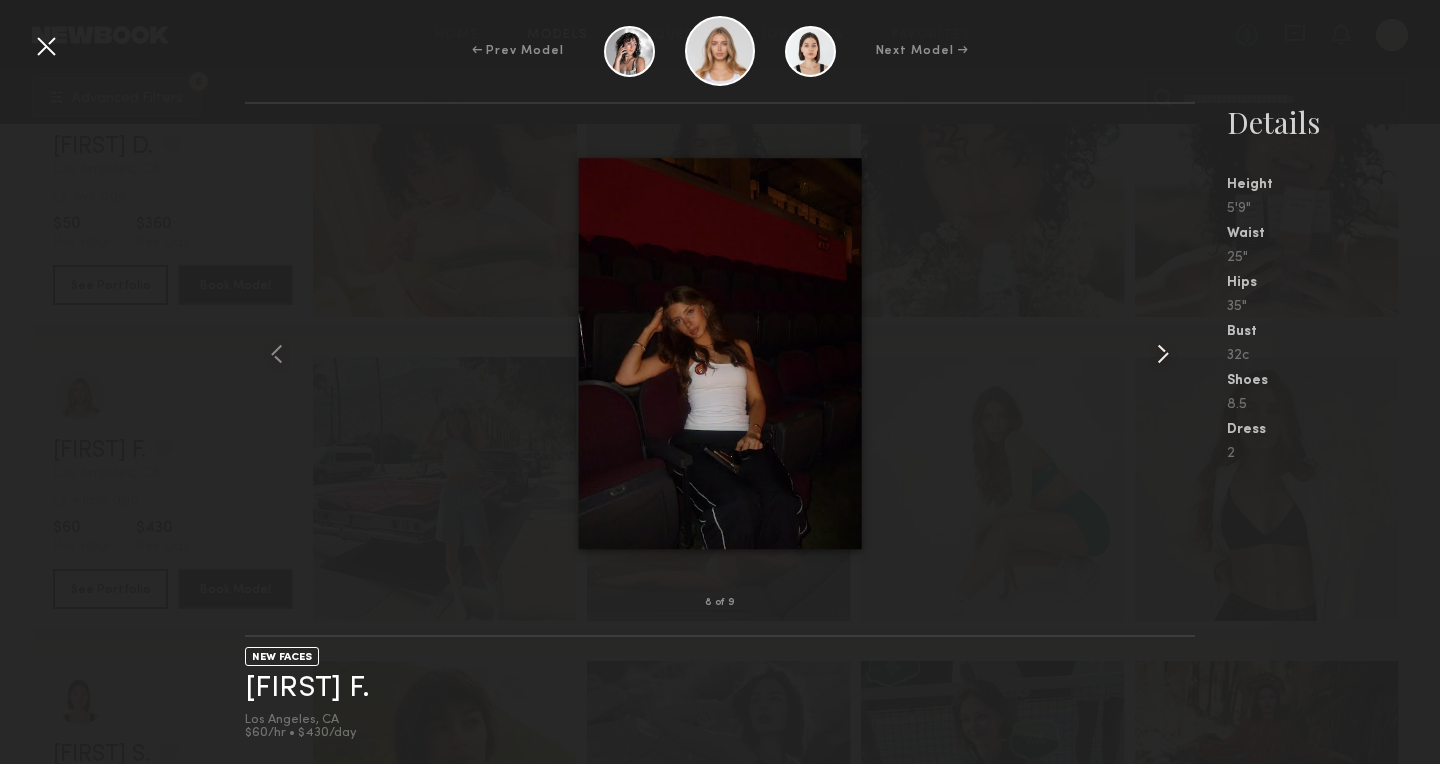 click at bounding box center [1163, 354] 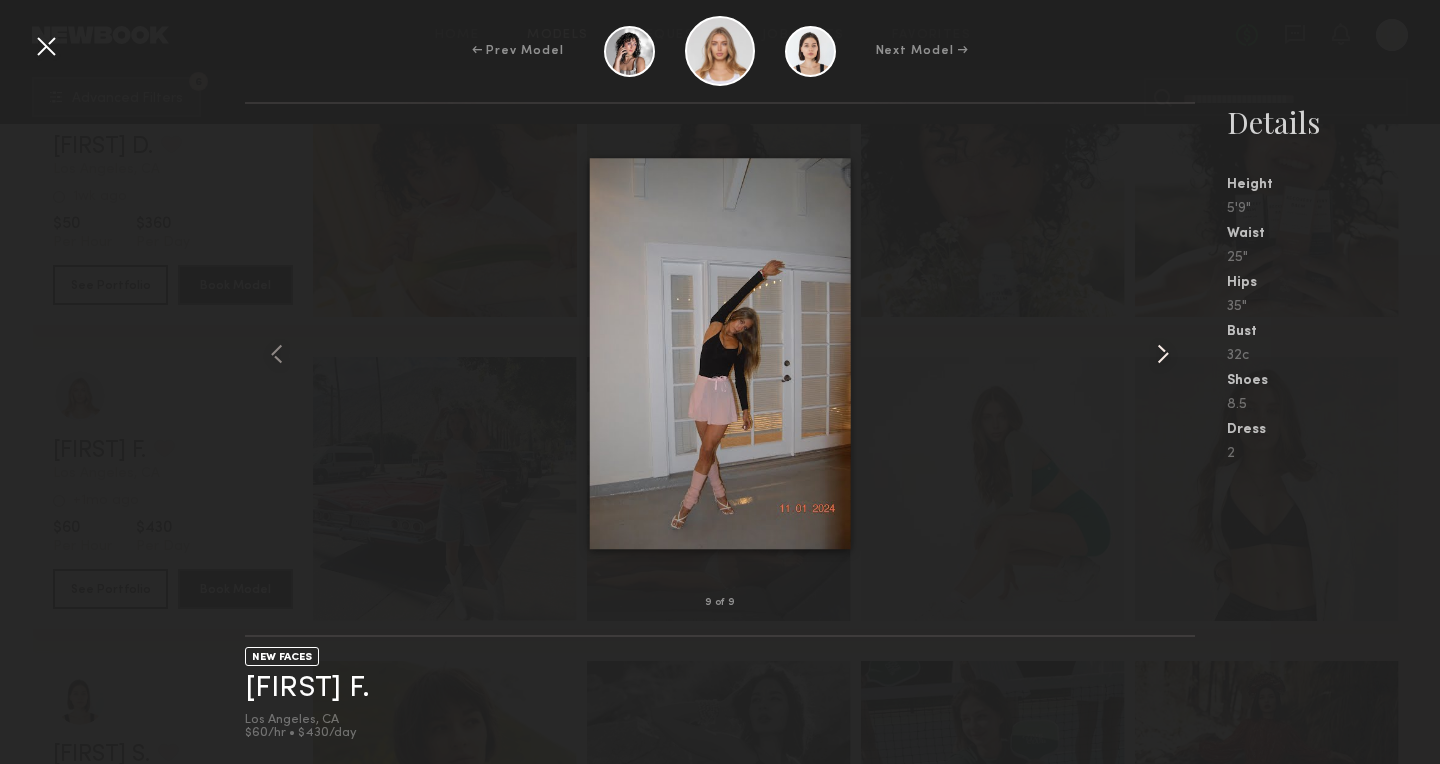 click at bounding box center [1163, 354] 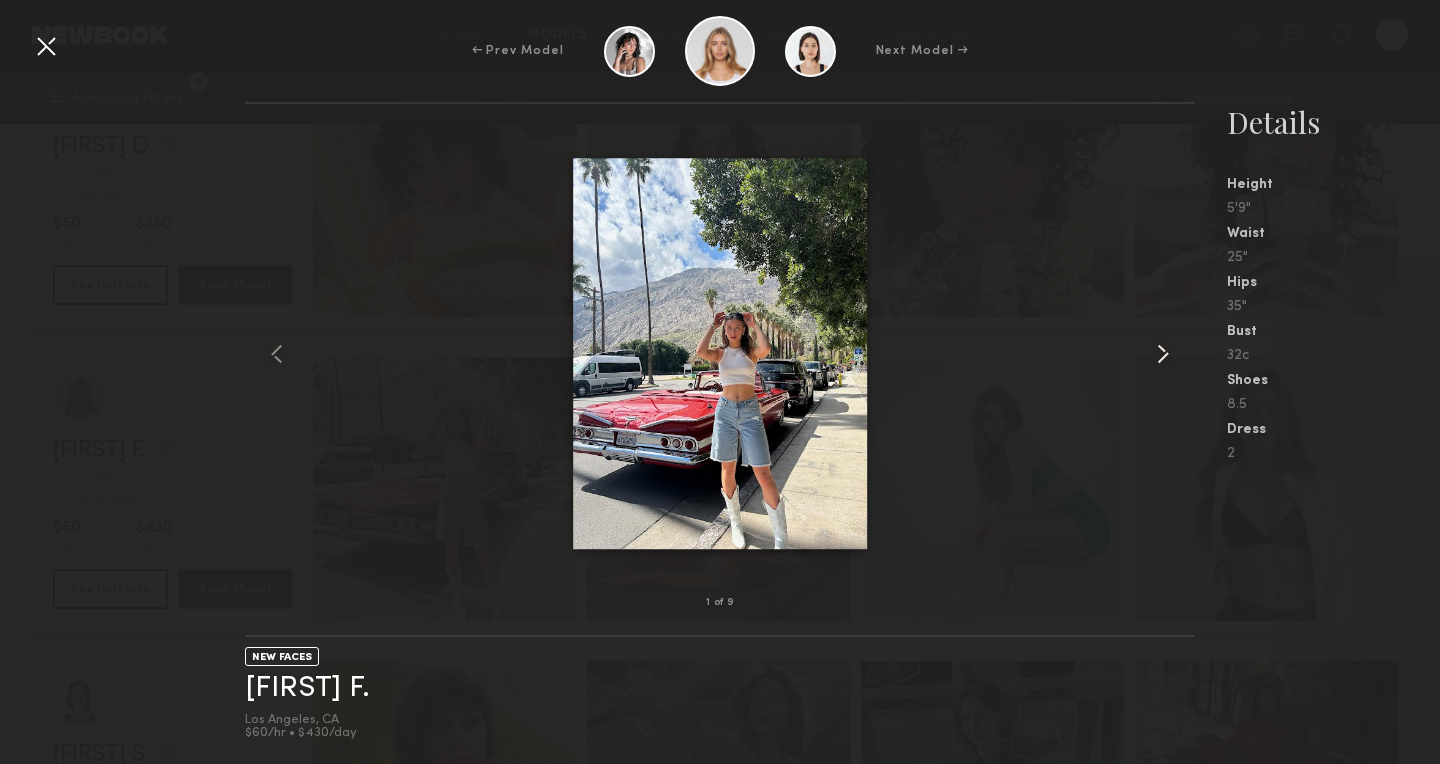 click at bounding box center [1163, 354] 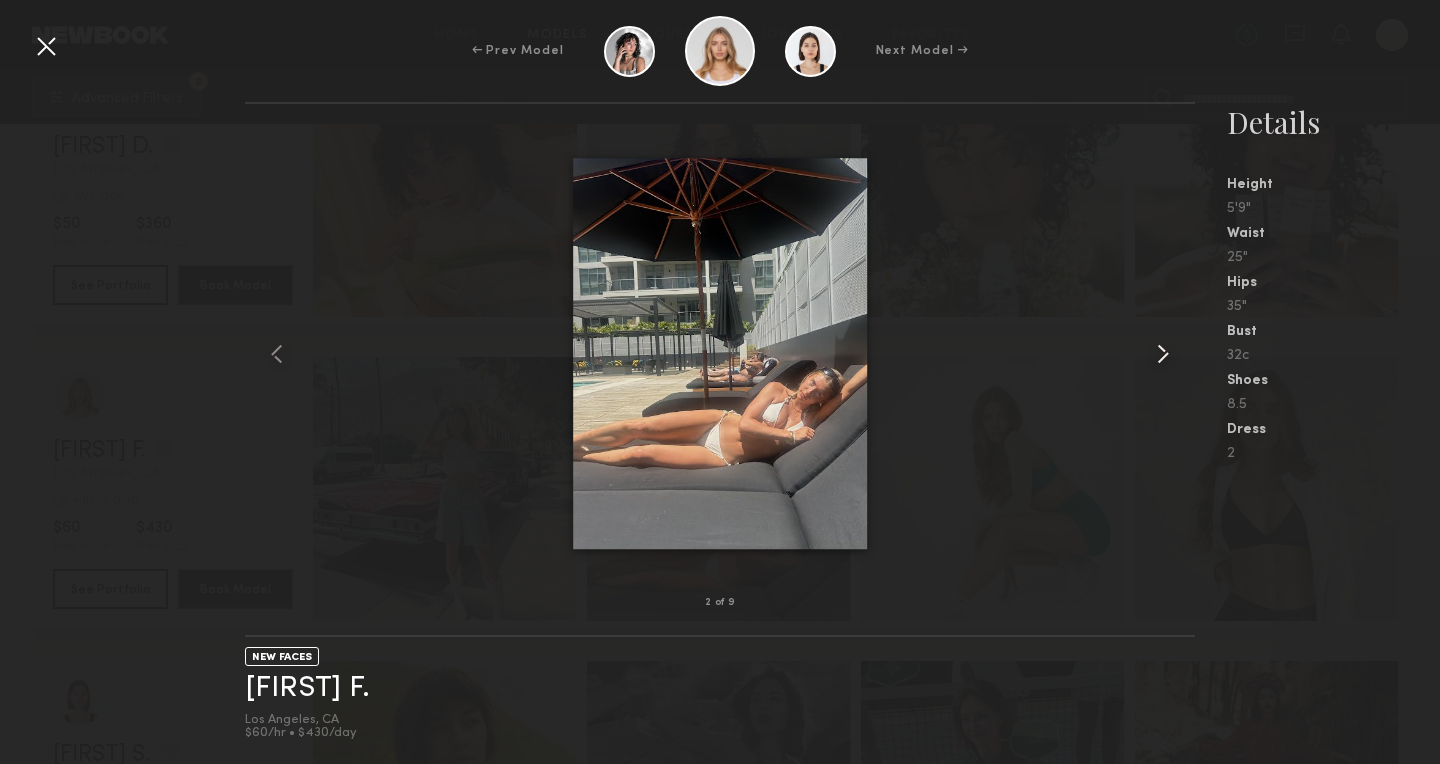 click at bounding box center (1163, 354) 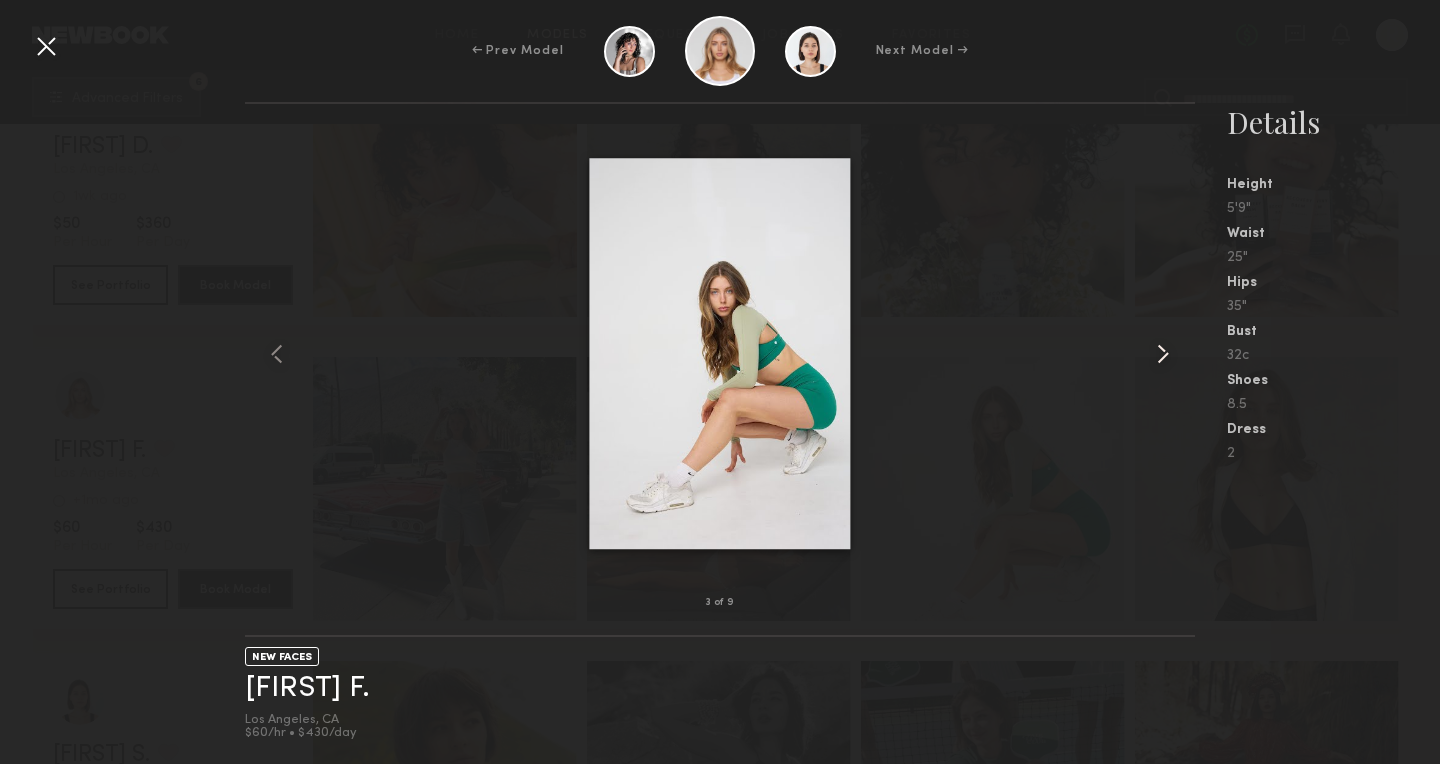 click at bounding box center [1163, 354] 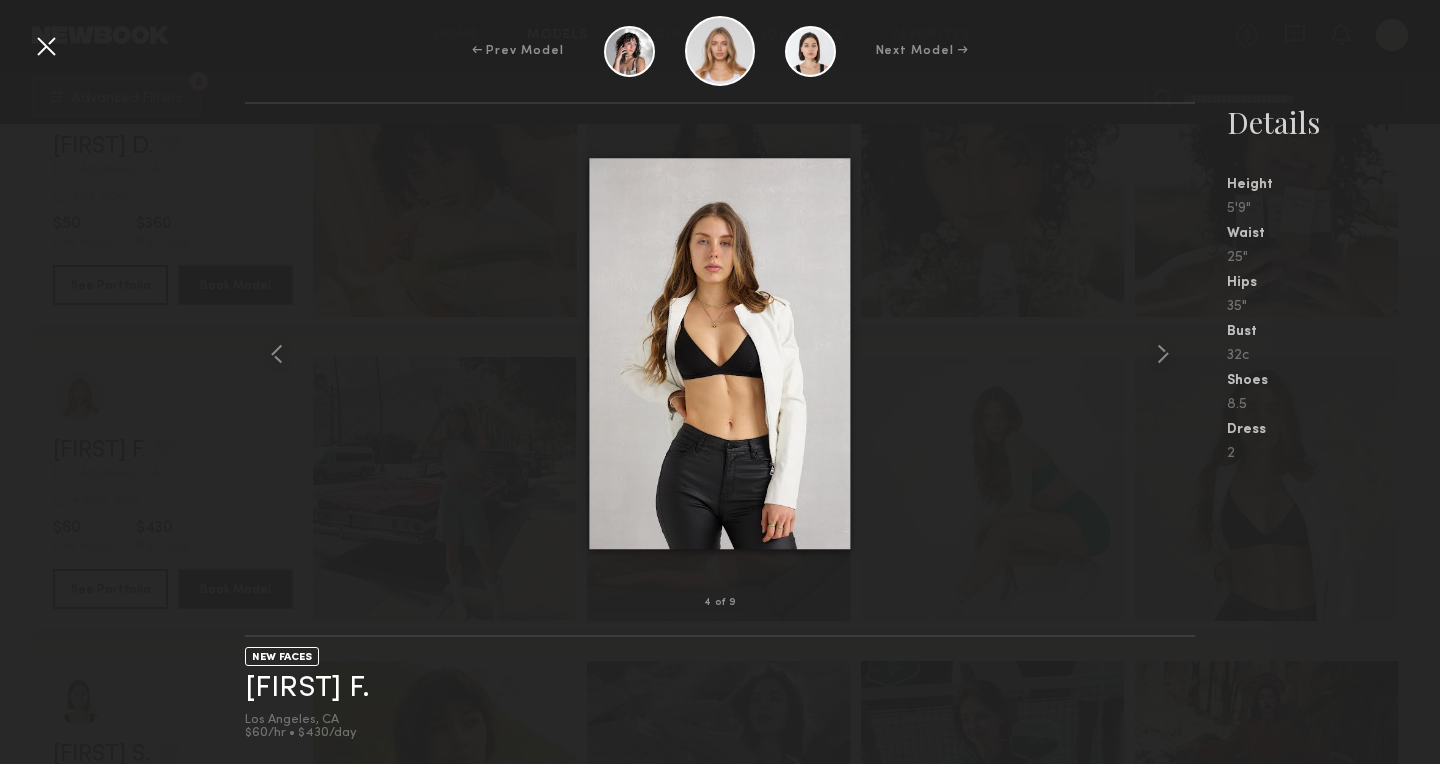 click at bounding box center (46, 46) 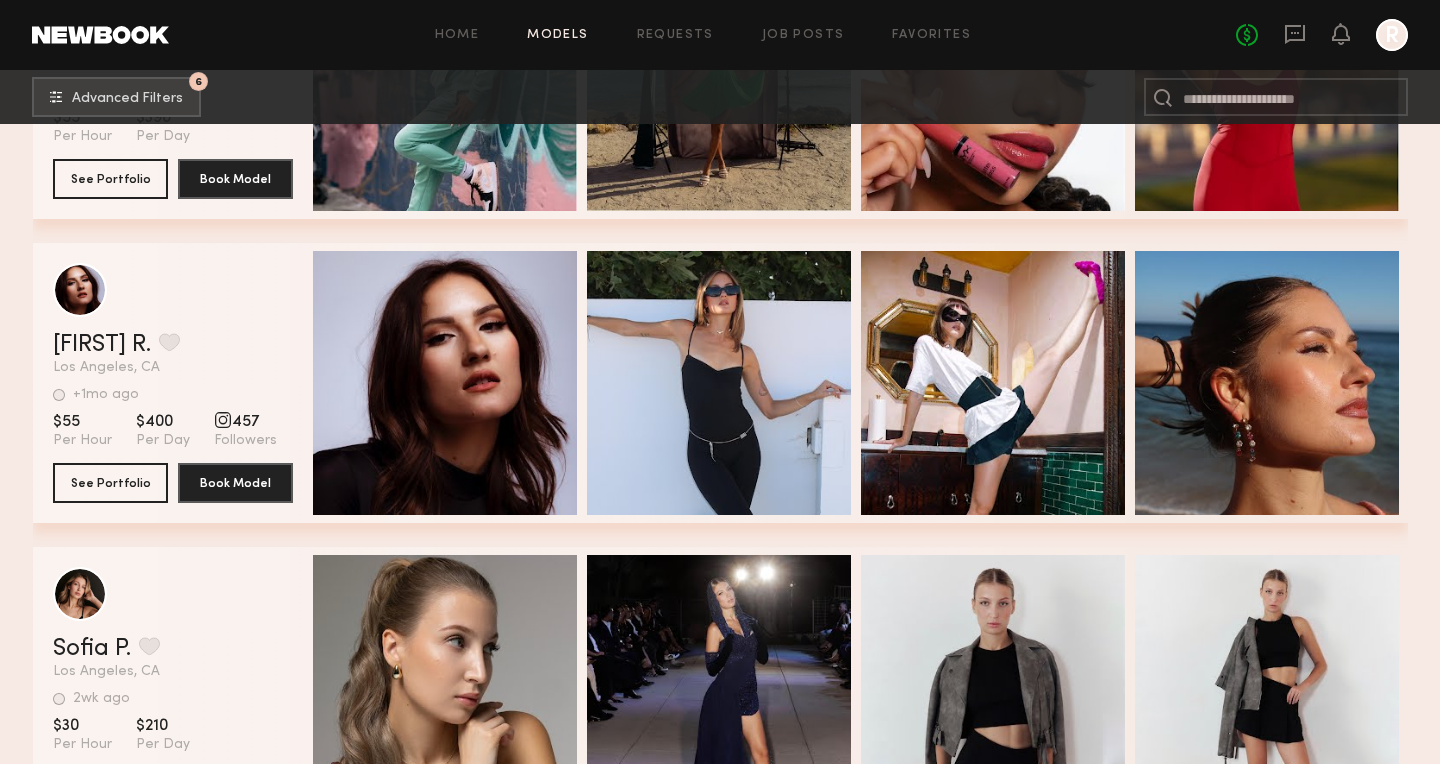 scroll, scrollTop: 13907, scrollLeft: 0, axis: vertical 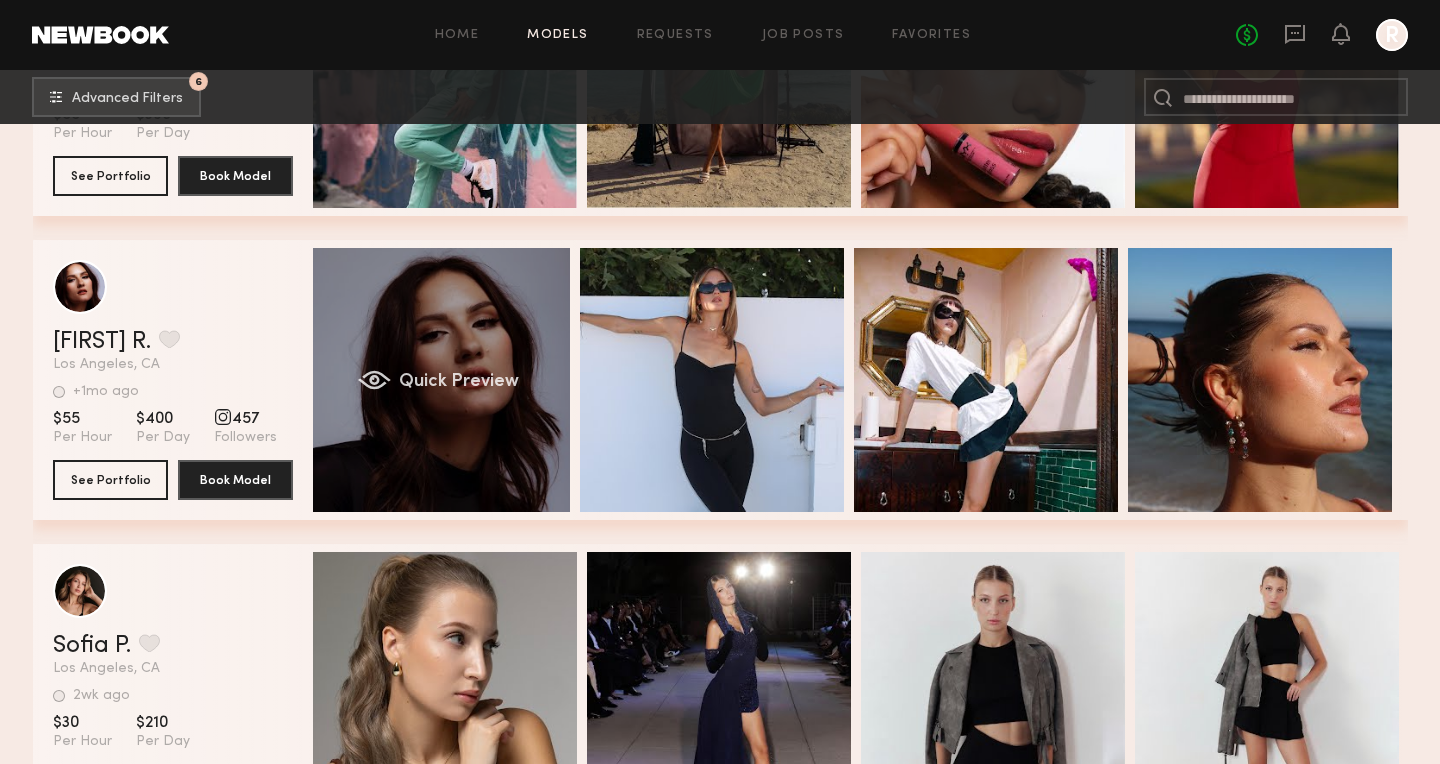 click on "Quick Preview" 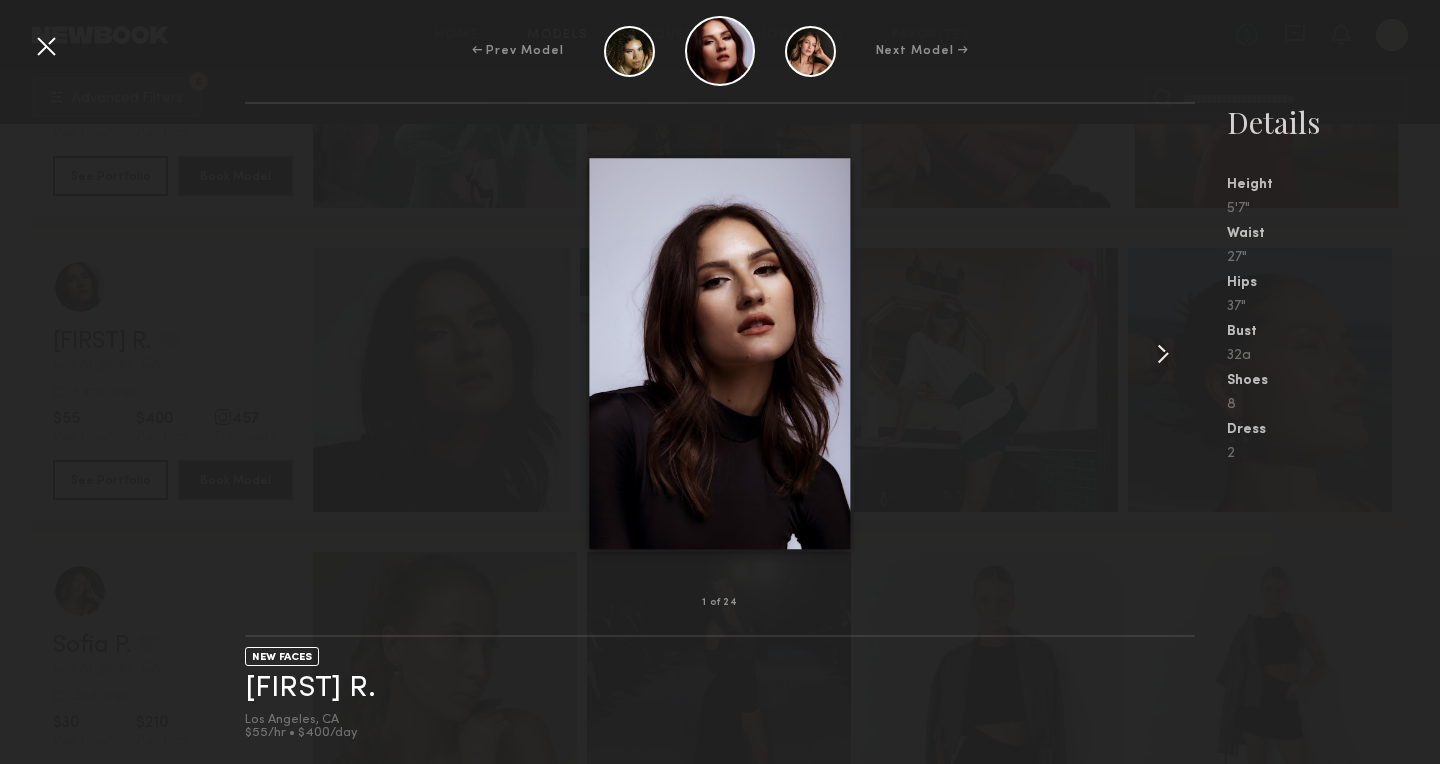 click at bounding box center [1163, 354] 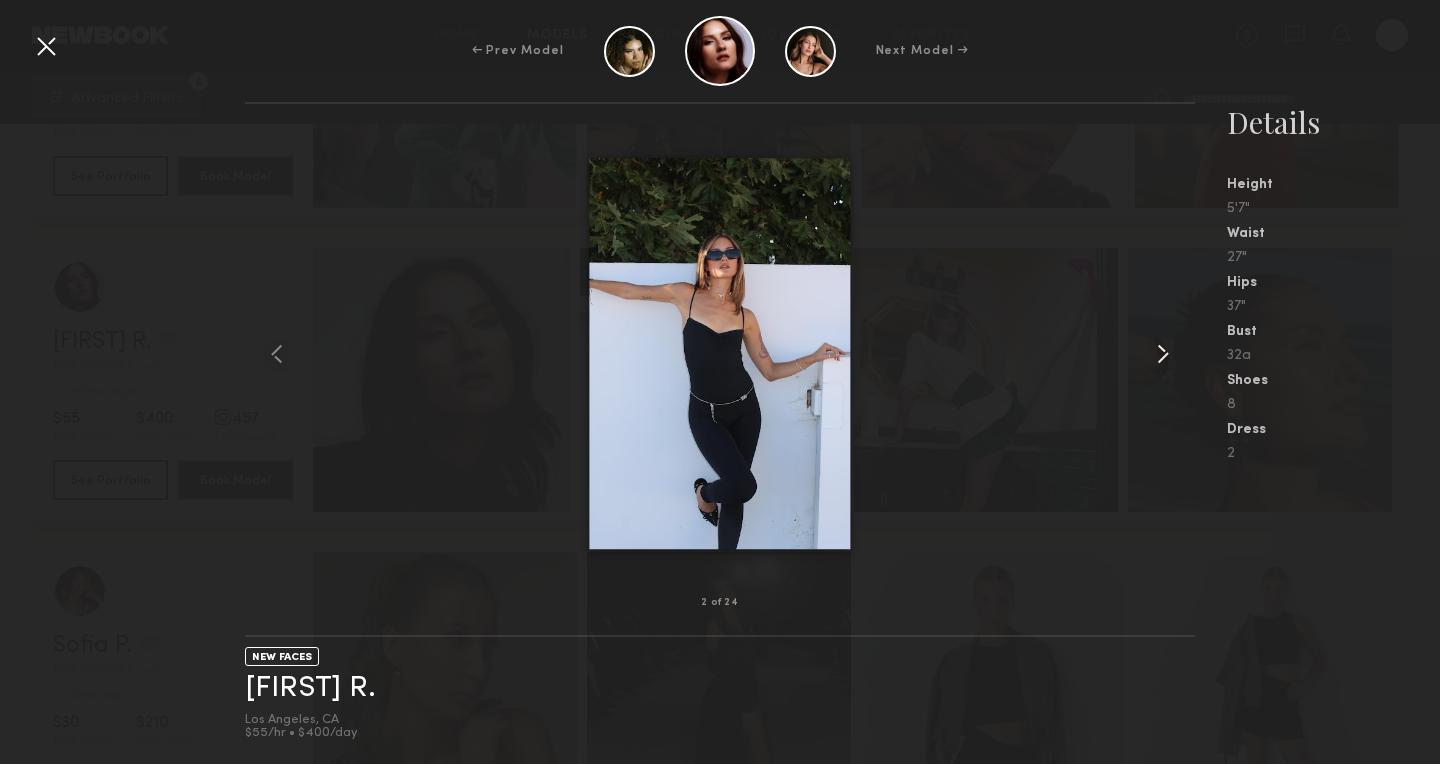 click at bounding box center (1163, 354) 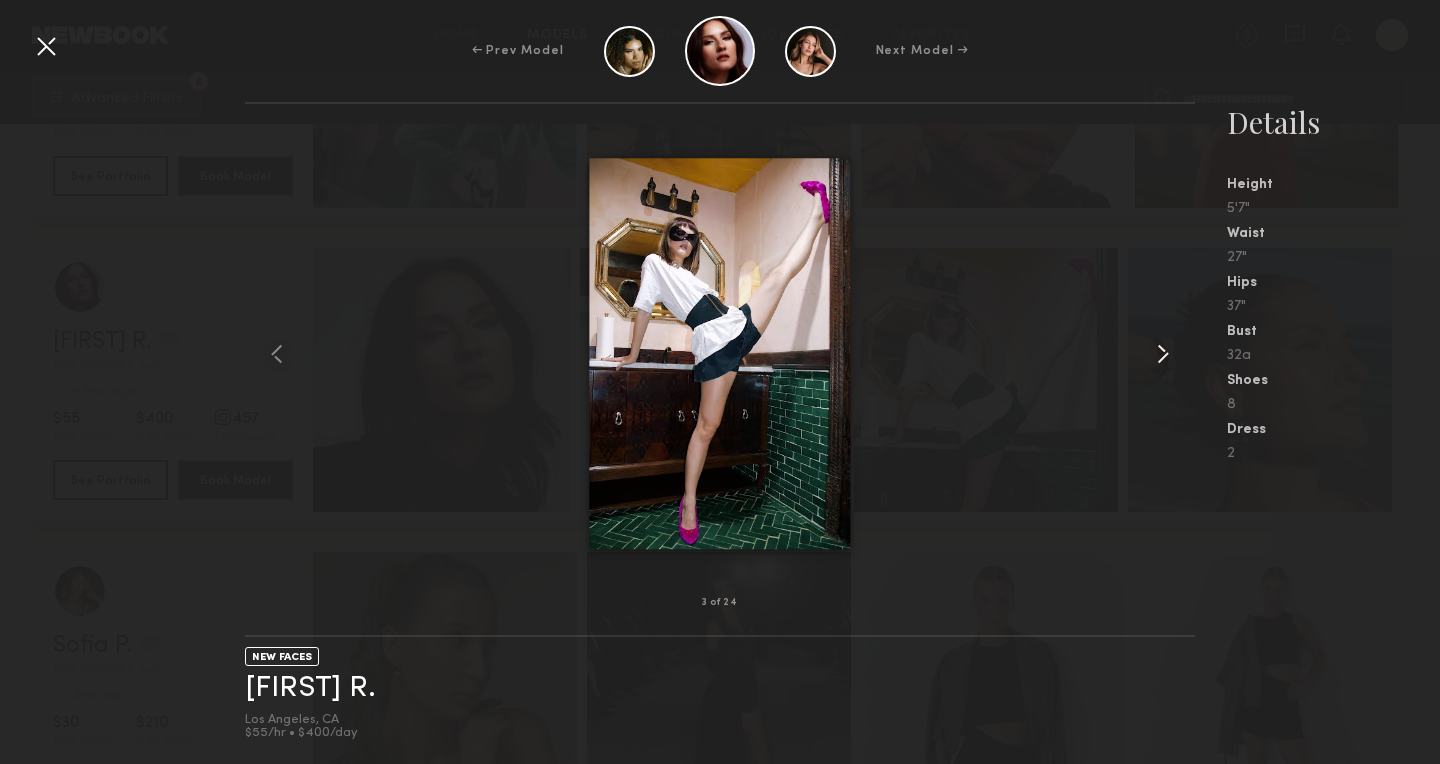 click at bounding box center [1163, 354] 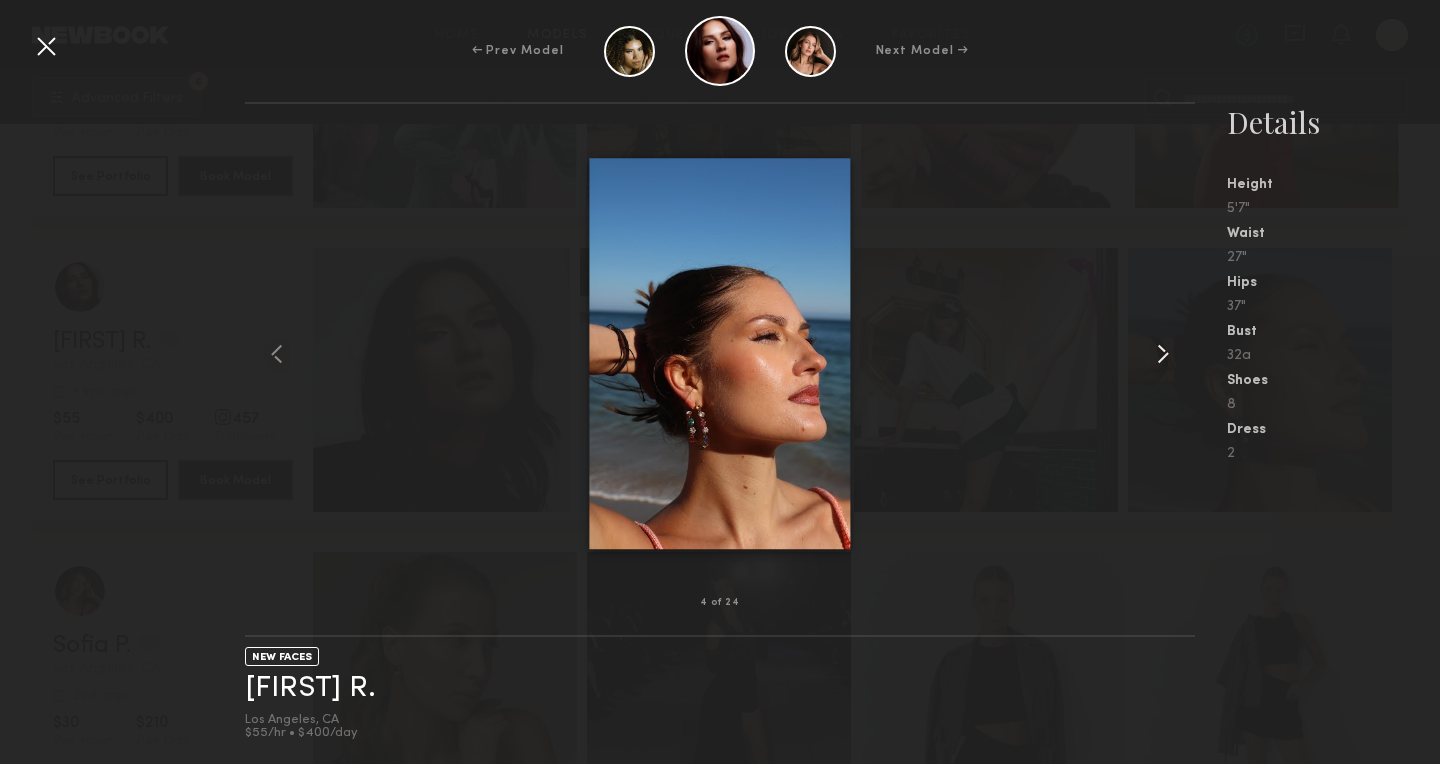 click at bounding box center (1163, 354) 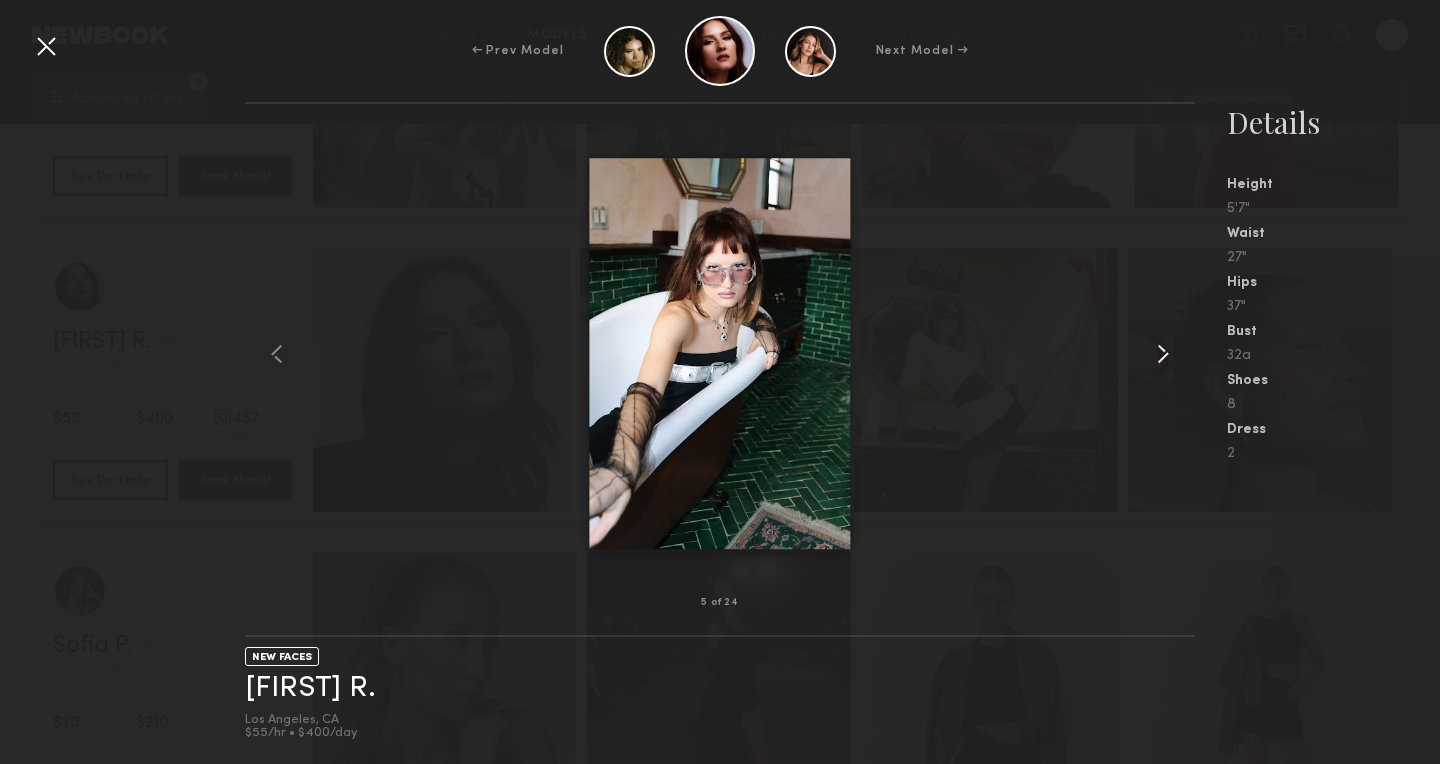 click at bounding box center (1163, 354) 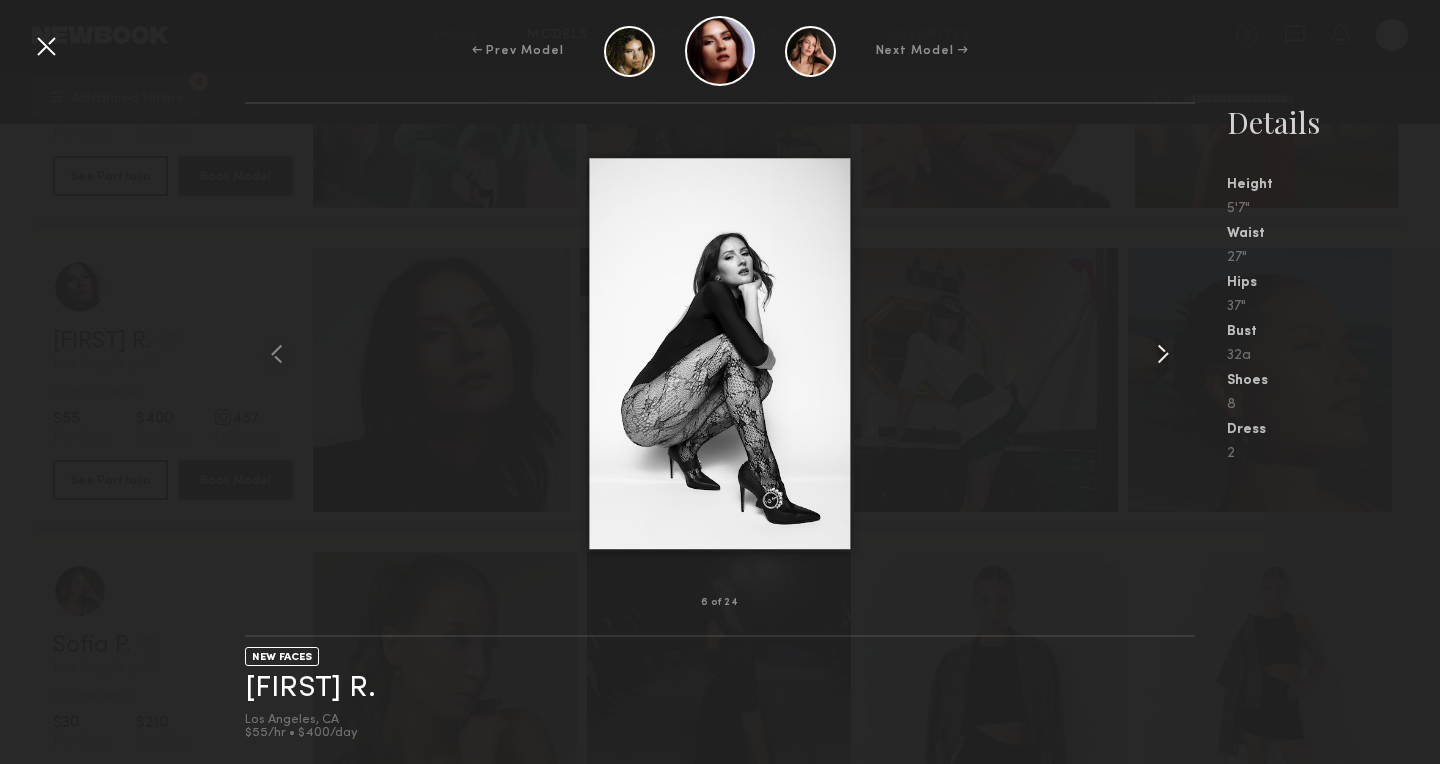 click at bounding box center (1163, 354) 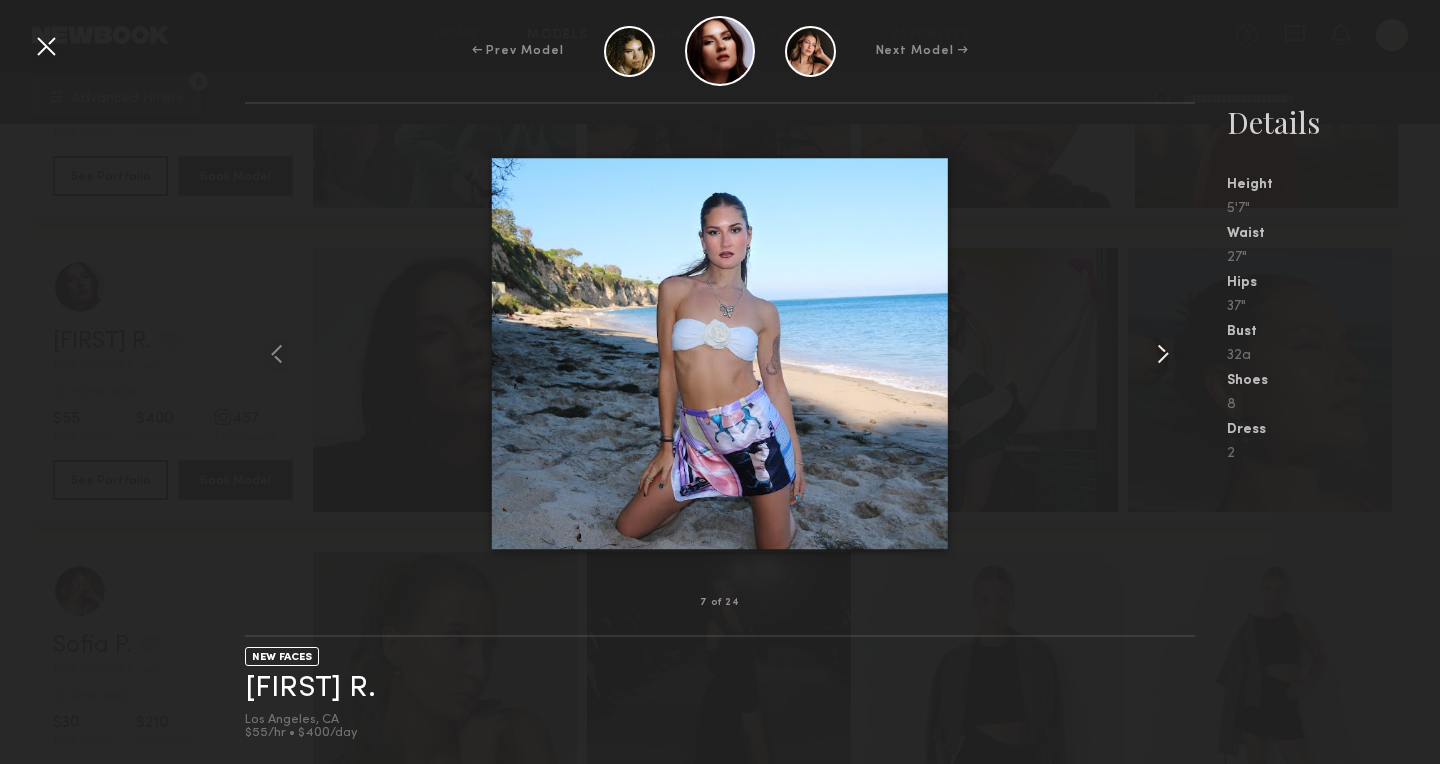 click at bounding box center [1163, 354] 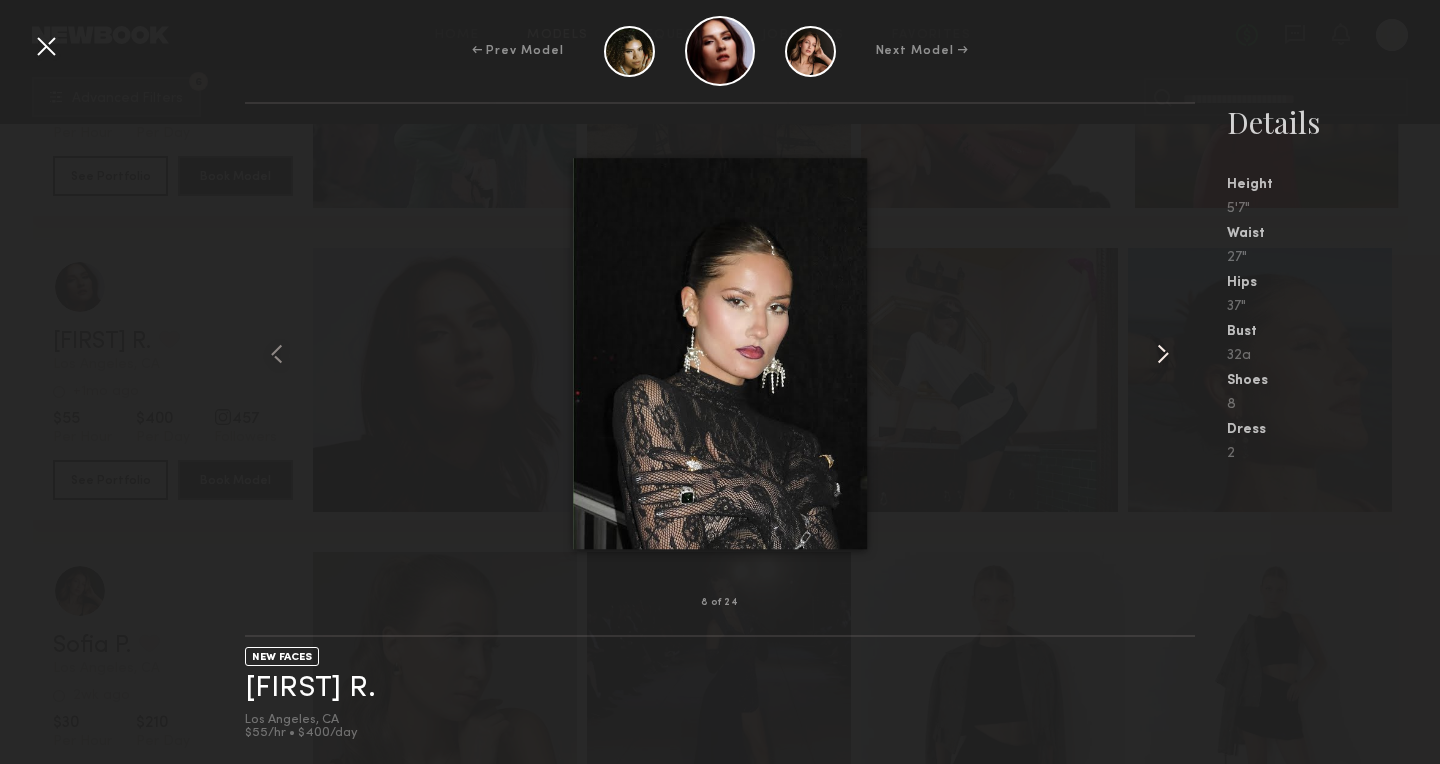 click at bounding box center [1163, 354] 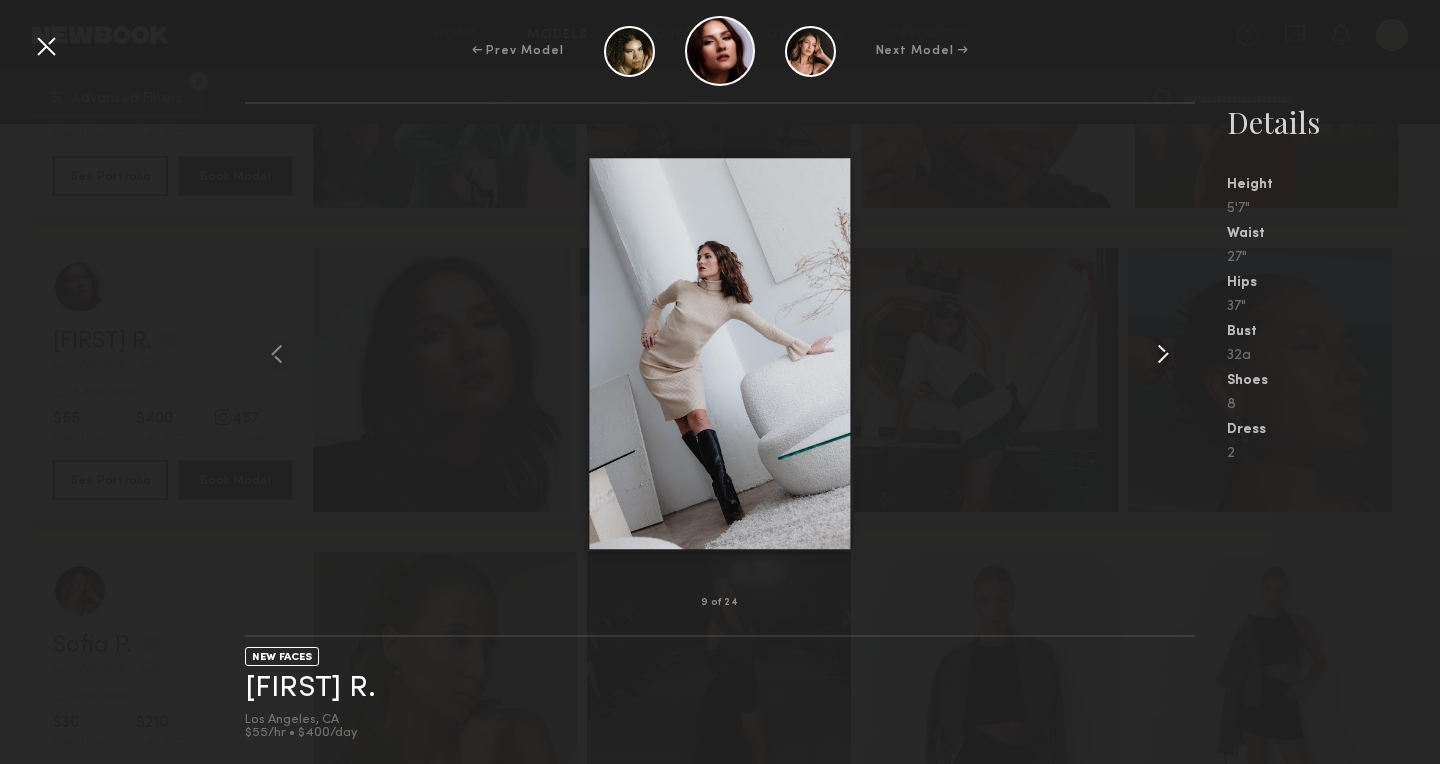 click at bounding box center [1163, 354] 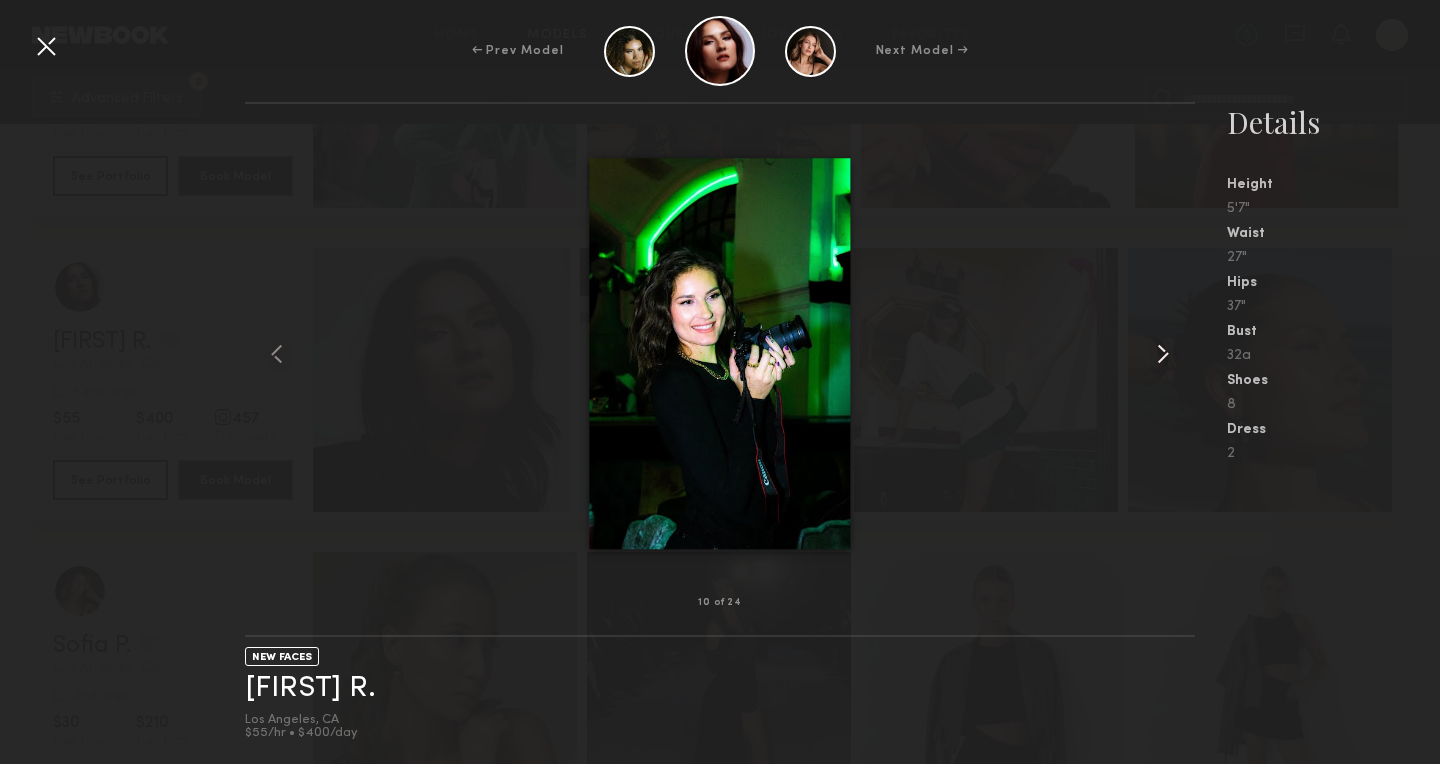 click at bounding box center (1163, 354) 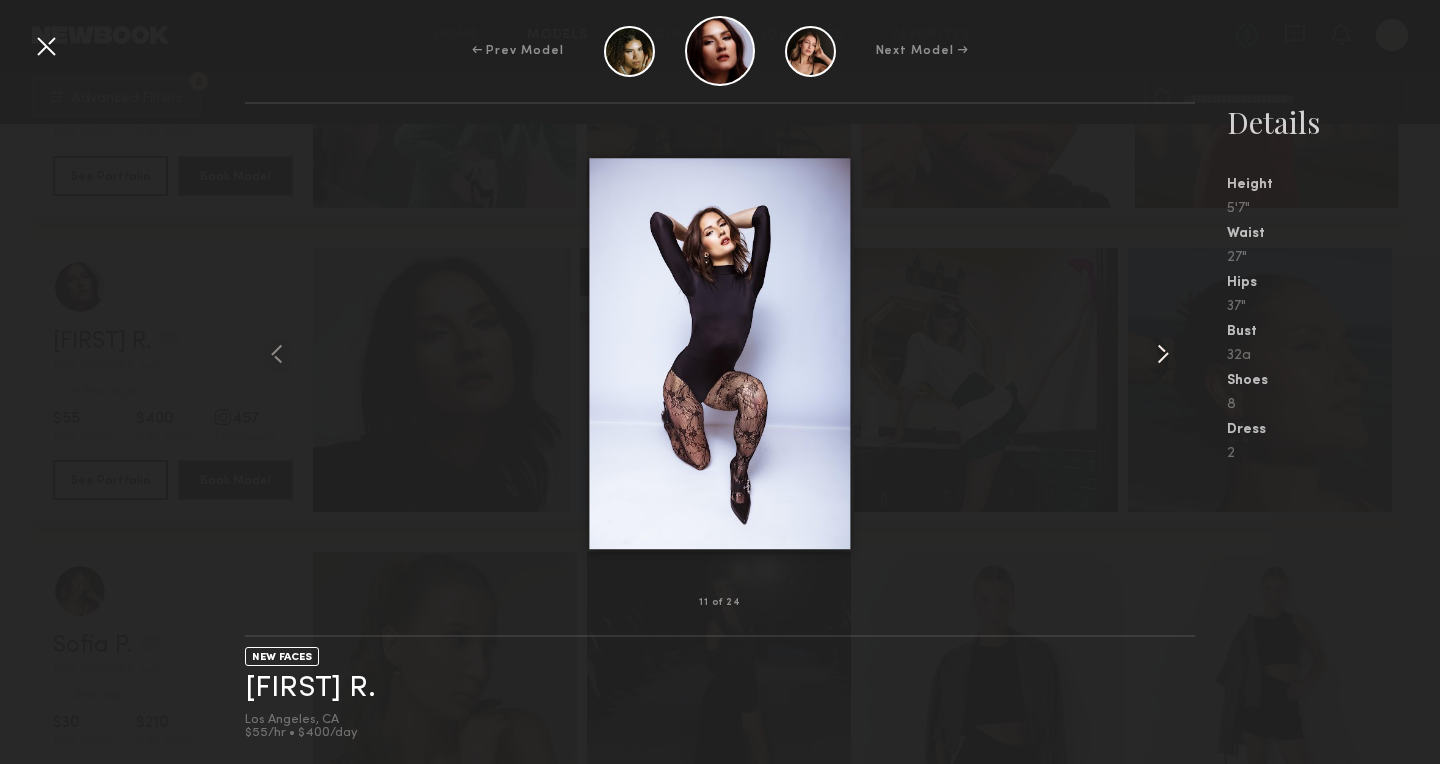 click at bounding box center (1163, 354) 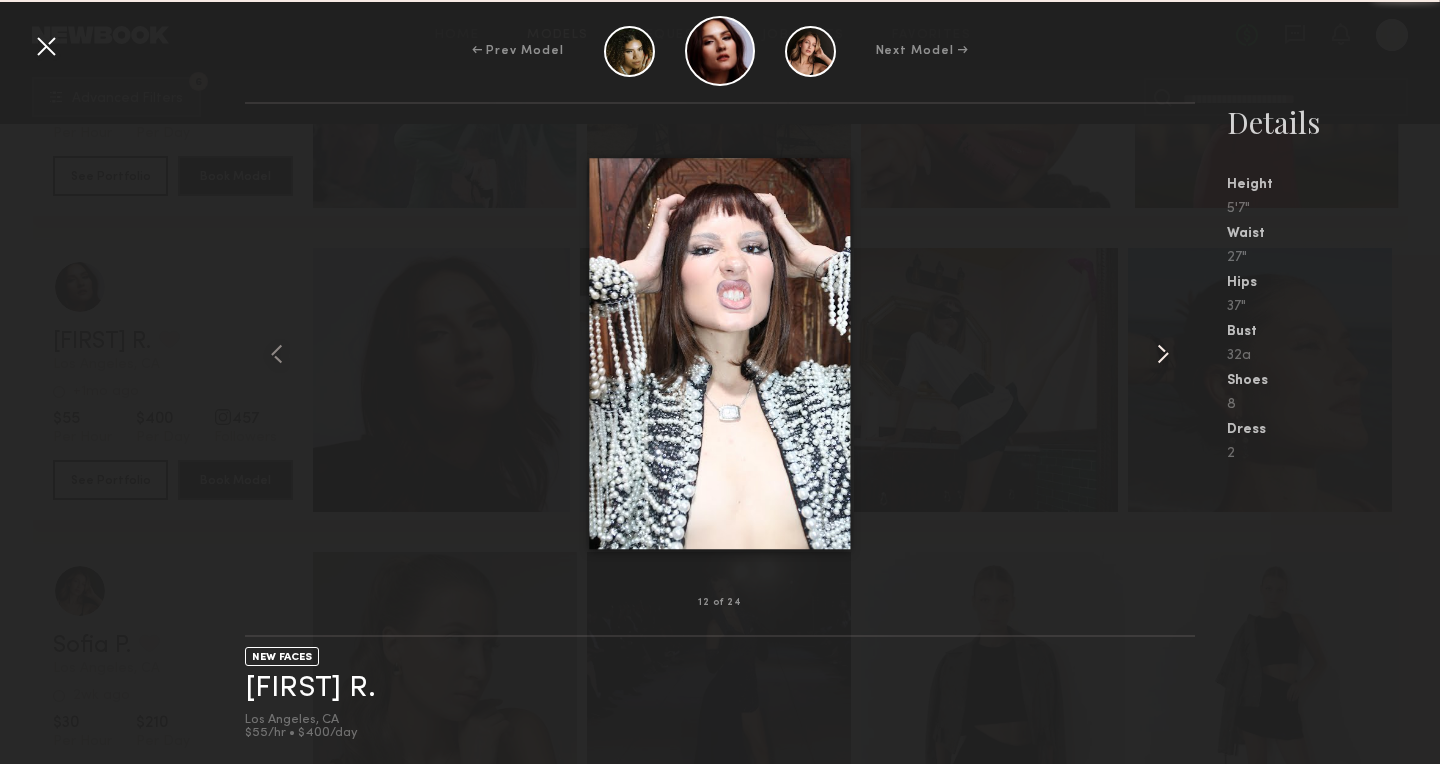 click at bounding box center (1163, 354) 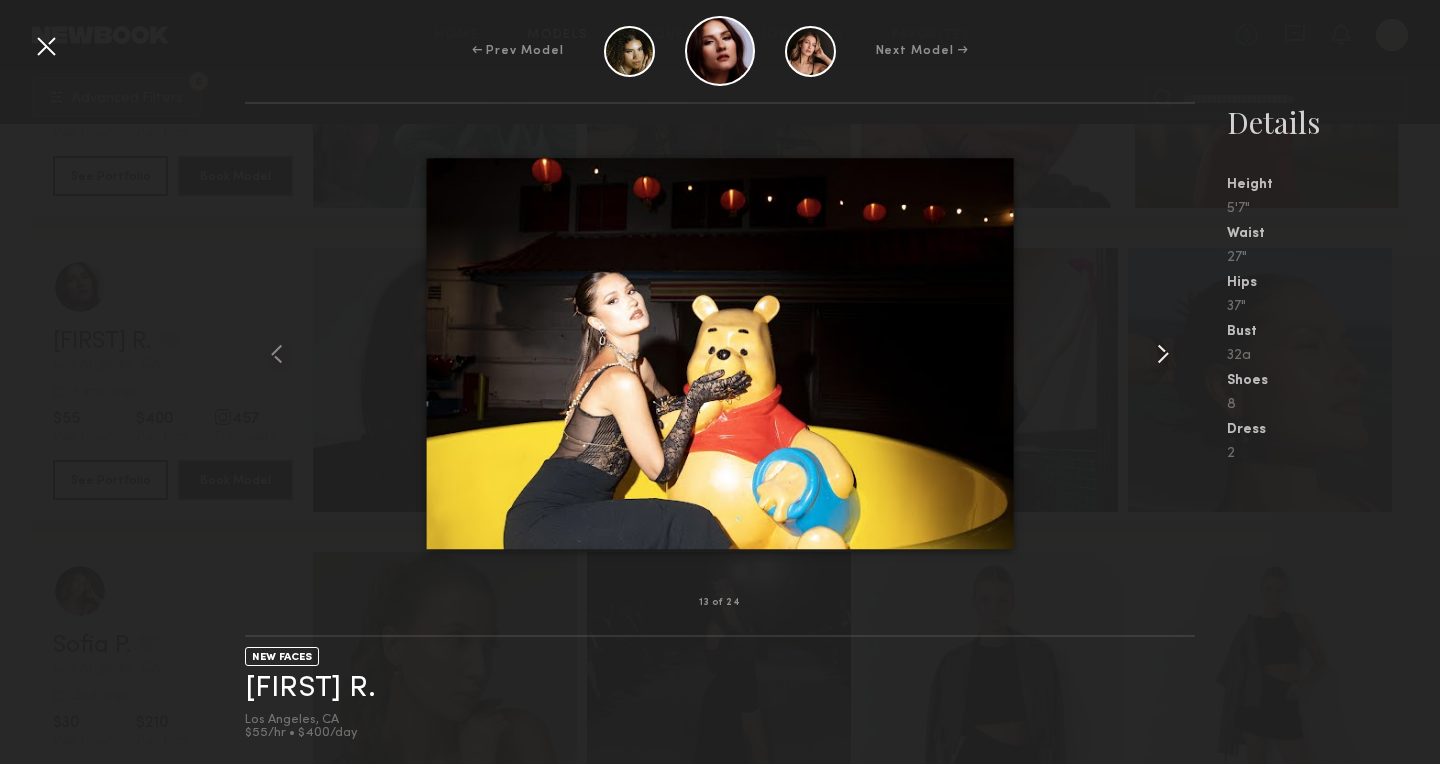 click at bounding box center (1163, 354) 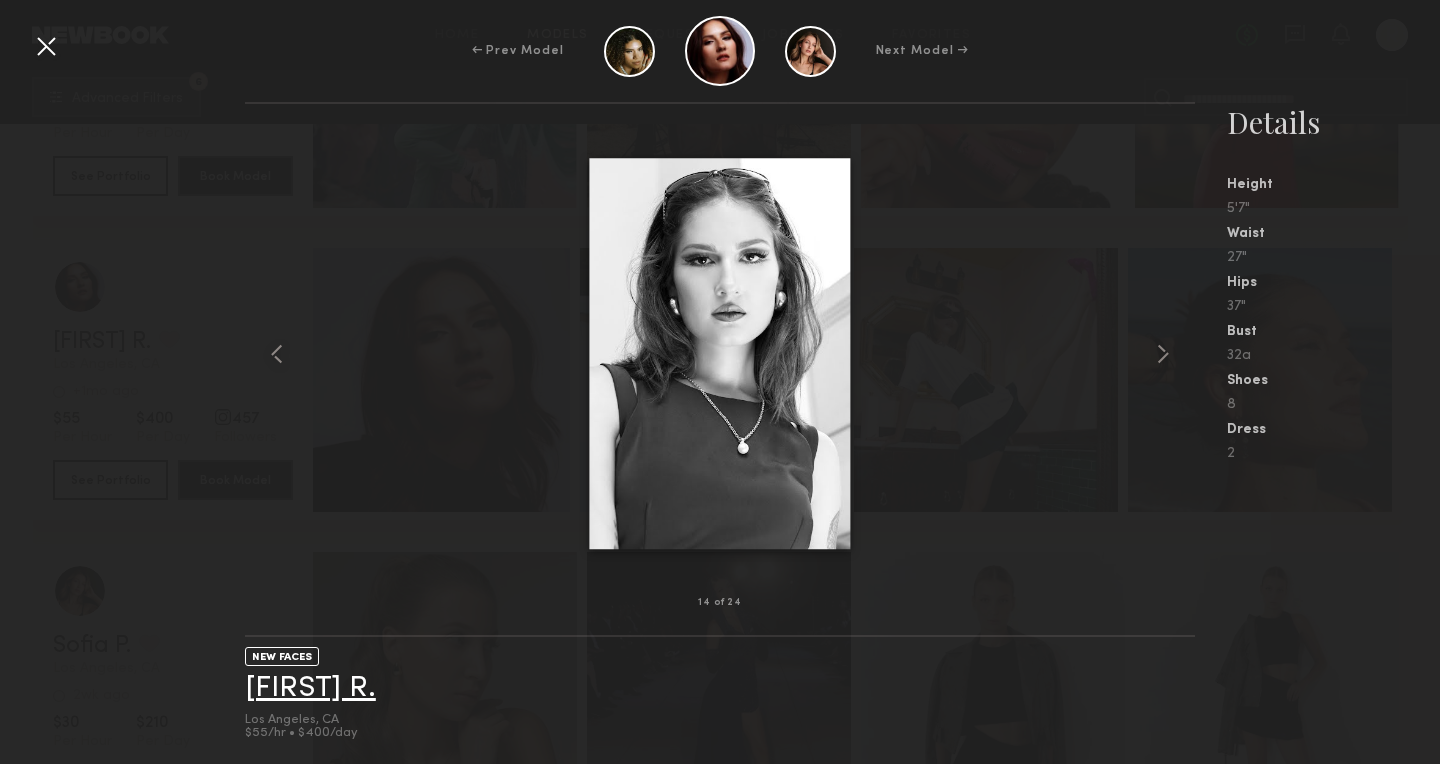 click on "Sam R." 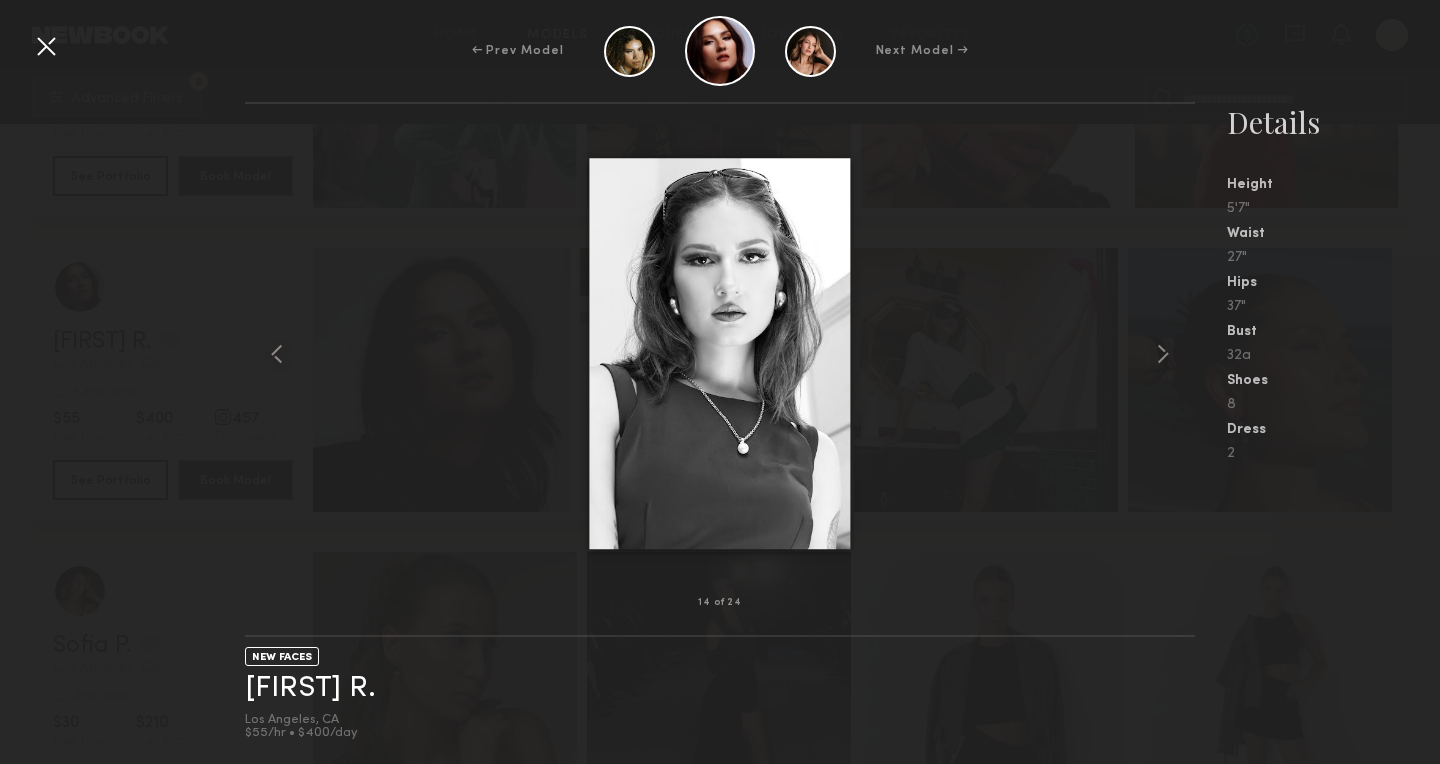 click at bounding box center [46, 46] 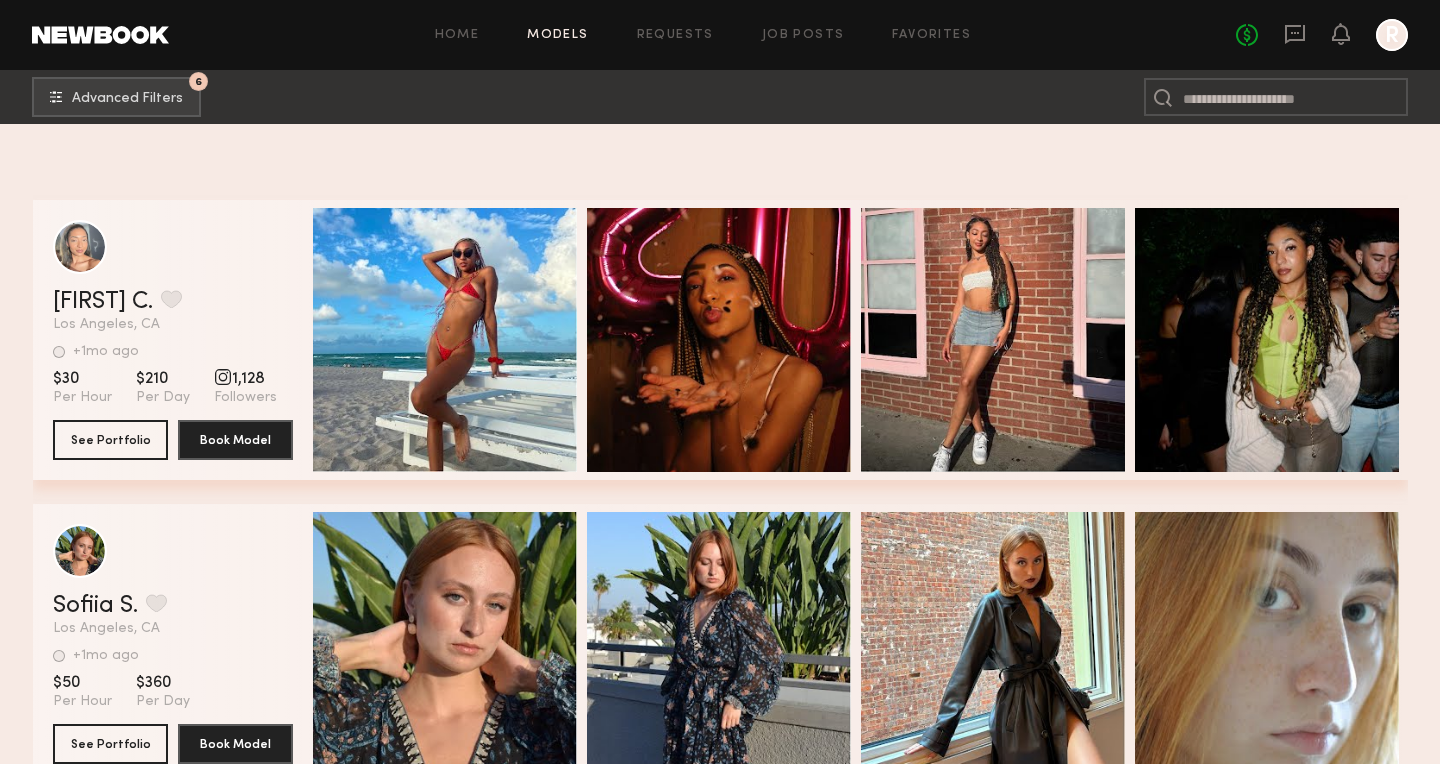 scroll, scrollTop: 15678, scrollLeft: 0, axis: vertical 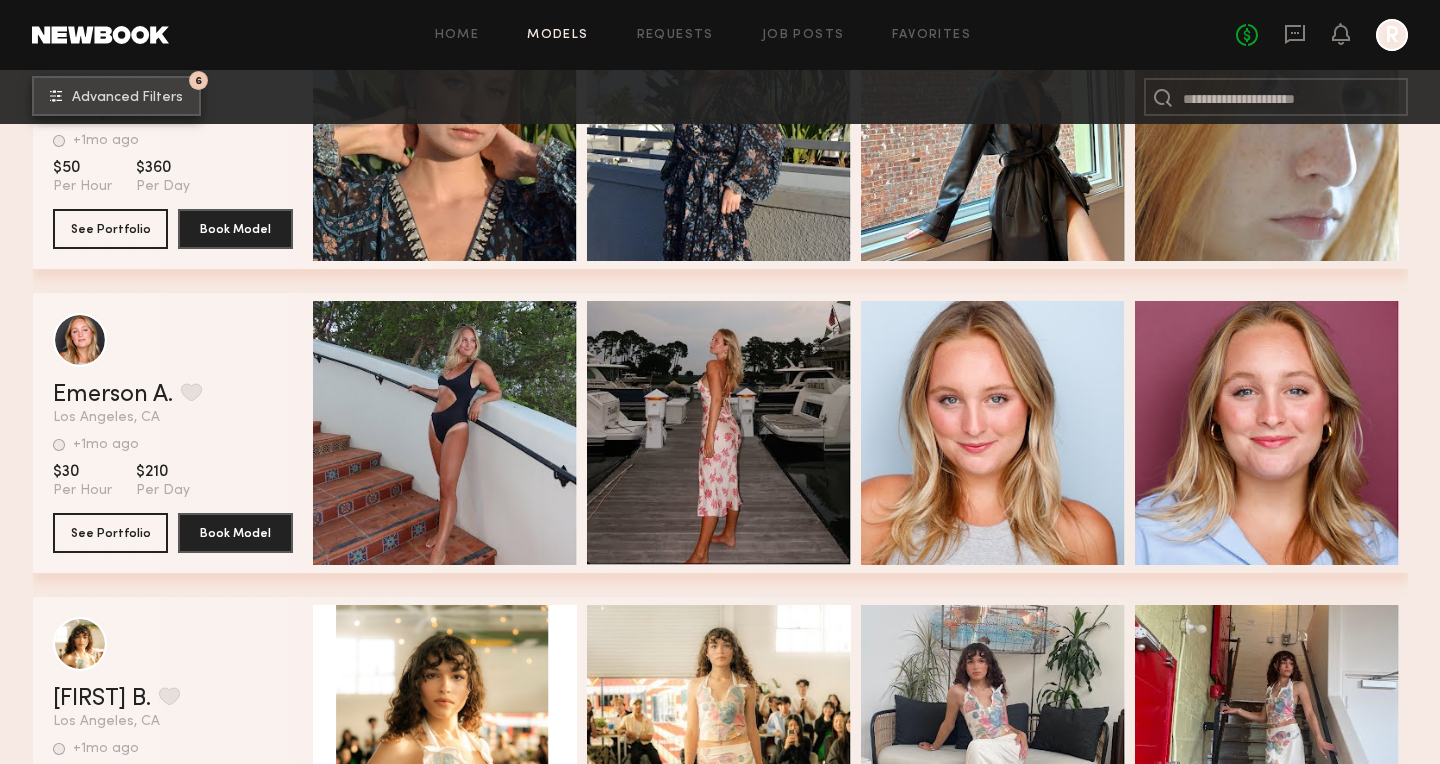 click on "Advanced Filters" 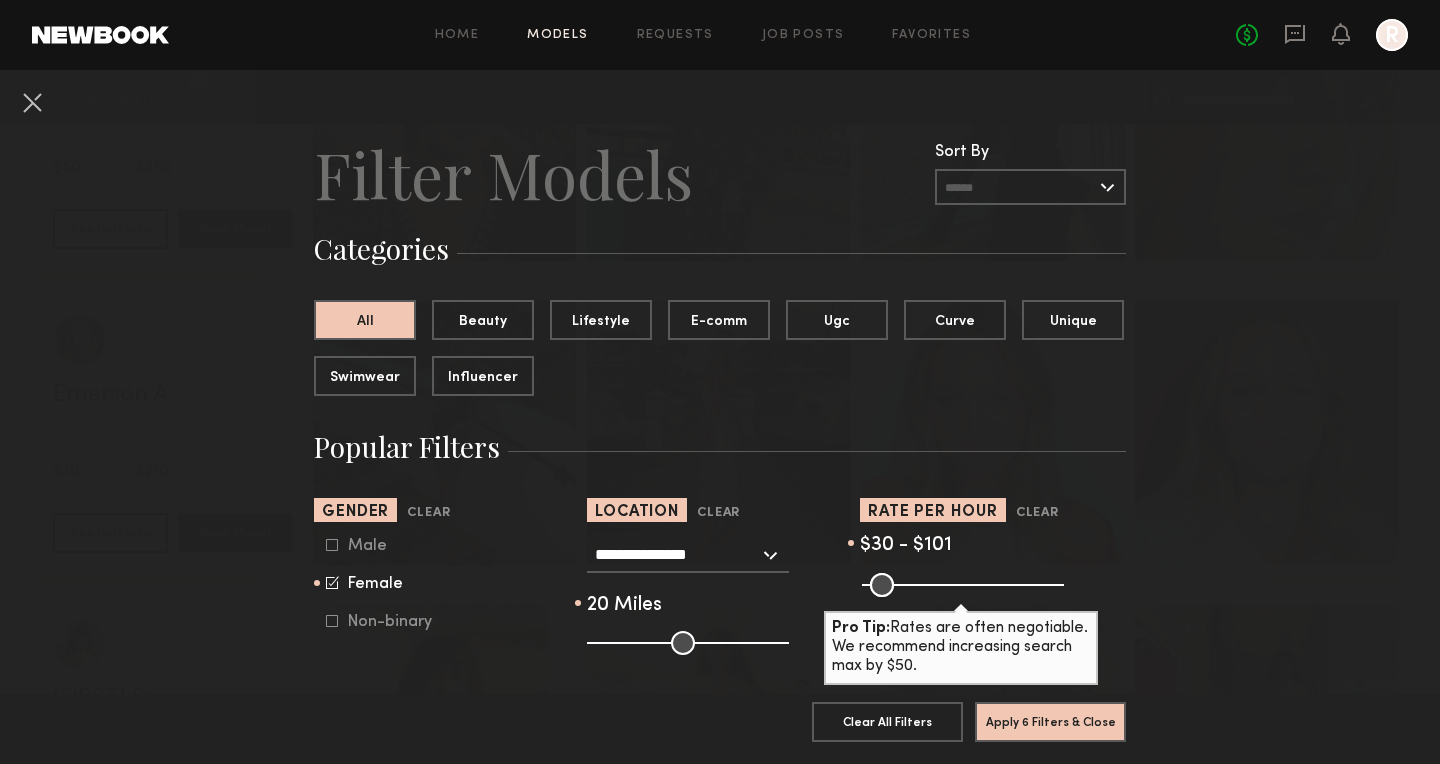 drag, startPoint x: 884, startPoint y: 589, endPoint x: 901, endPoint y: 589, distance: 17 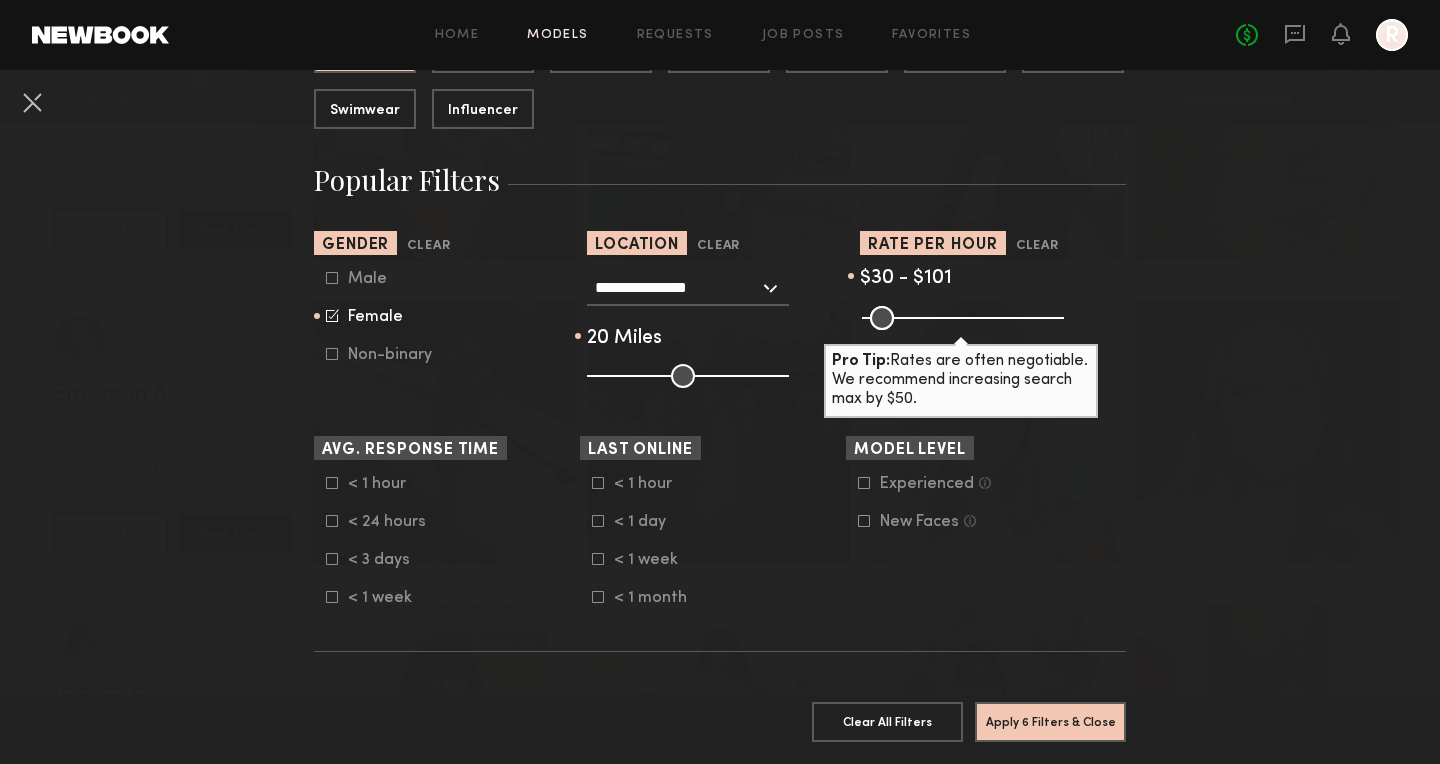 scroll, scrollTop: 337, scrollLeft: 0, axis: vertical 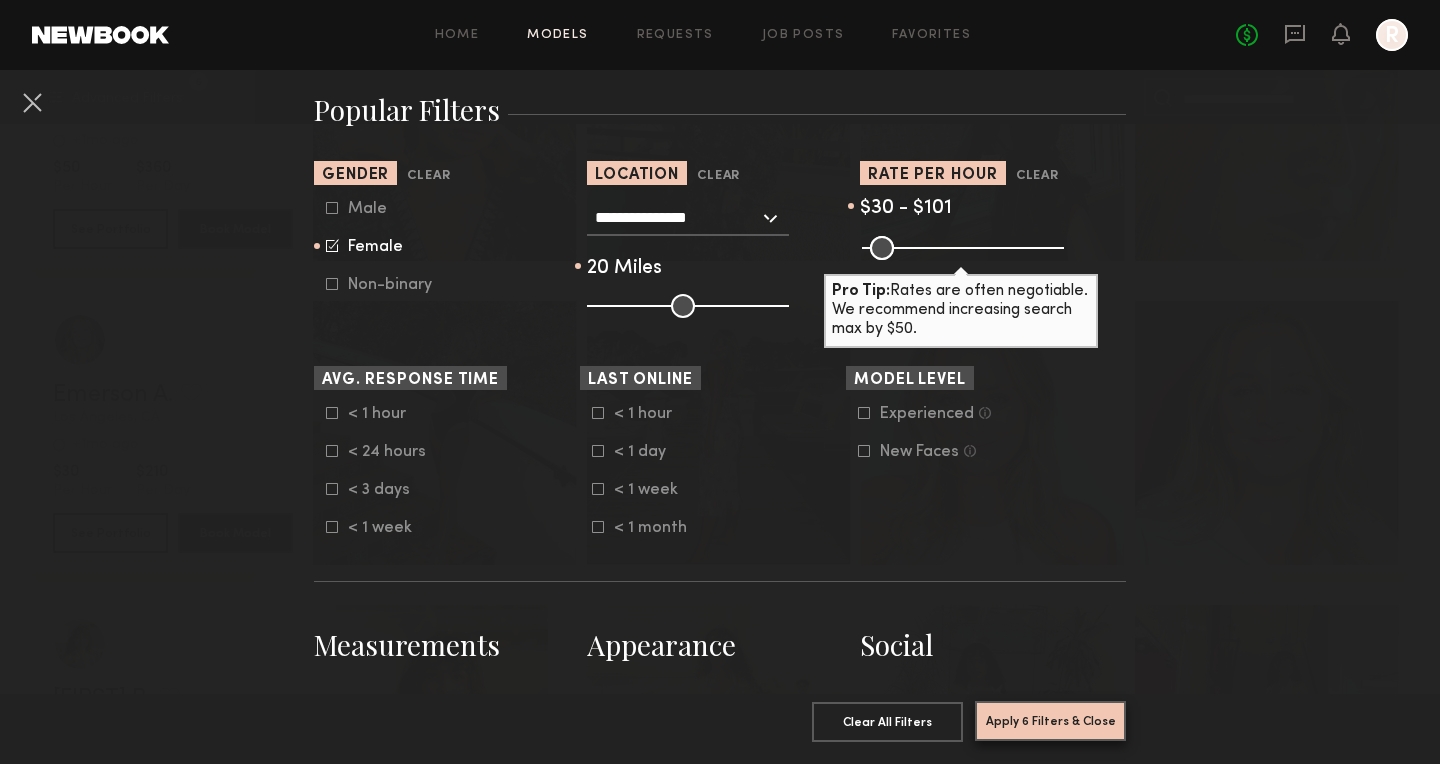 click on "Apply 6 Filters & Close" 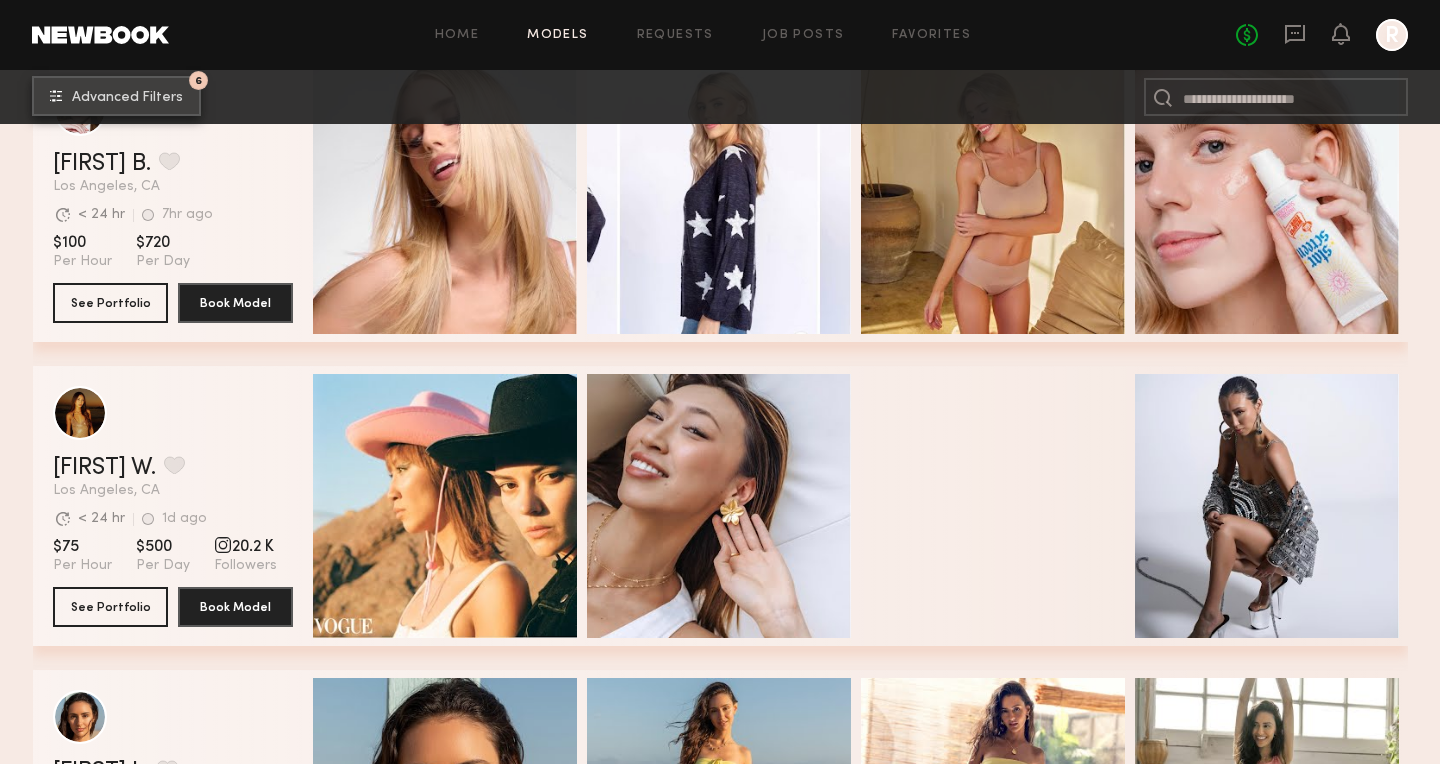 scroll, scrollTop: 2554, scrollLeft: 0, axis: vertical 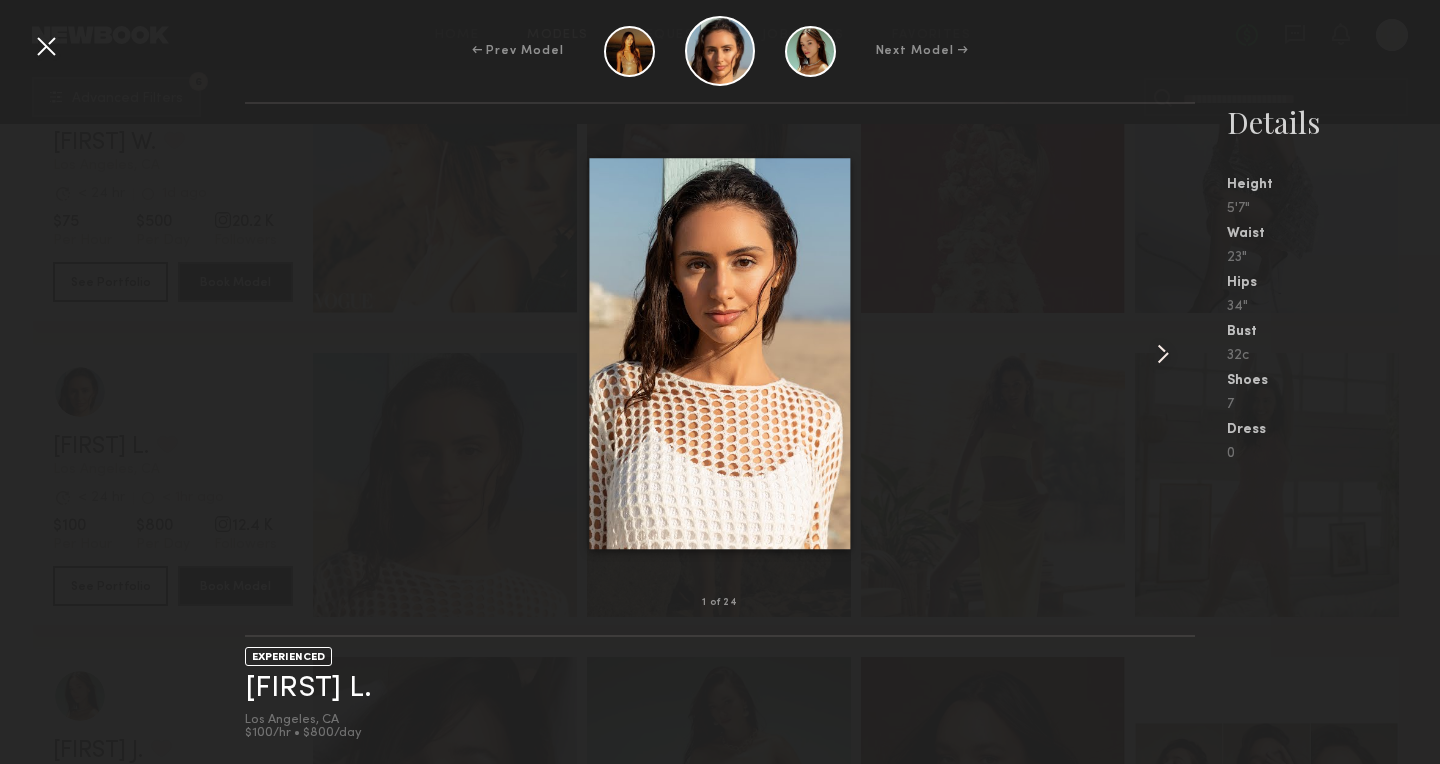click at bounding box center [1163, 354] 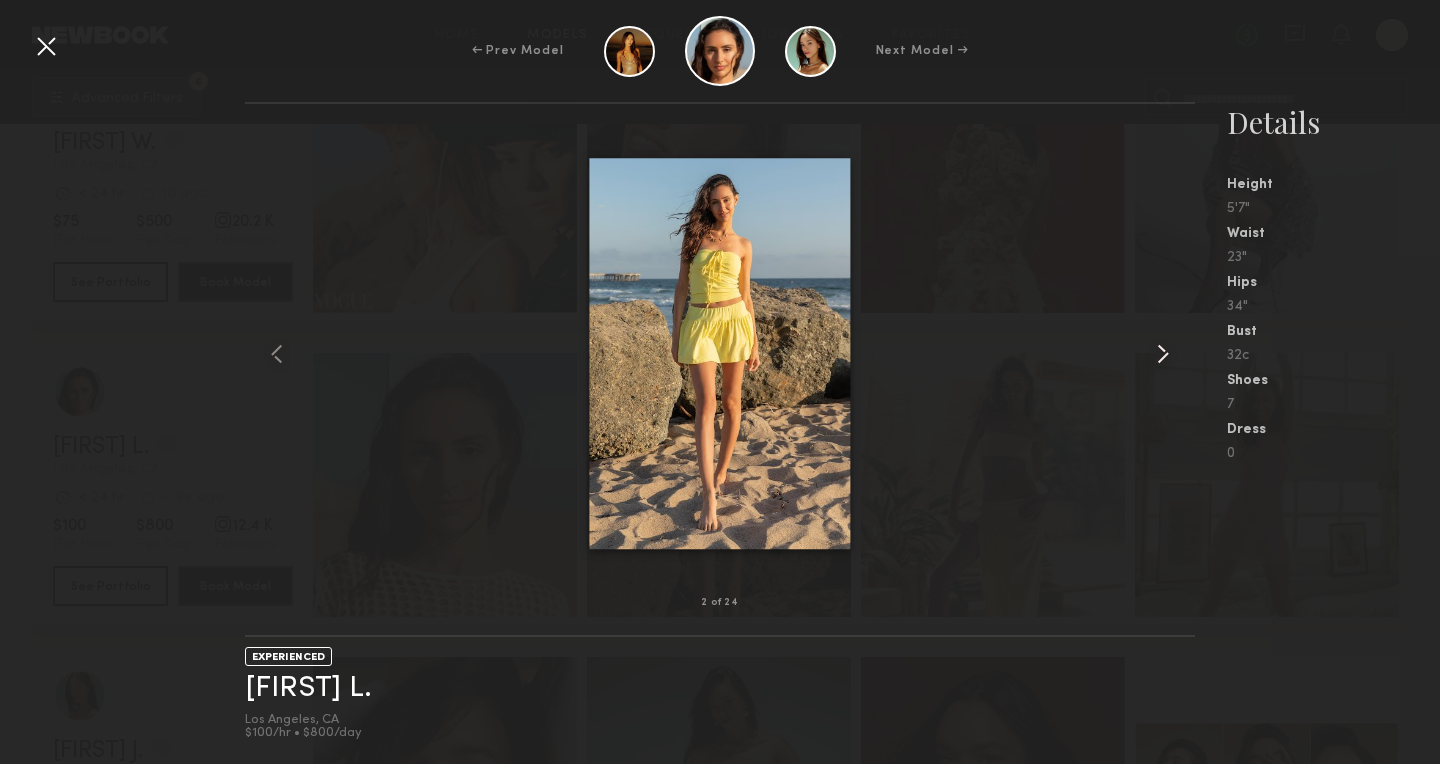 click at bounding box center [1163, 354] 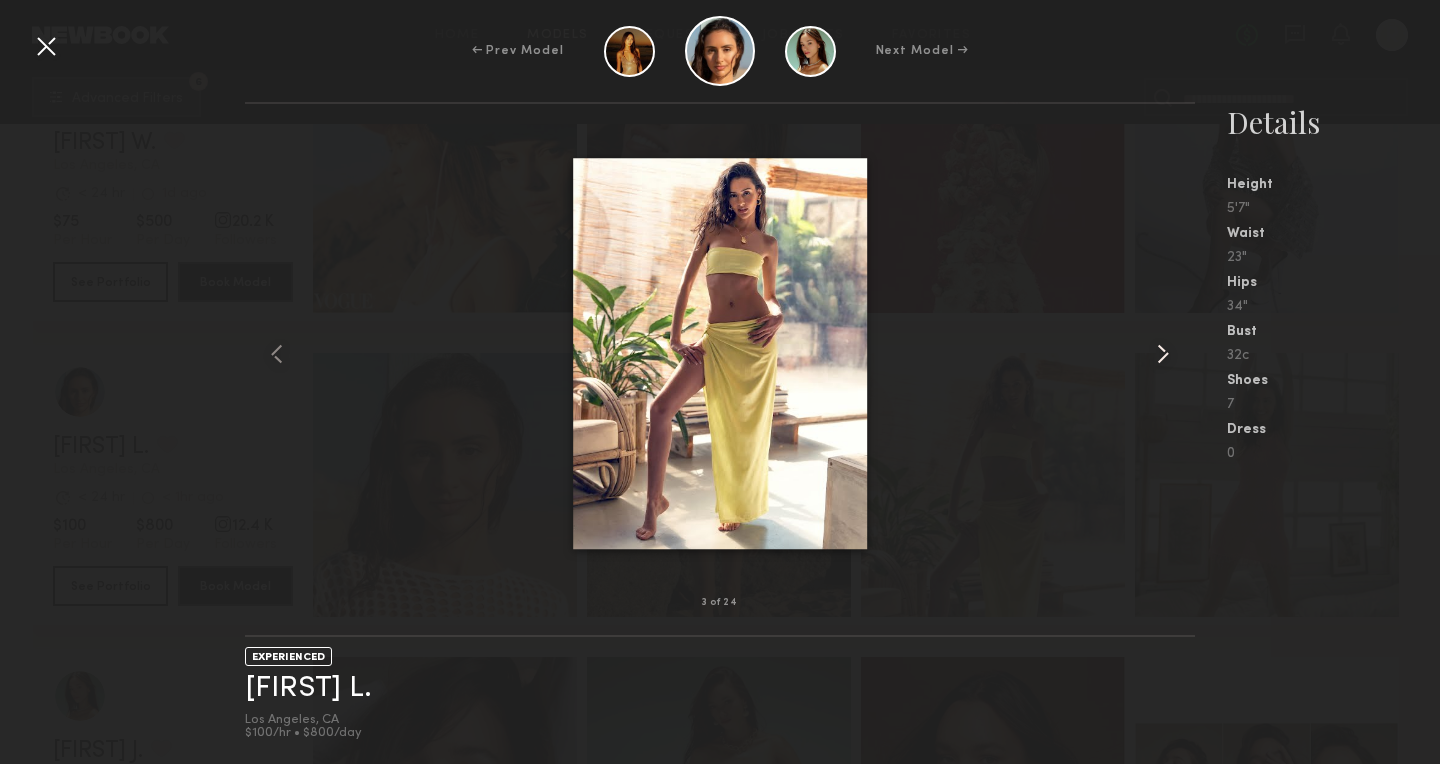 click at bounding box center (1163, 354) 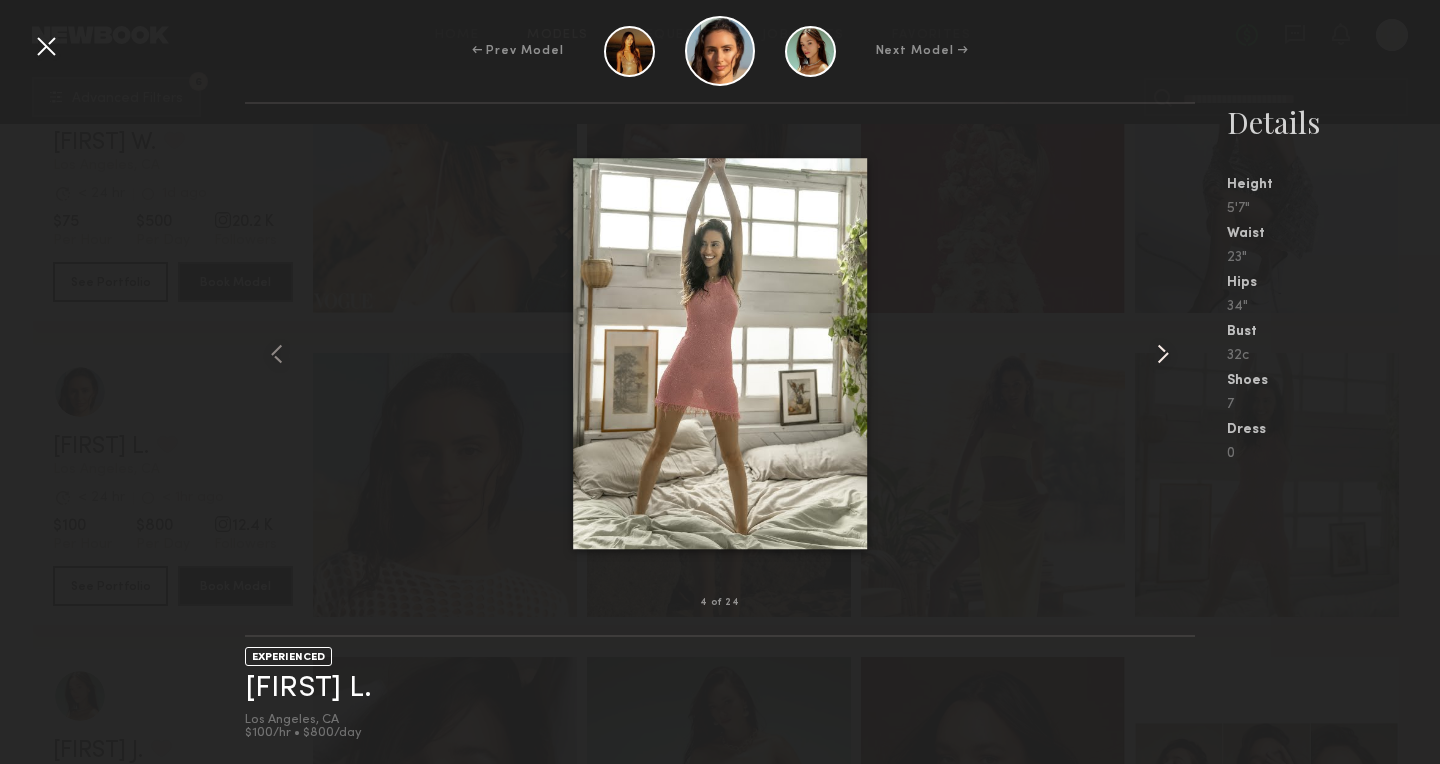 click at bounding box center [1163, 354] 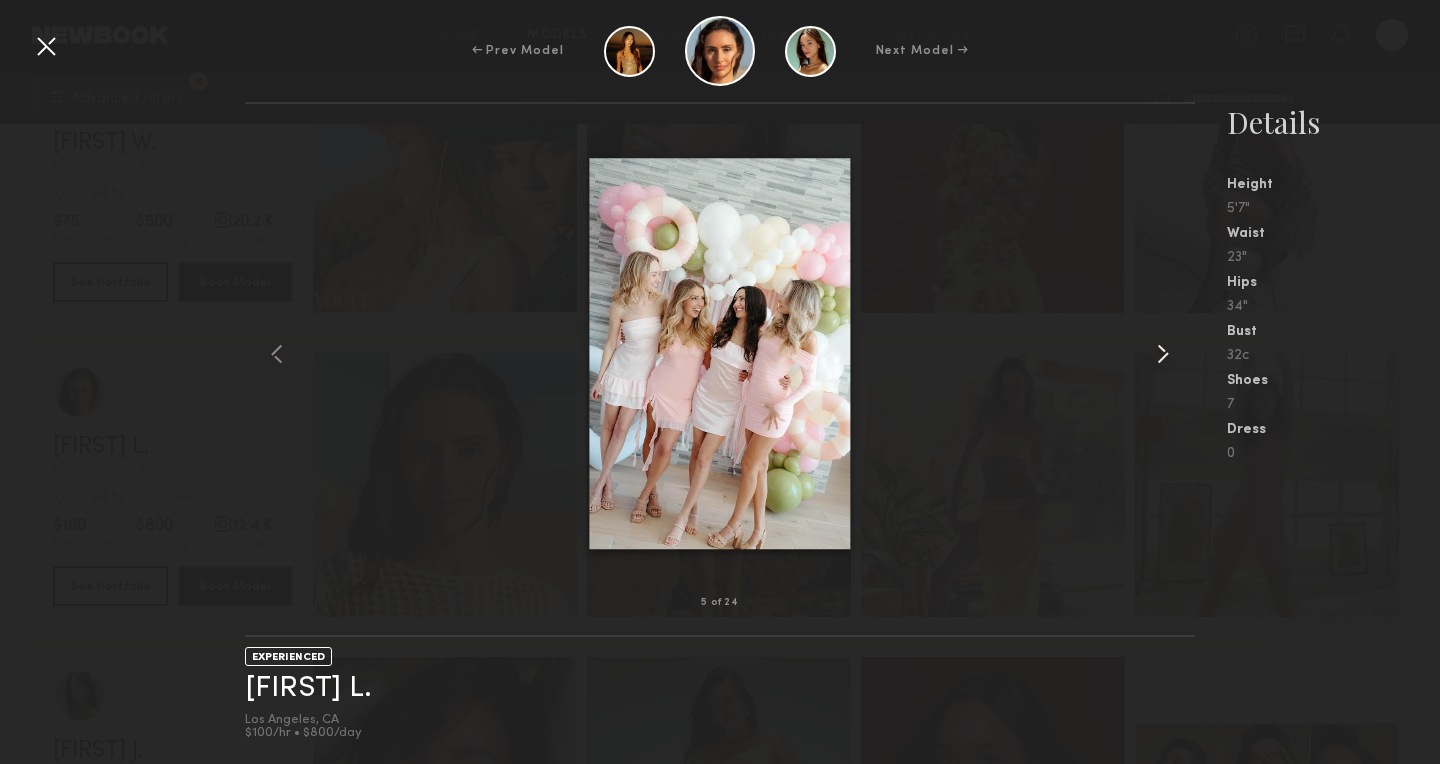 click at bounding box center [1163, 354] 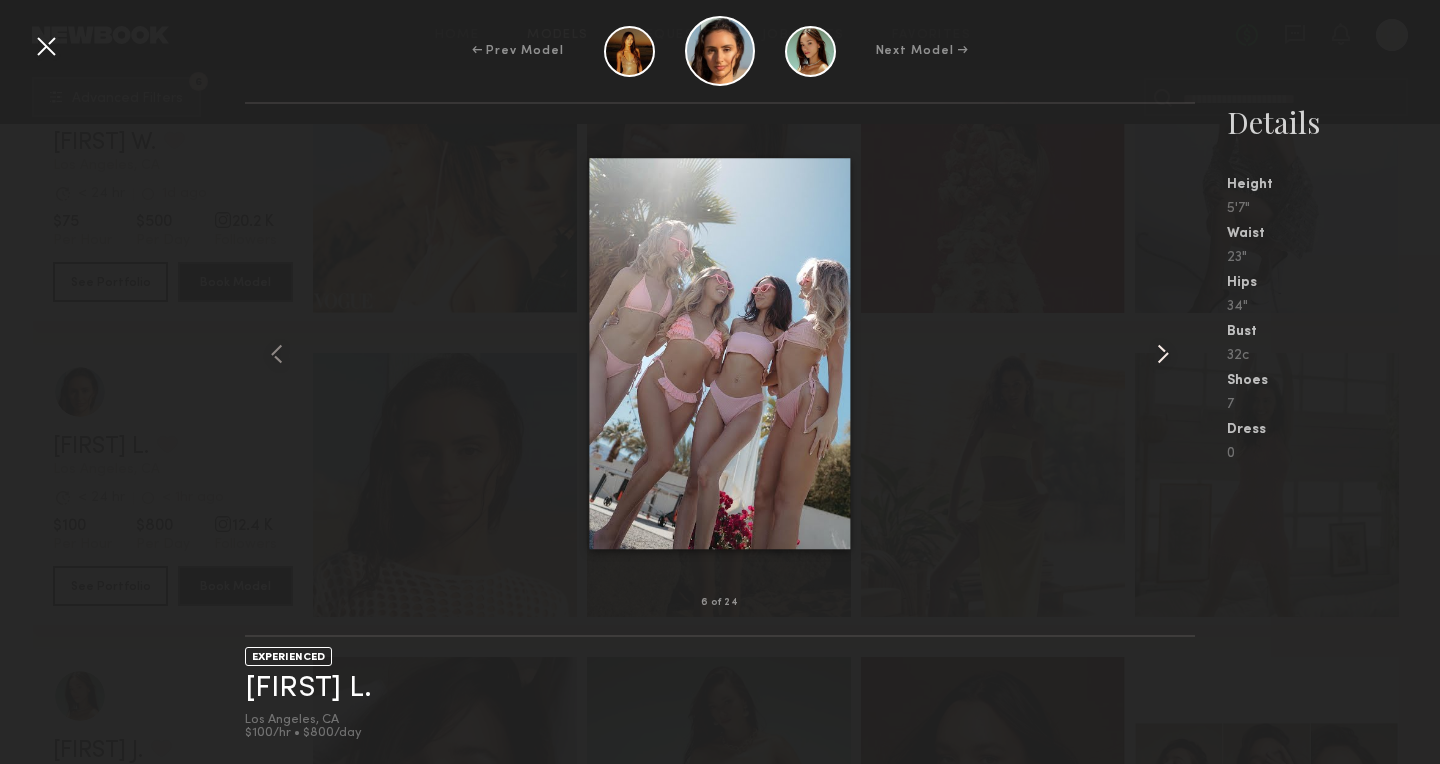 click at bounding box center (1163, 354) 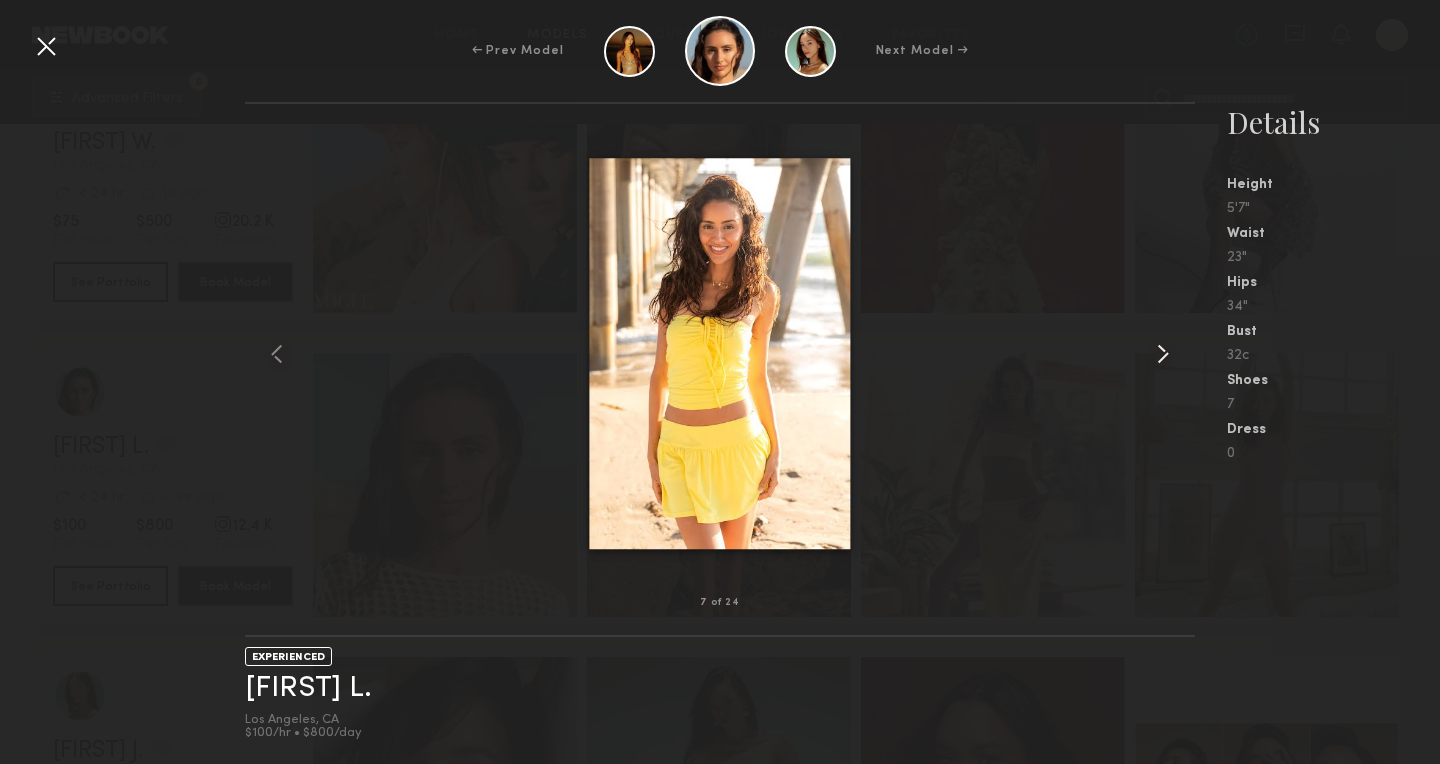 click at bounding box center [1163, 354] 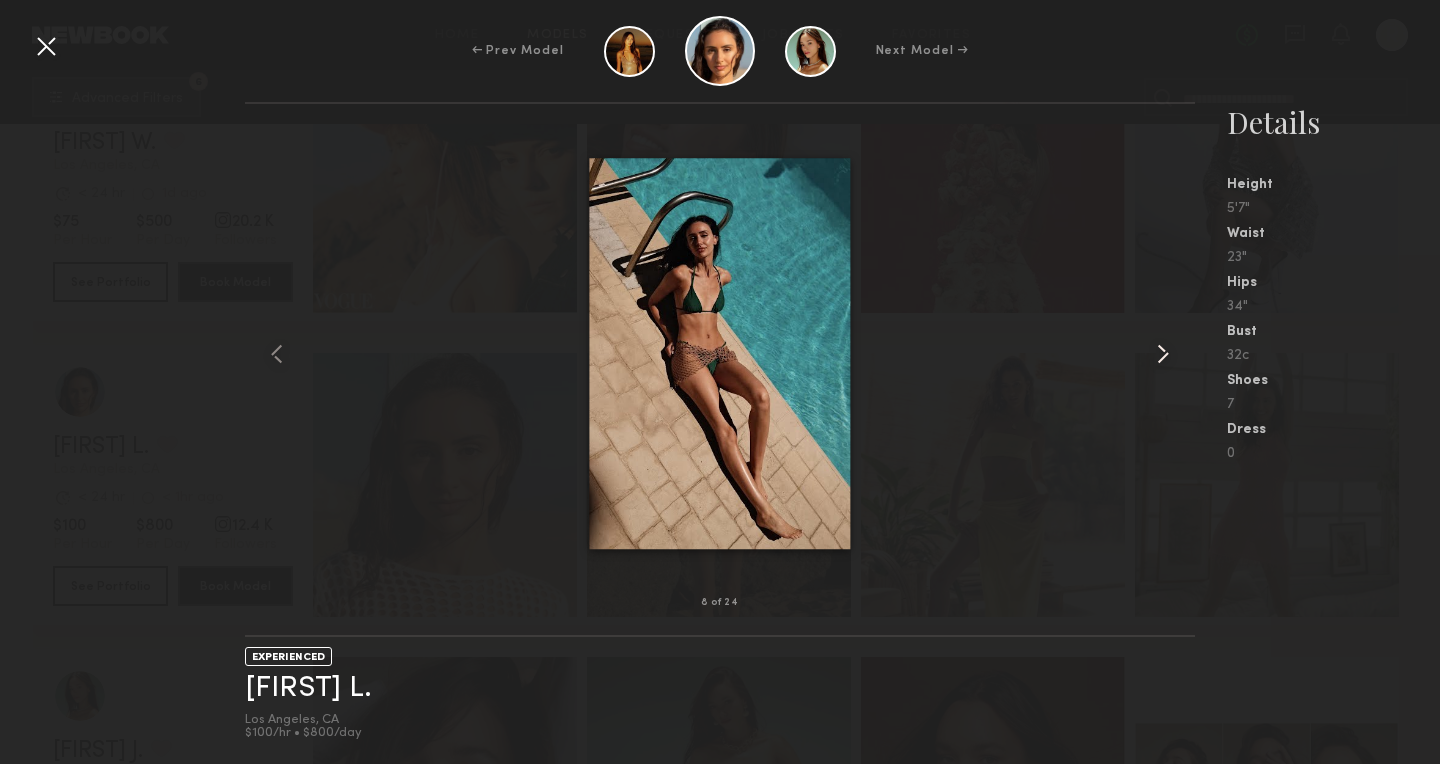 click at bounding box center (1163, 354) 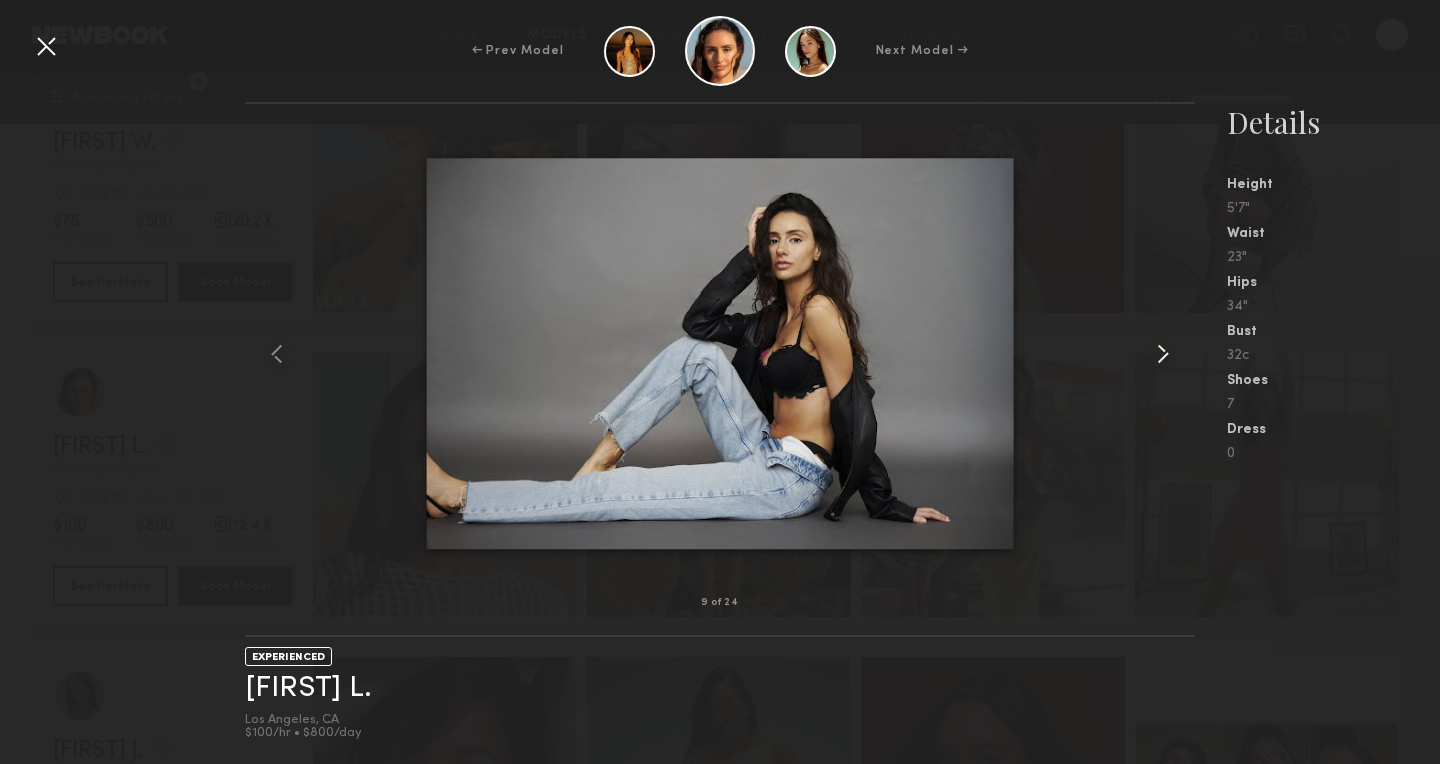 click at bounding box center (1163, 354) 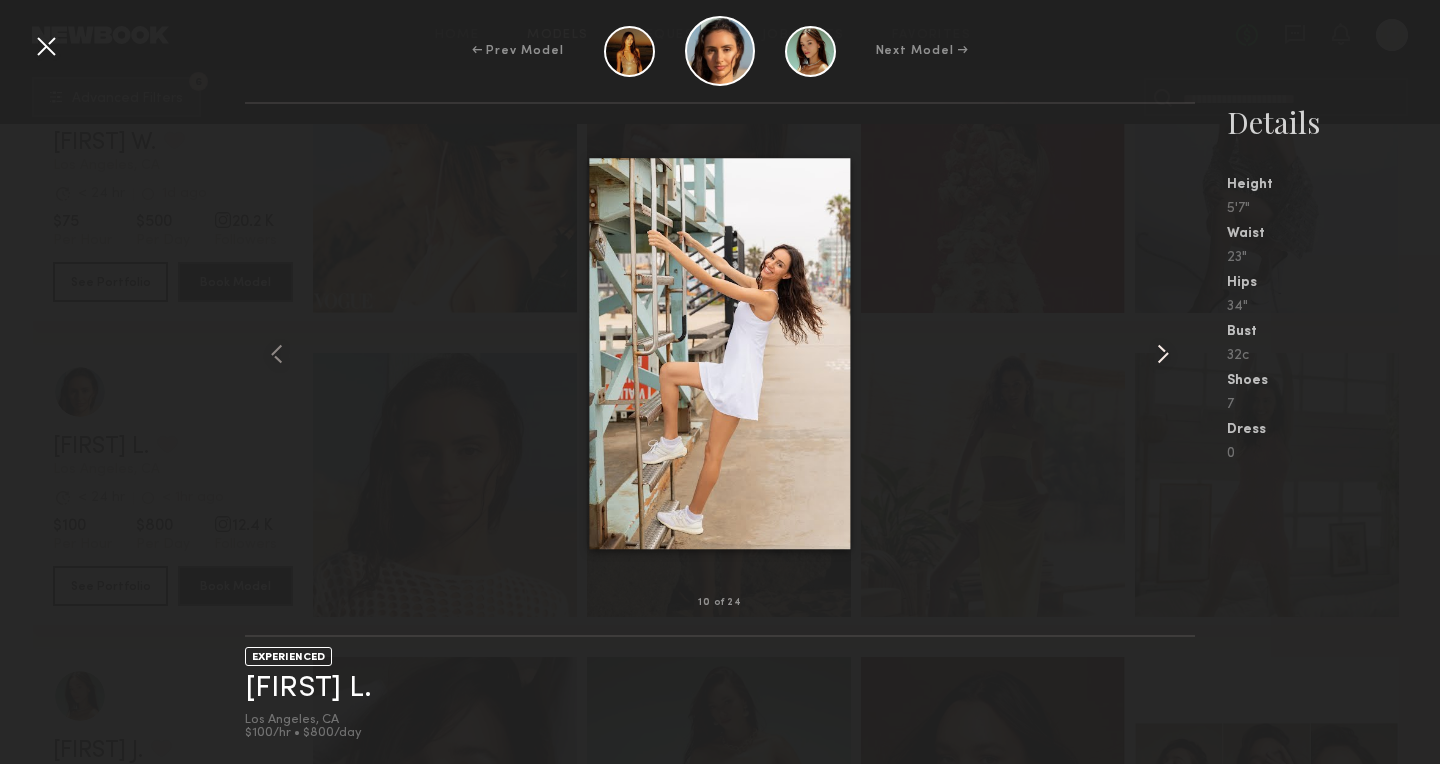 click at bounding box center [1163, 354] 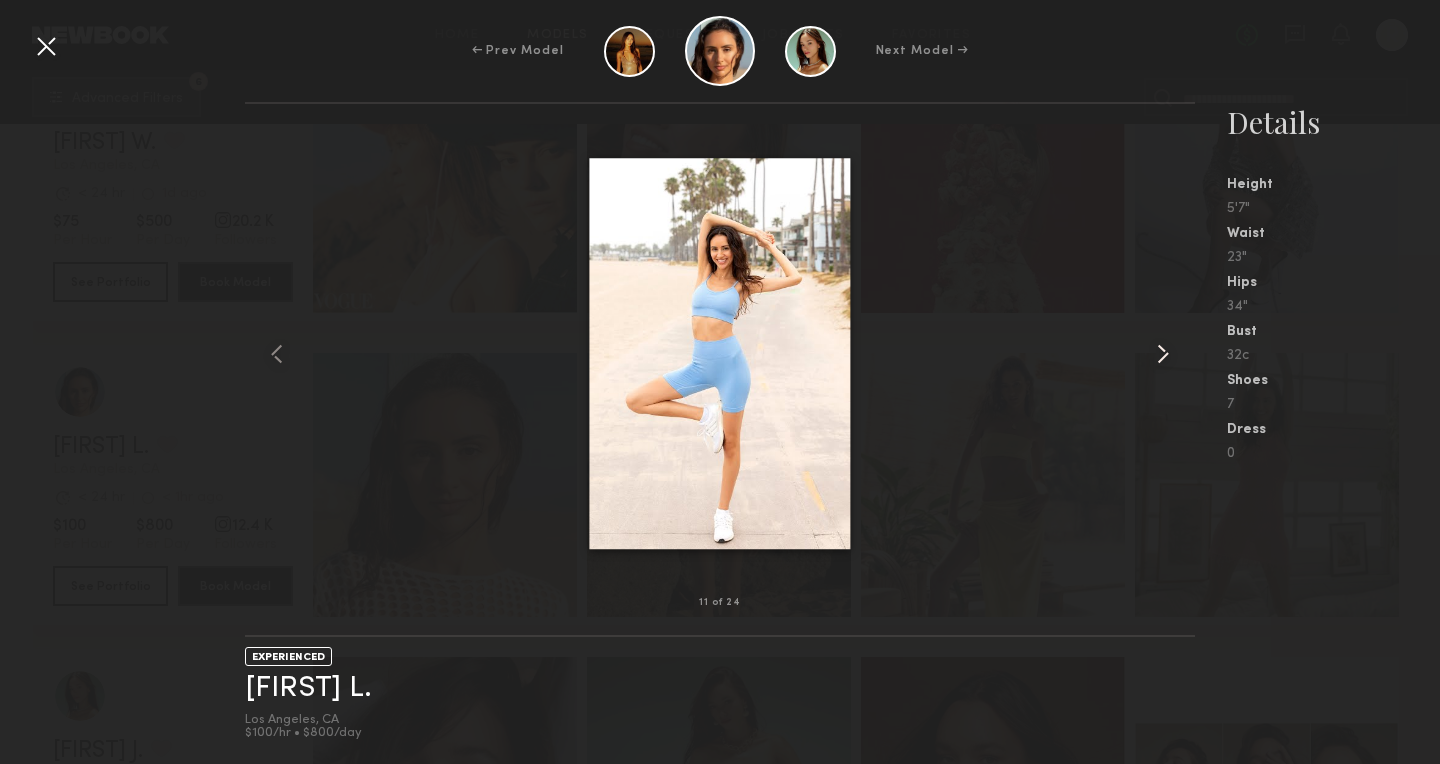 click at bounding box center [1163, 354] 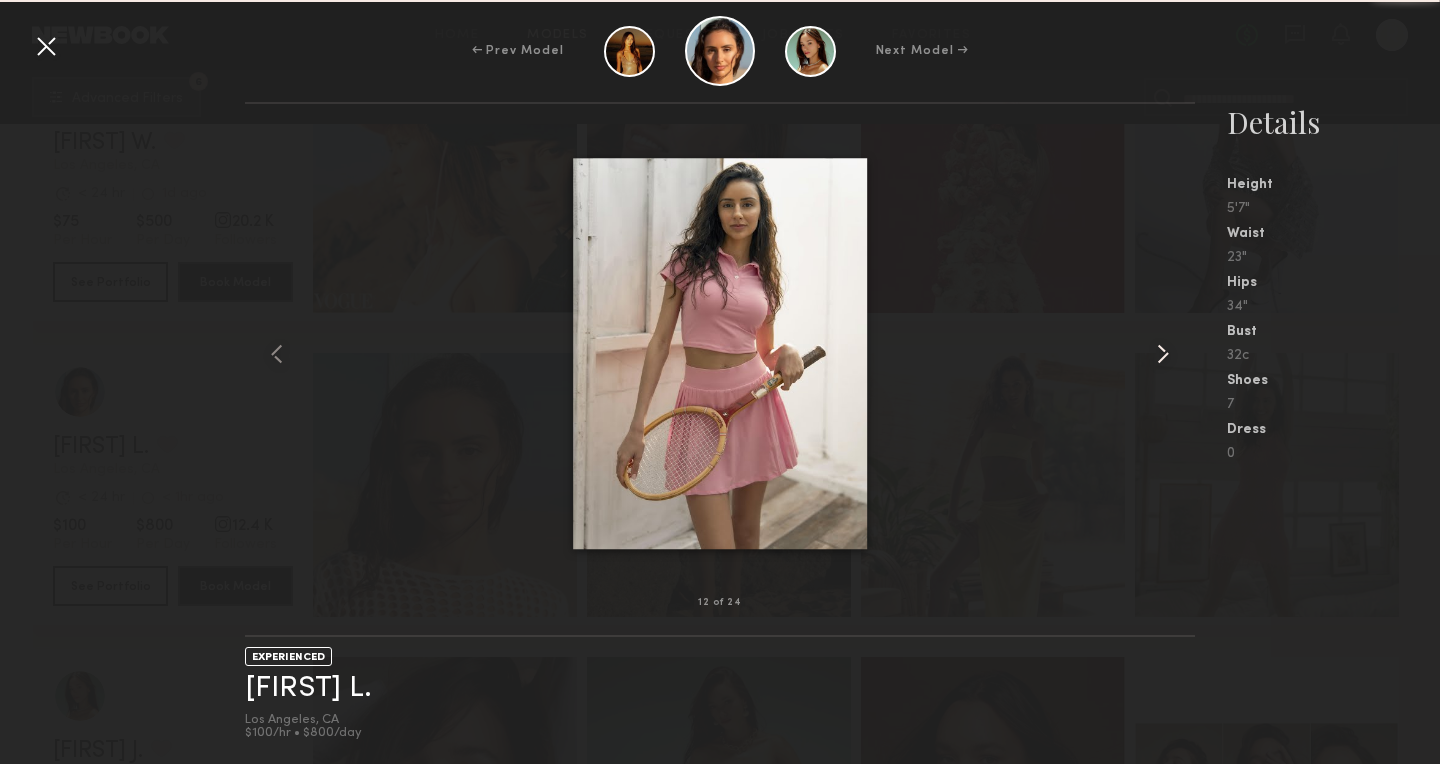 click at bounding box center [1163, 354] 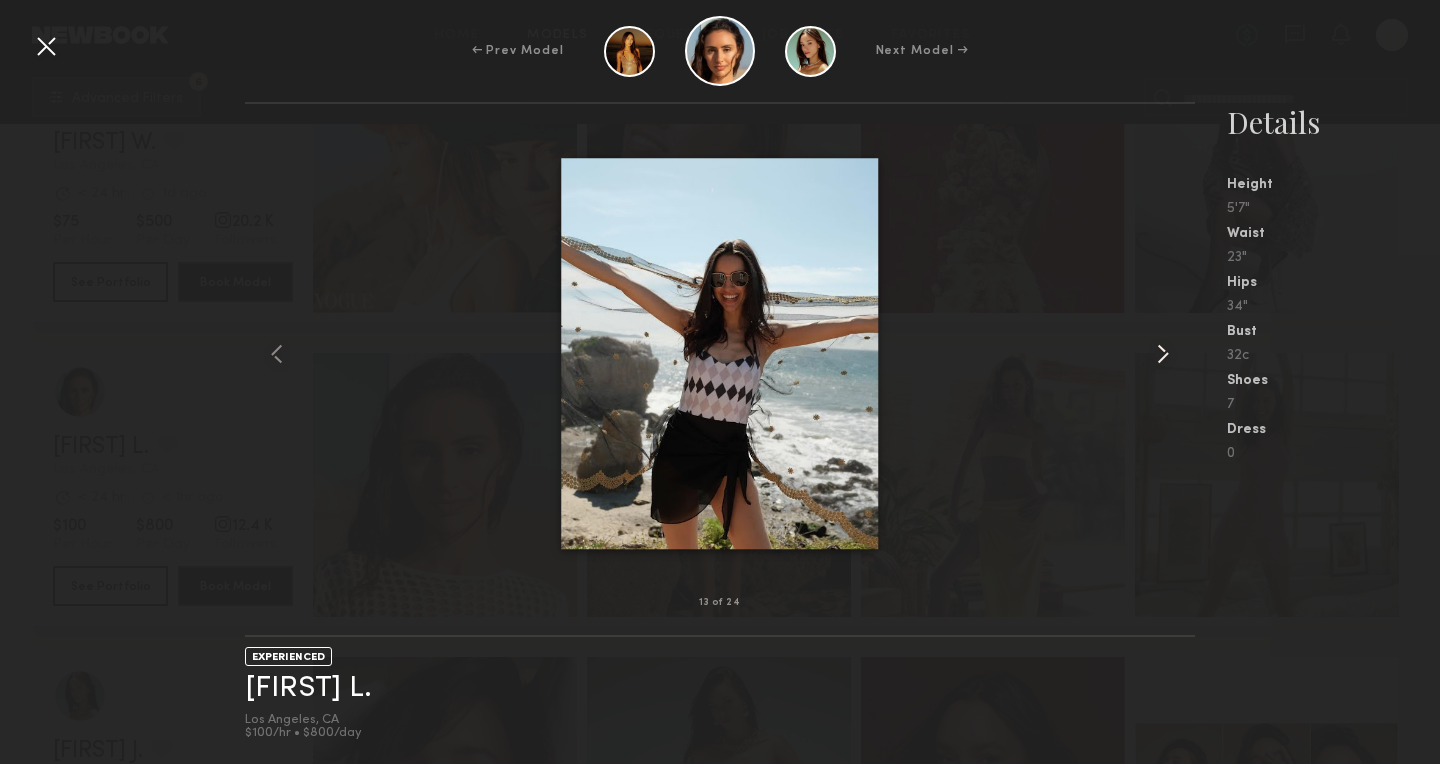 click at bounding box center (1163, 354) 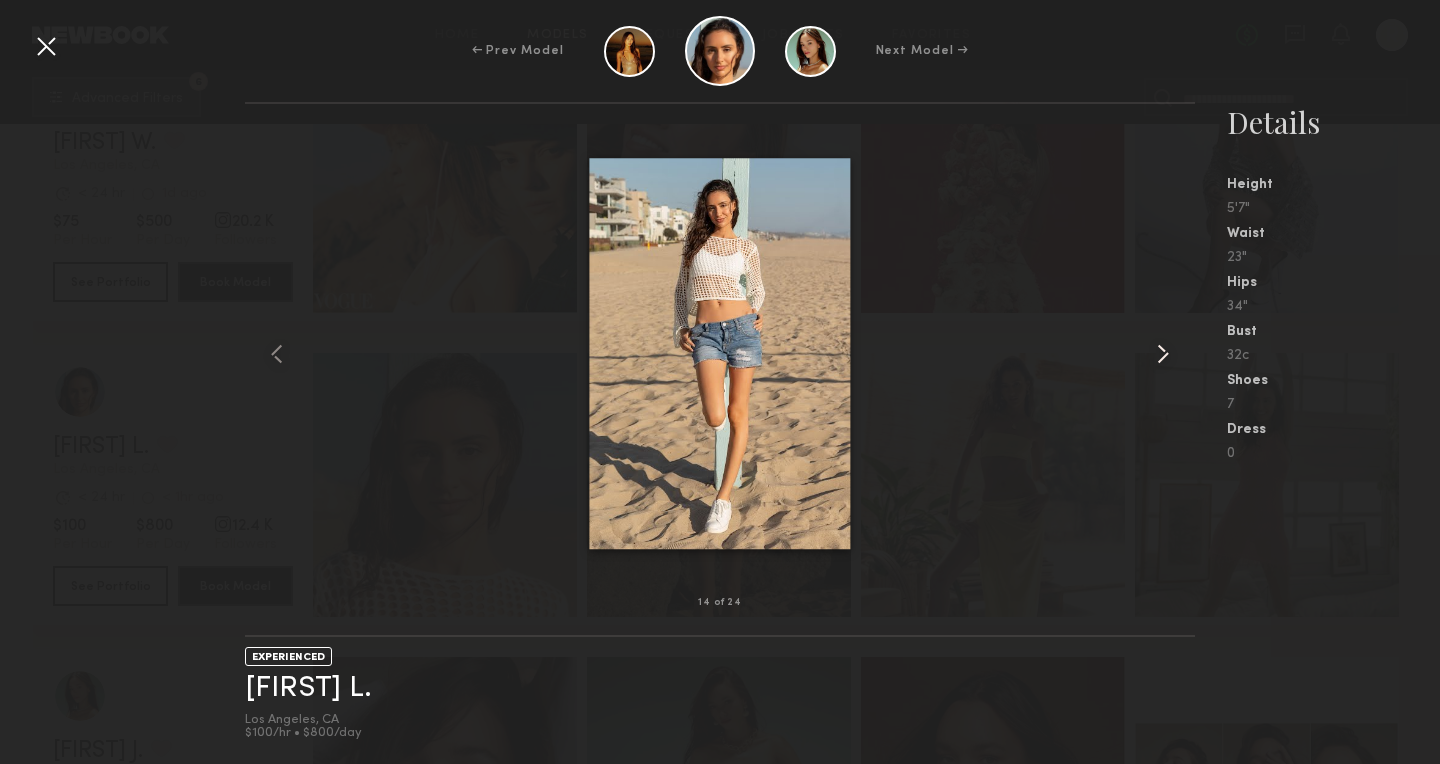 click at bounding box center (1163, 354) 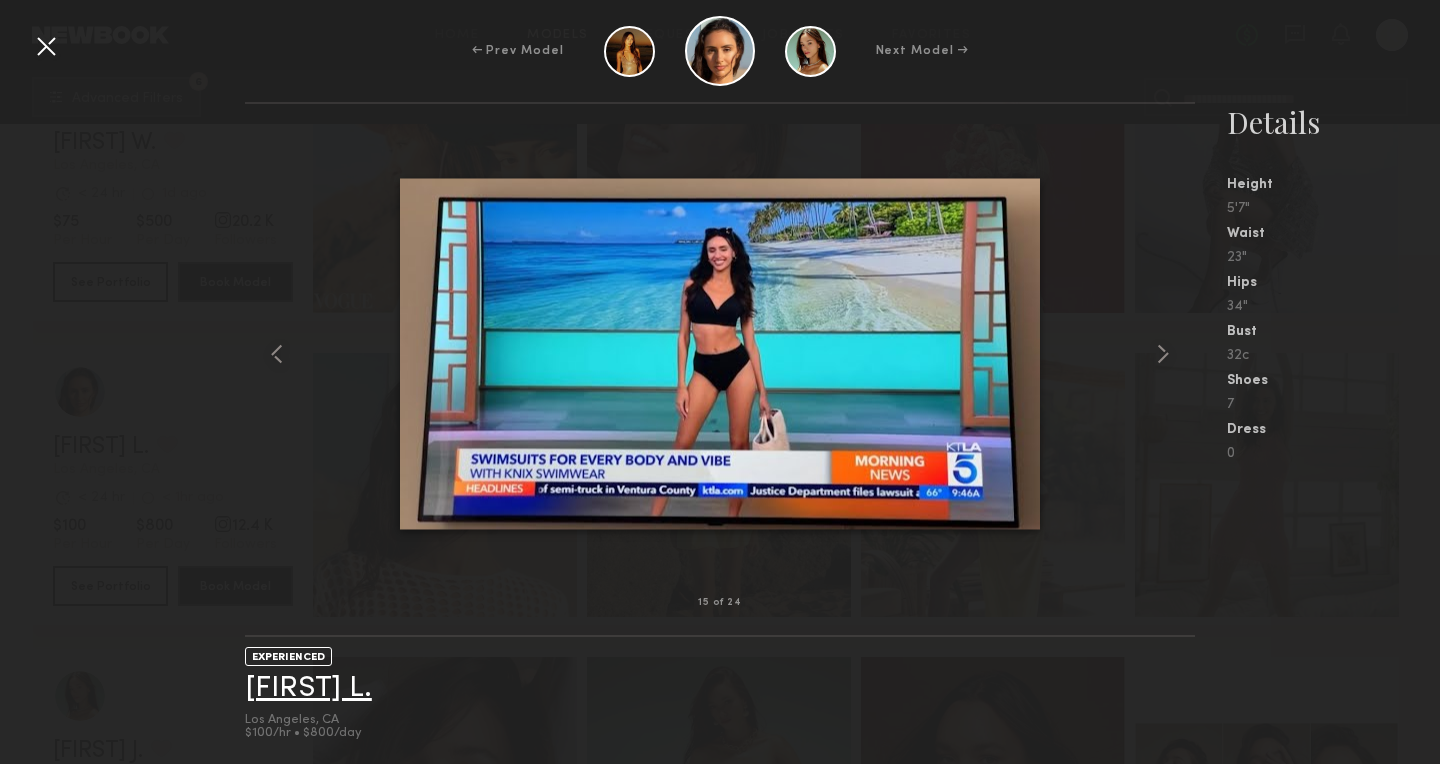 click on "[FIRST] [LAST]" 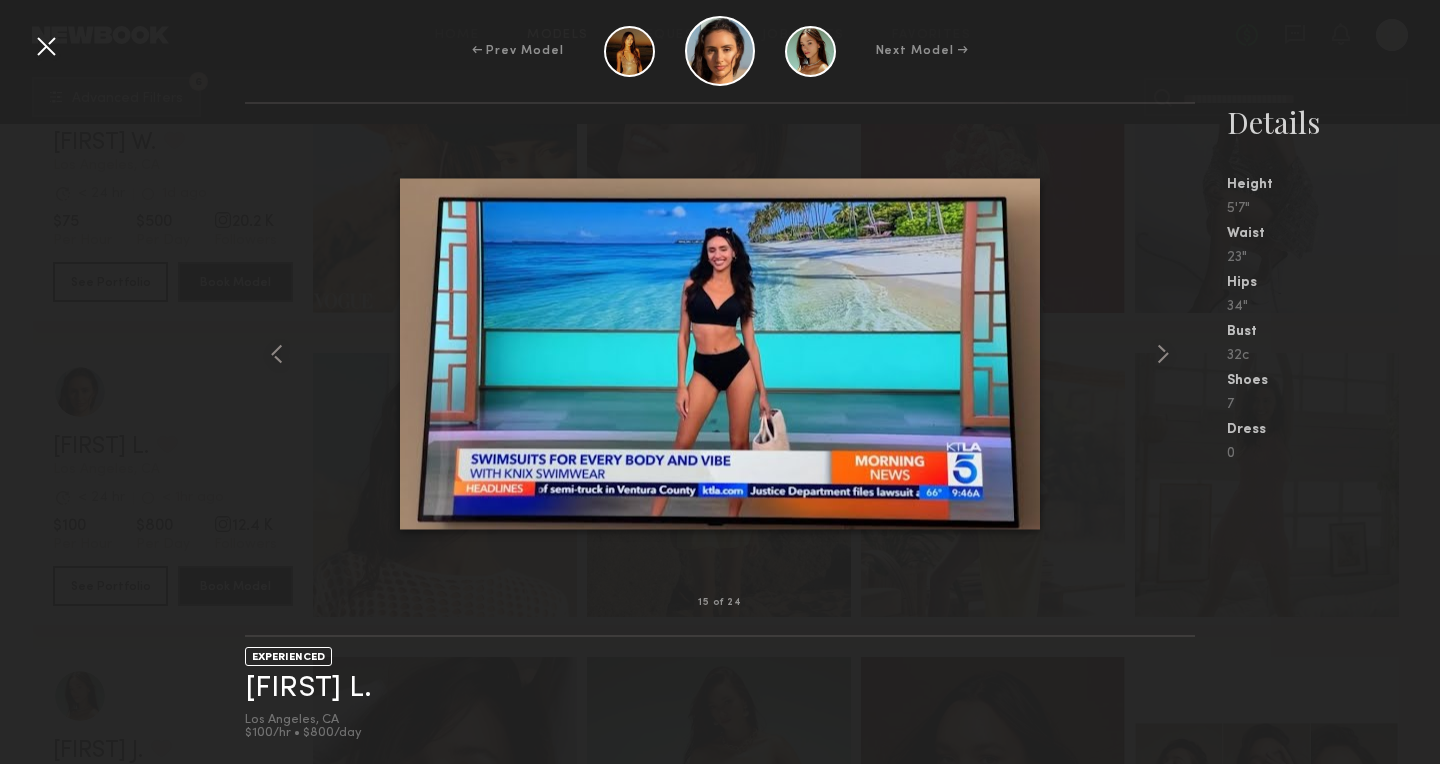 click at bounding box center [46, 46] 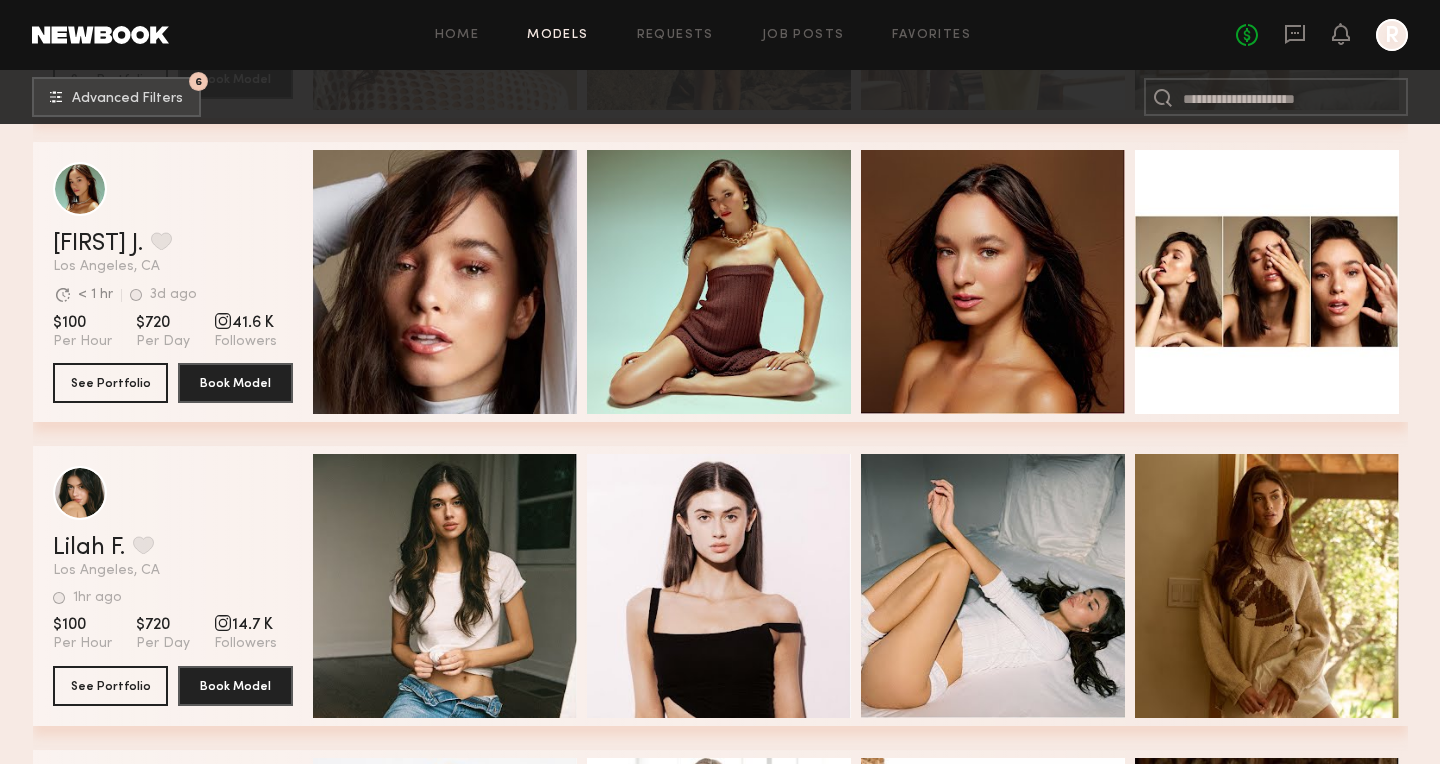 scroll, scrollTop: 3071, scrollLeft: 0, axis: vertical 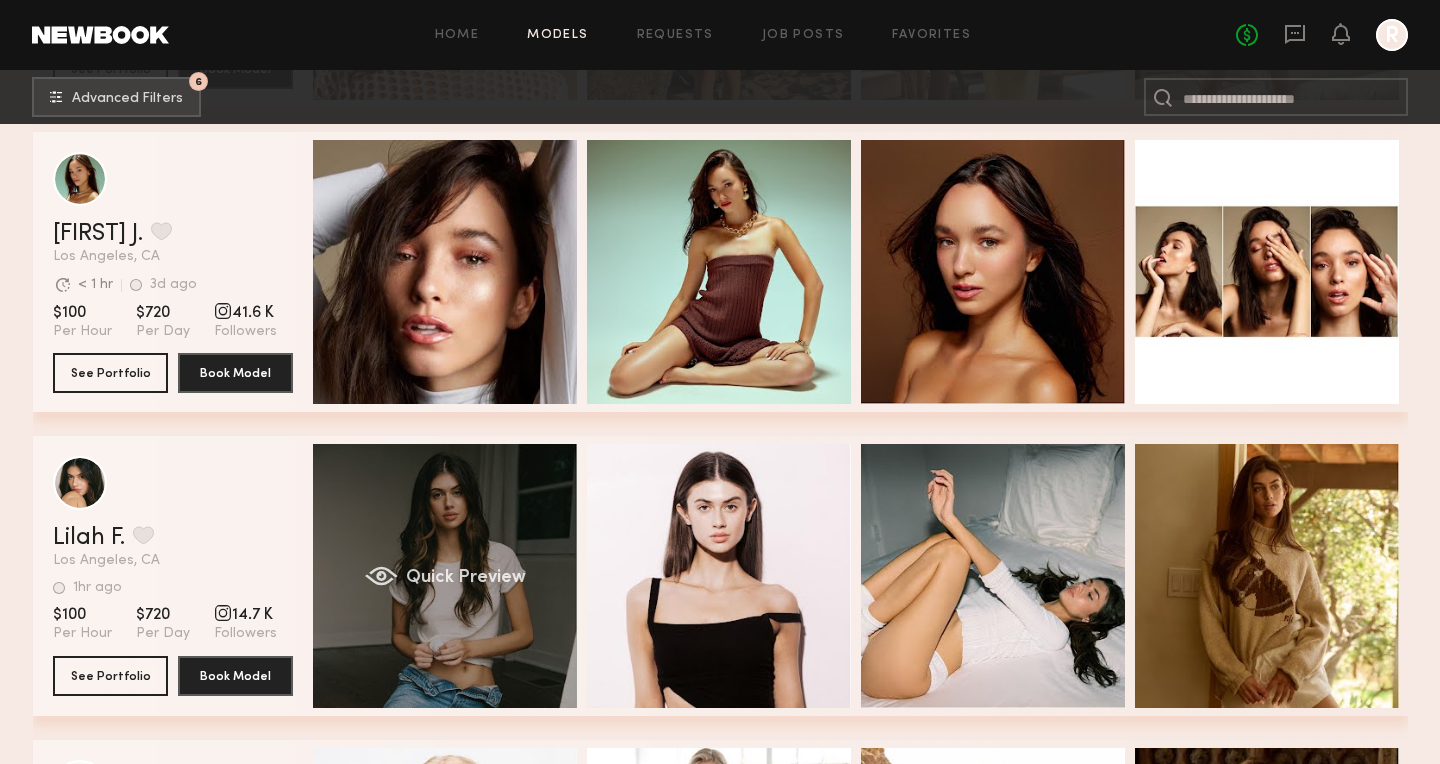 click on "Quick Preview" 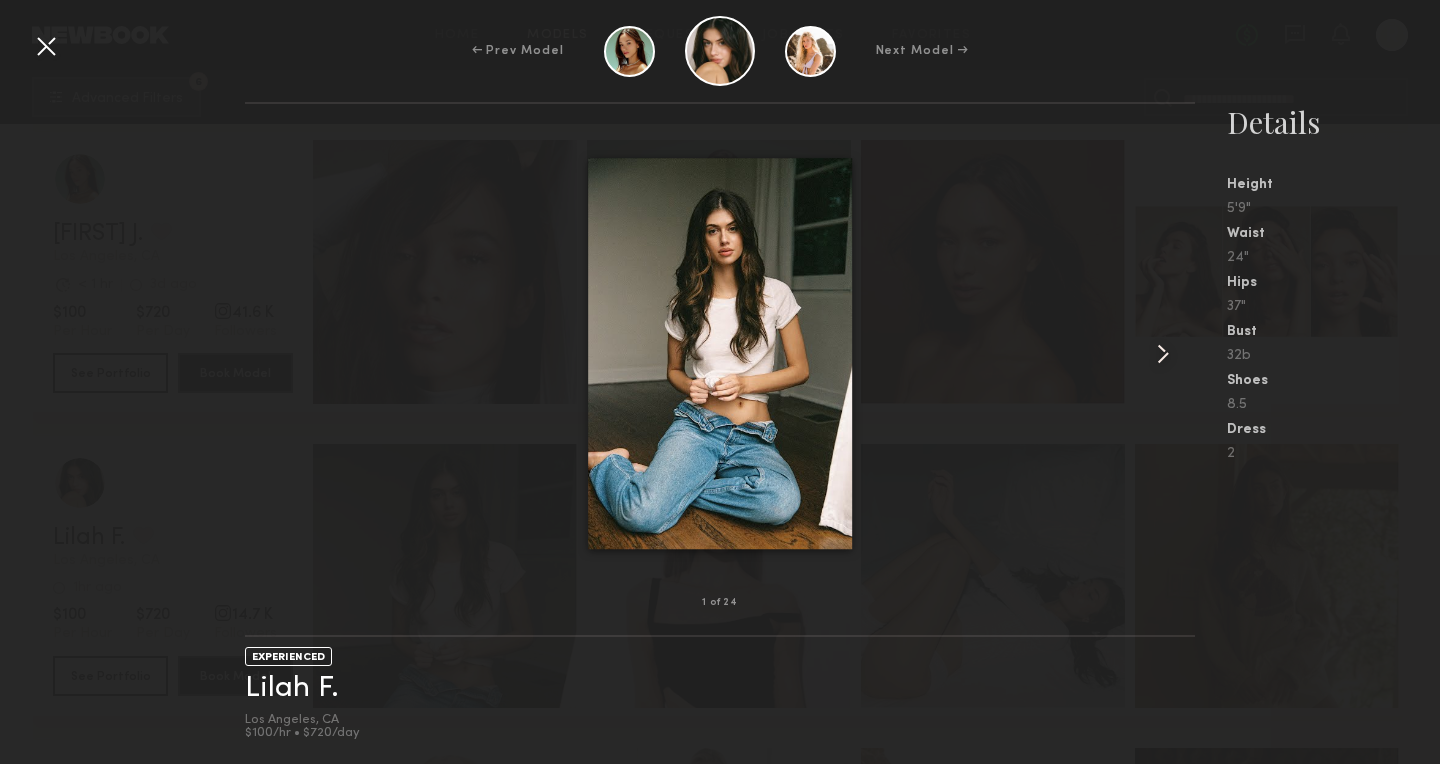 click at bounding box center [1163, 354] 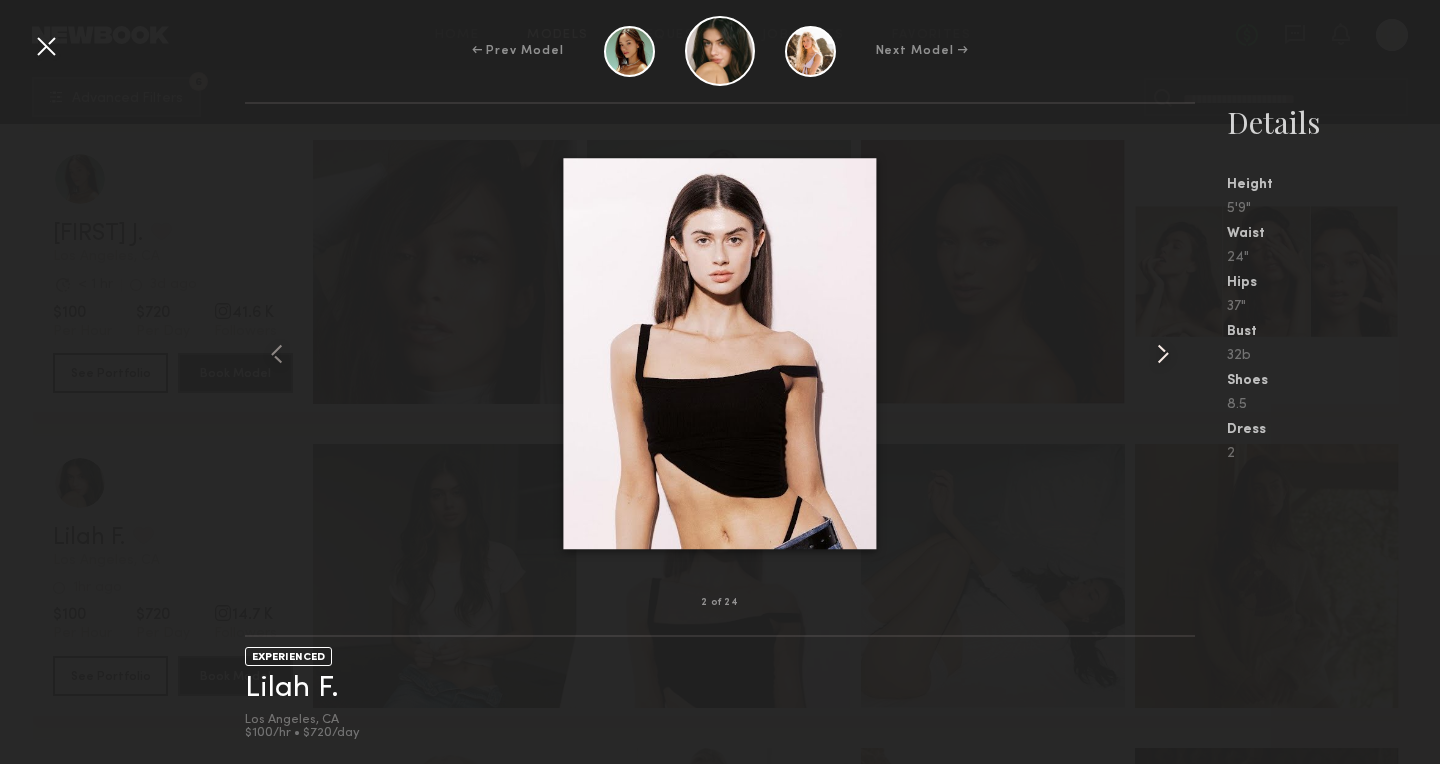 click at bounding box center (1163, 354) 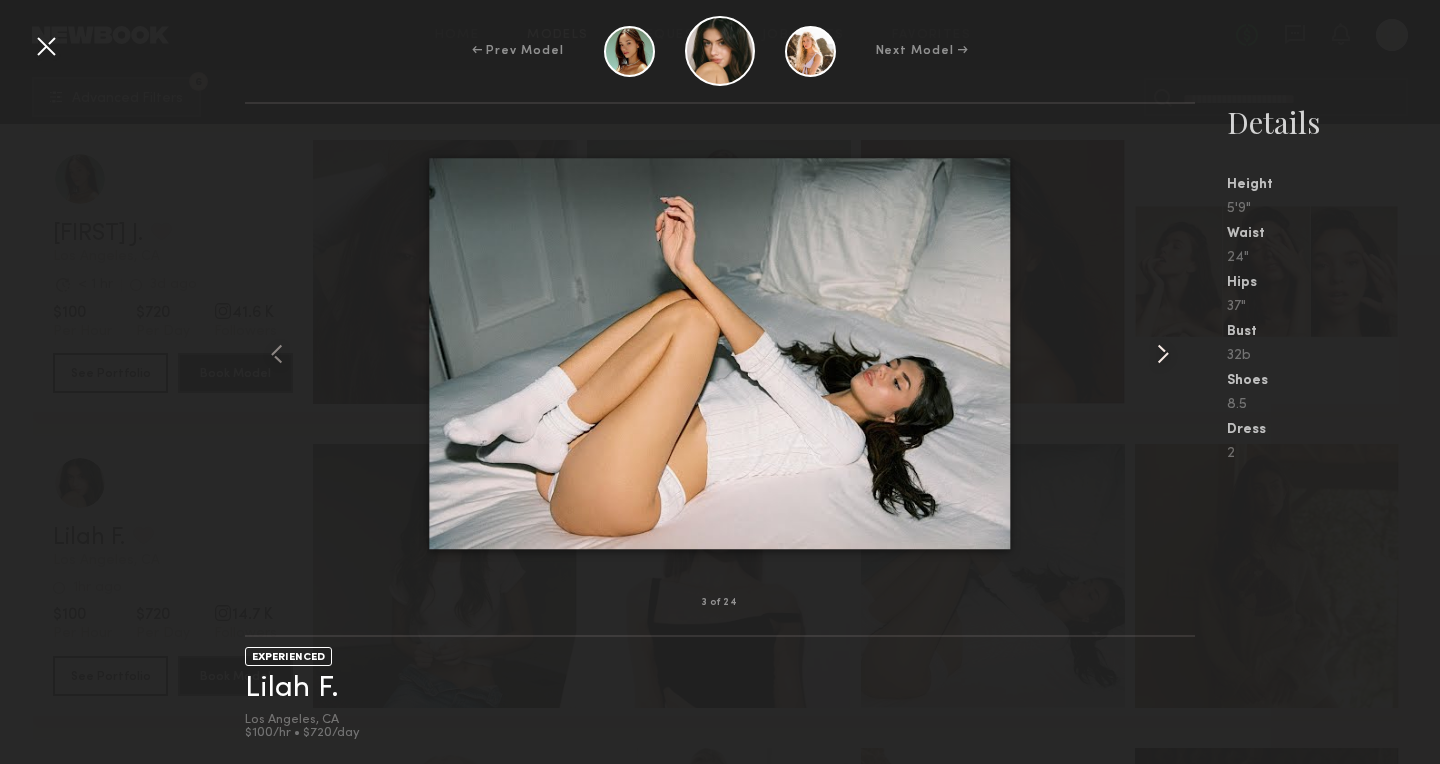 click at bounding box center [1163, 354] 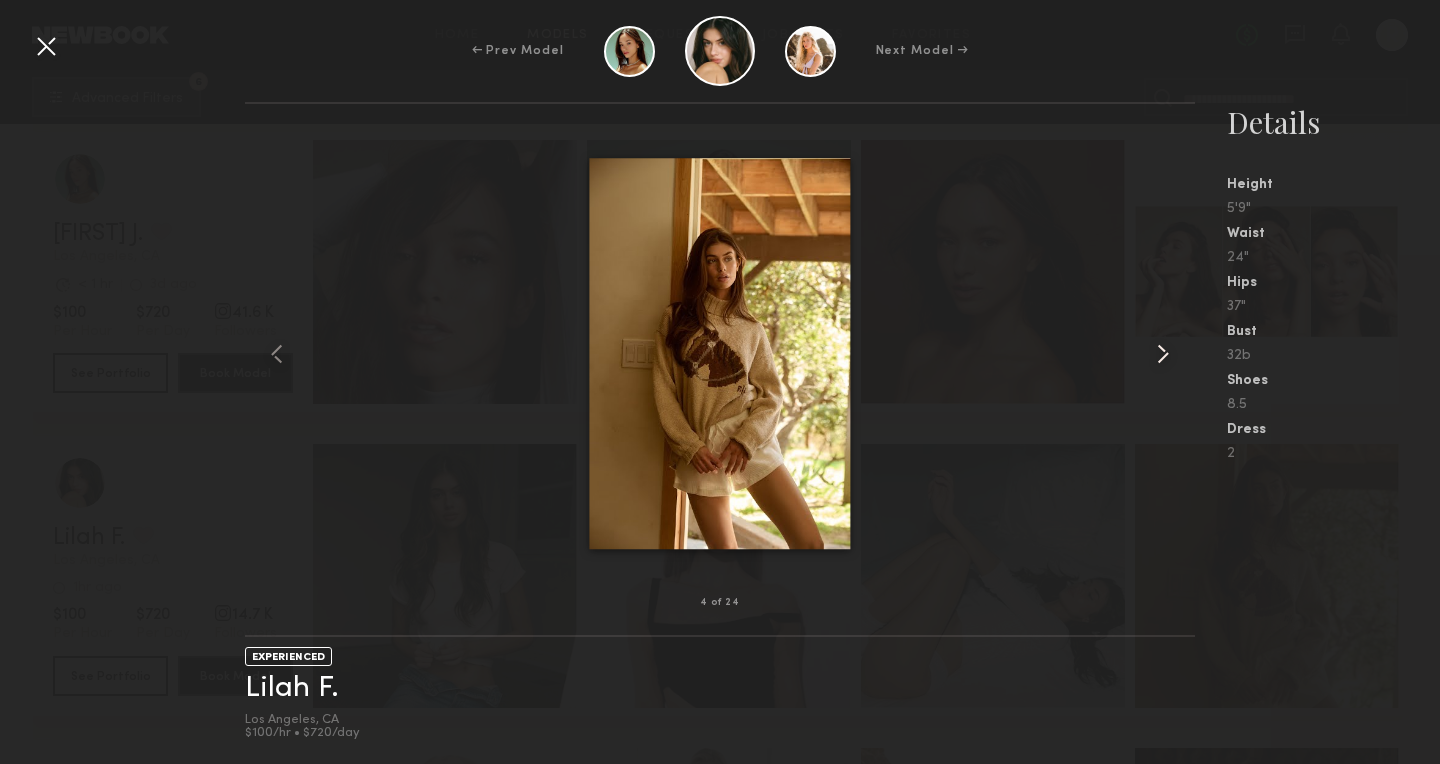 click at bounding box center (1163, 354) 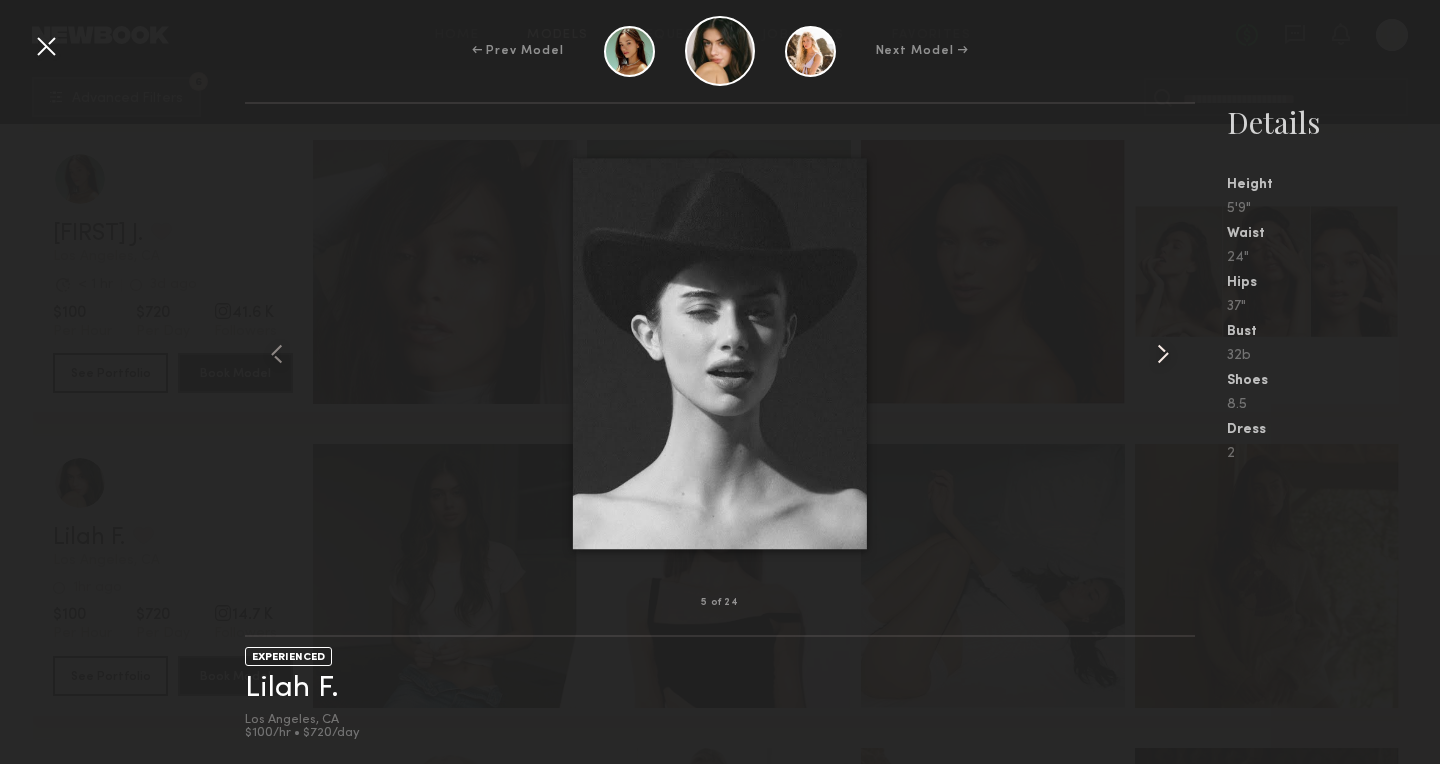 click at bounding box center (1163, 354) 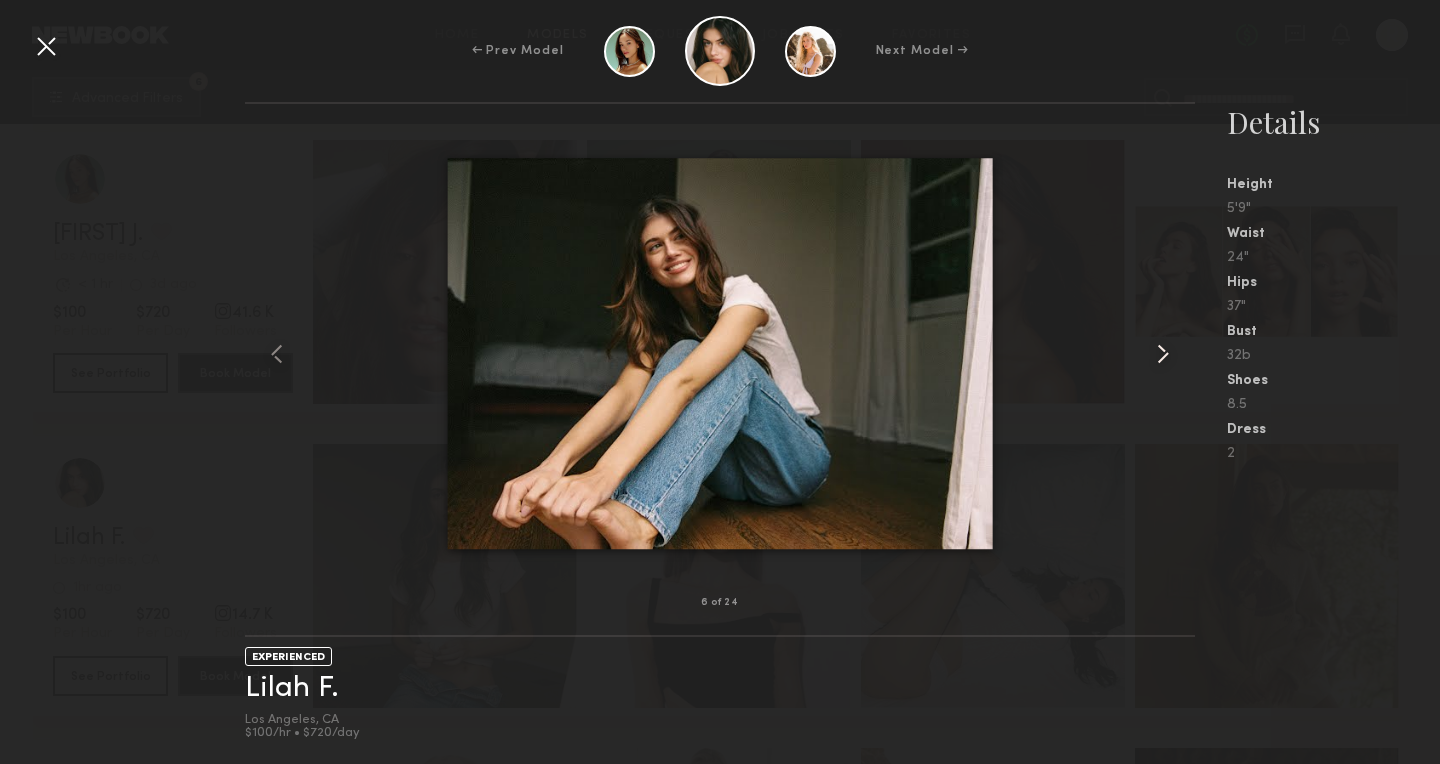 click at bounding box center (1163, 354) 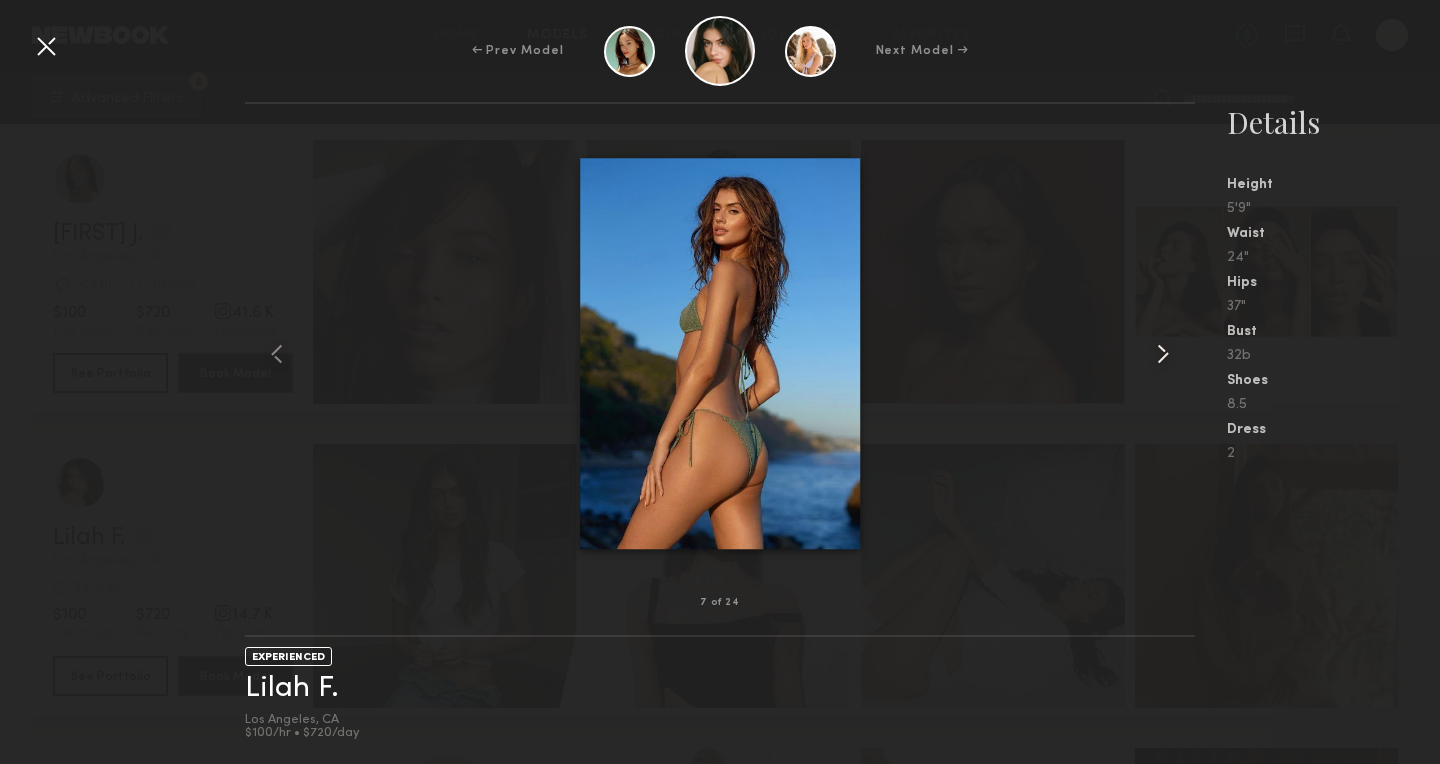 click at bounding box center [1163, 354] 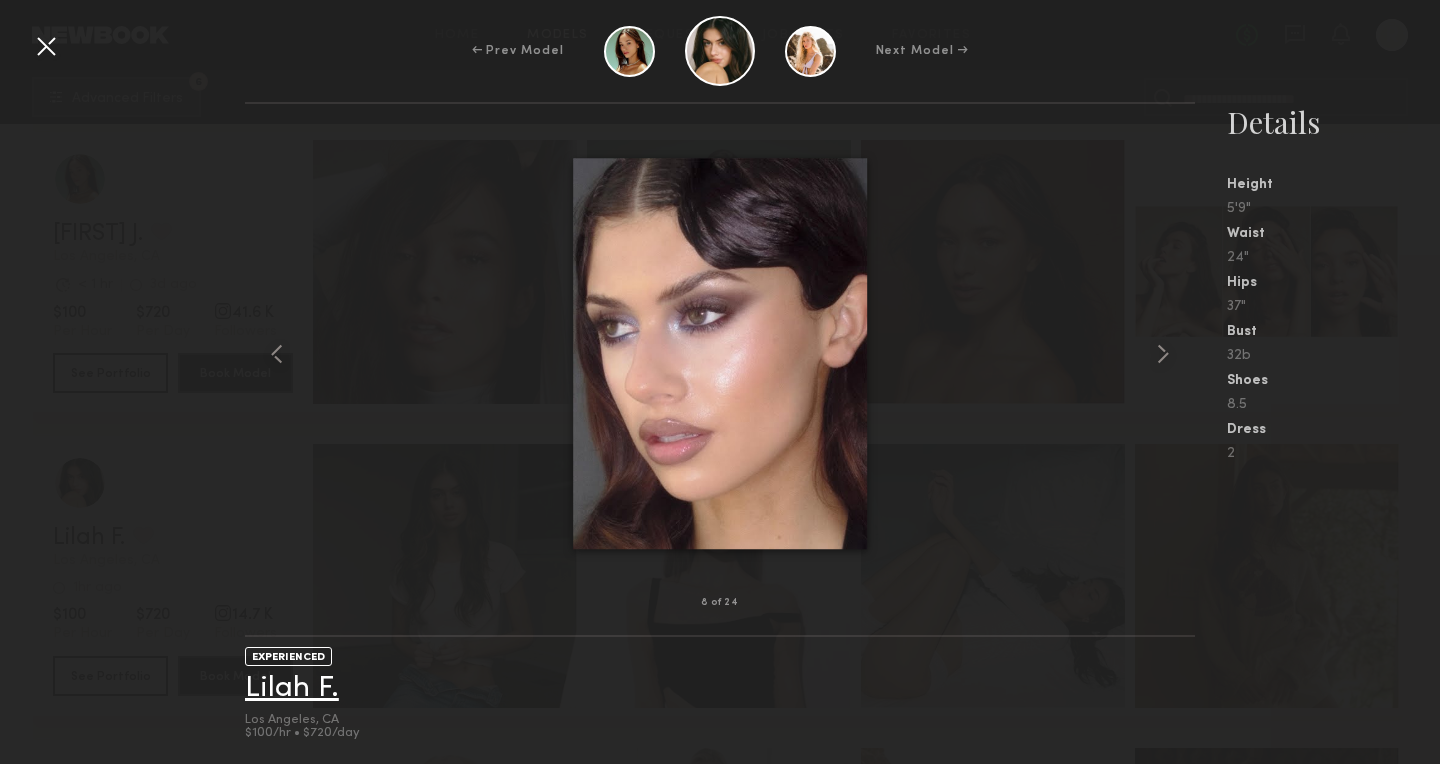 click on "Lilah F." 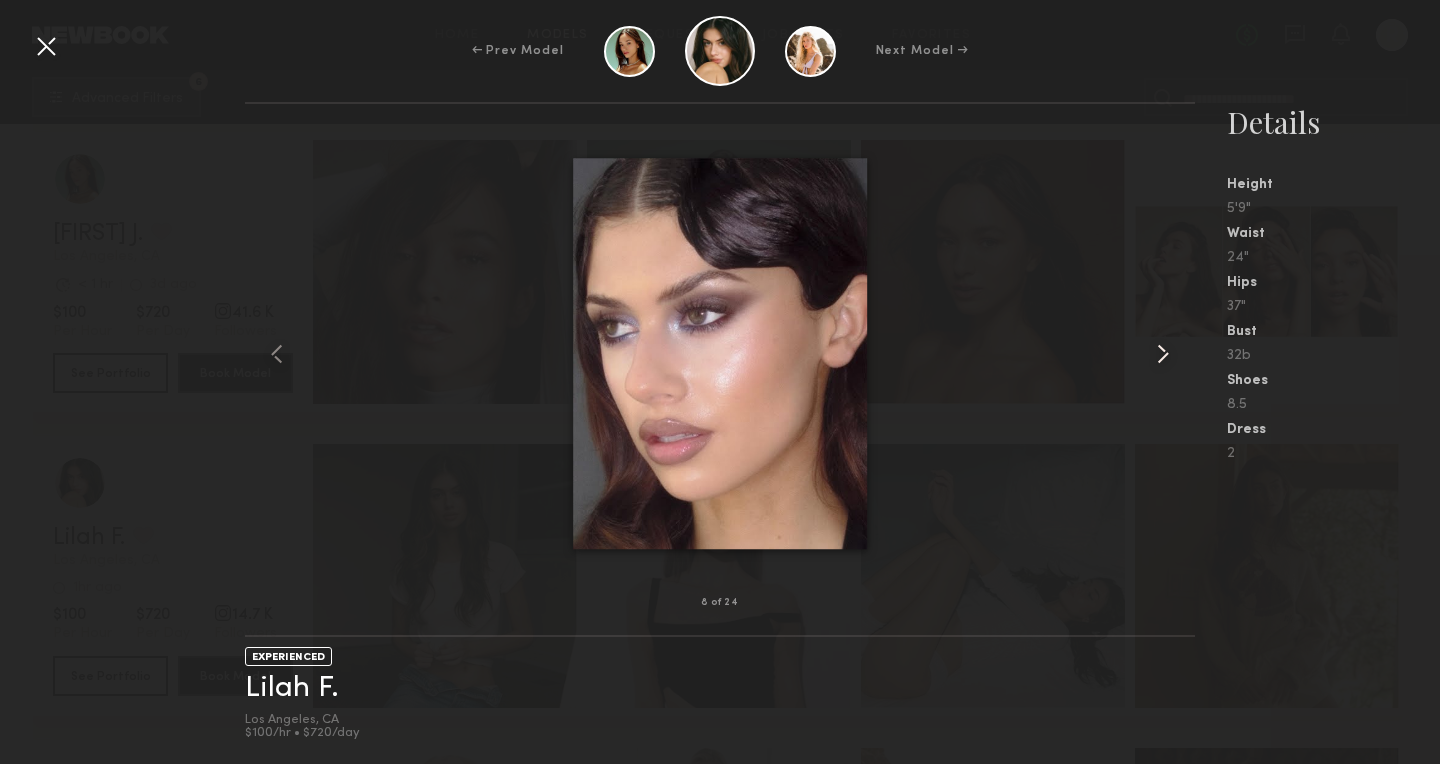 click at bounding box center (1163, 354) 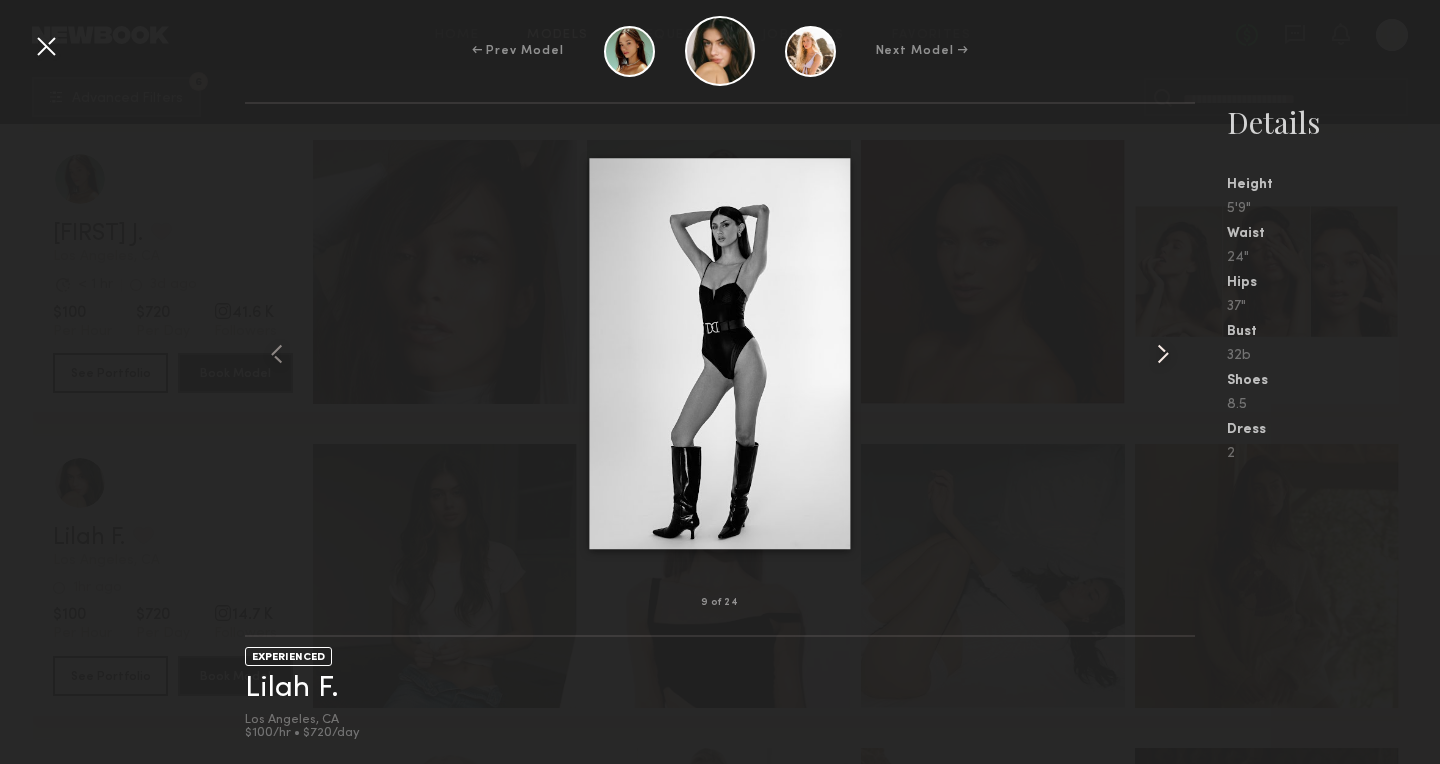 click at bounding box center (1163, 354) 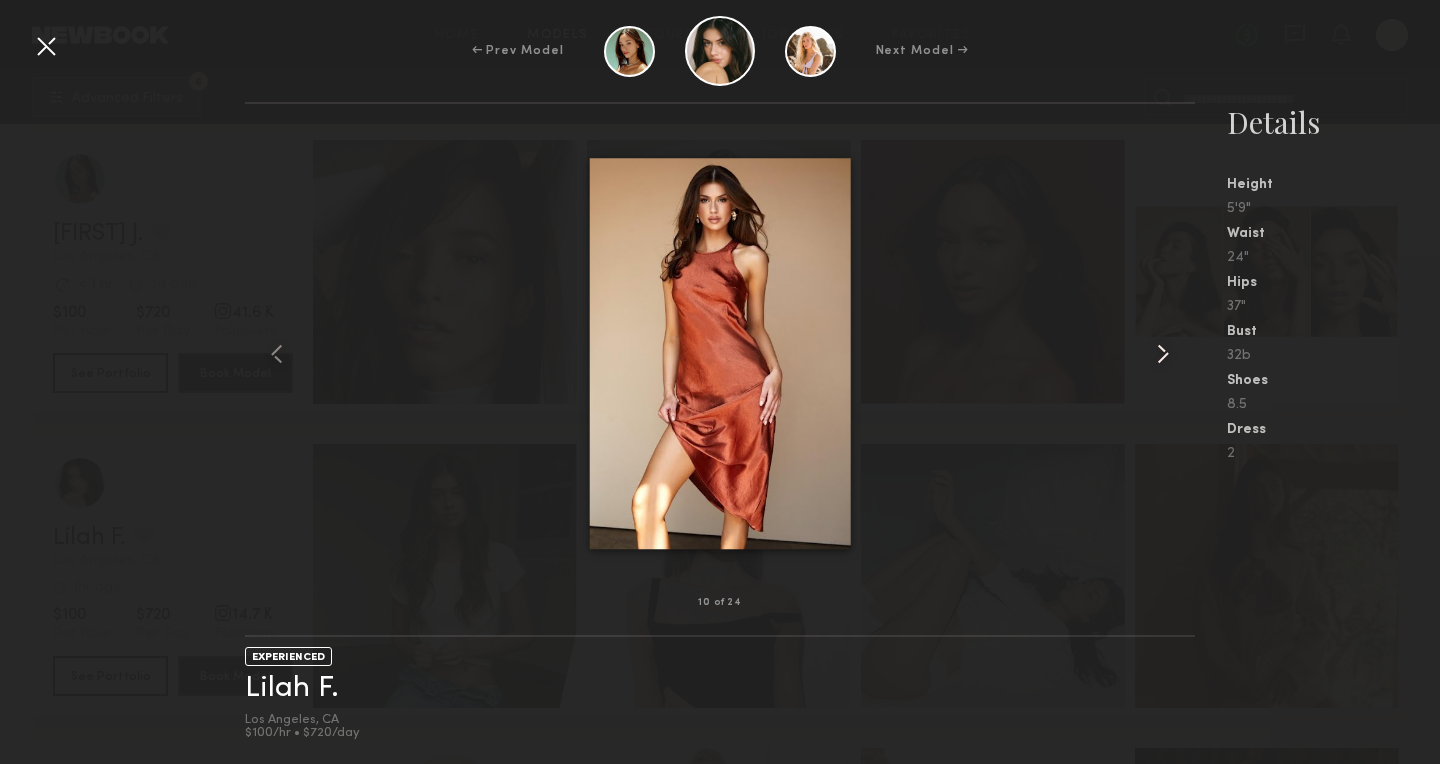 click at bounding box center (1163, 354) 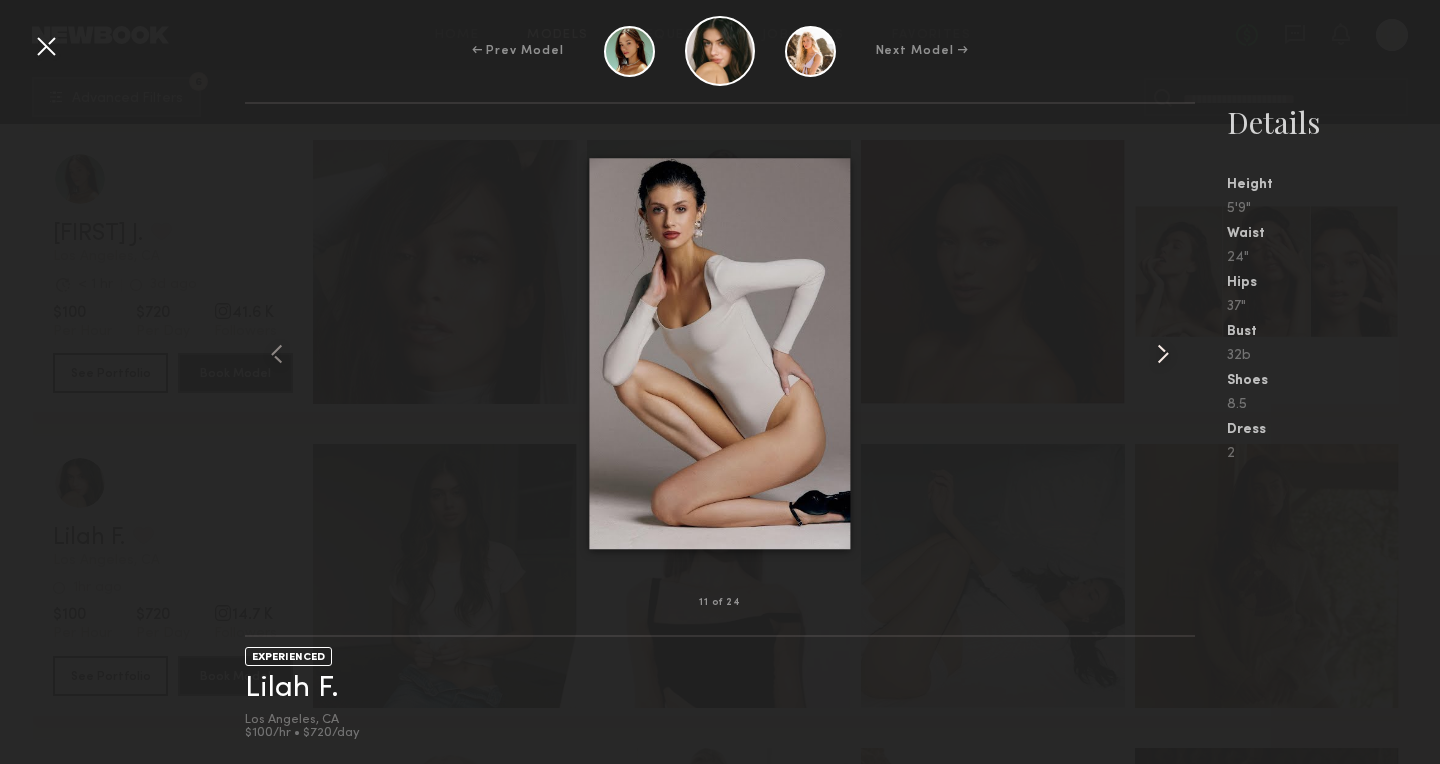 click at bounding box center (1163, 354) 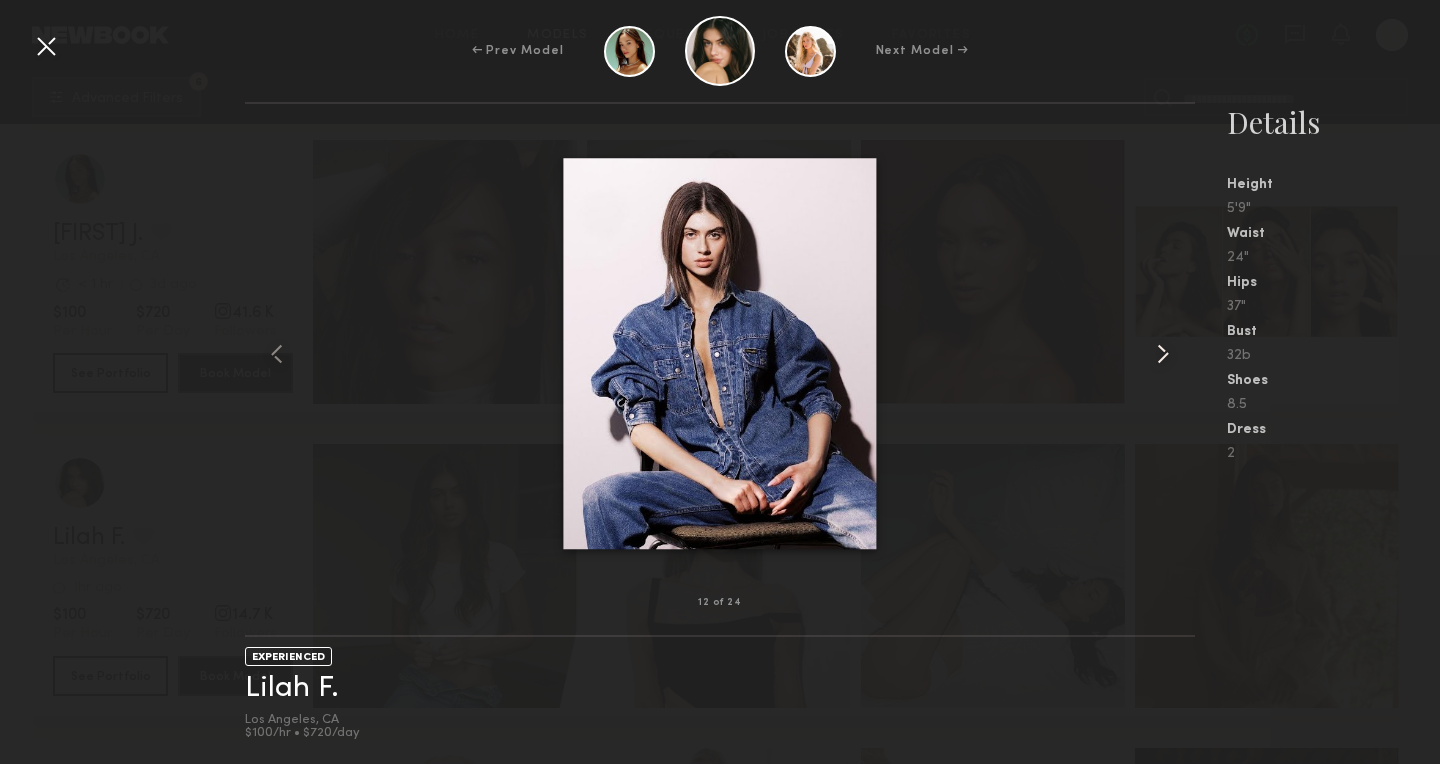 click at bounding box center [1163, 354] 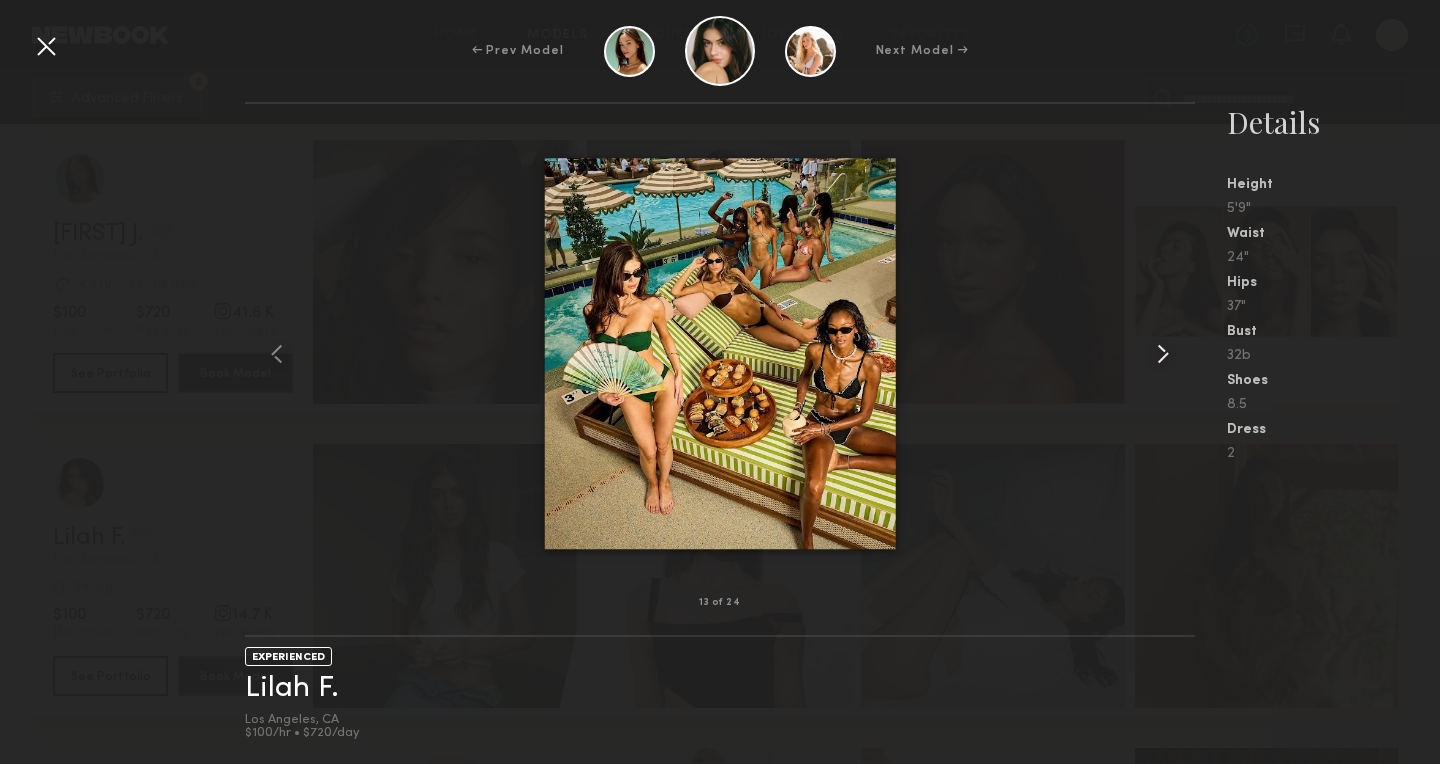 click at bounding box center [1163, 354] 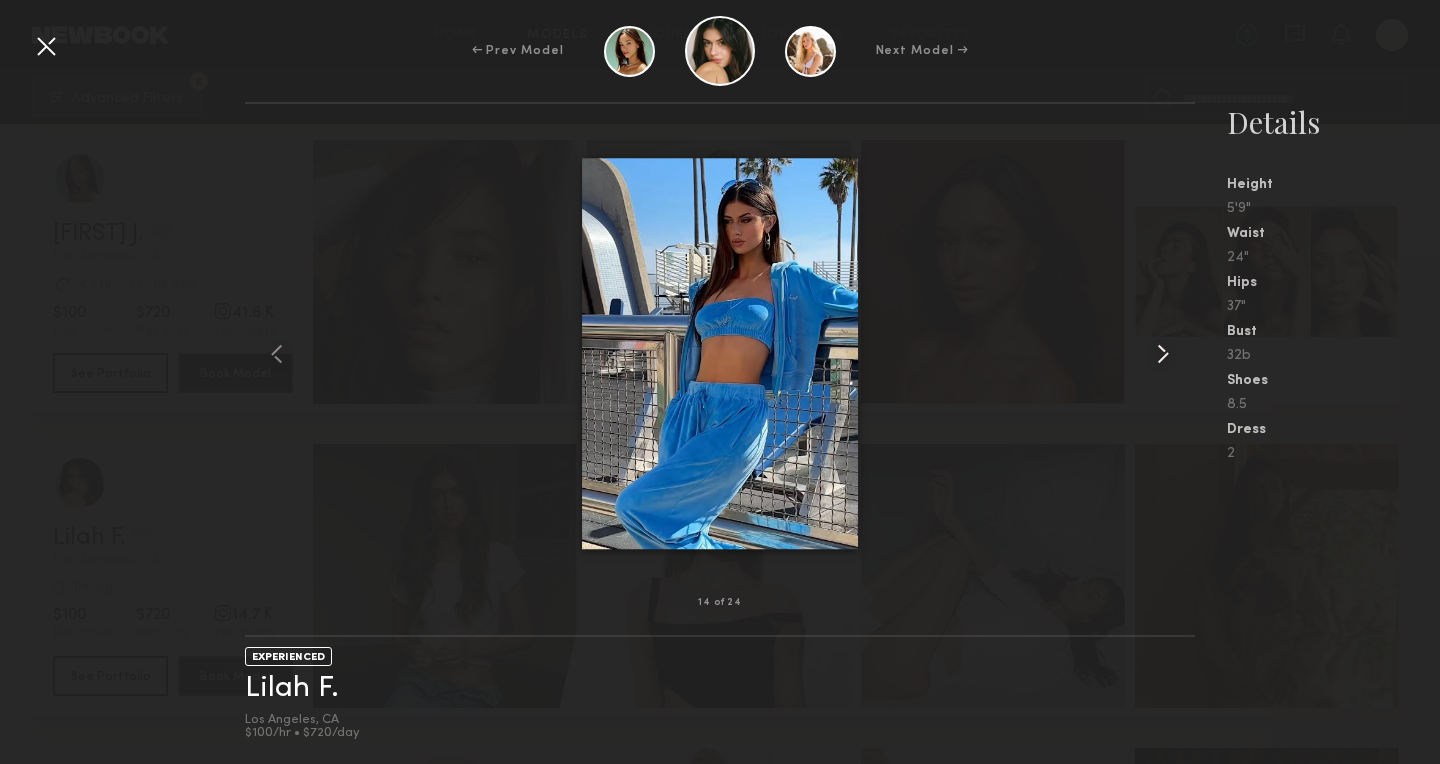 click at bounding box center (1163, 354) 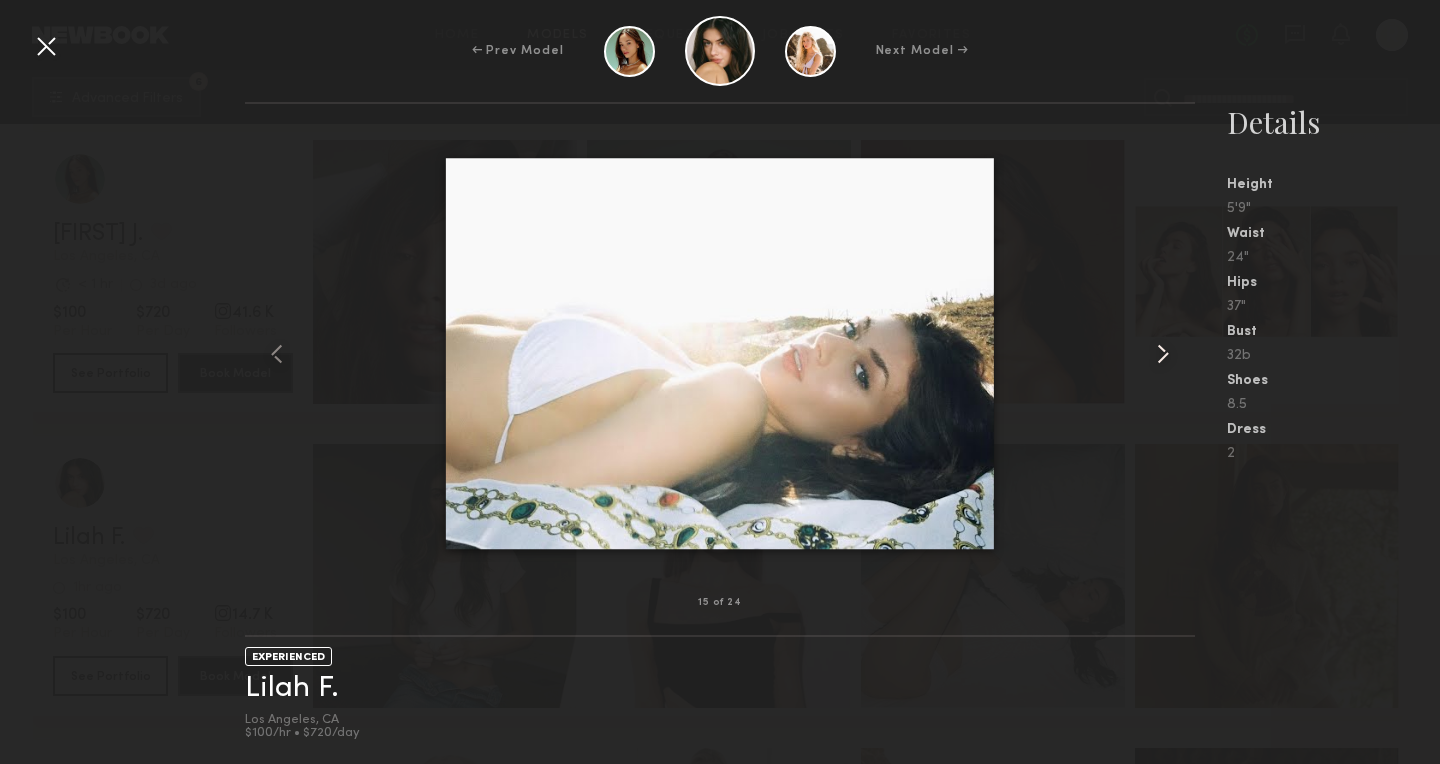 click at bounding box center [1163, 354] 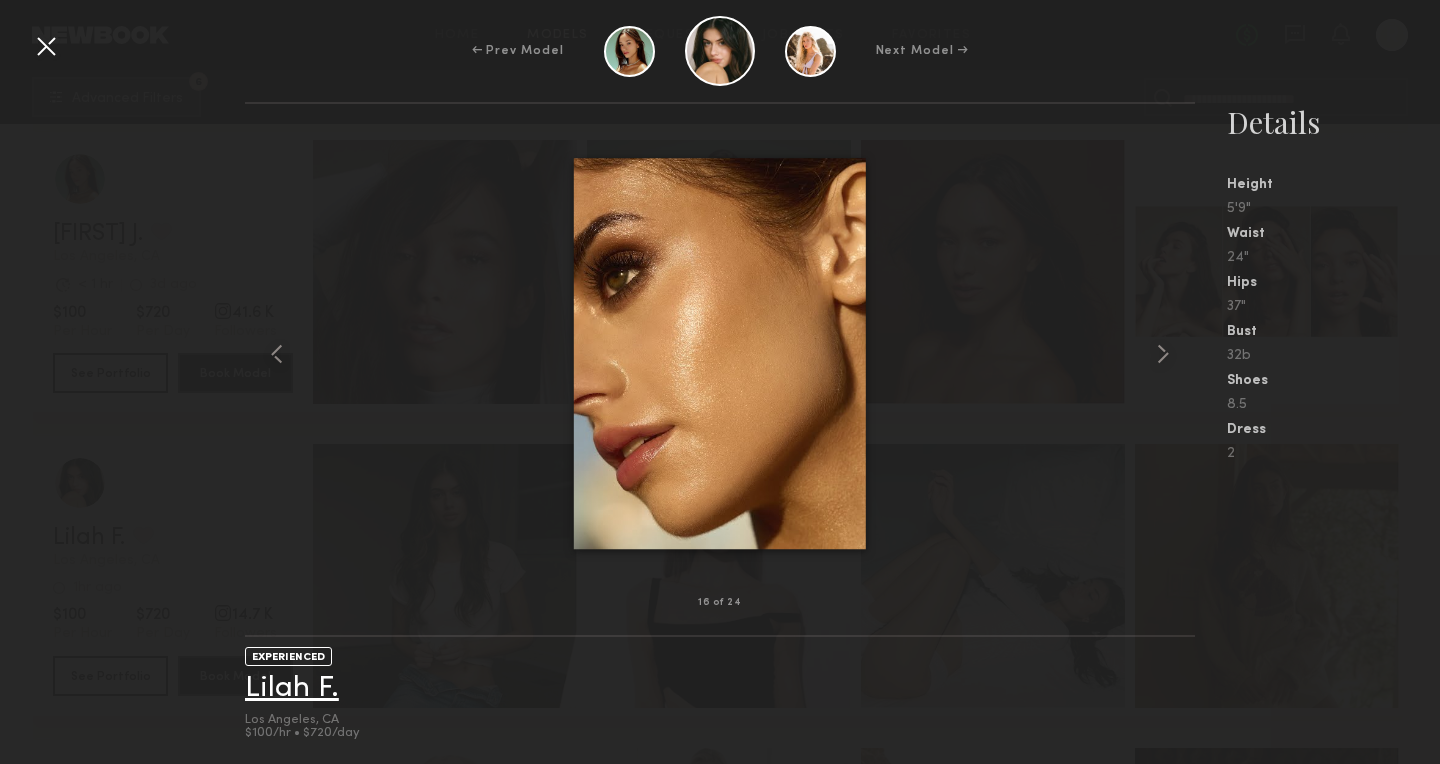 click on "Lilah F." 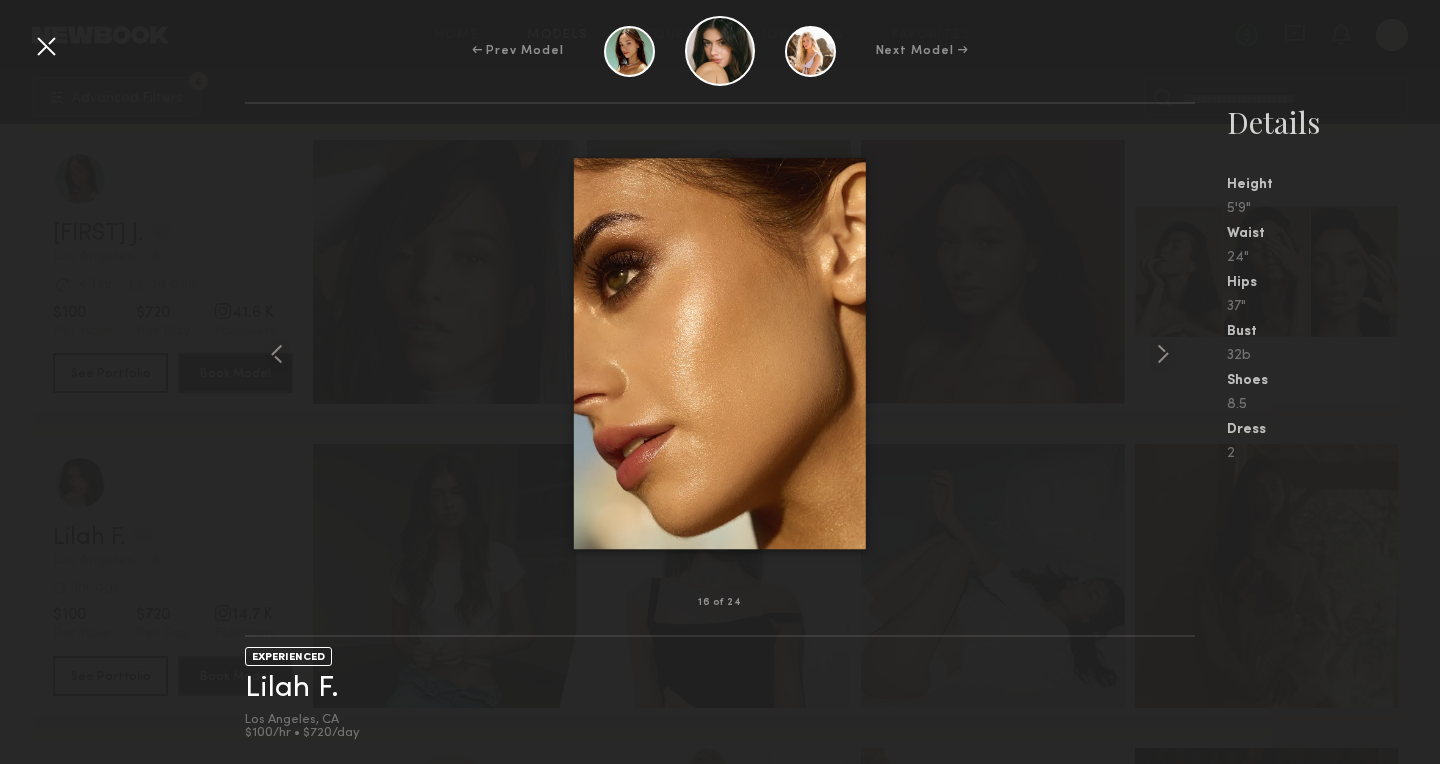 click at bounding box center [46, 46] 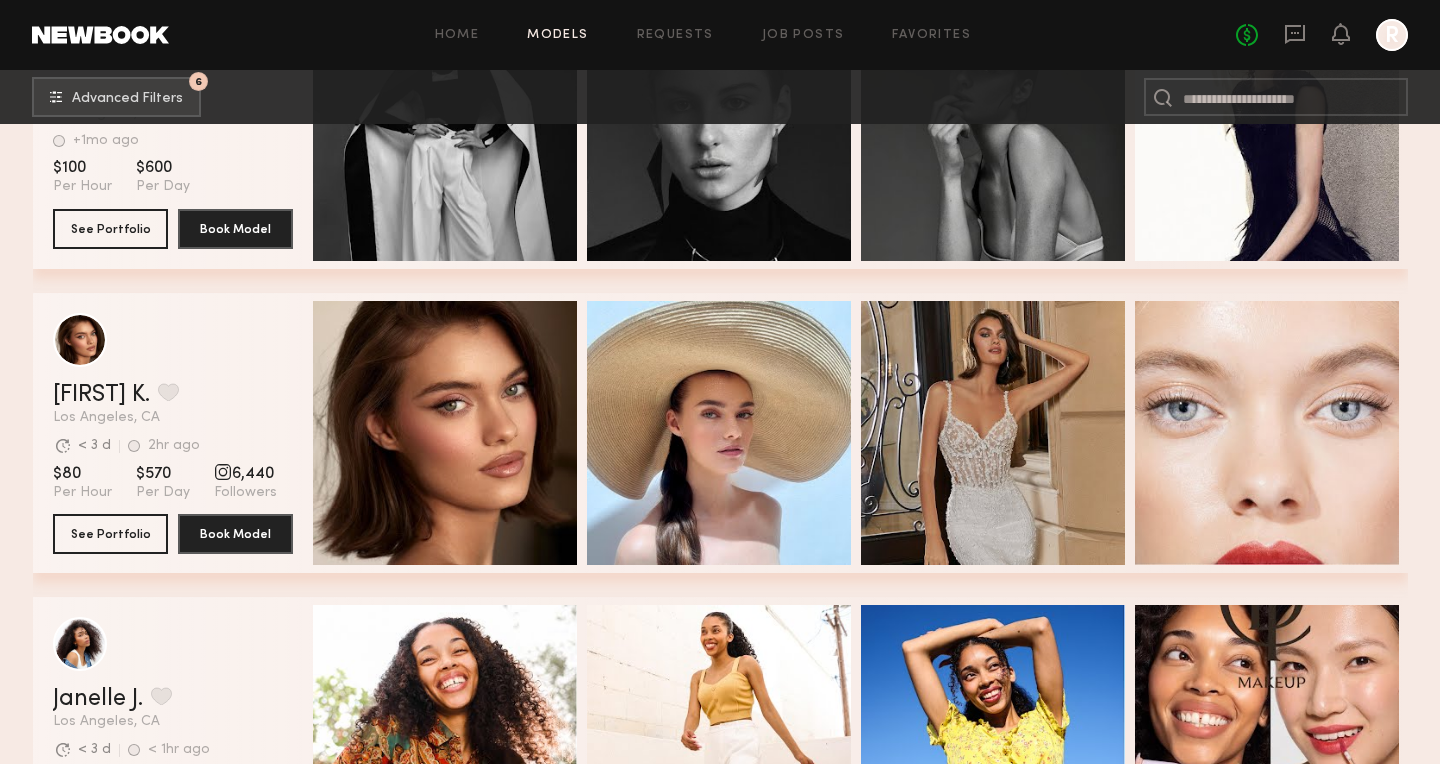 scroll, scrollTop: 5339, scrollLeft: 0, axis: vertical 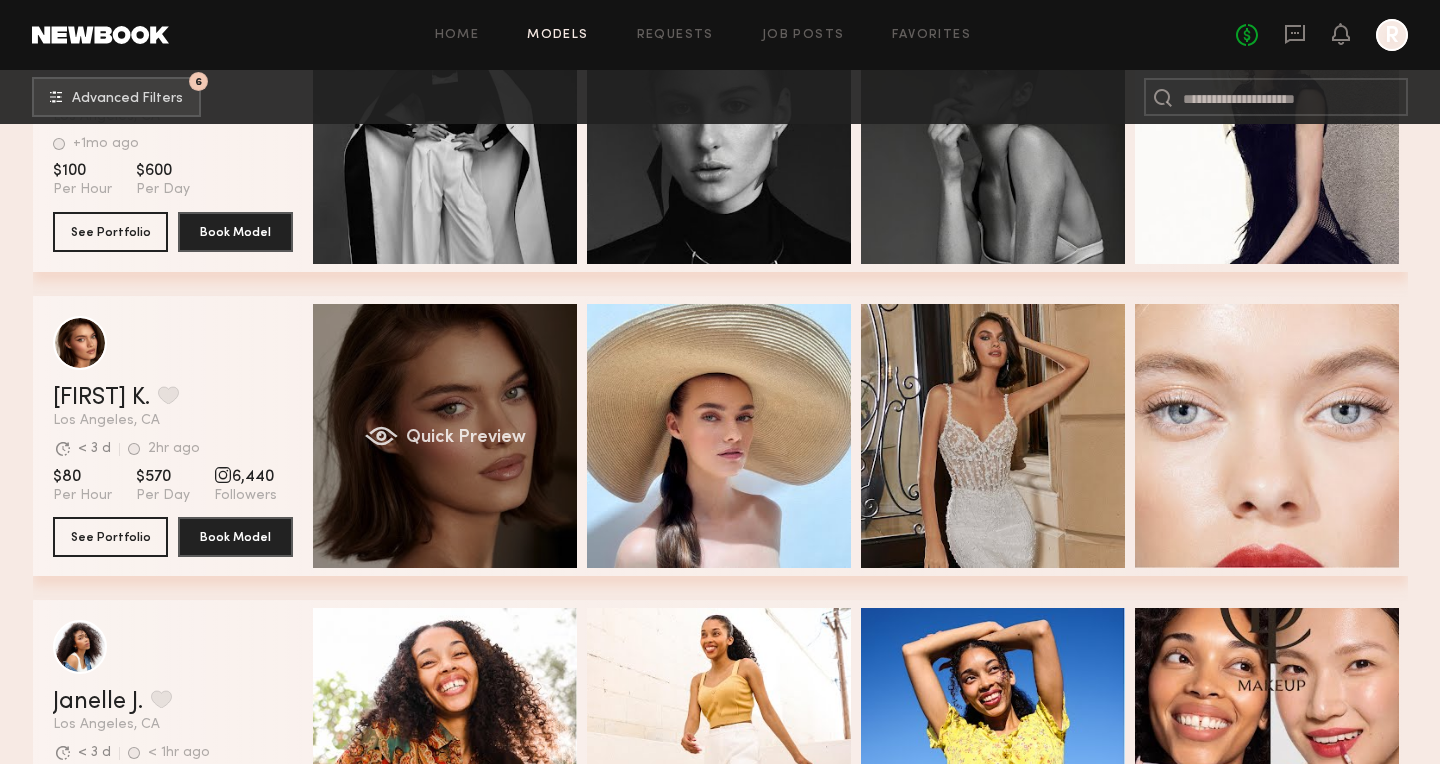 click on "Quick Preview" 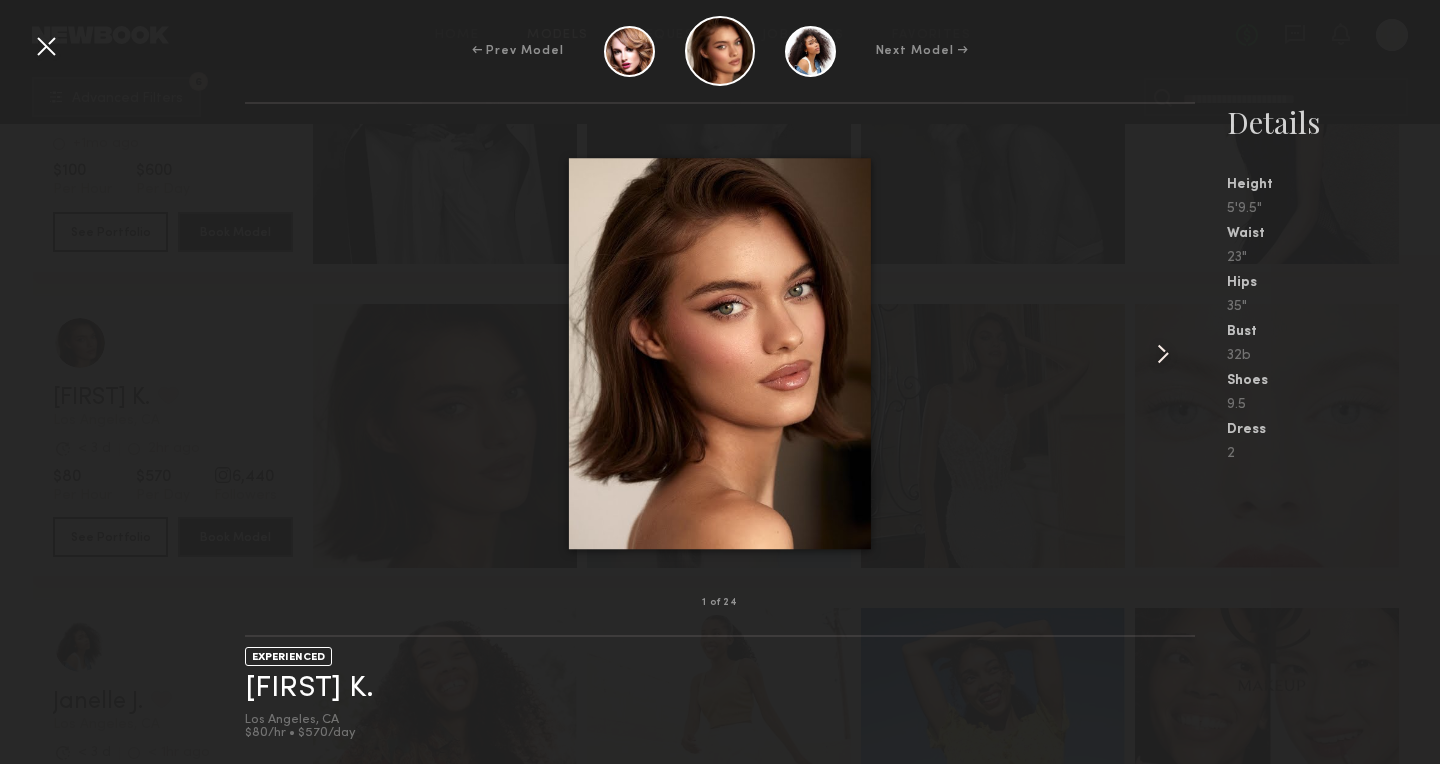 click at bounding box center (1163, 354) 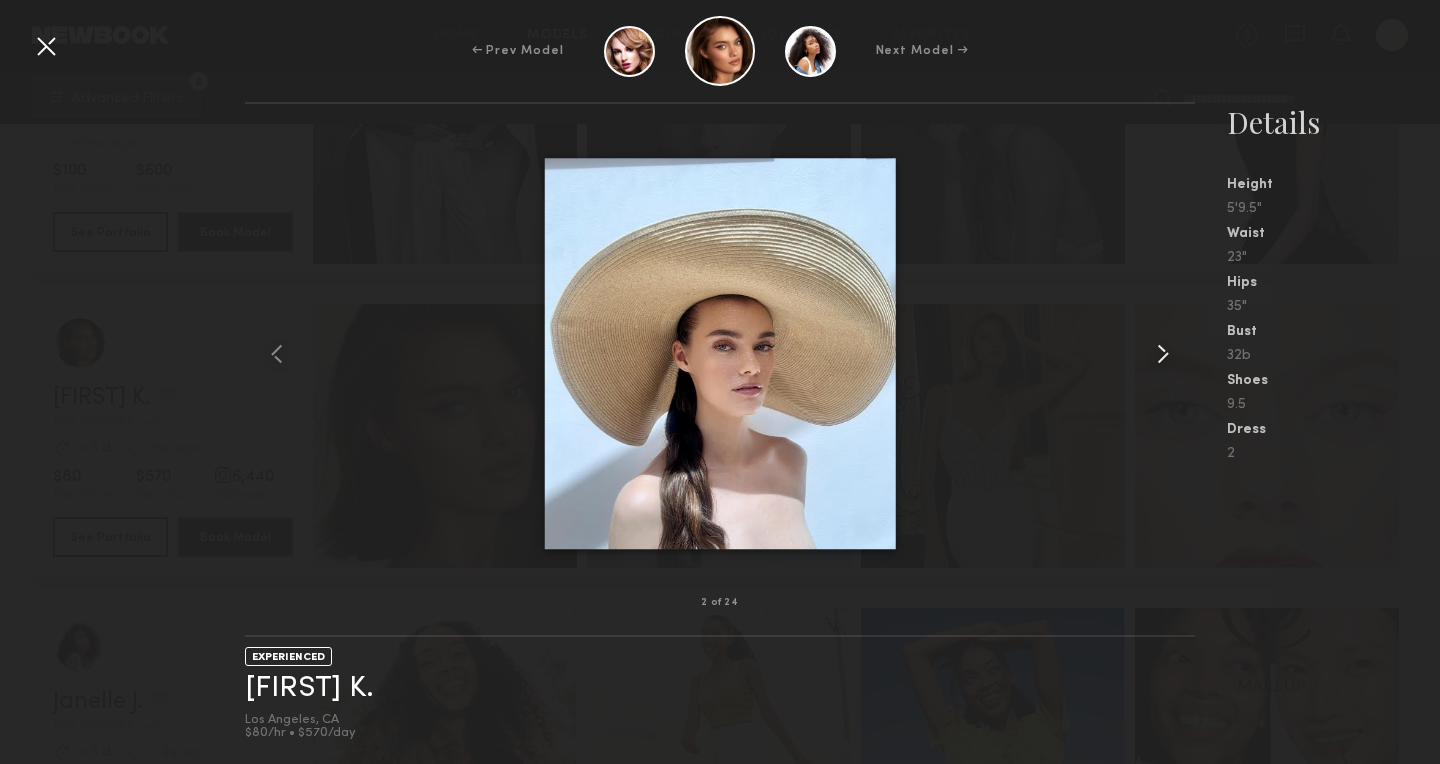 click at bounding box center [1163, 354] 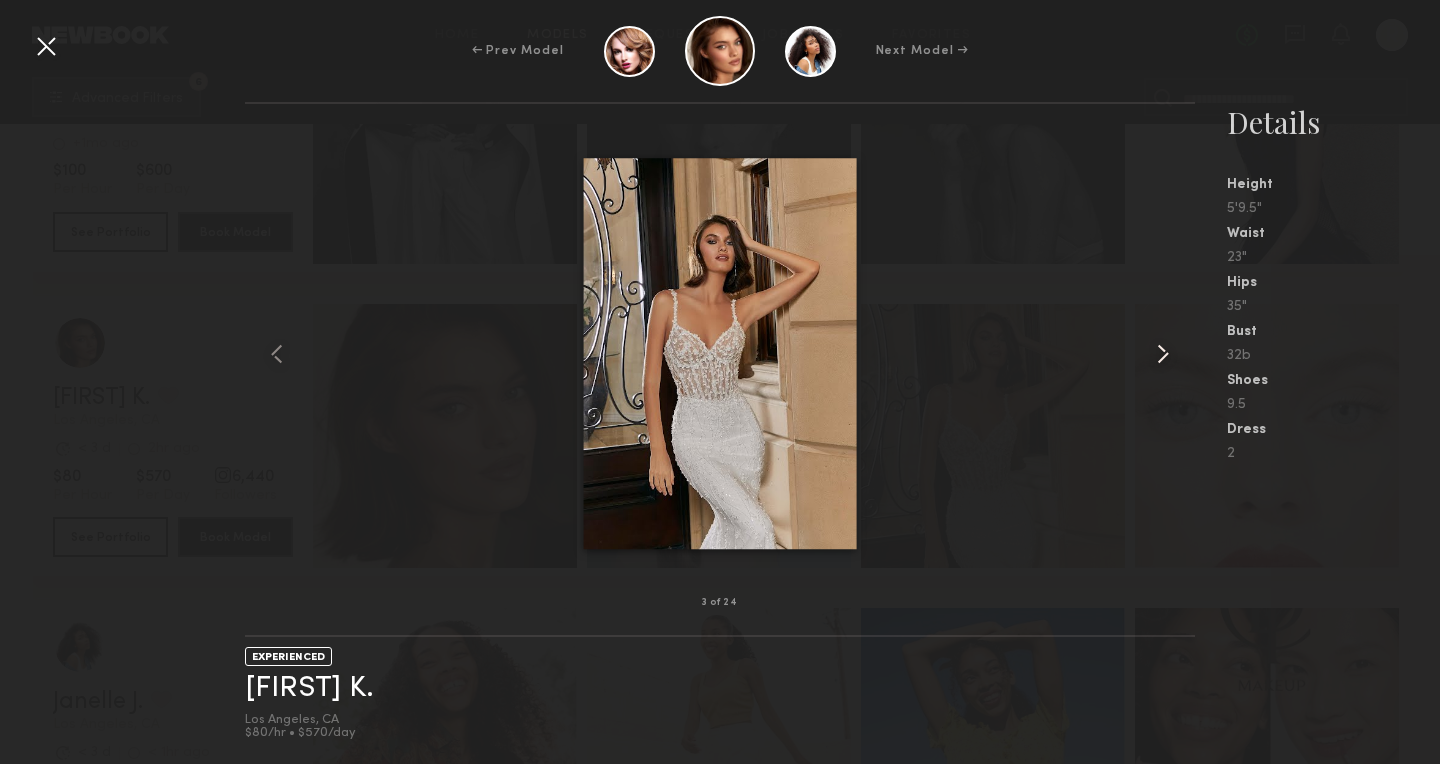 click at bounding box center [1163, 354] 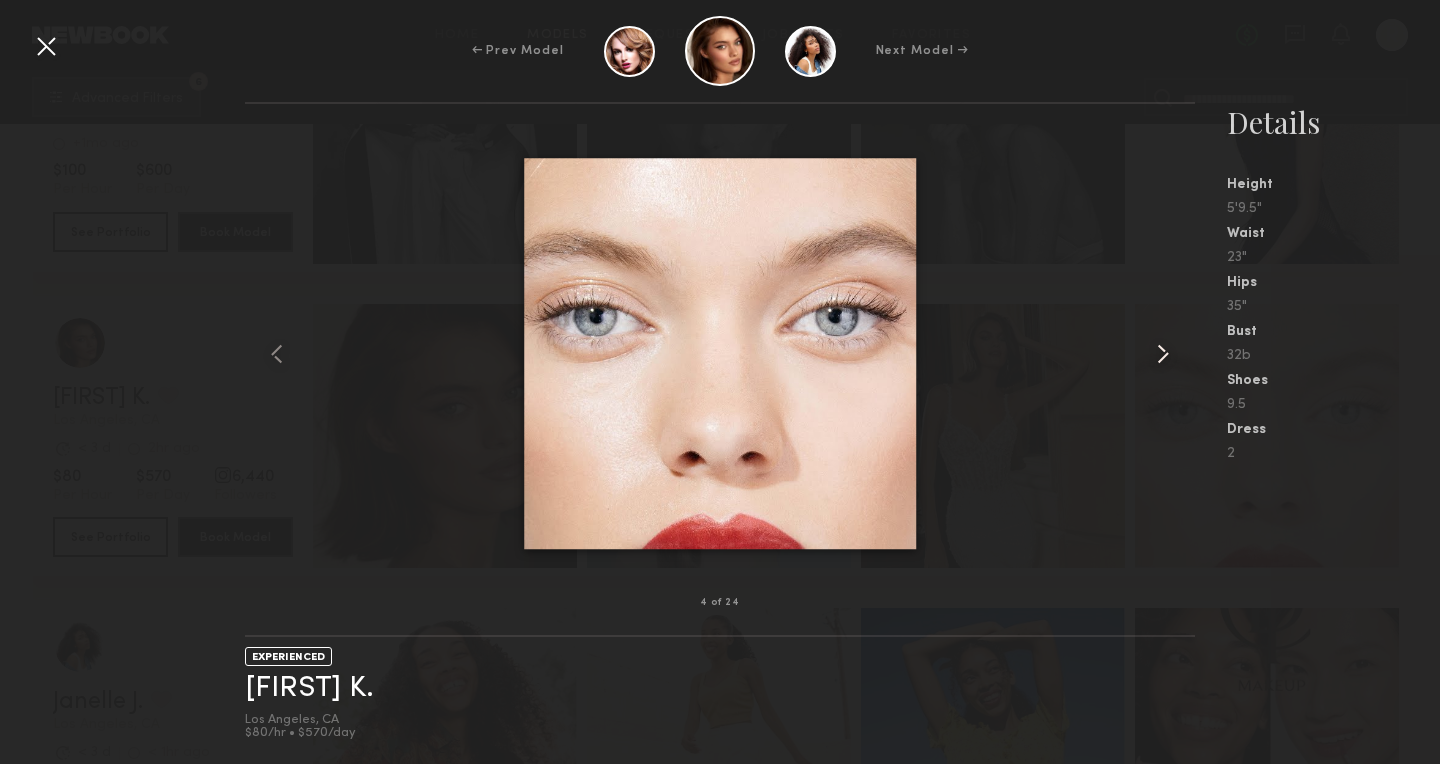 click at bounding box center [1163, 354] 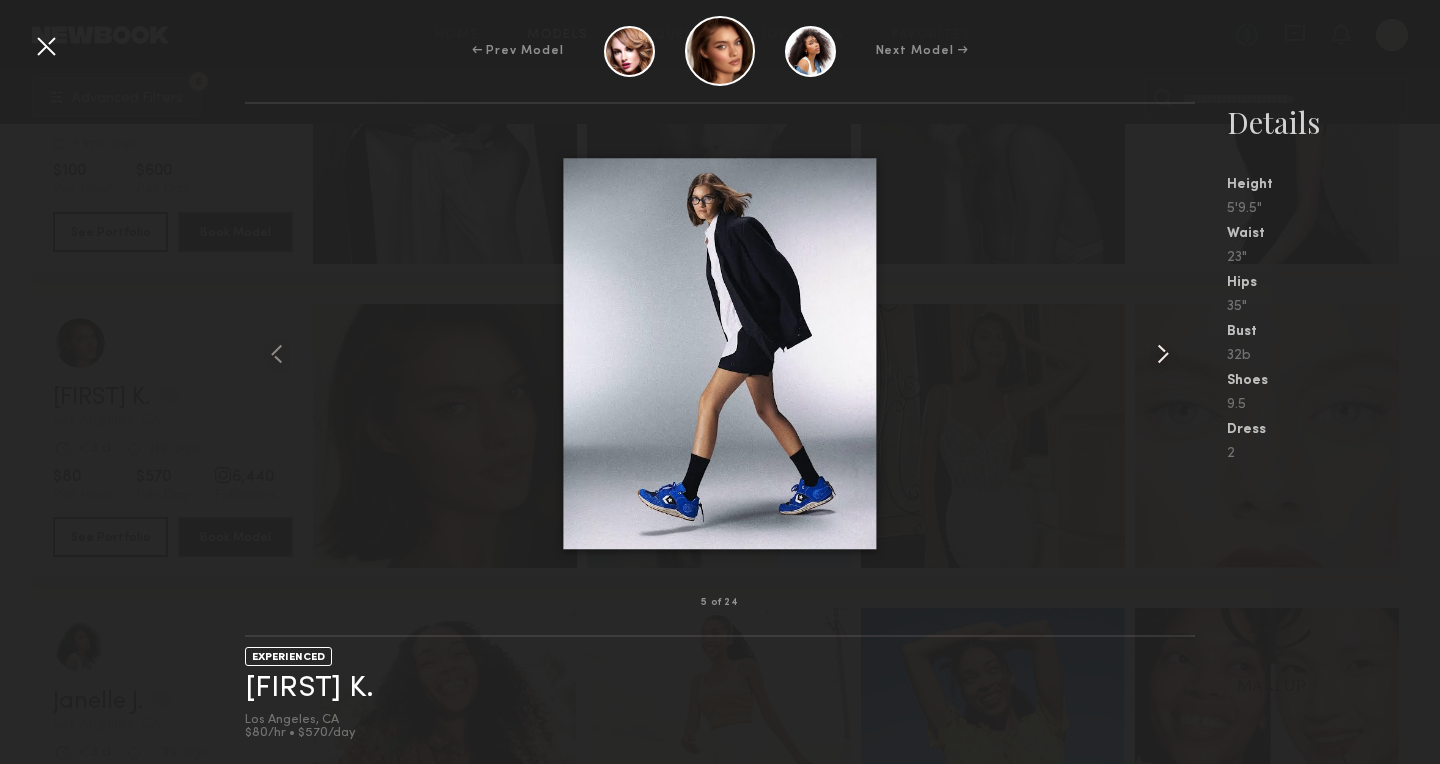 click at bounding box center (1163, 354) 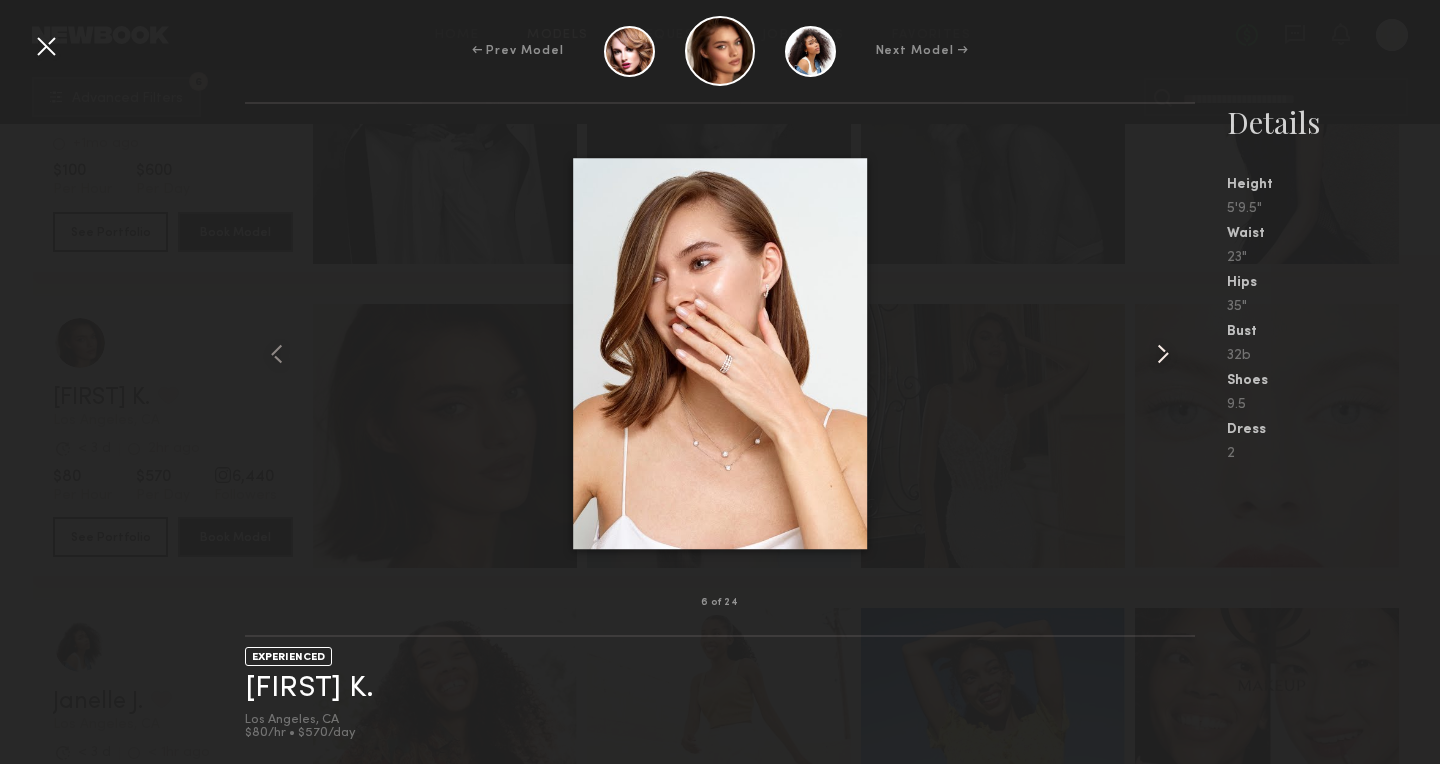 click at bounding box center (1163, 354) 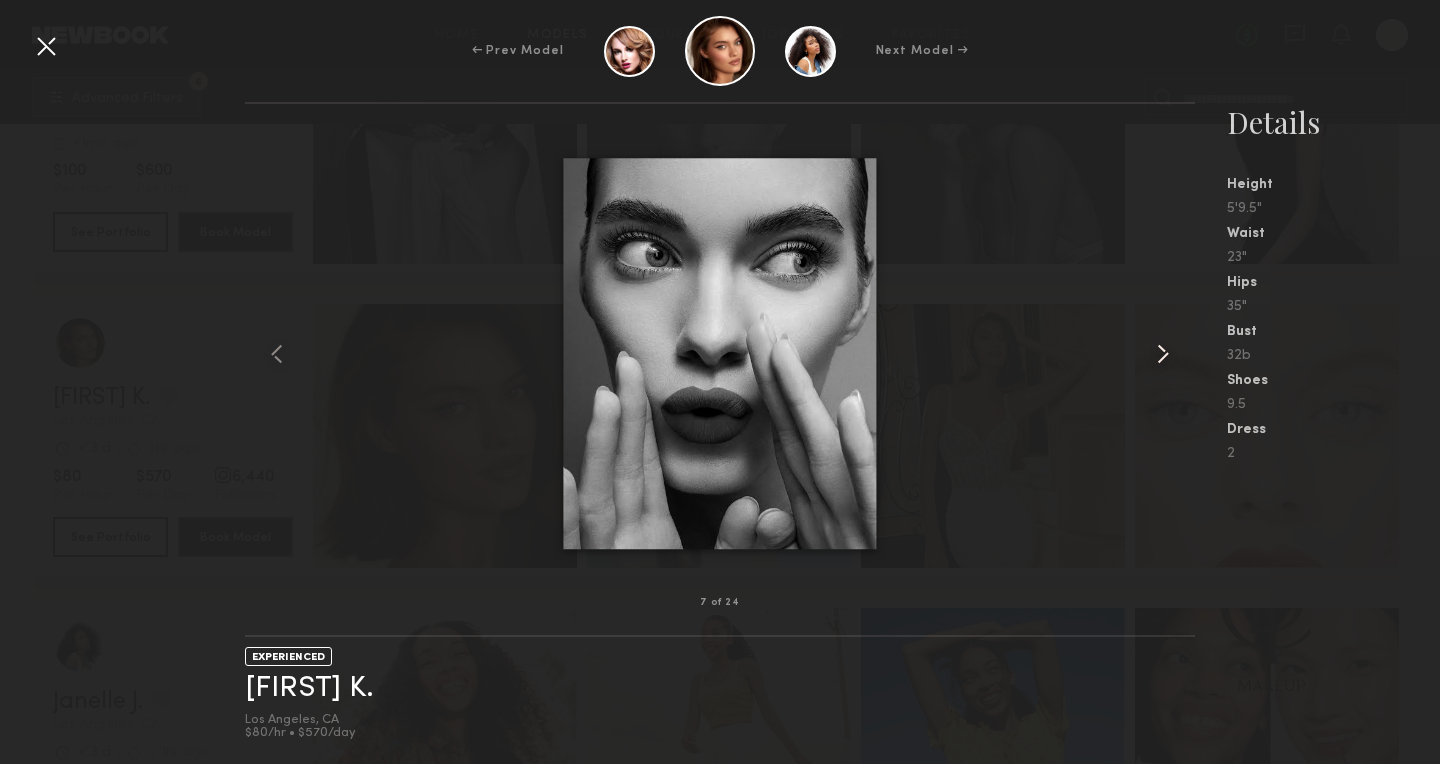 click at bounding box center [1163, 354] 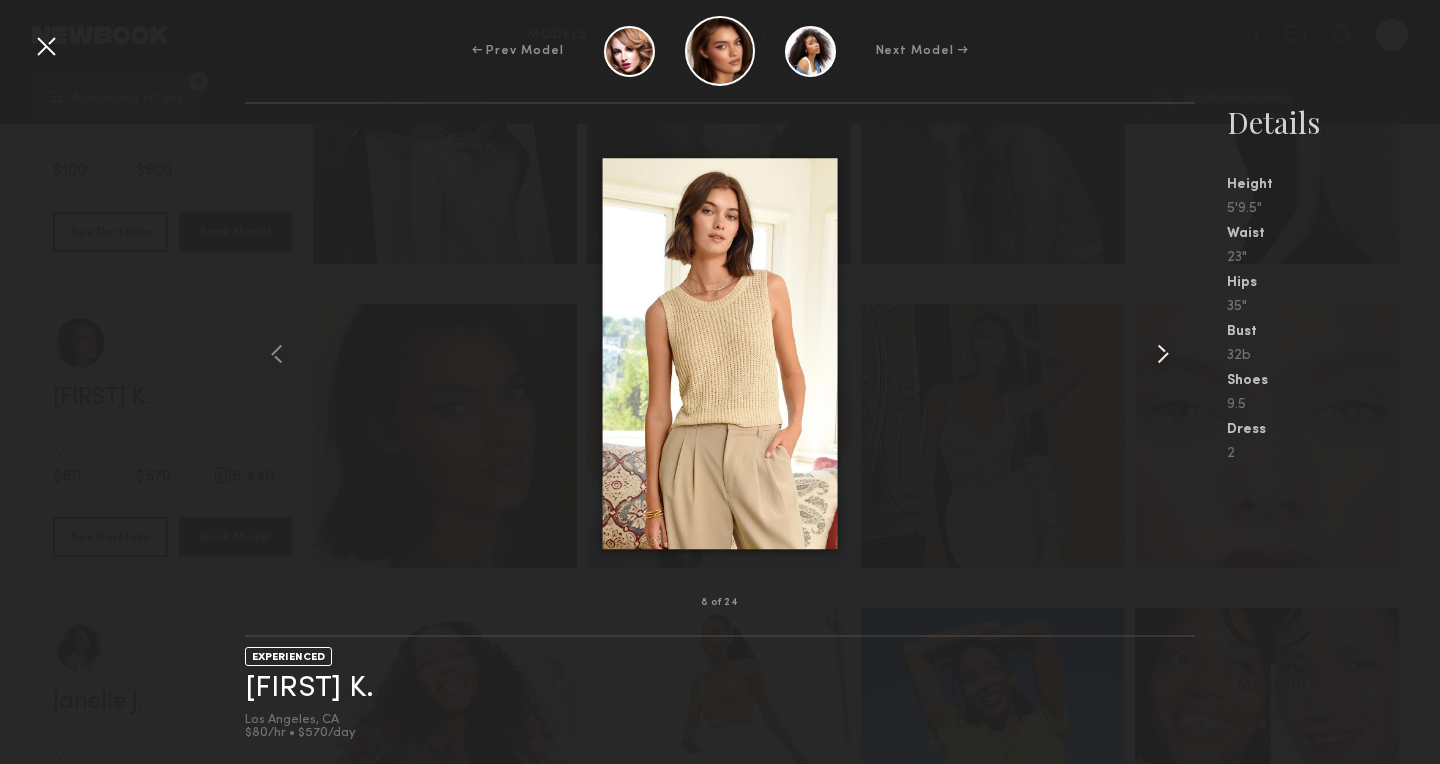 click at bounding box center [1163, 354] 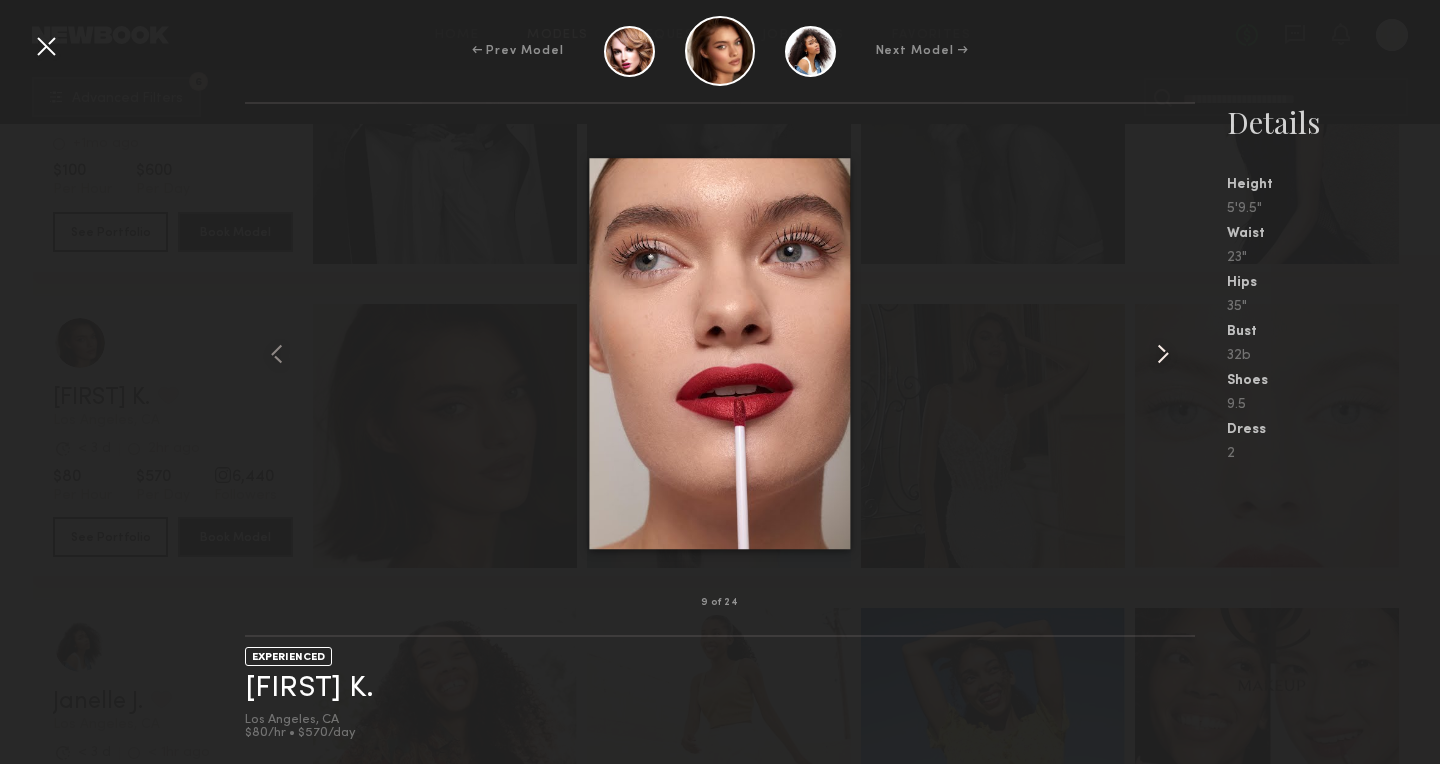 click at bounding box center (1163, 354) 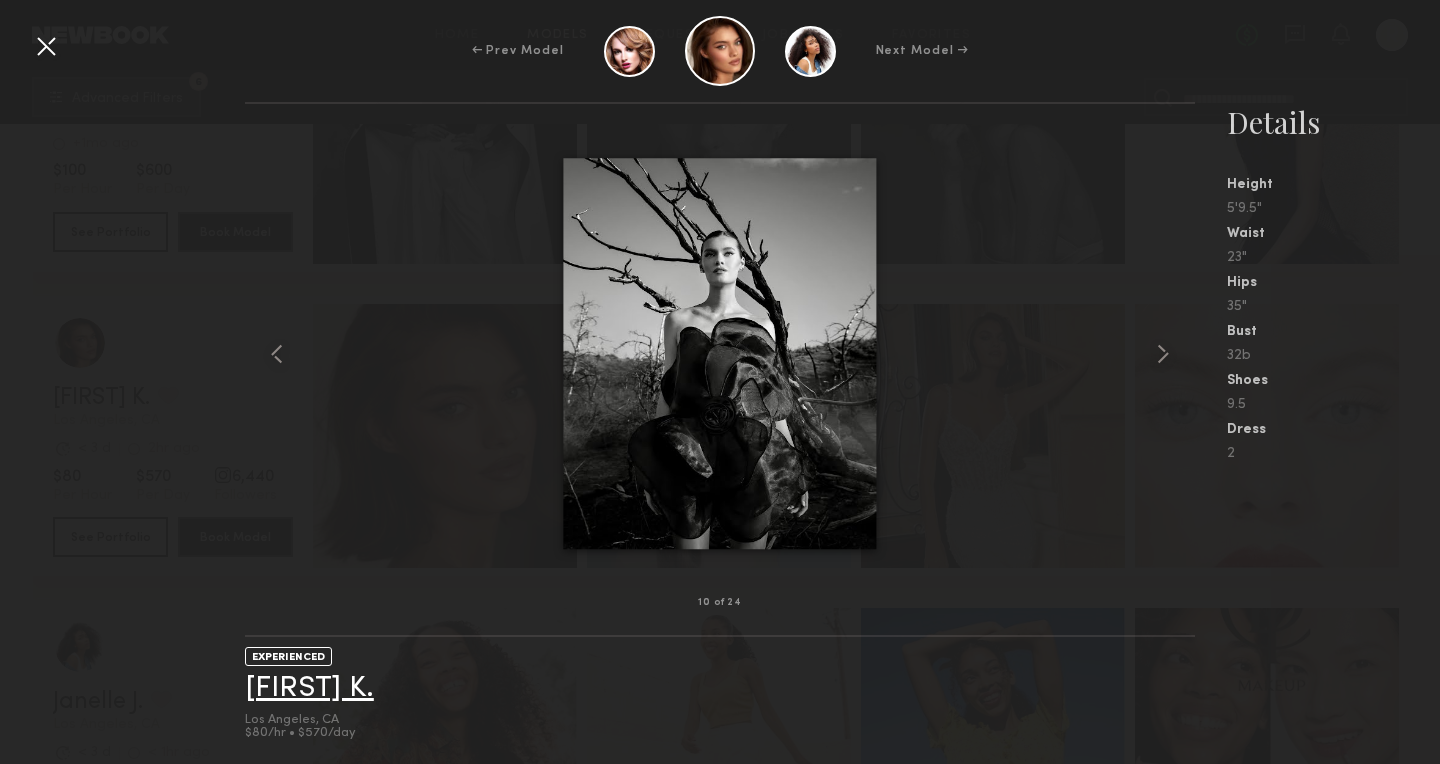 click on "Oleksandra K." 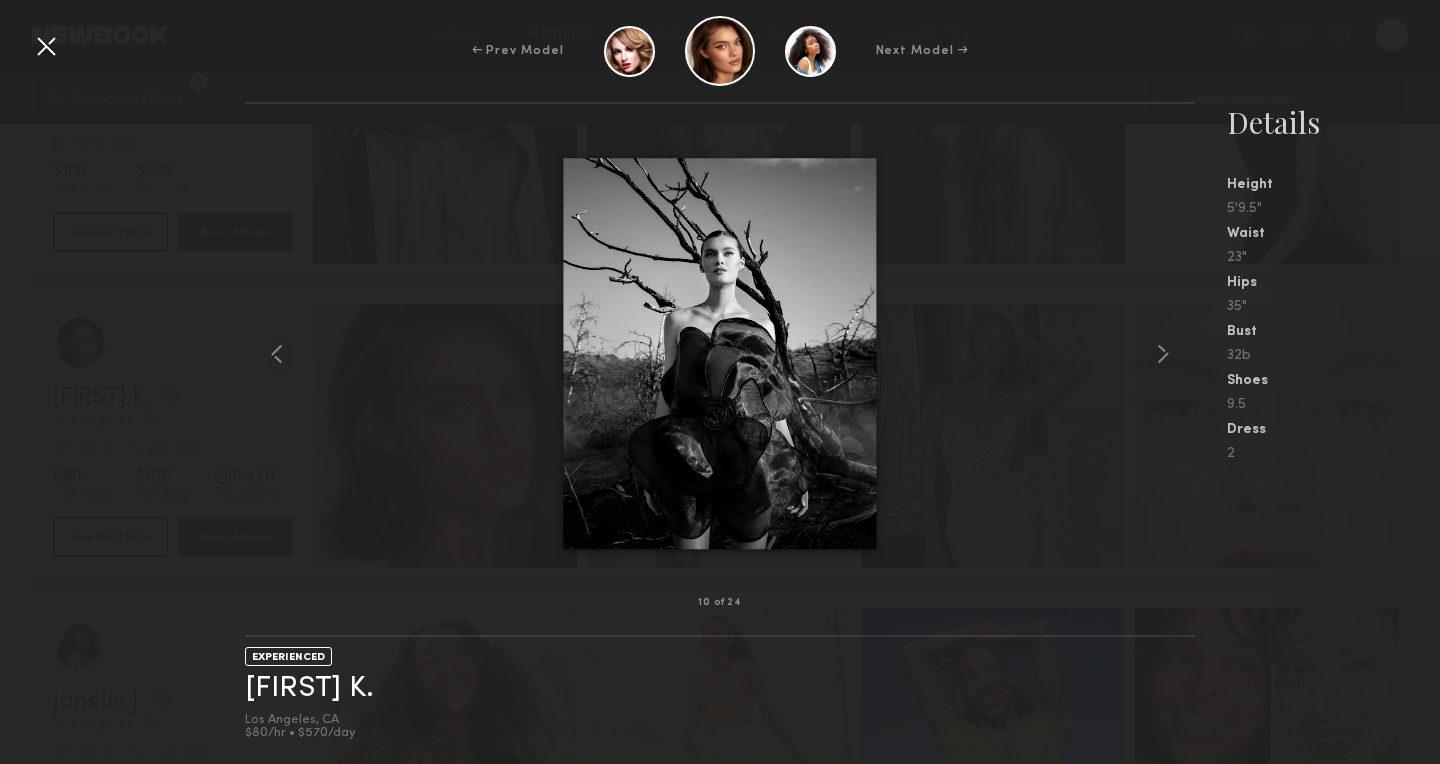 click at bounding box center [46, 46] 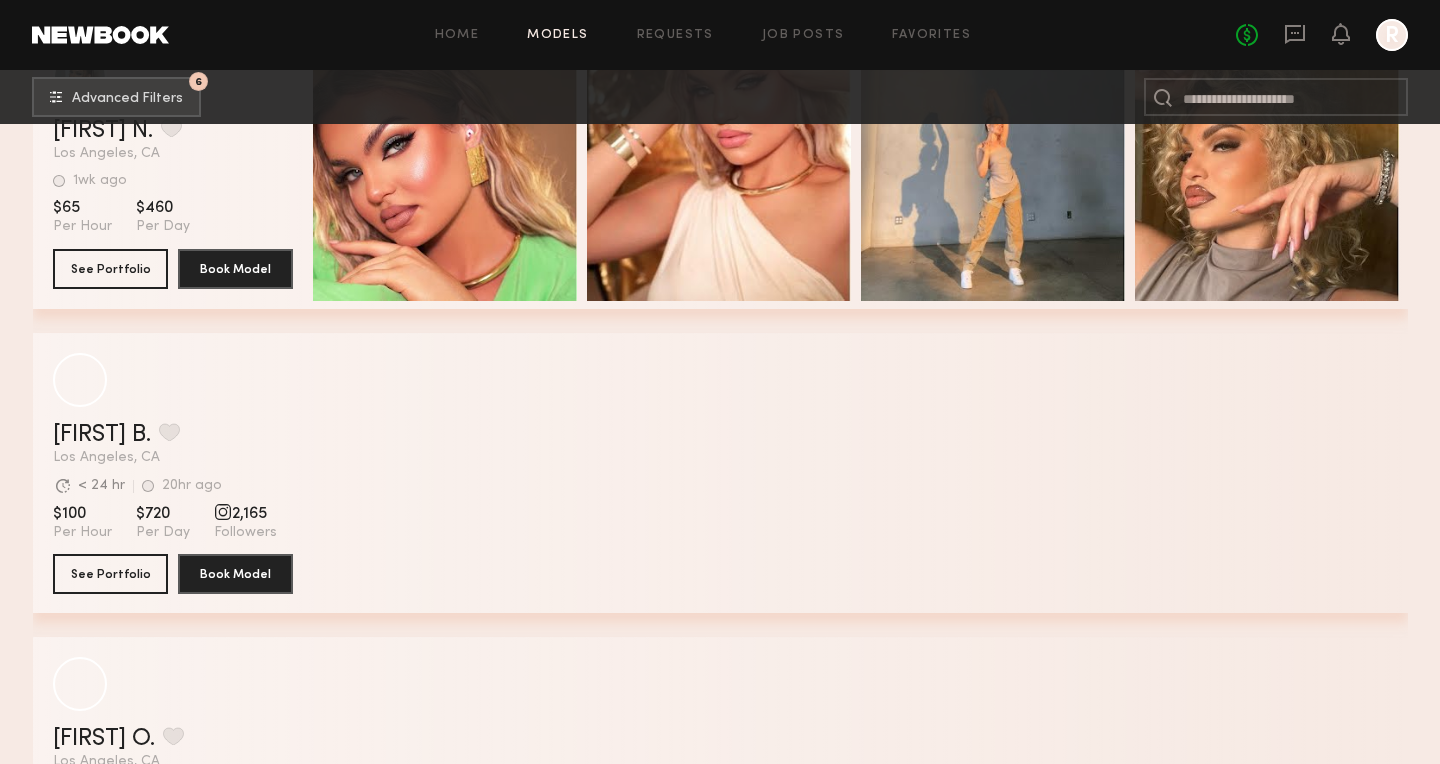 scroll, scrollTop: 7829, scrollLeft: 0, axis: vertical 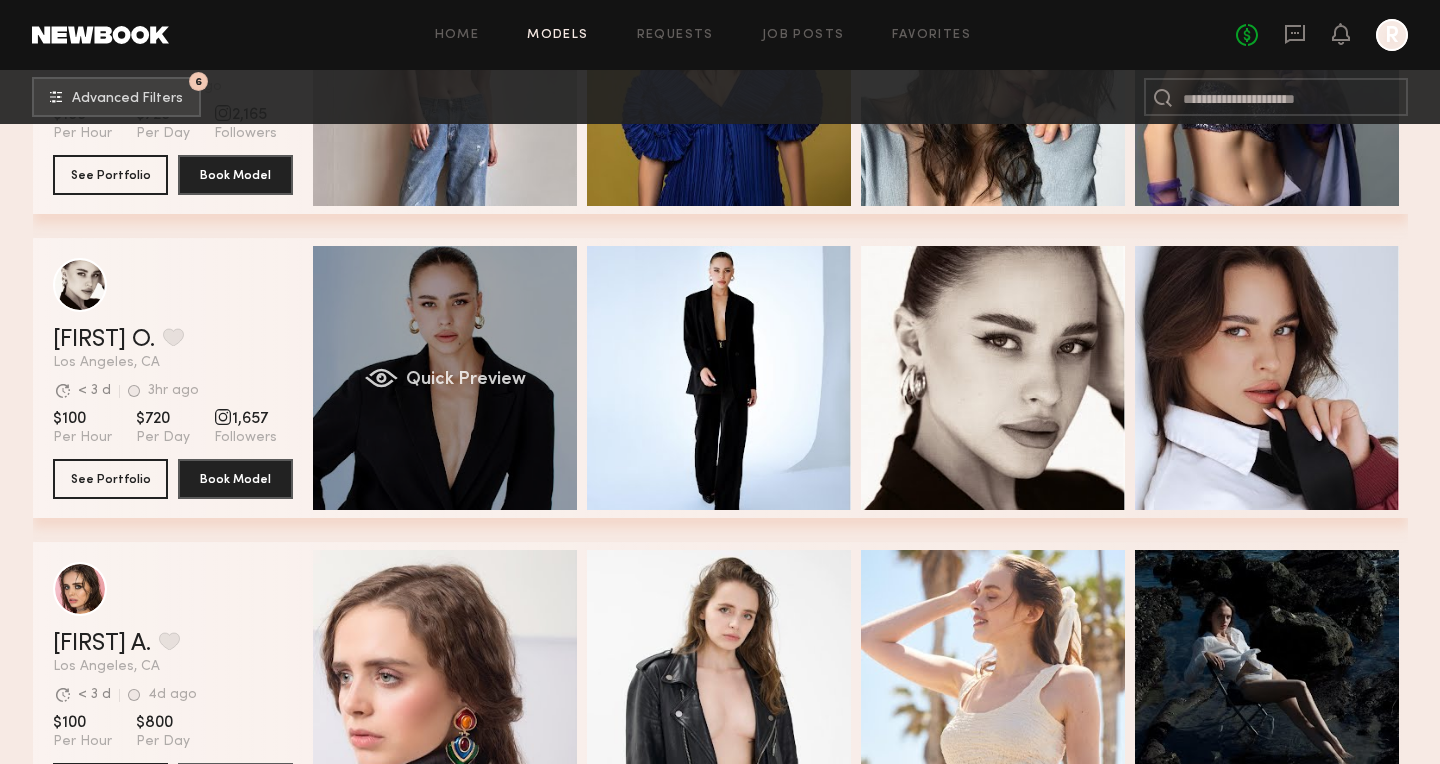 click on "Quick Preview" 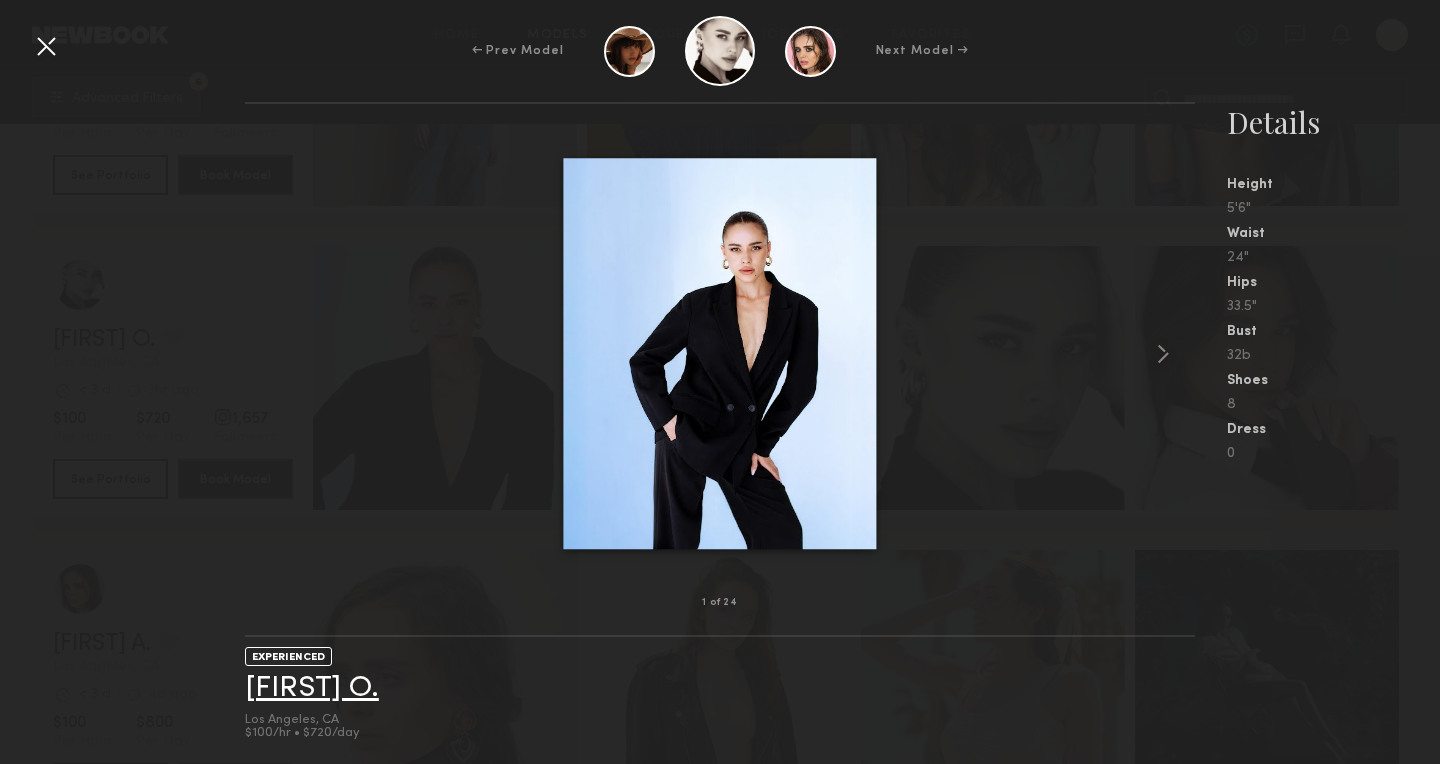 click on "Elena O." 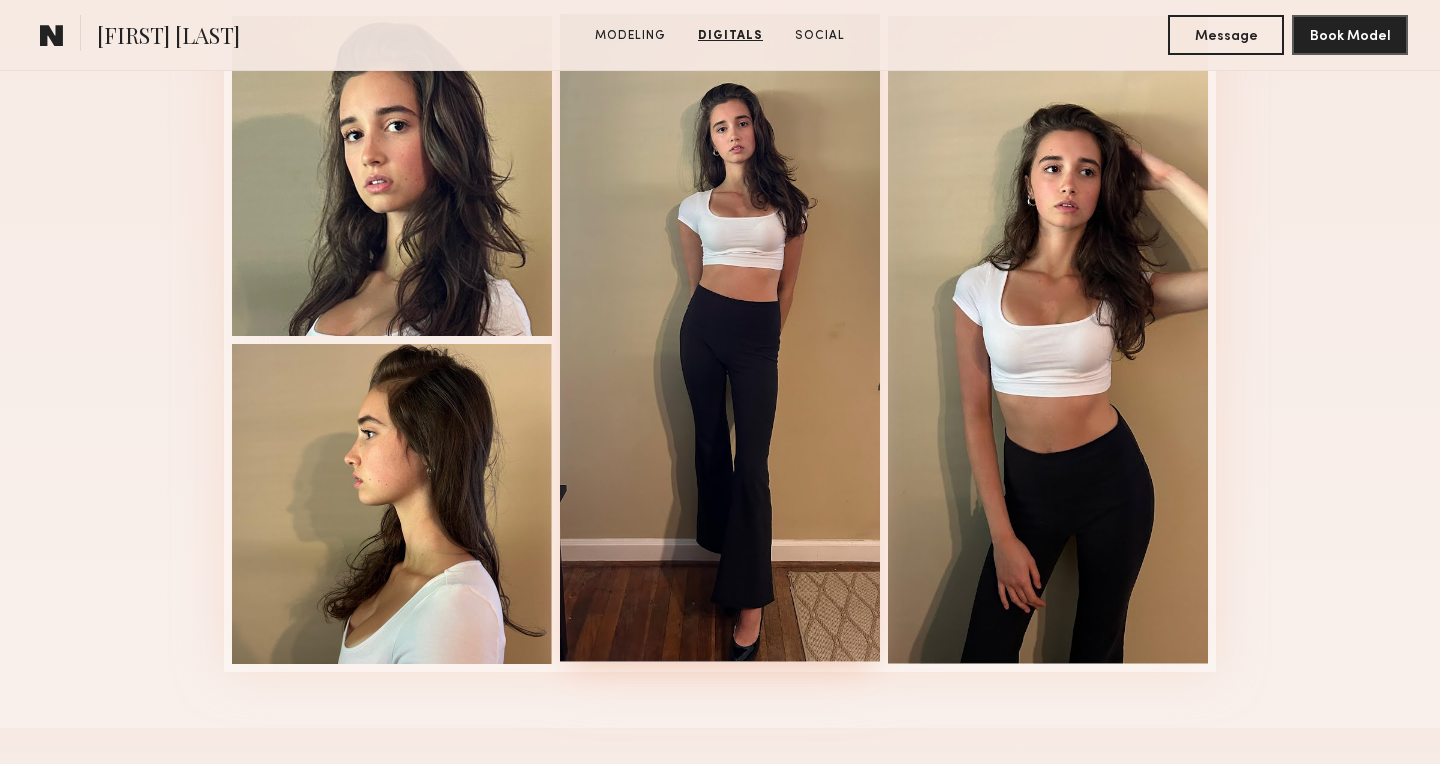 scroll, scrollTop: 2313, scrollLeft: 0, axis: vertical 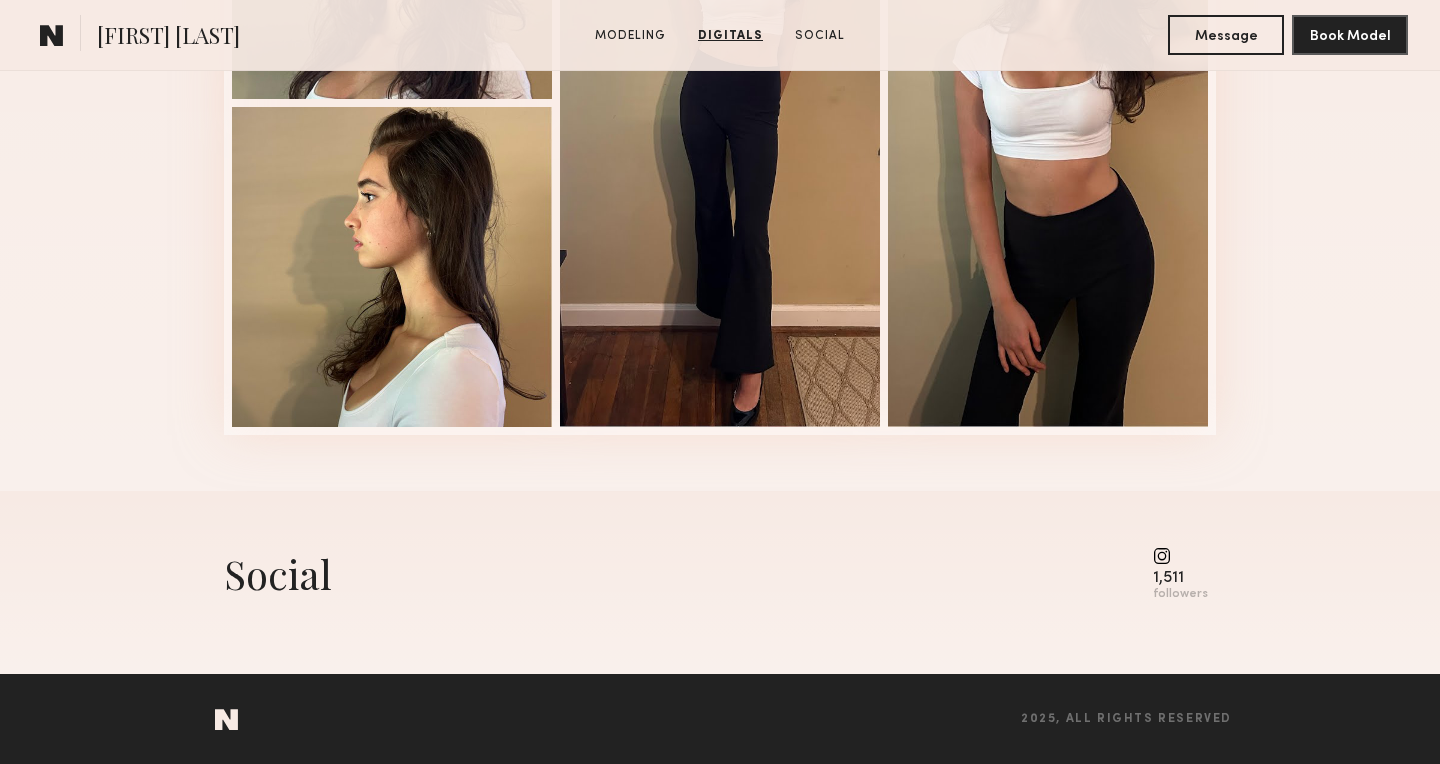 click at bounding box center (1180, 556) 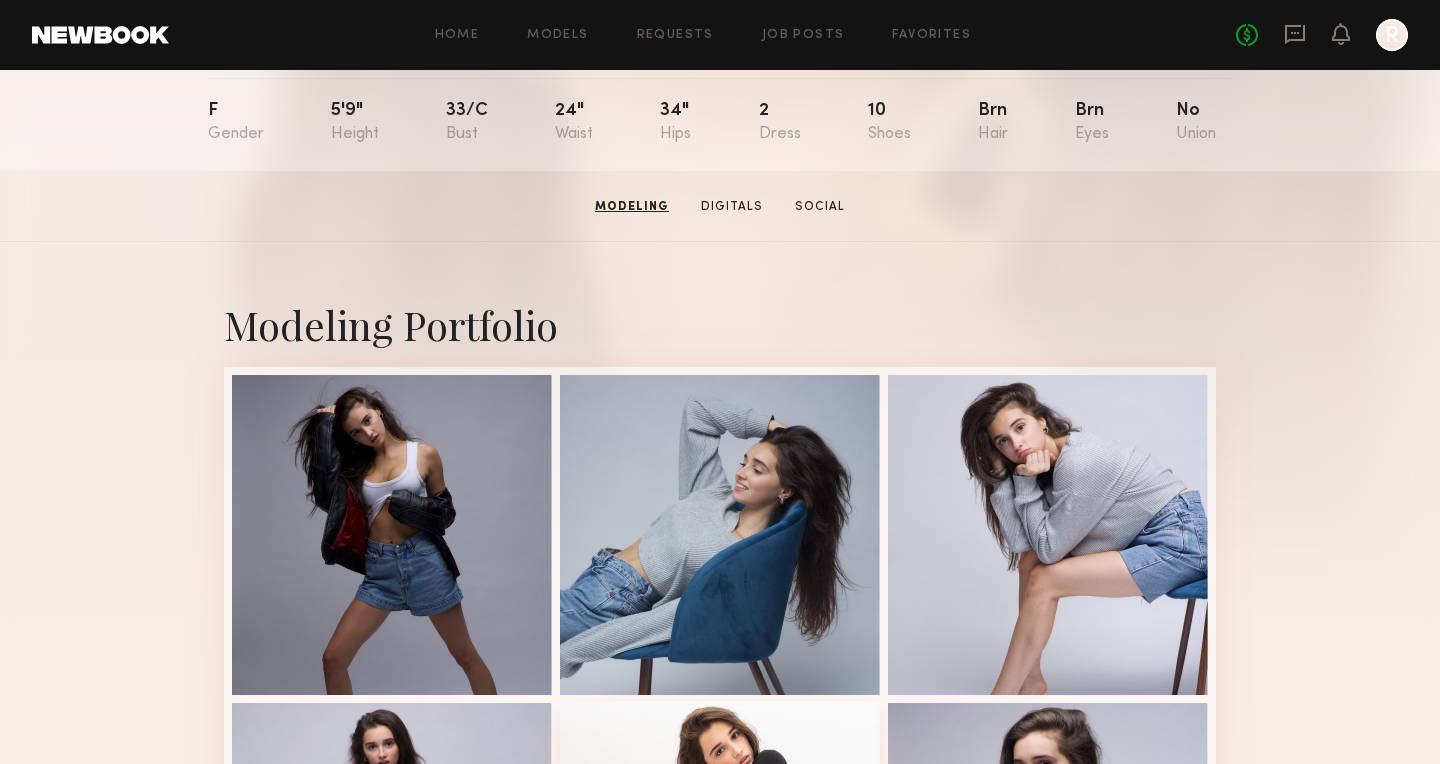 scroll, scrollTop: 0, scrollLeft: 0, axis: both 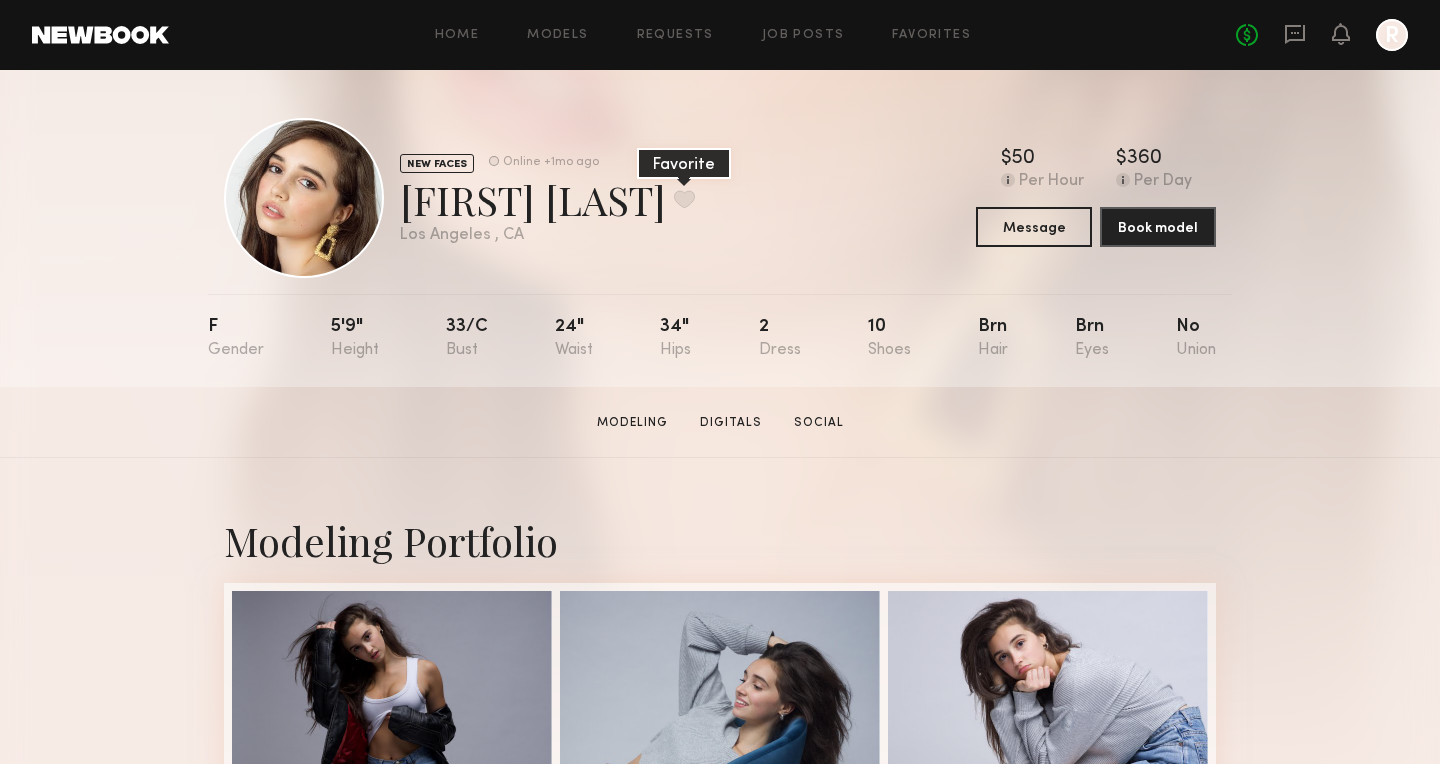 click 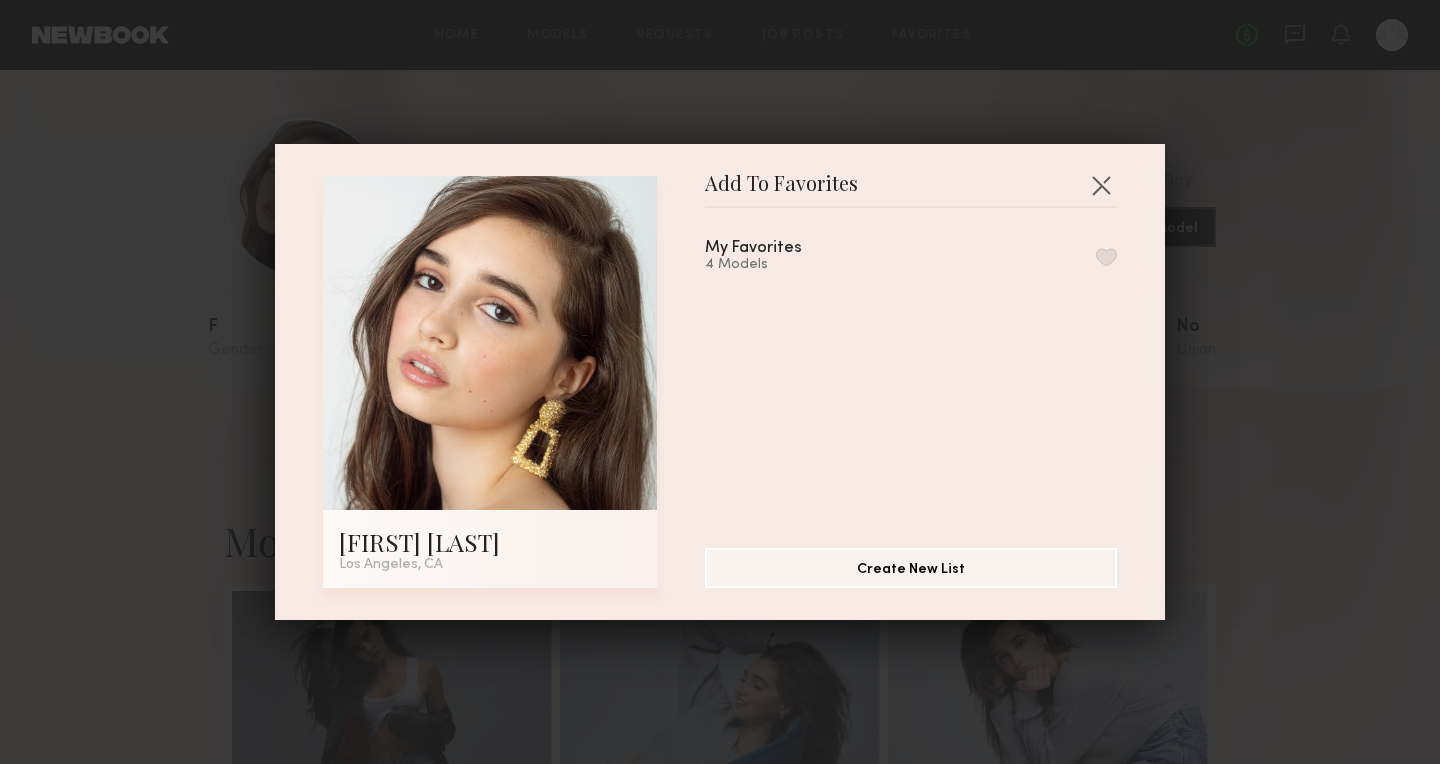 click at bounding box center [1106, 257] 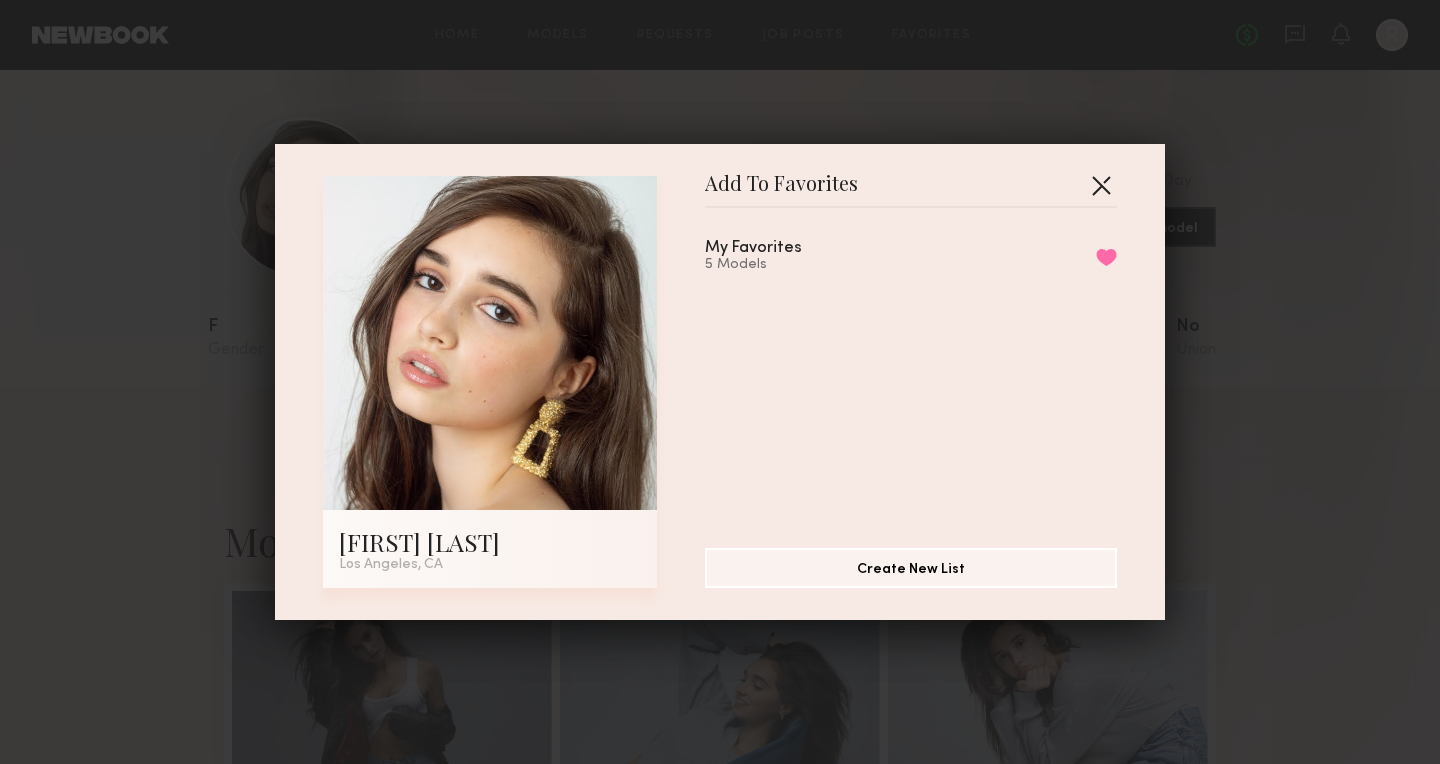 click at bounding box center (1101, 185) 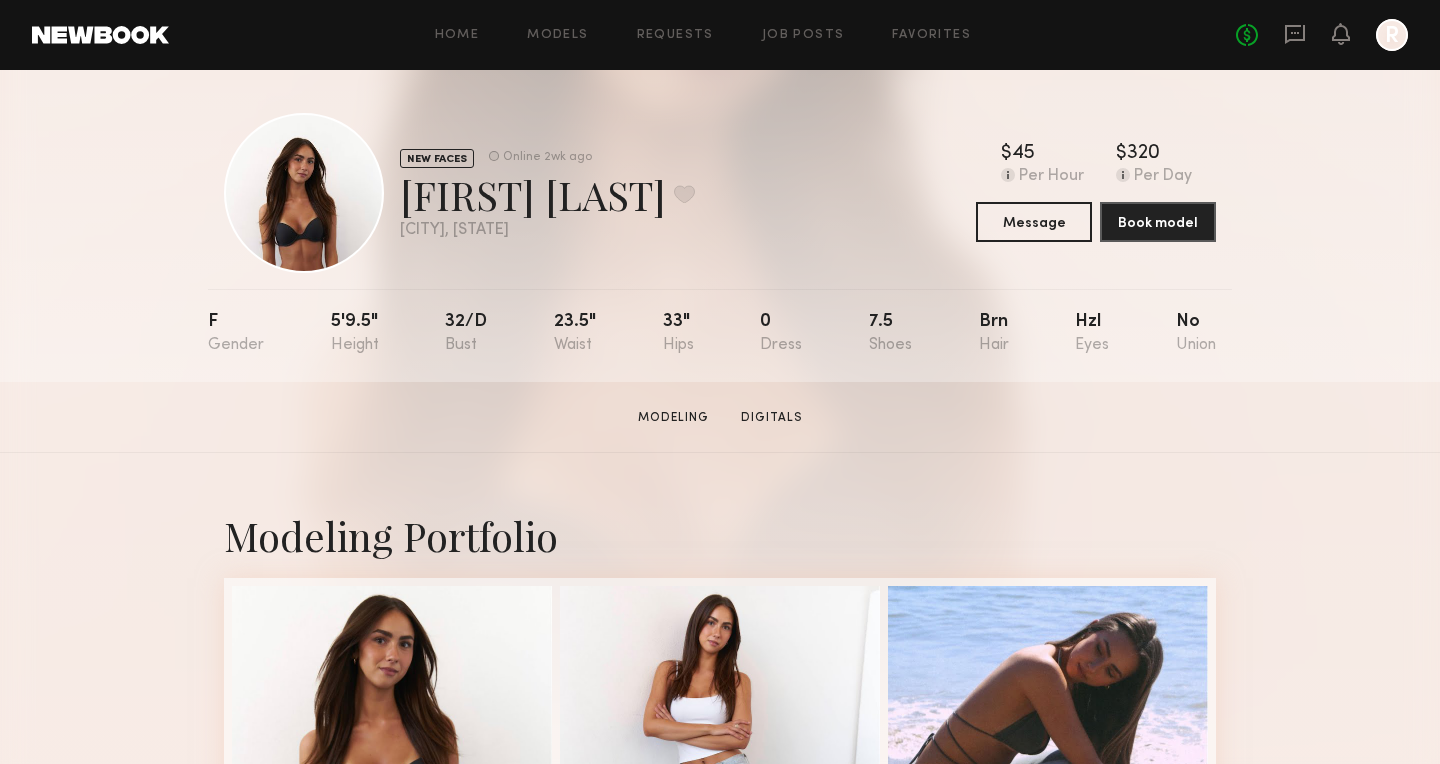 scroll, scrollTop: 0, scrollLeft: 0, axis: both 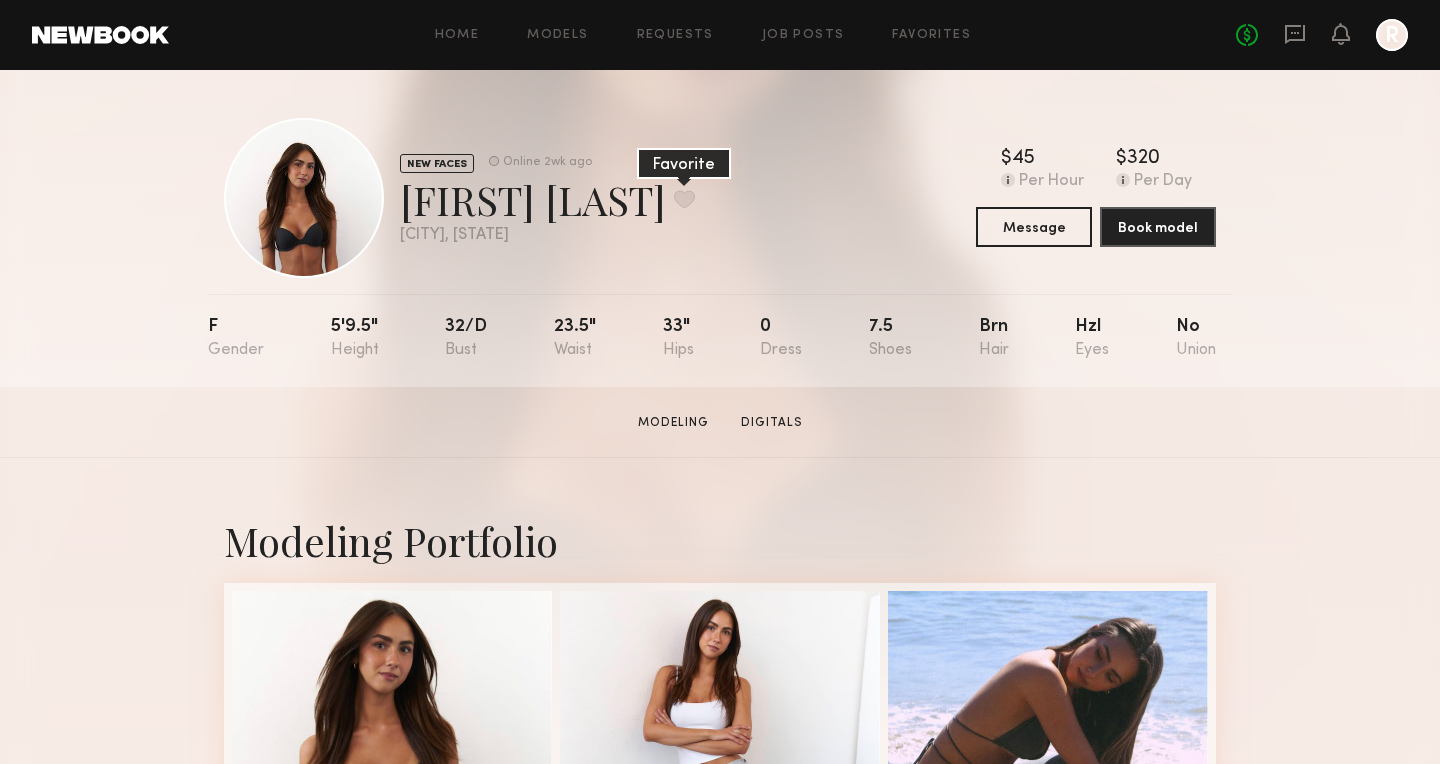 click 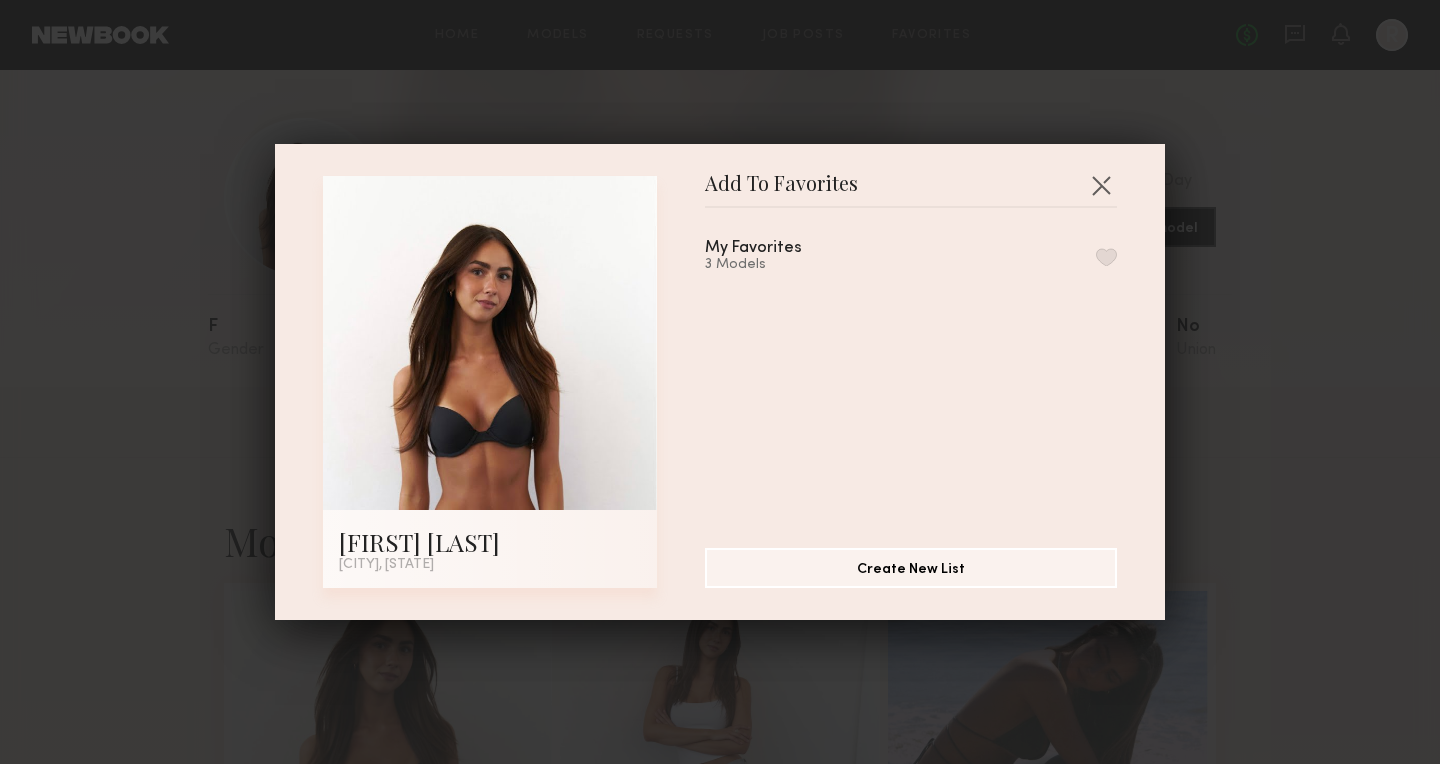 click at bounding box center (1106, 257) 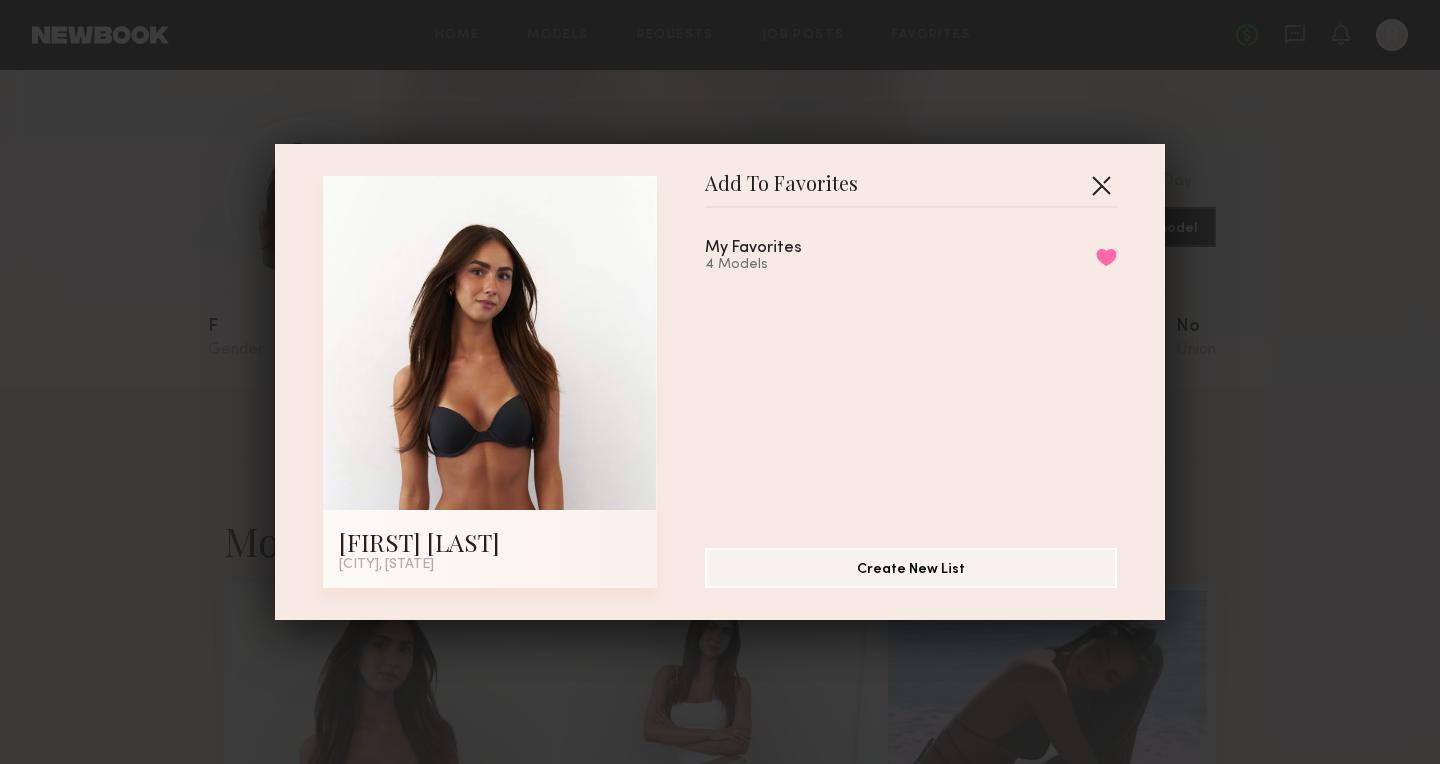 click at bounding box center [1101, 185] 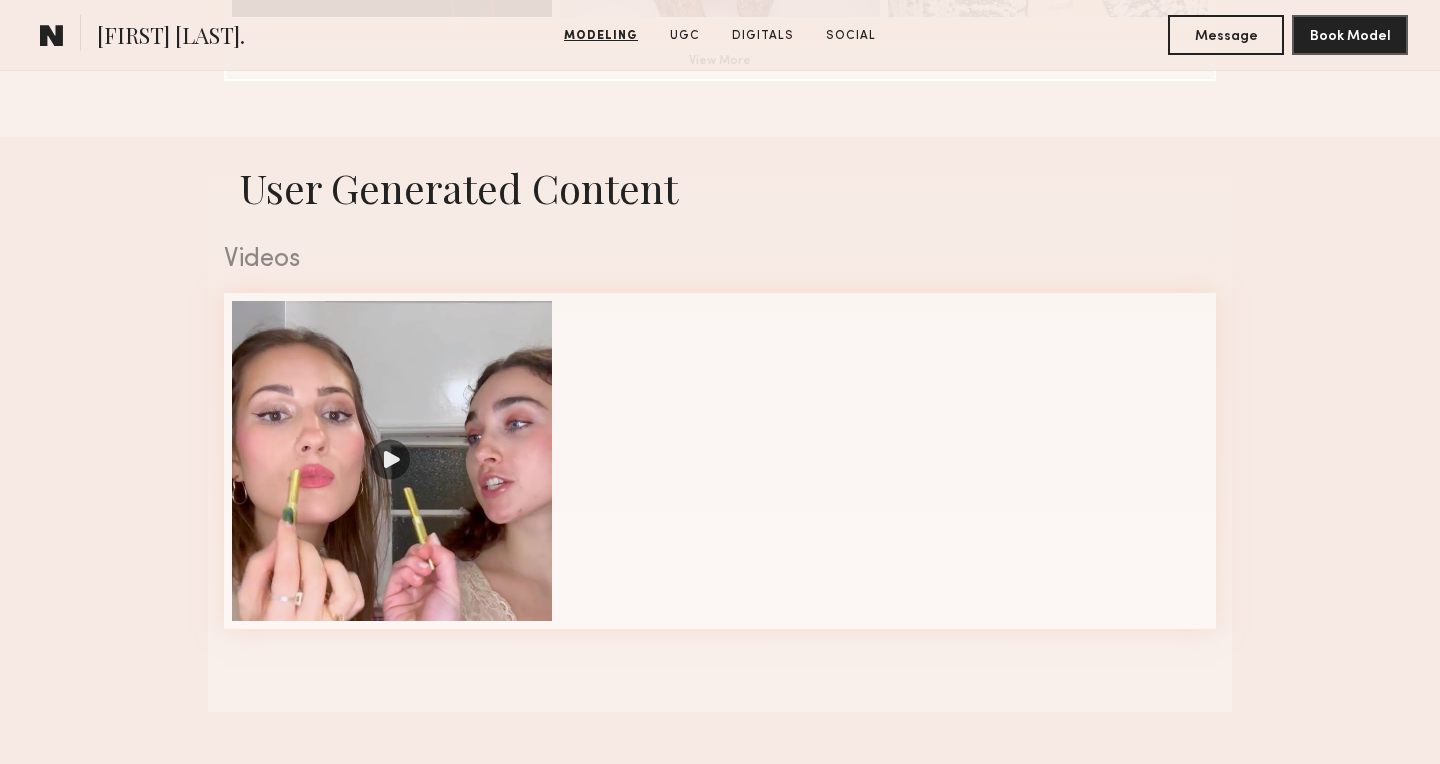 scroll, scrollTop: 1880, scrollLeft: 0, axis: vertical 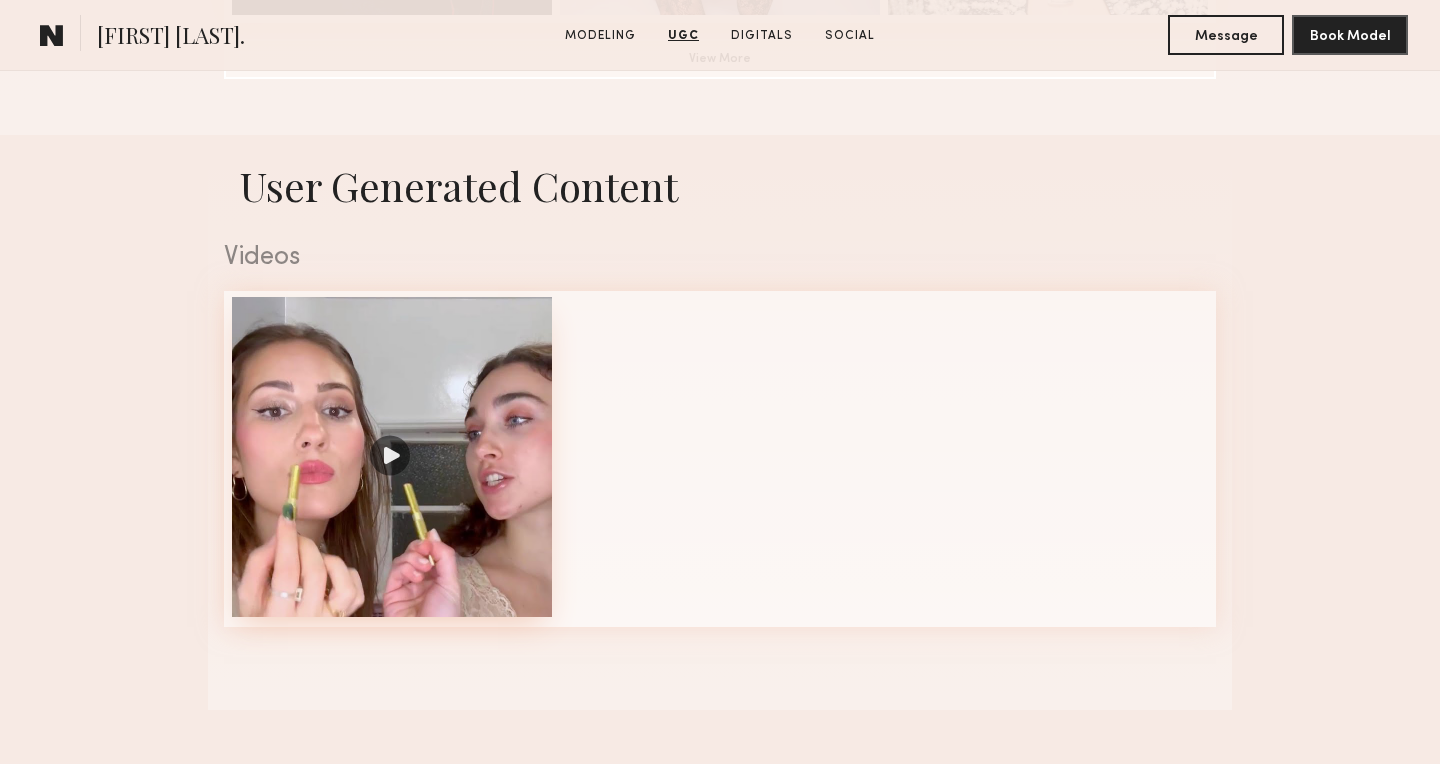 click at bounding box center [392, 457] 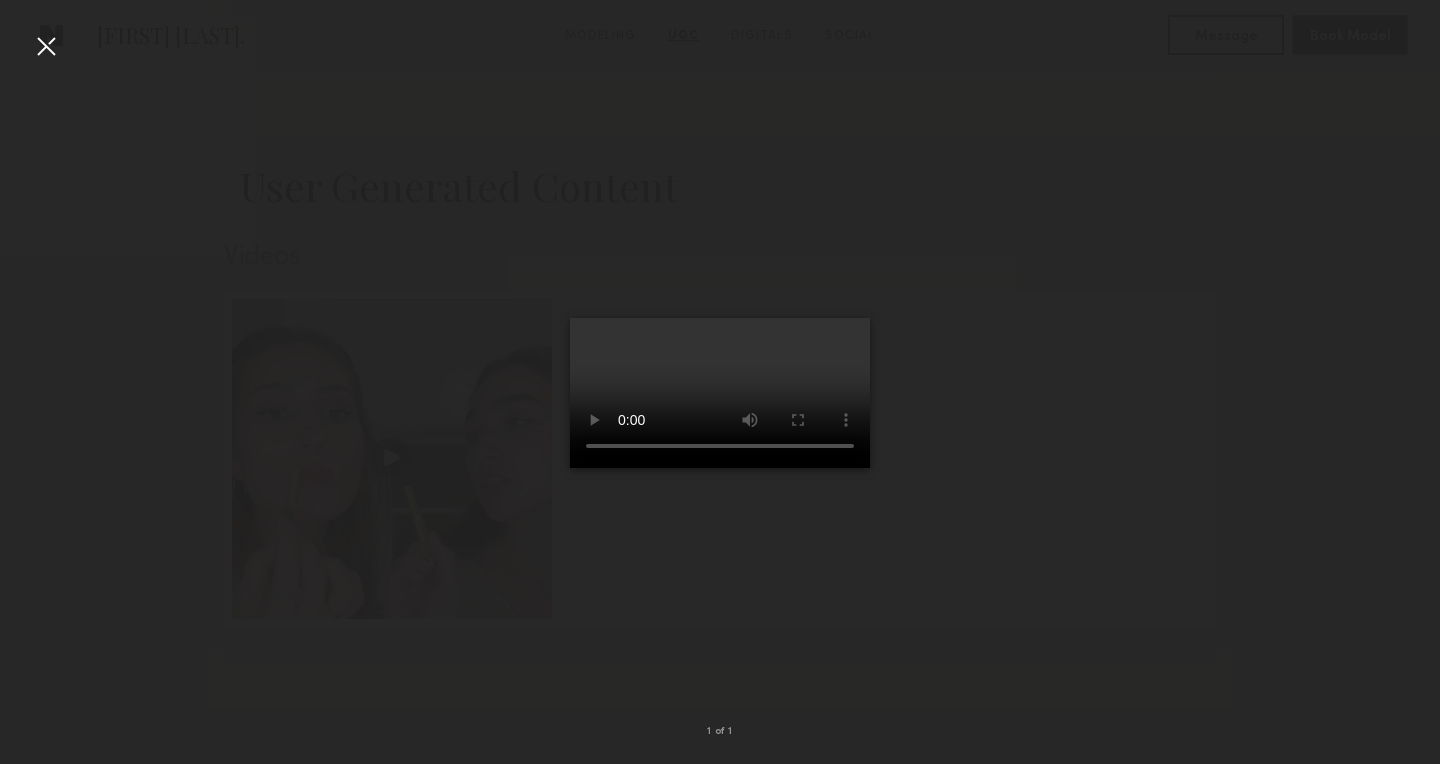 click at bounding box center (46, 46) 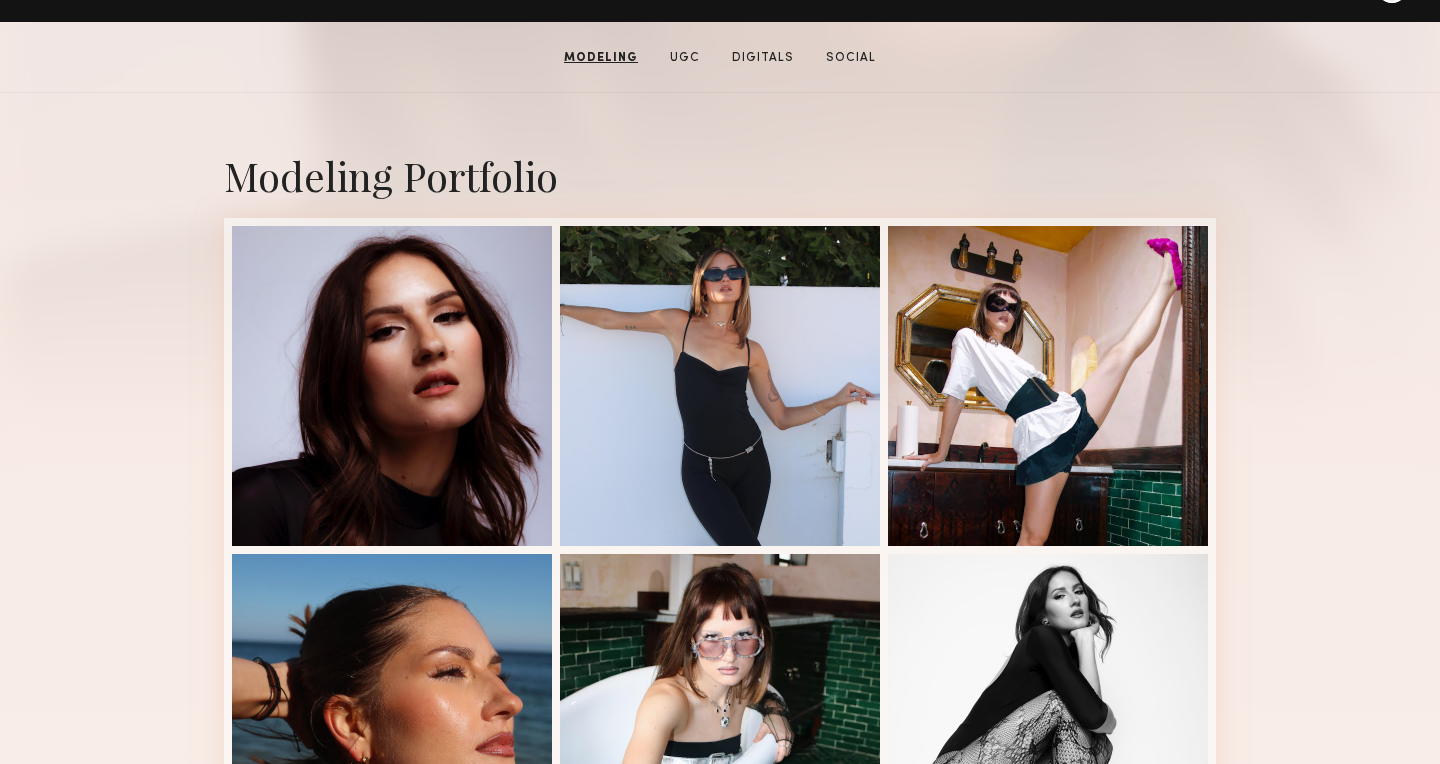 scroll, scrollTop: 293, scrollLeft: 0, axis: vertical 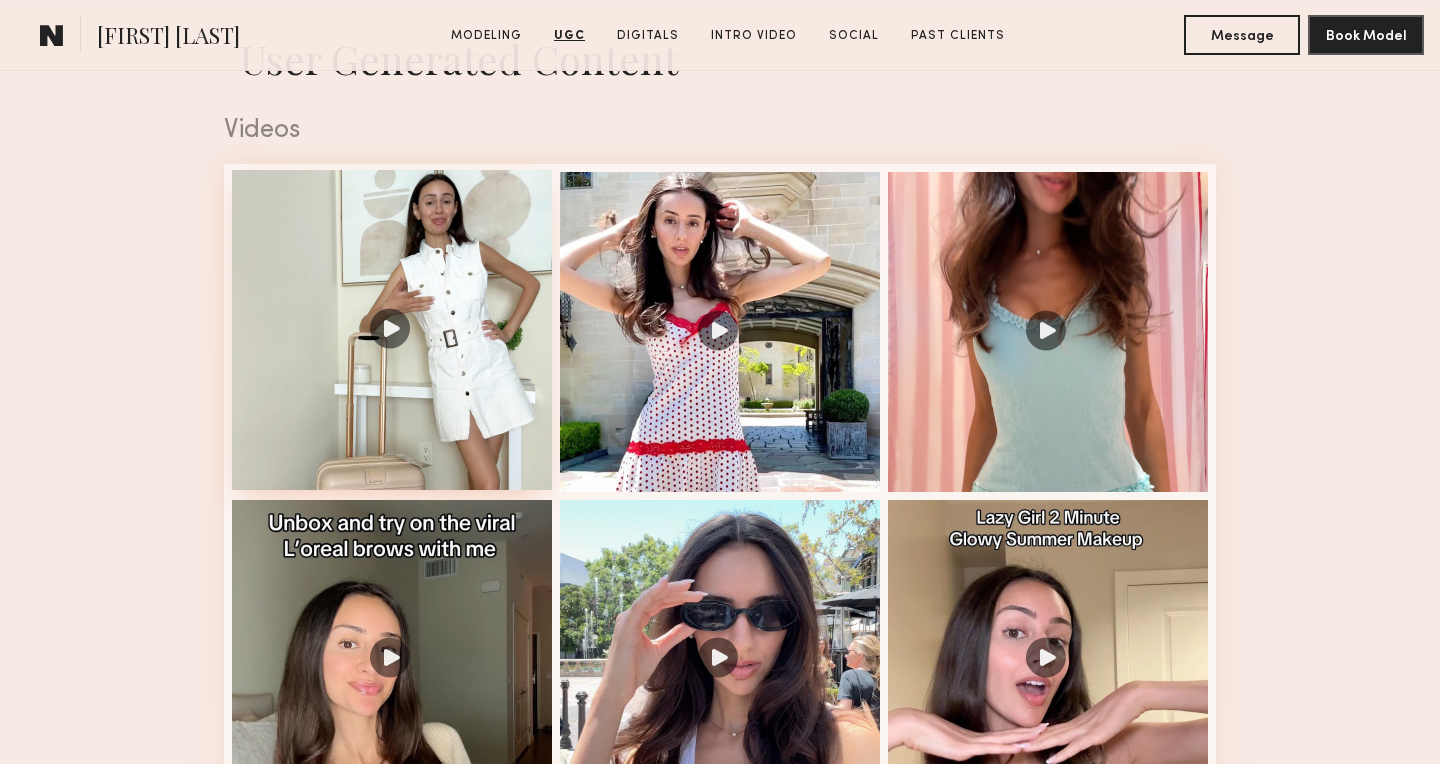 click at bounding box center (392, 330) 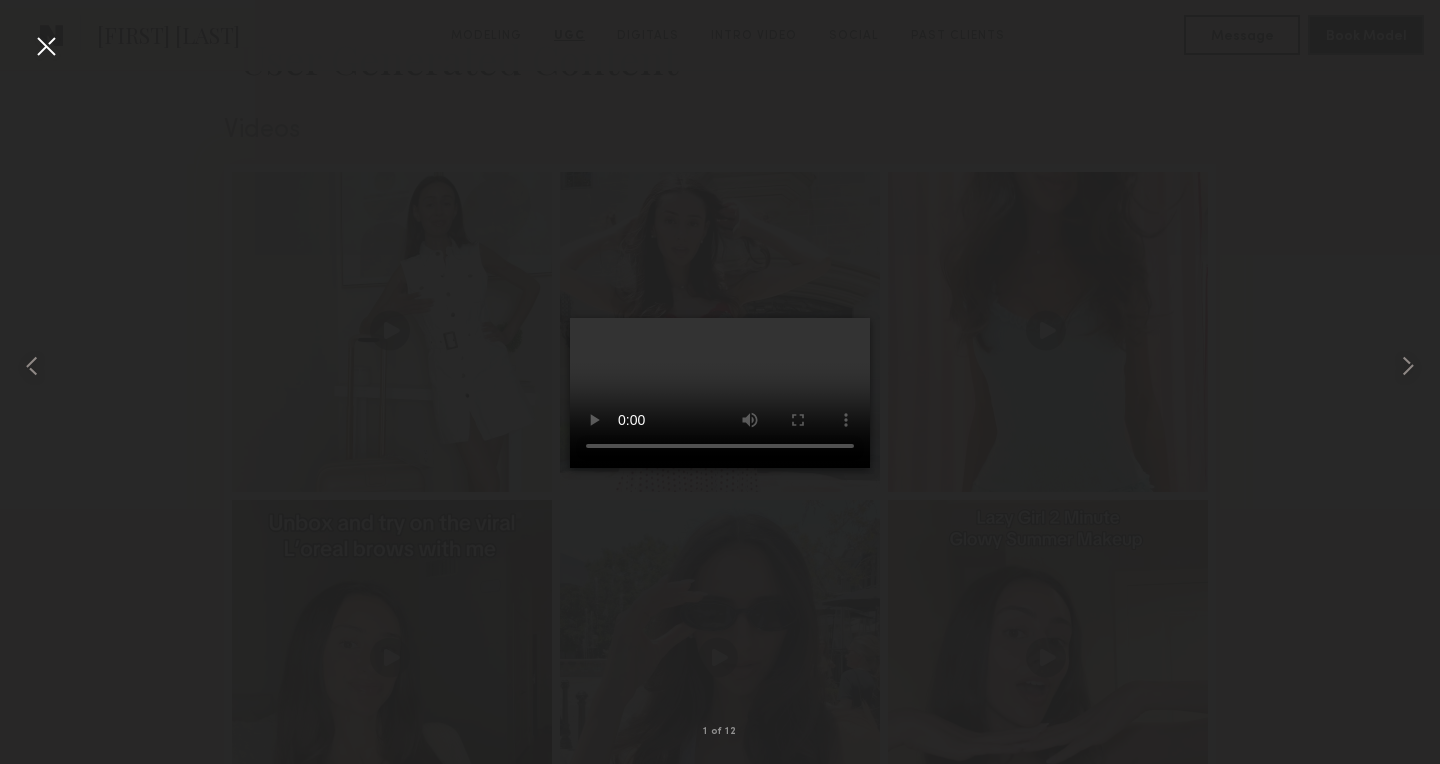 click at bounding box center (46, 46) 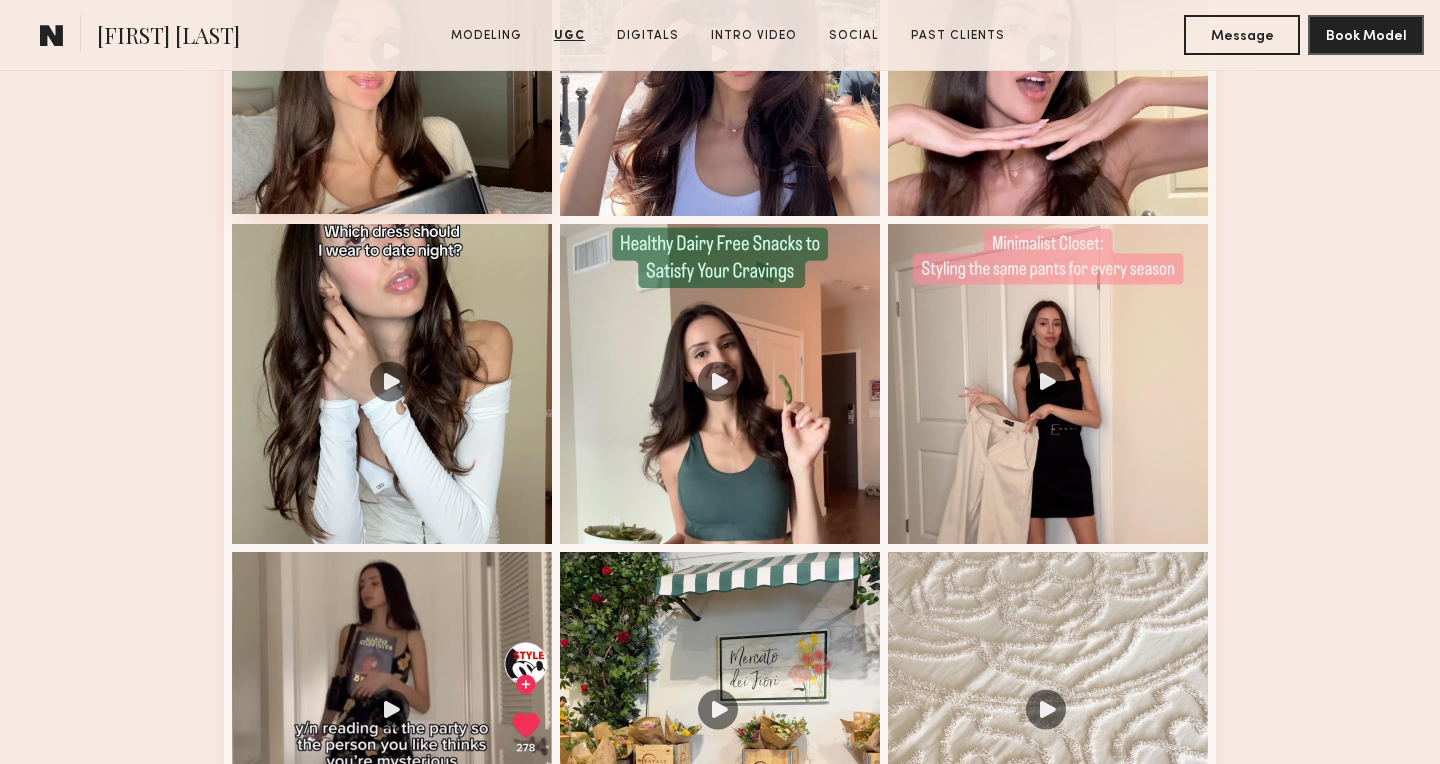 scroll, scrollTop: 2612, scrollLeft: 0, axis: vertical 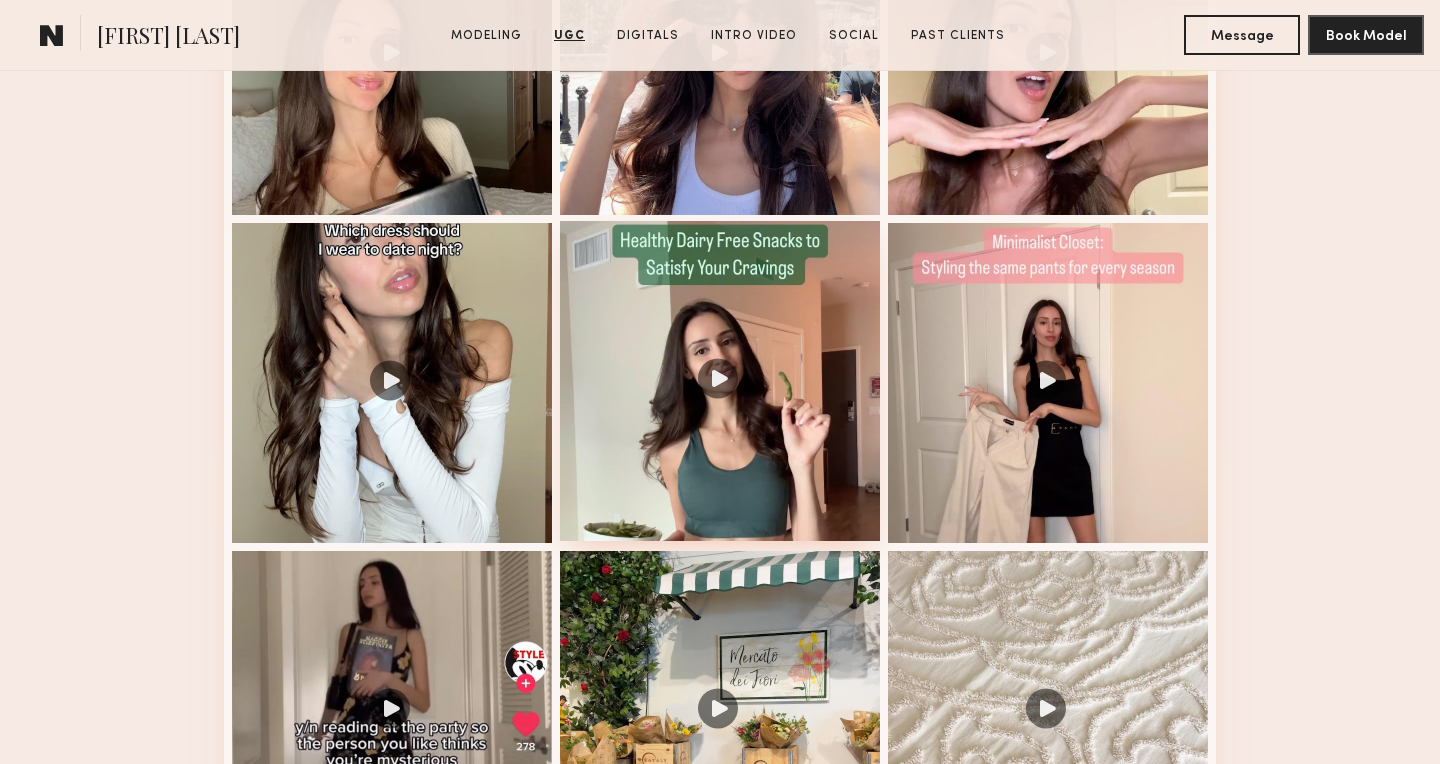 click at bounding box center [720, 381] 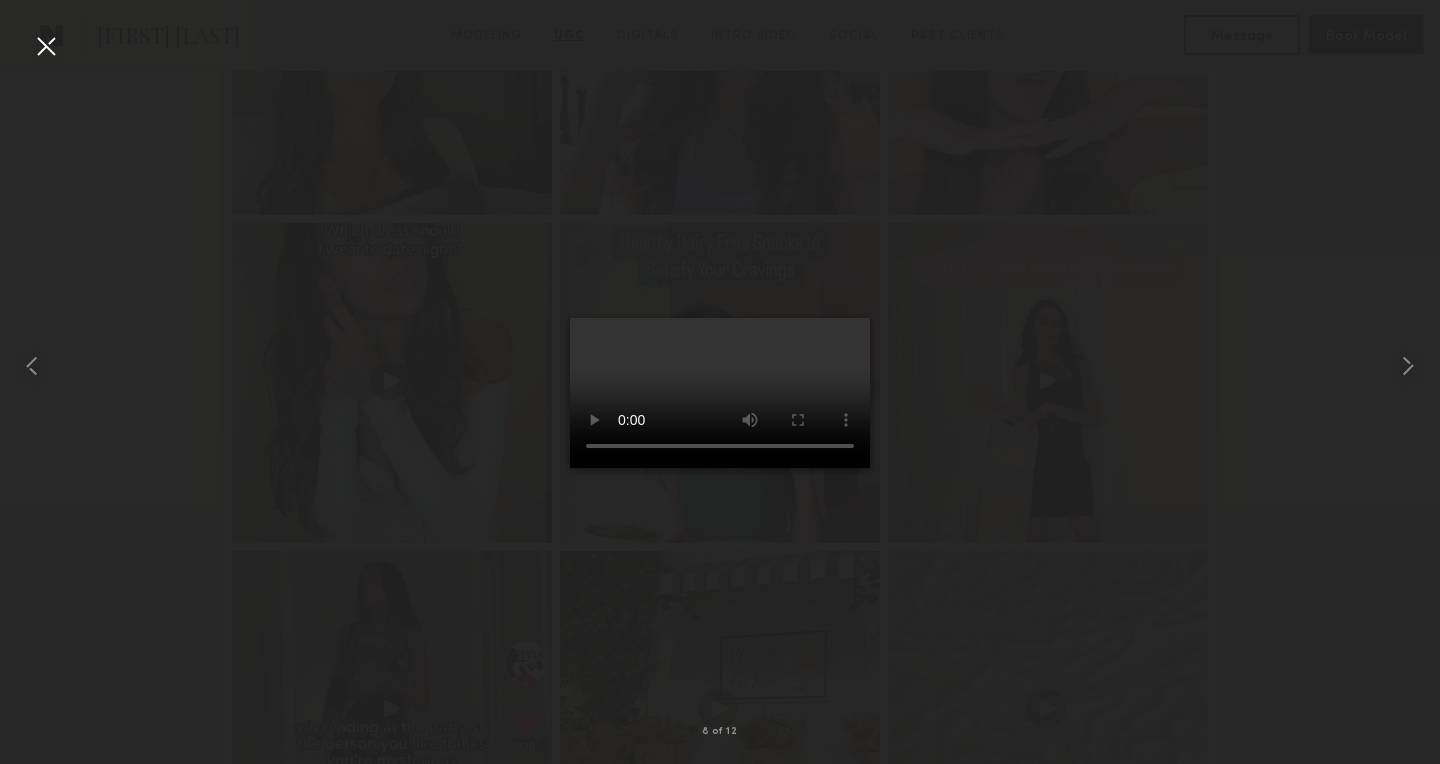 click at bounding box center (46, 46) 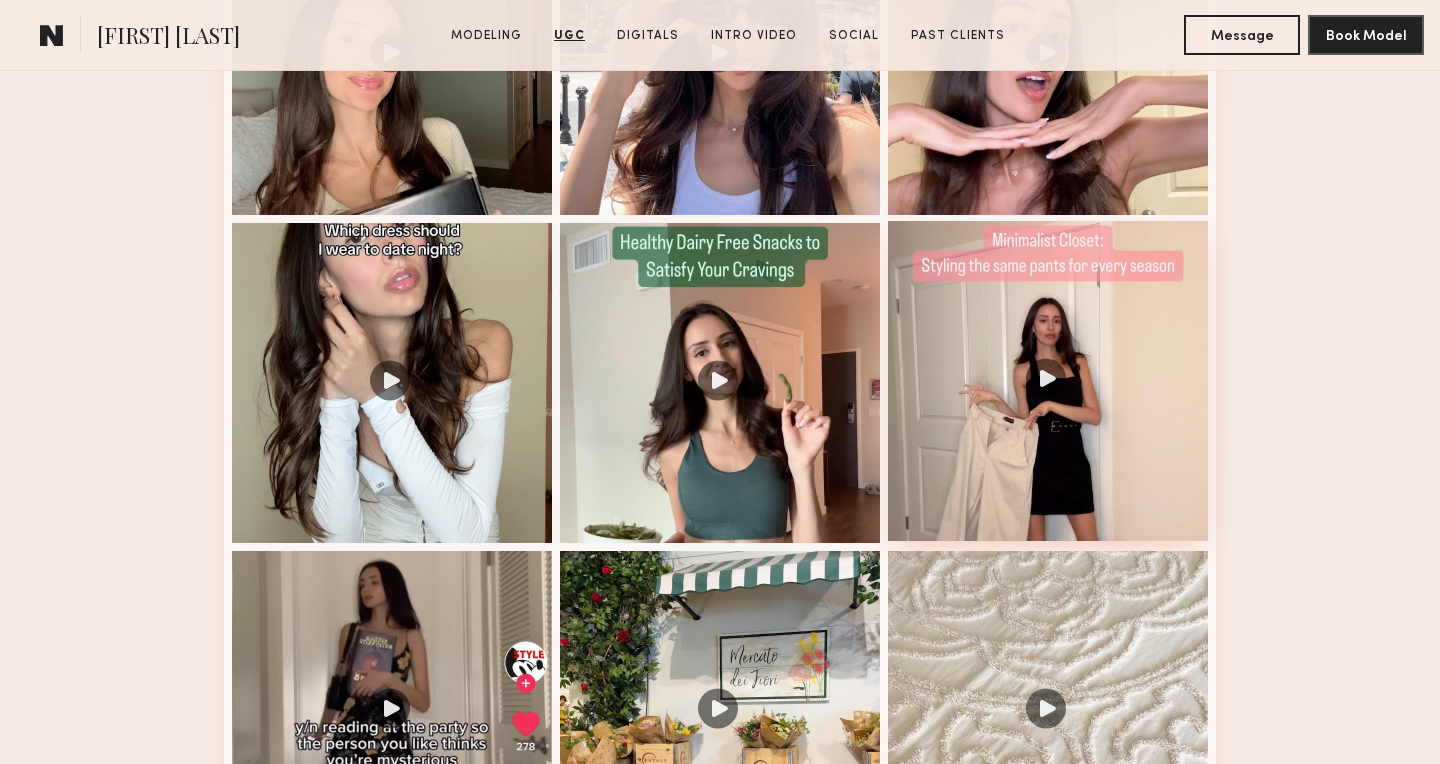 click at bounding box center [1048, 381] 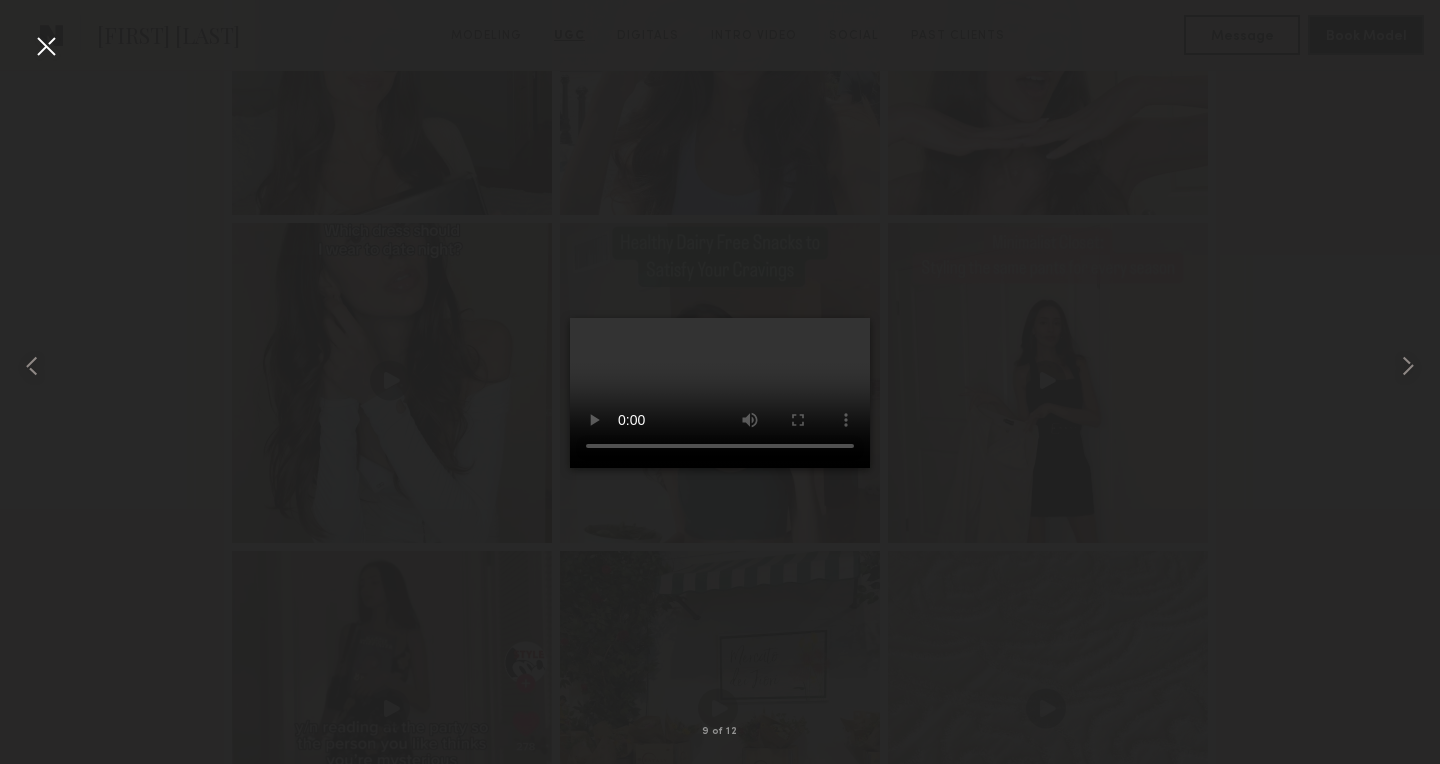 click at bounding box center (46, 46) 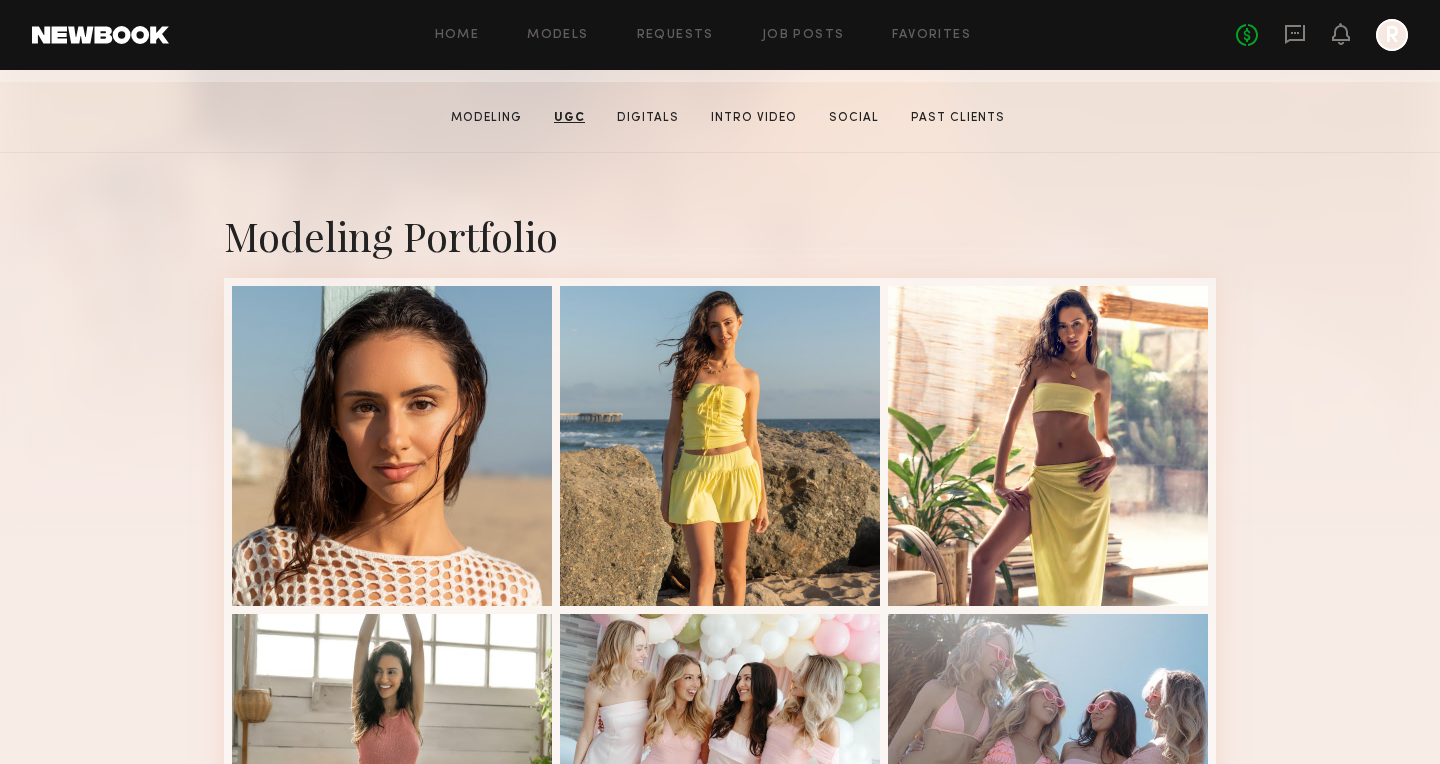 scroll, scrollTop: 0, scrollLeft: 0, axis: both 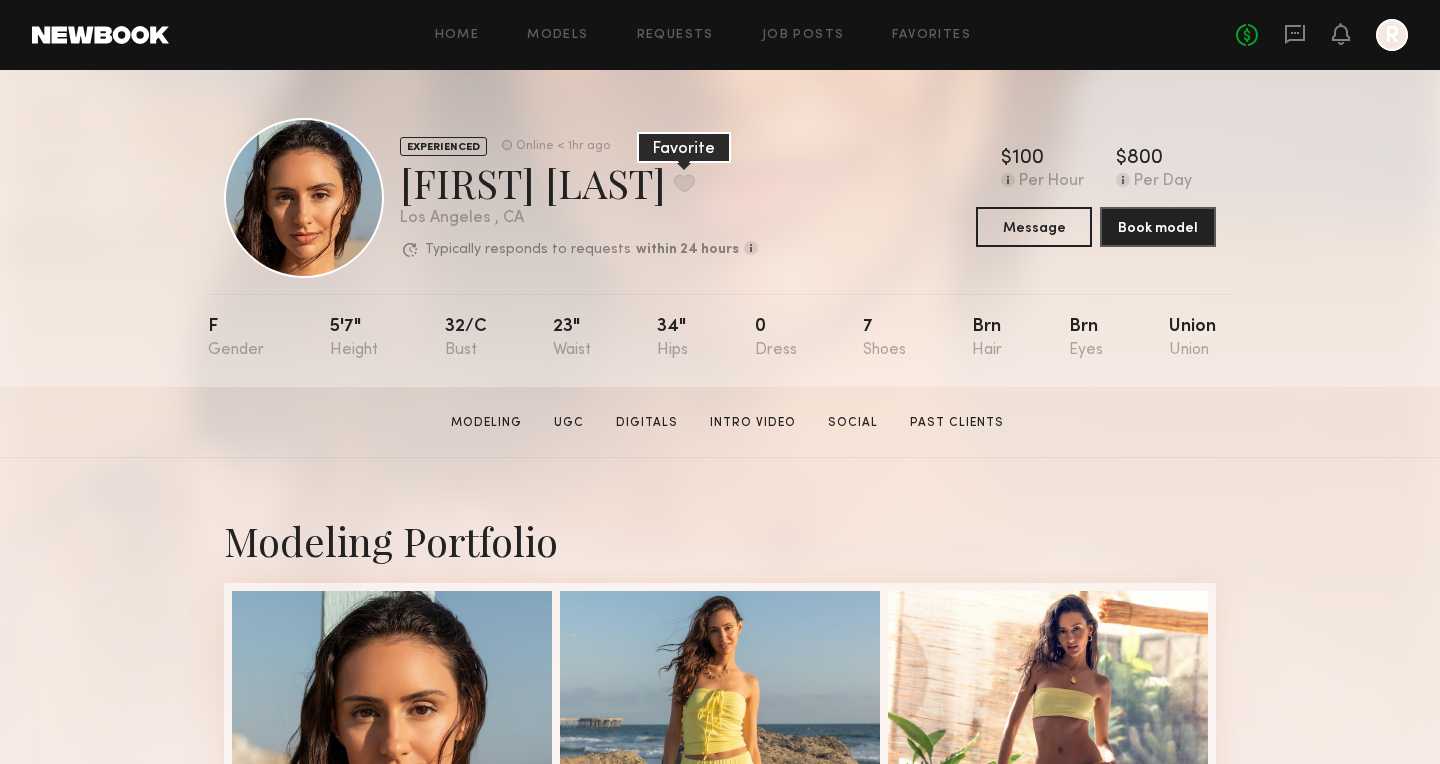 click 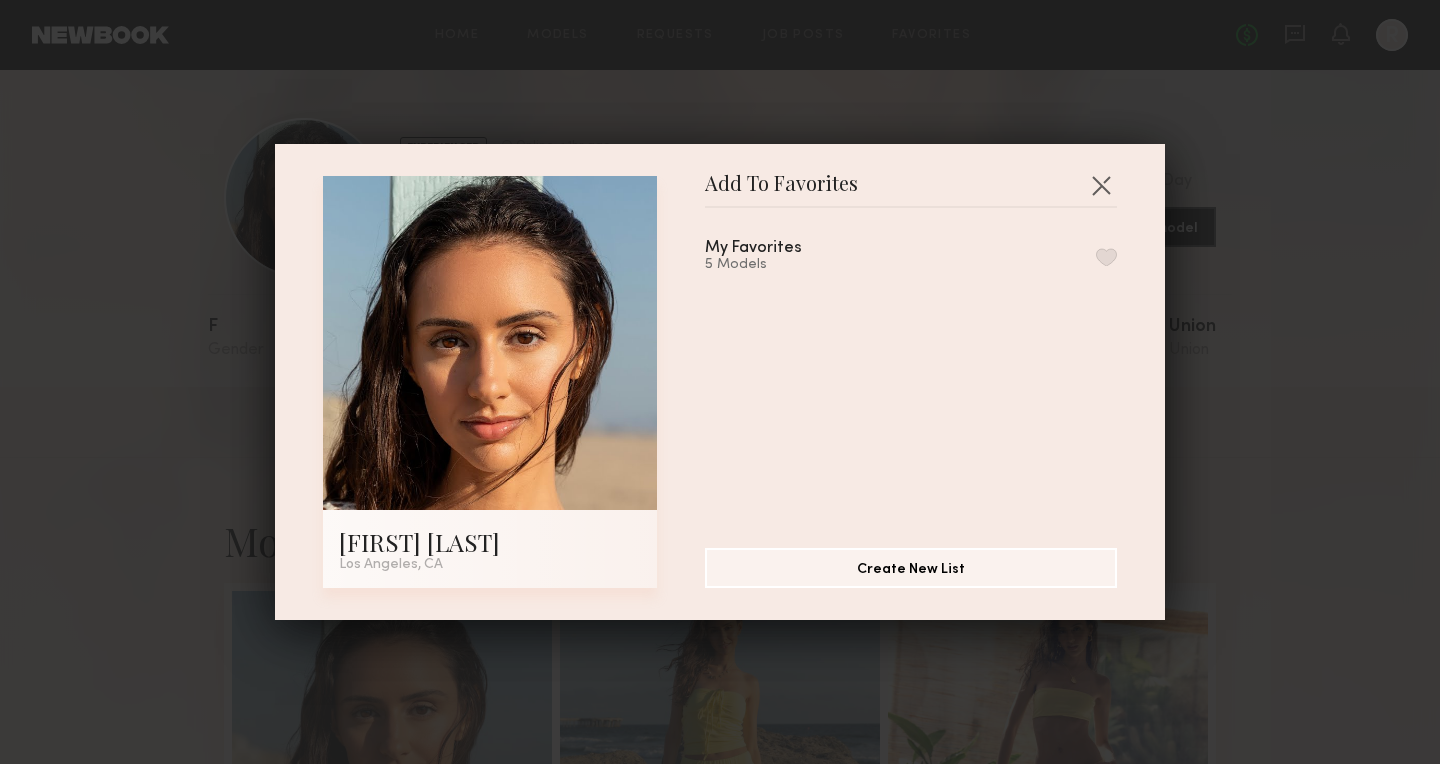 click at bounding box center [1106, 257] 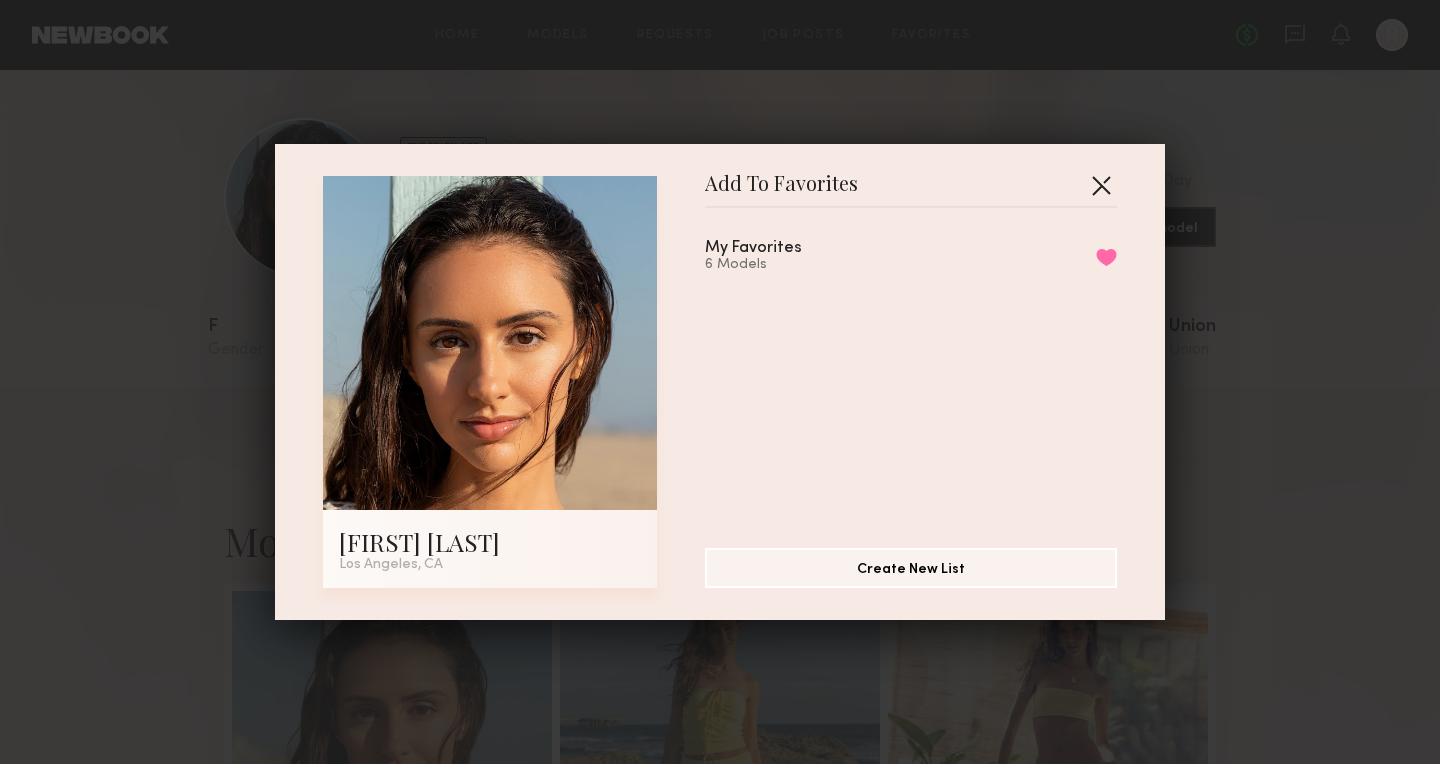click at bounding box center (1101, 185) 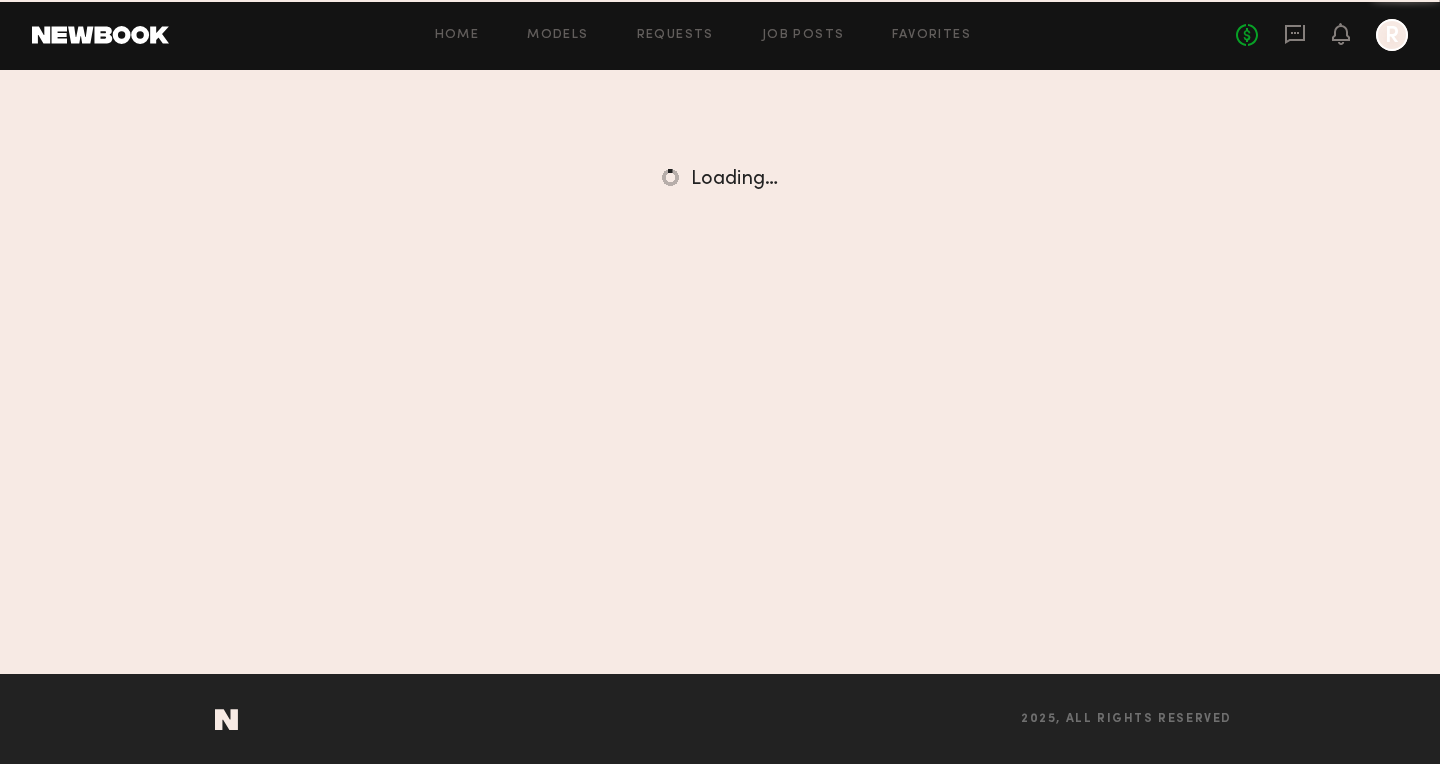 scroll, scrollTop: 0, scrollLeft: 0, axis: both 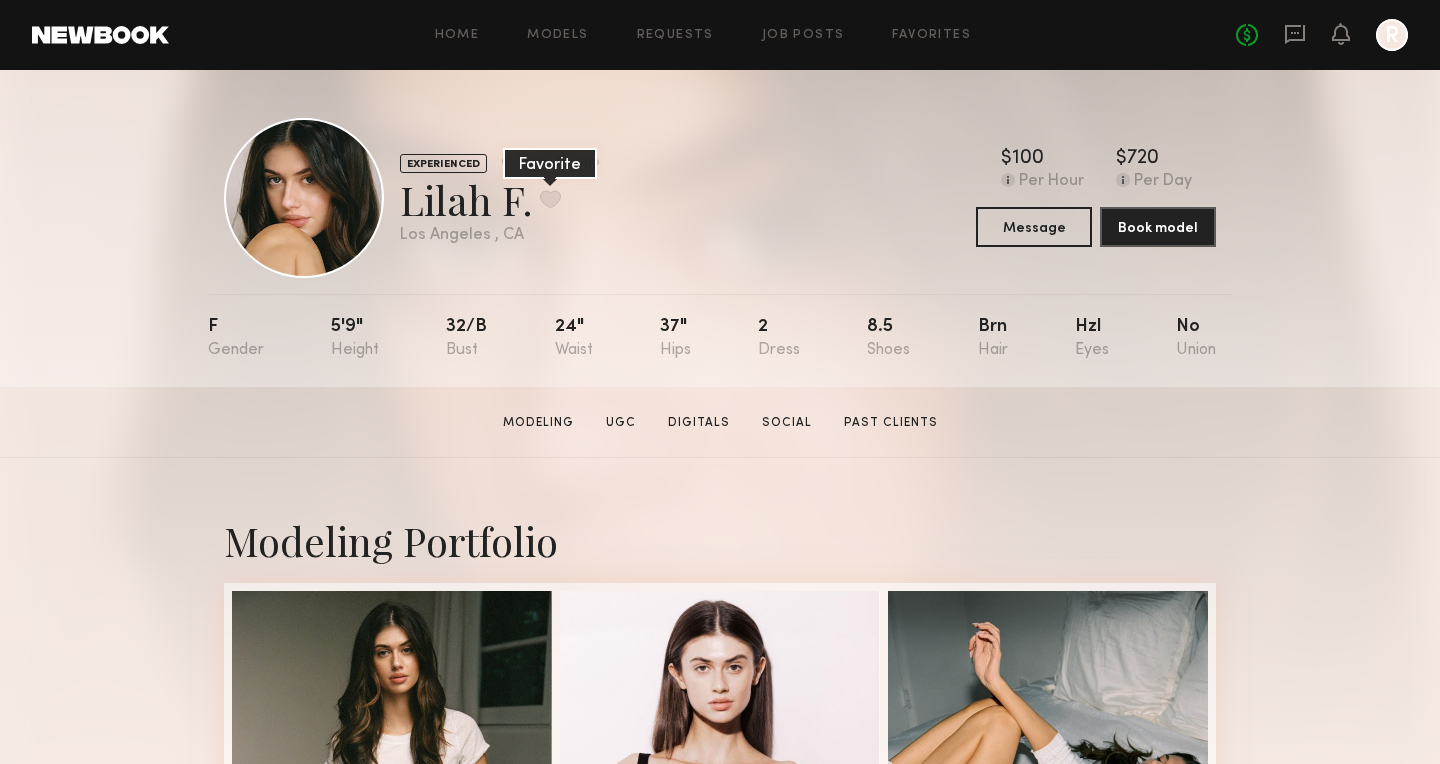 click 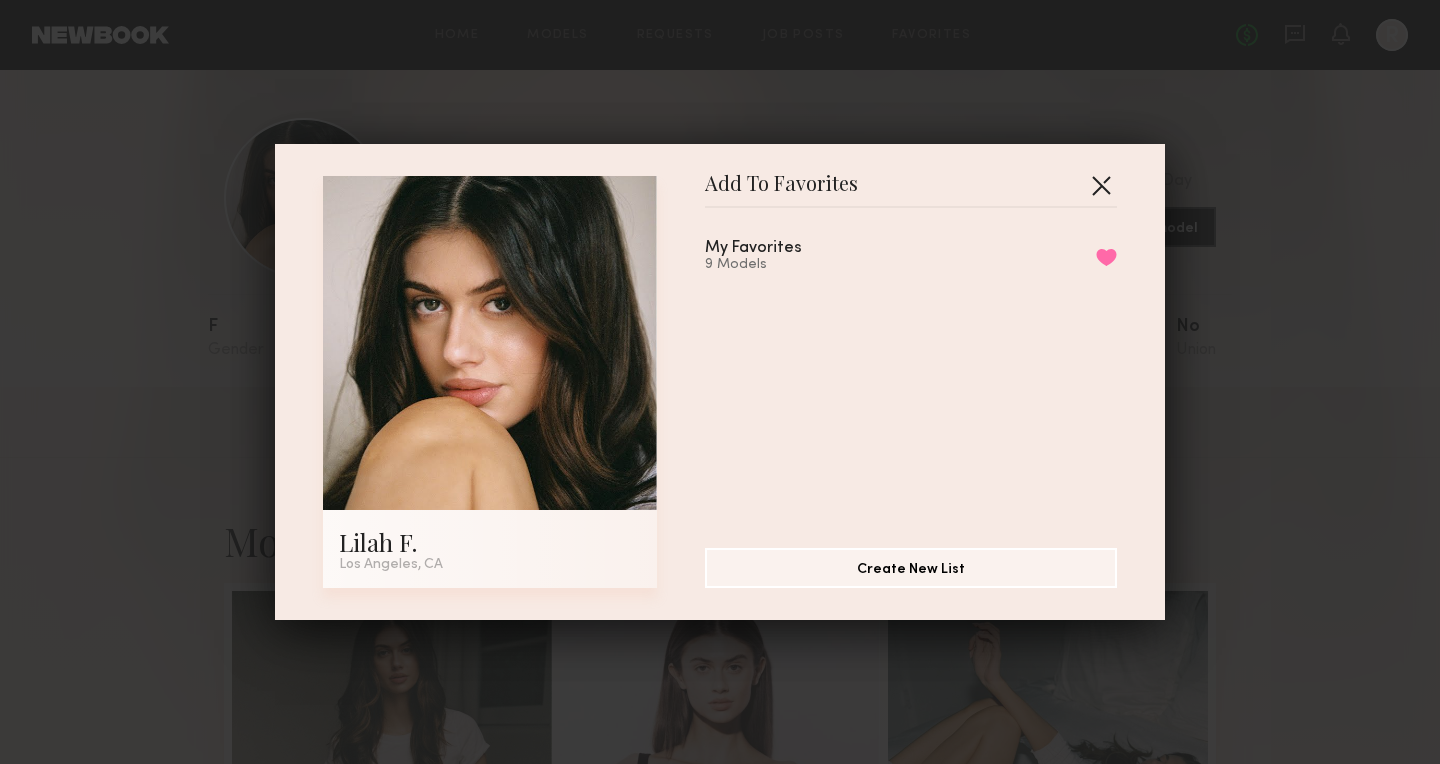 click at bounding box center [1101, 185] 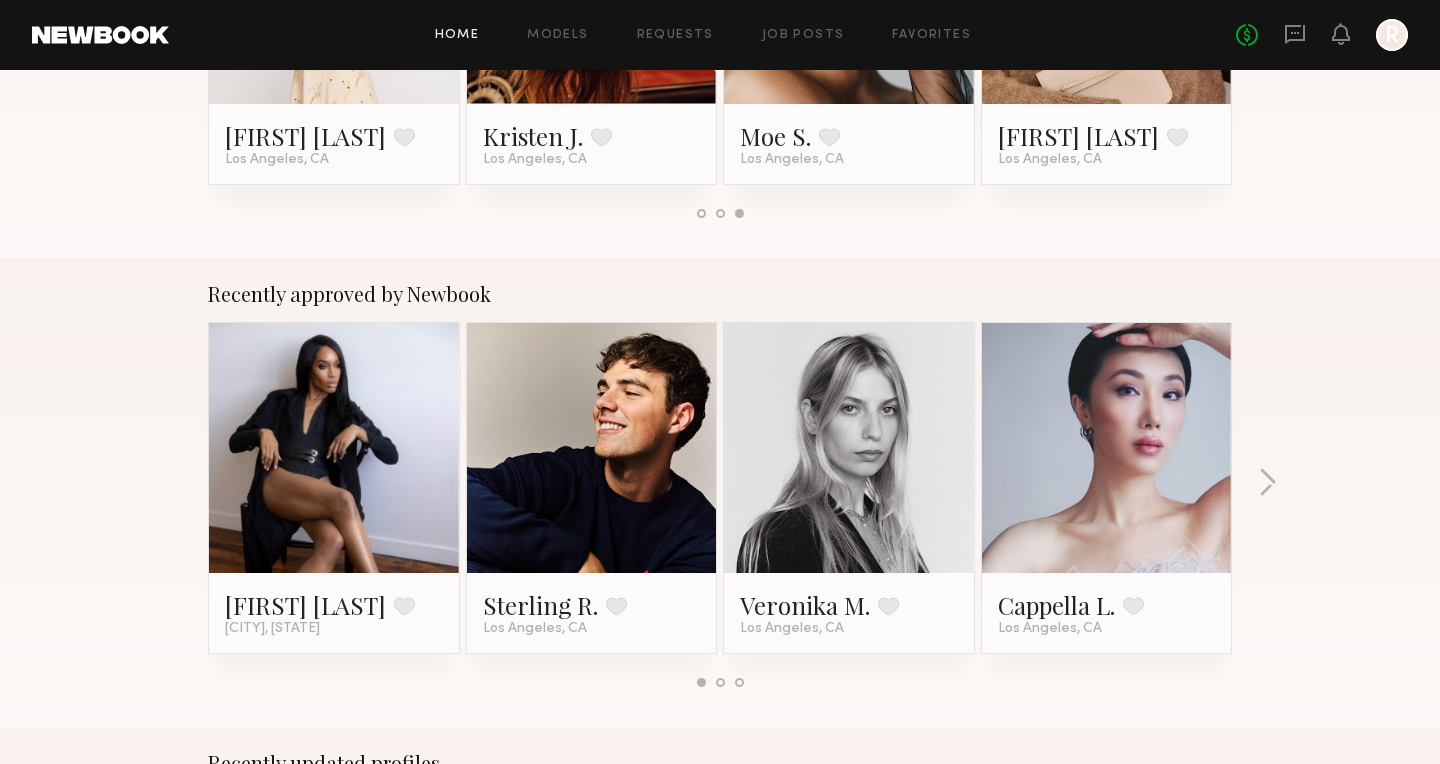 scroll, scrollTop: 0, scrollLeft: 0, axis: both 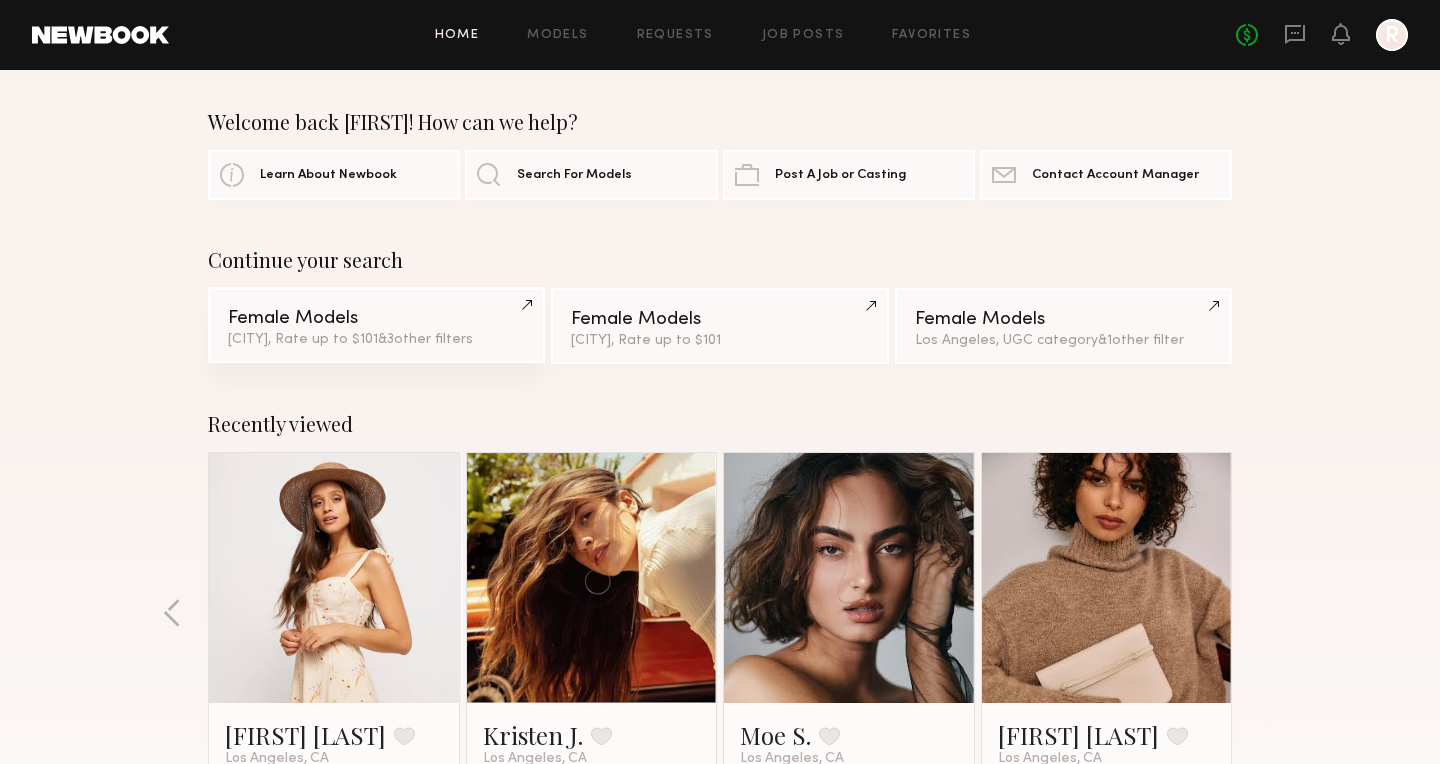 click on "&  3  other filter s" 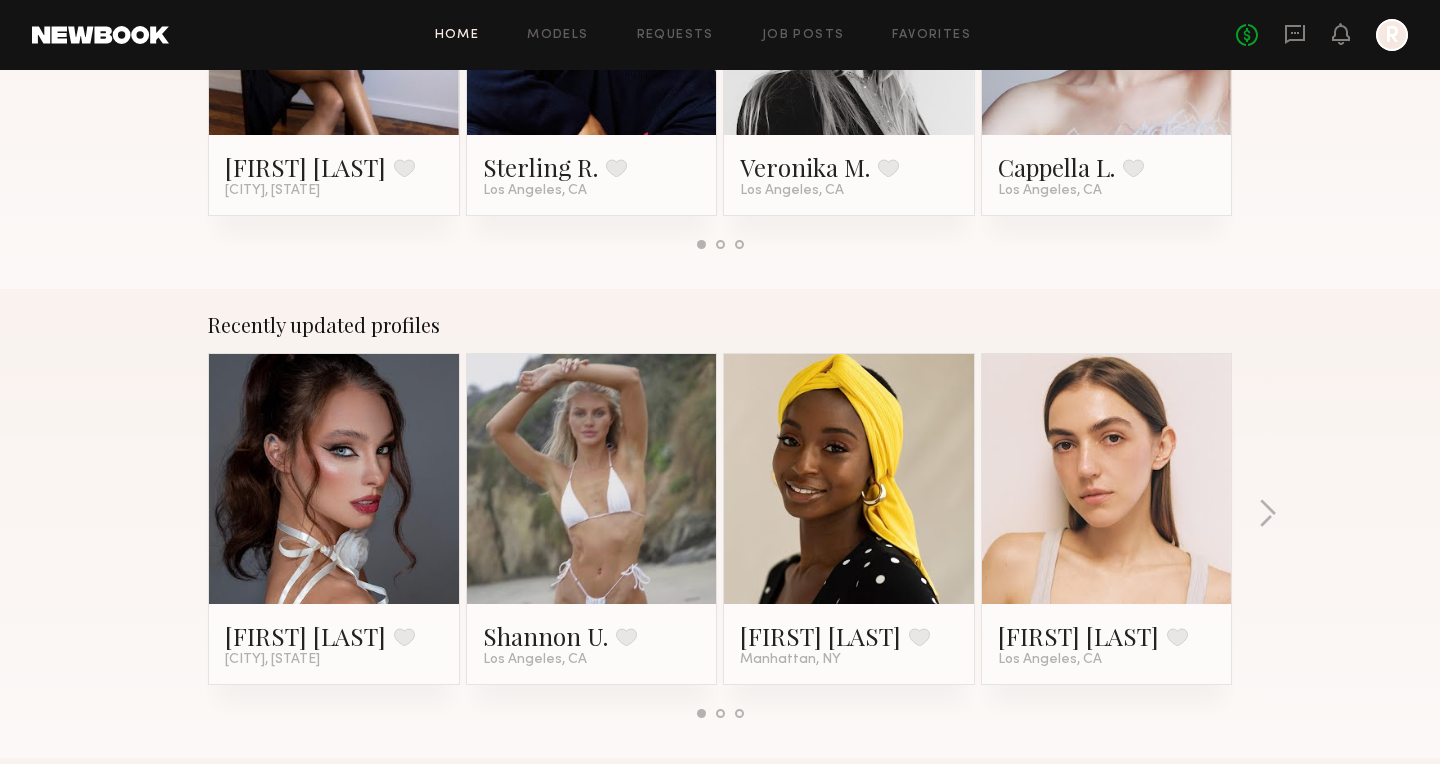 scroll, scrollTop: 1064, scrollLeft: 0, axis: vertical 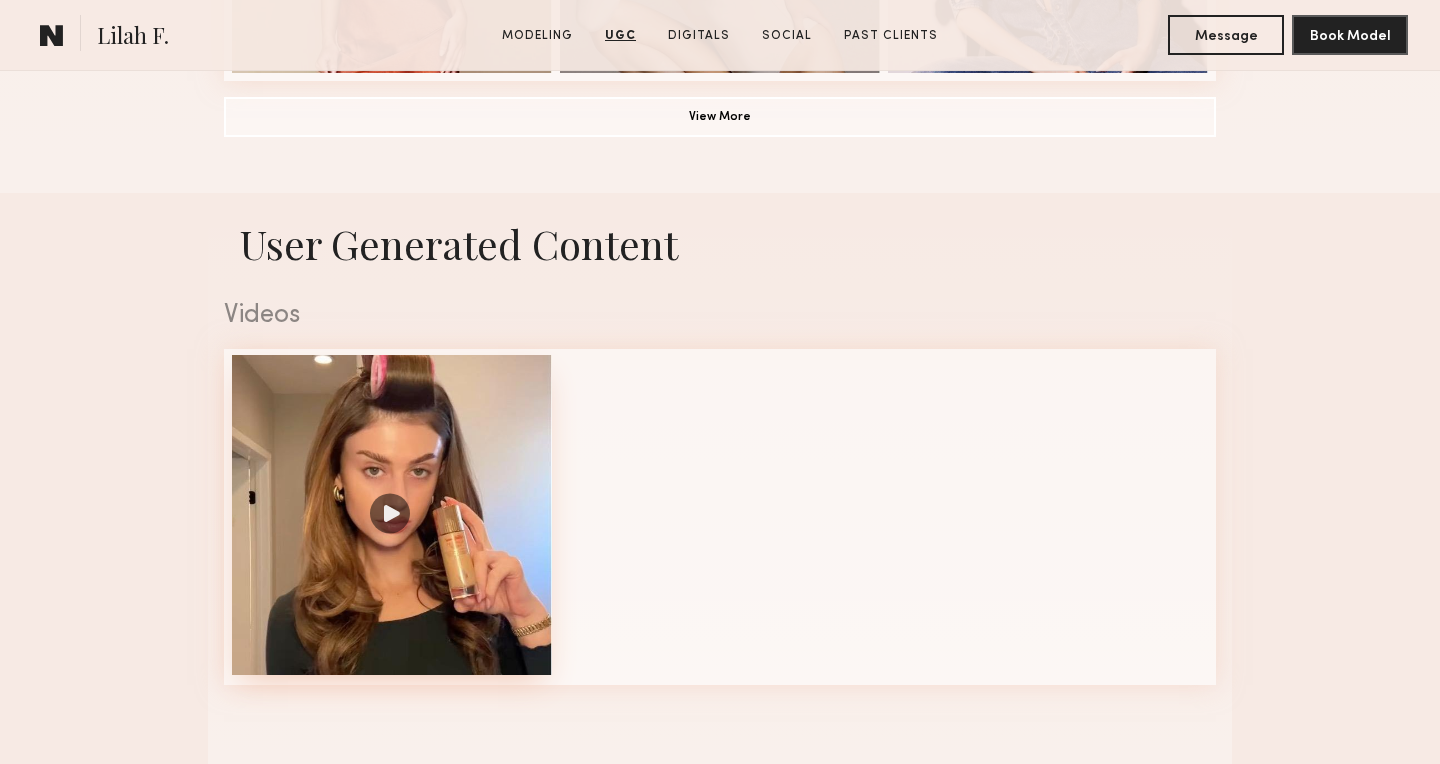 click at bounding box center [392, 515] 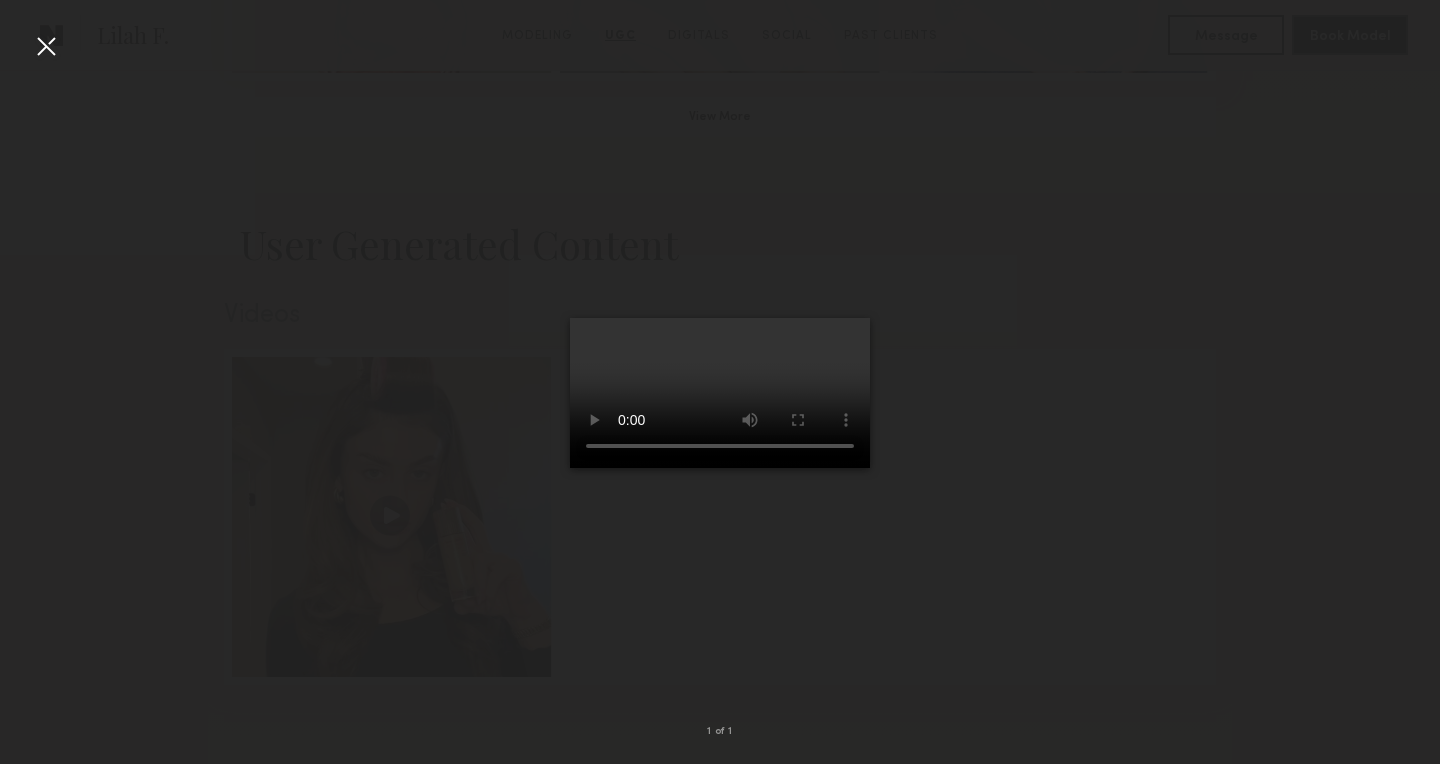 click at bounding box center (46, 46) 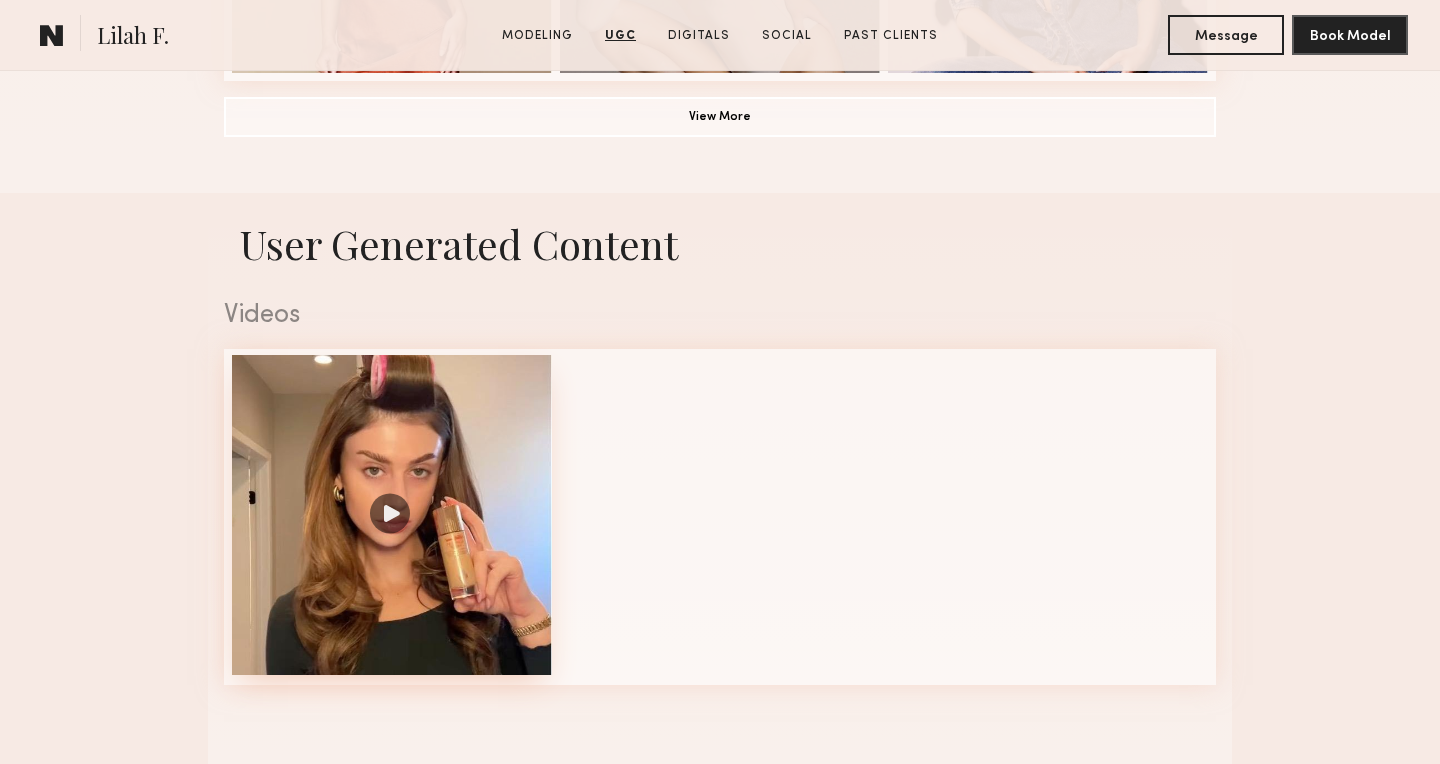 click at bounding box center (392, 515) 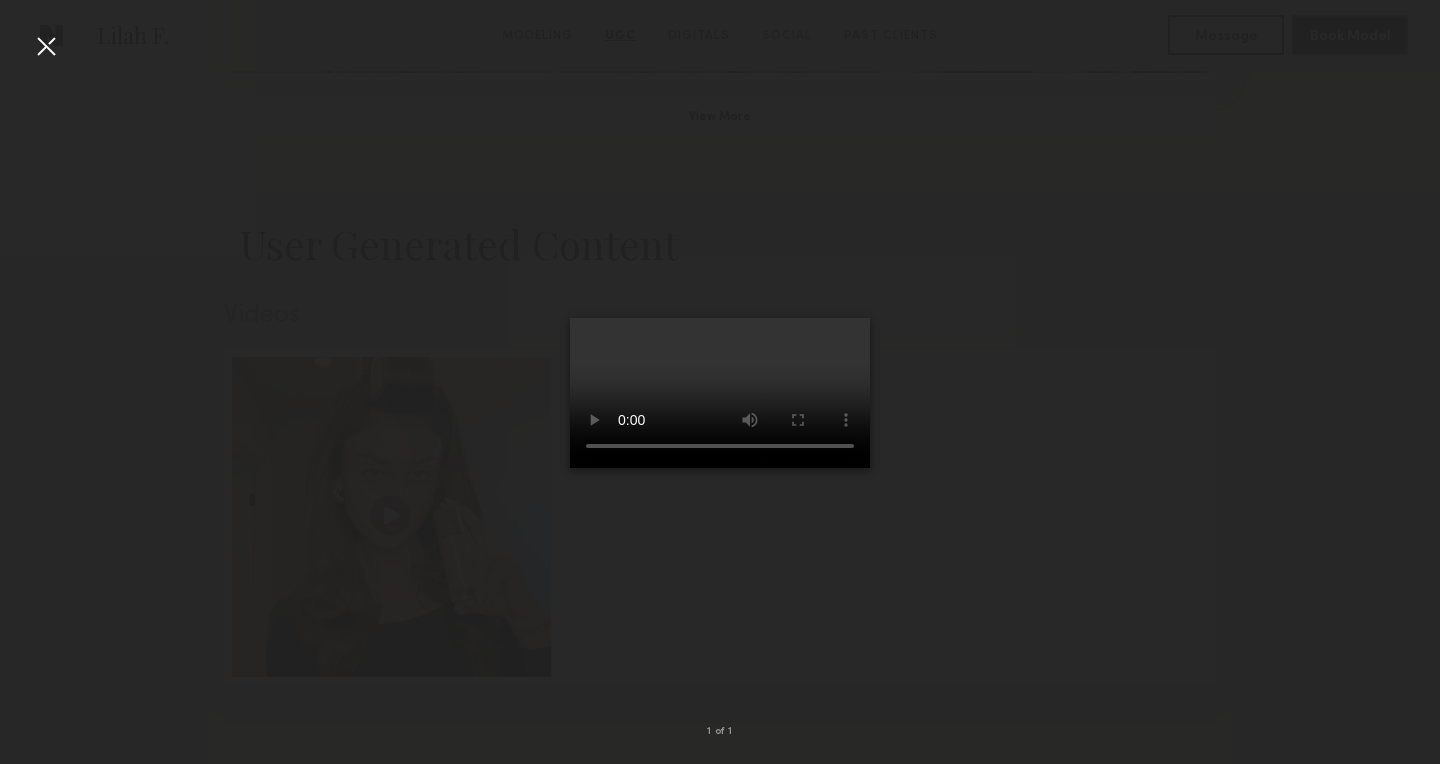 click at bounding box center (46, 46) 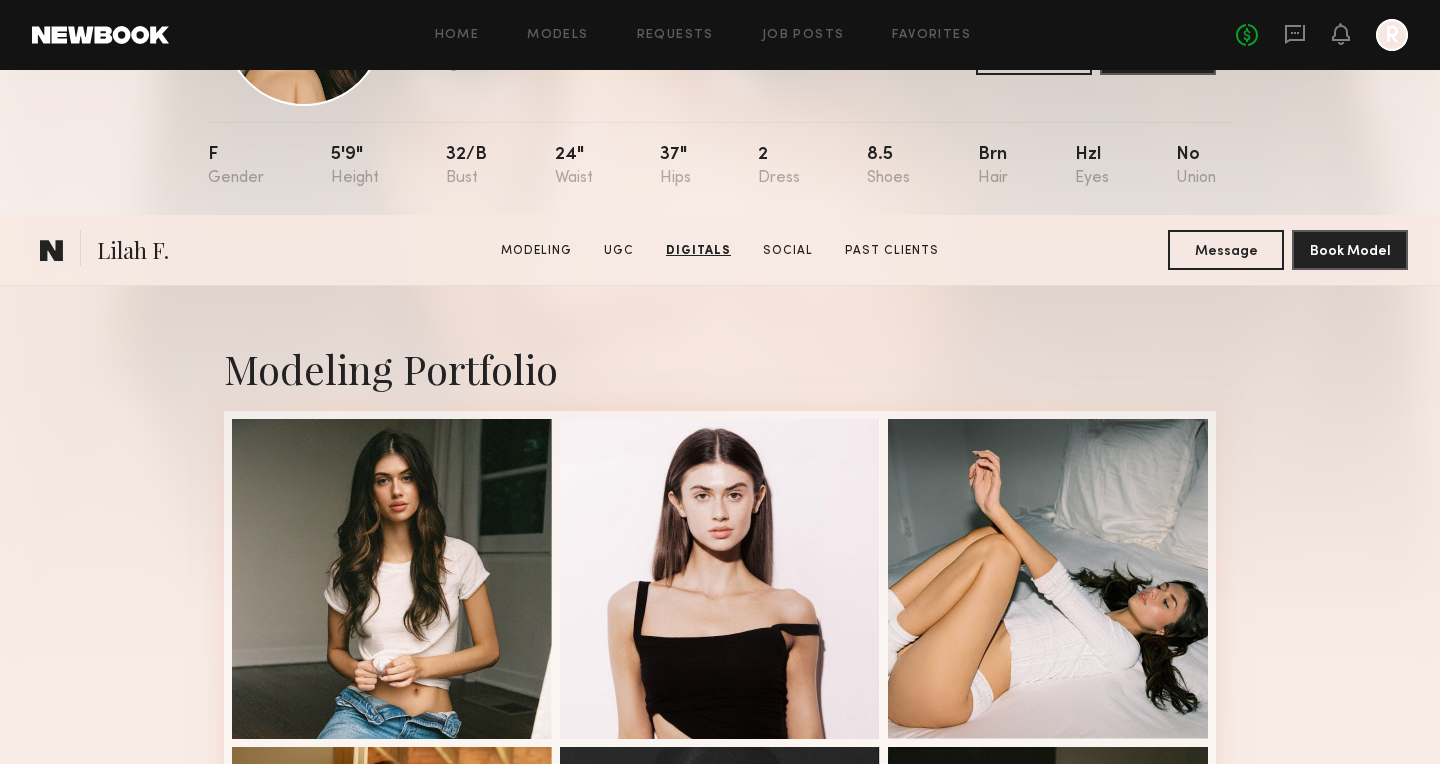 scroll, scrollTop: 0, scrollLeft: 0, axis: both 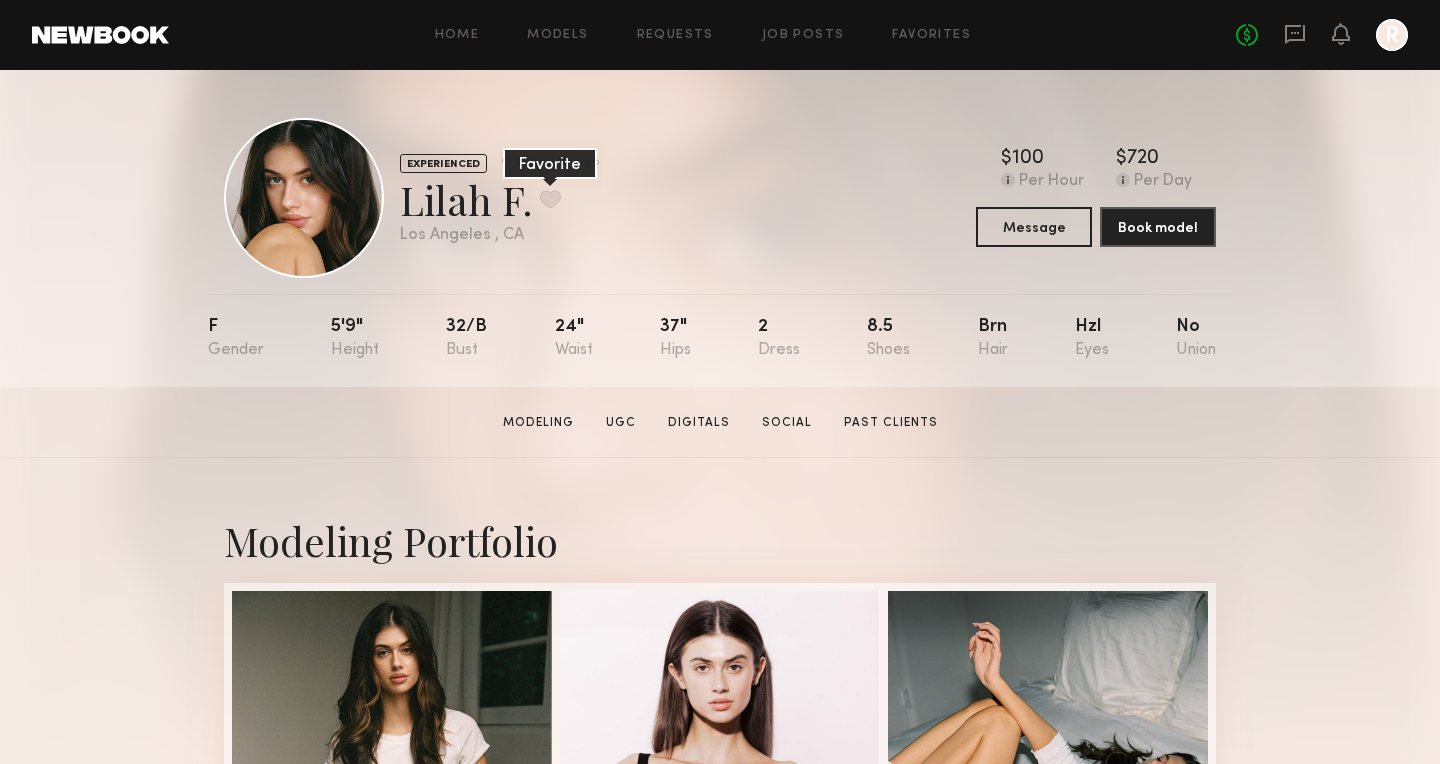 click 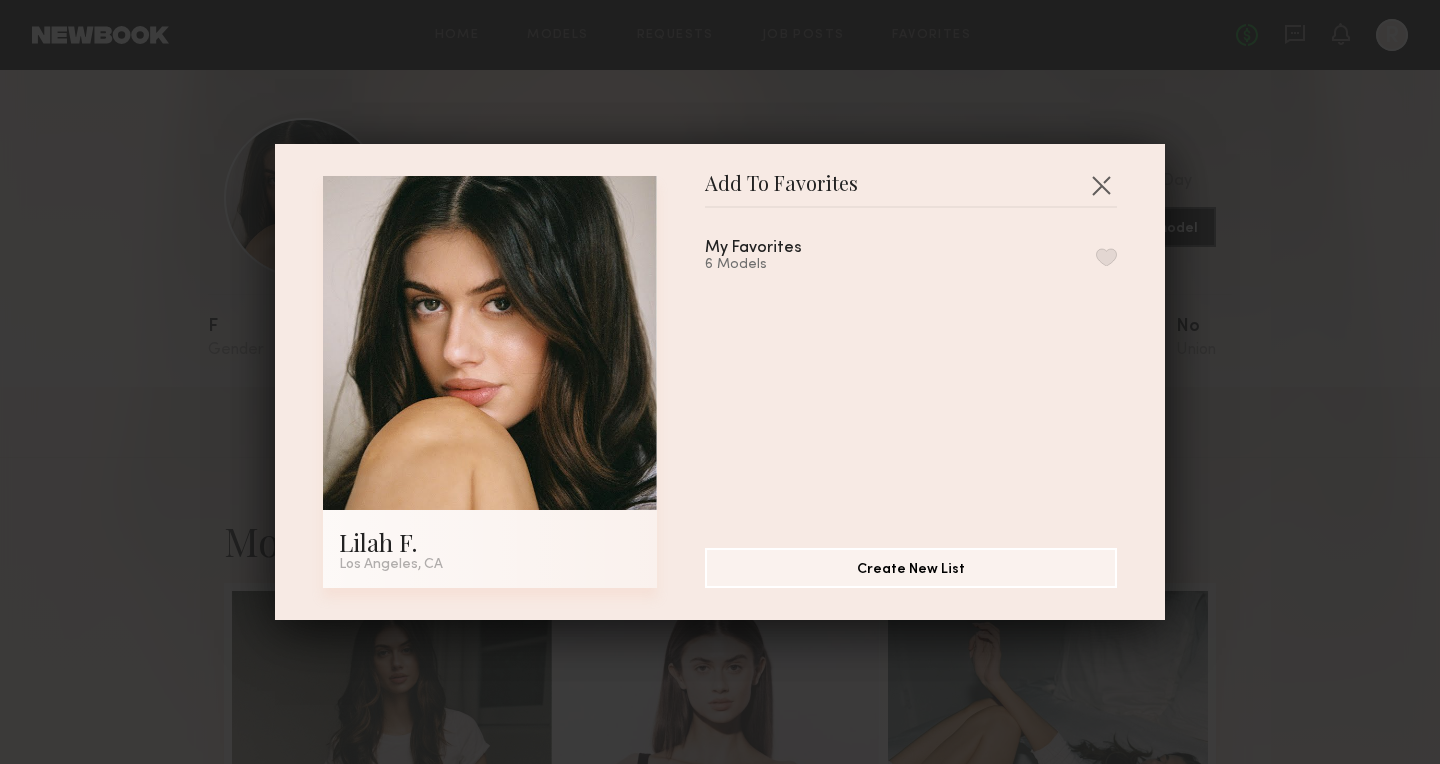 click at bounding box center [1106, 257] 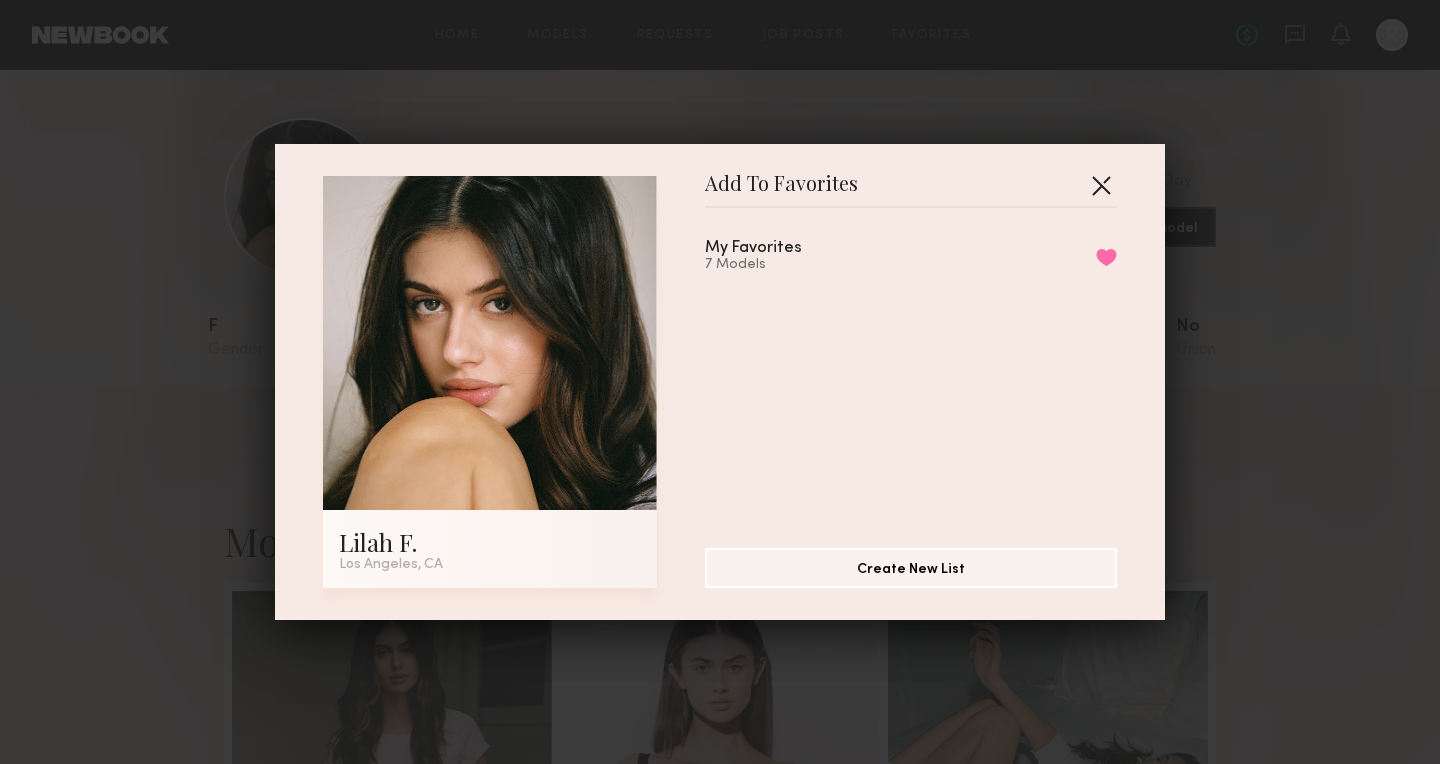 click at bounding box center [1101, 185] 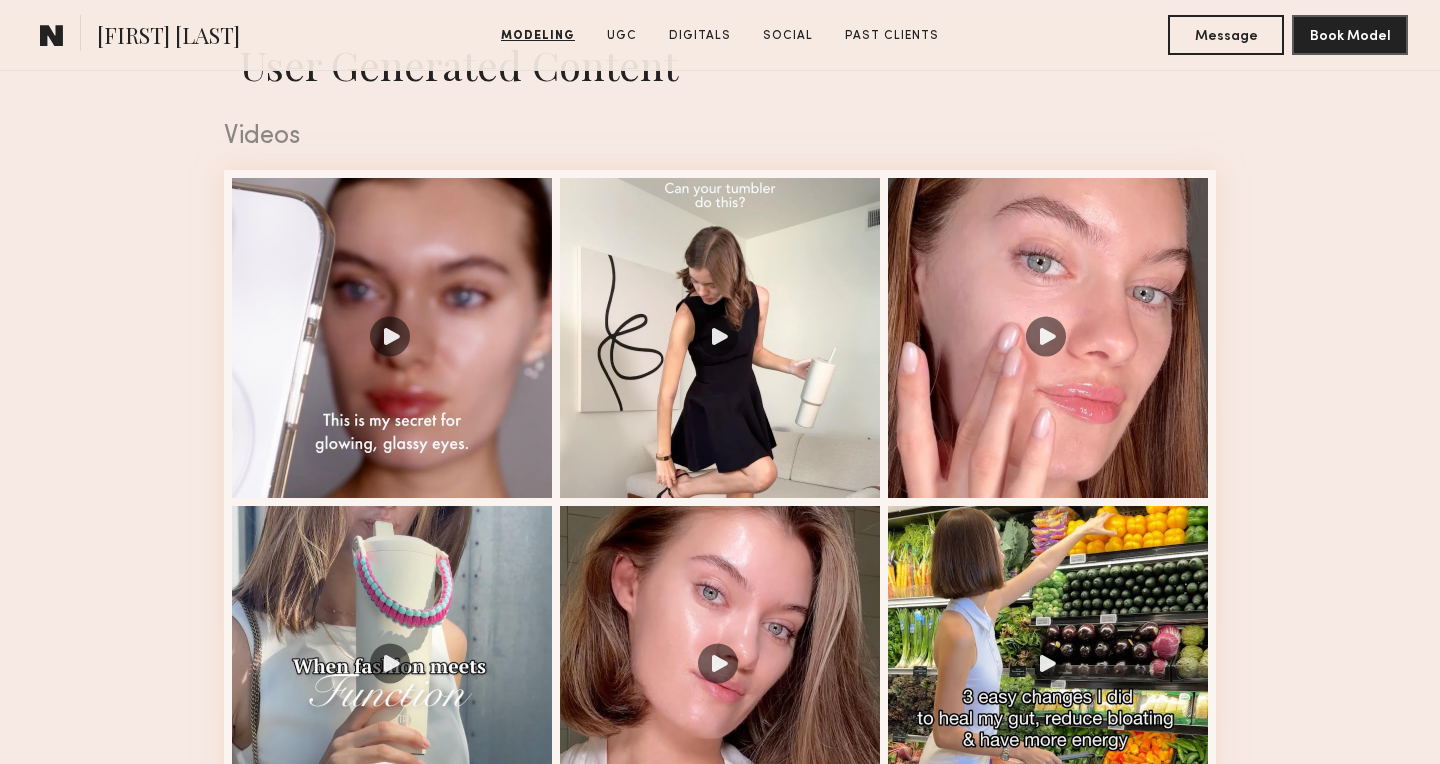 scroll, scrollTop: 2005, scrollLeft: 0, axis: vertical 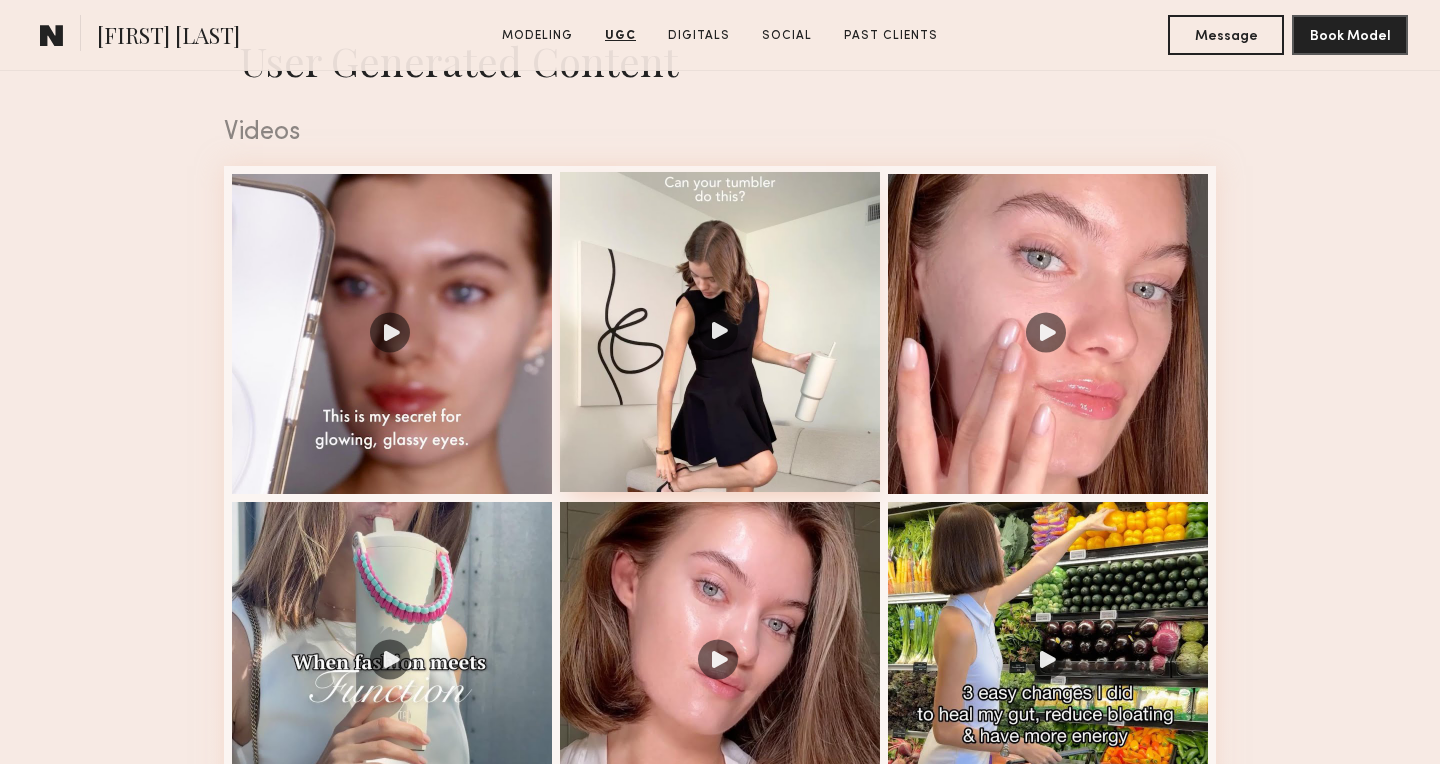 click at bounding box center (720, 332) 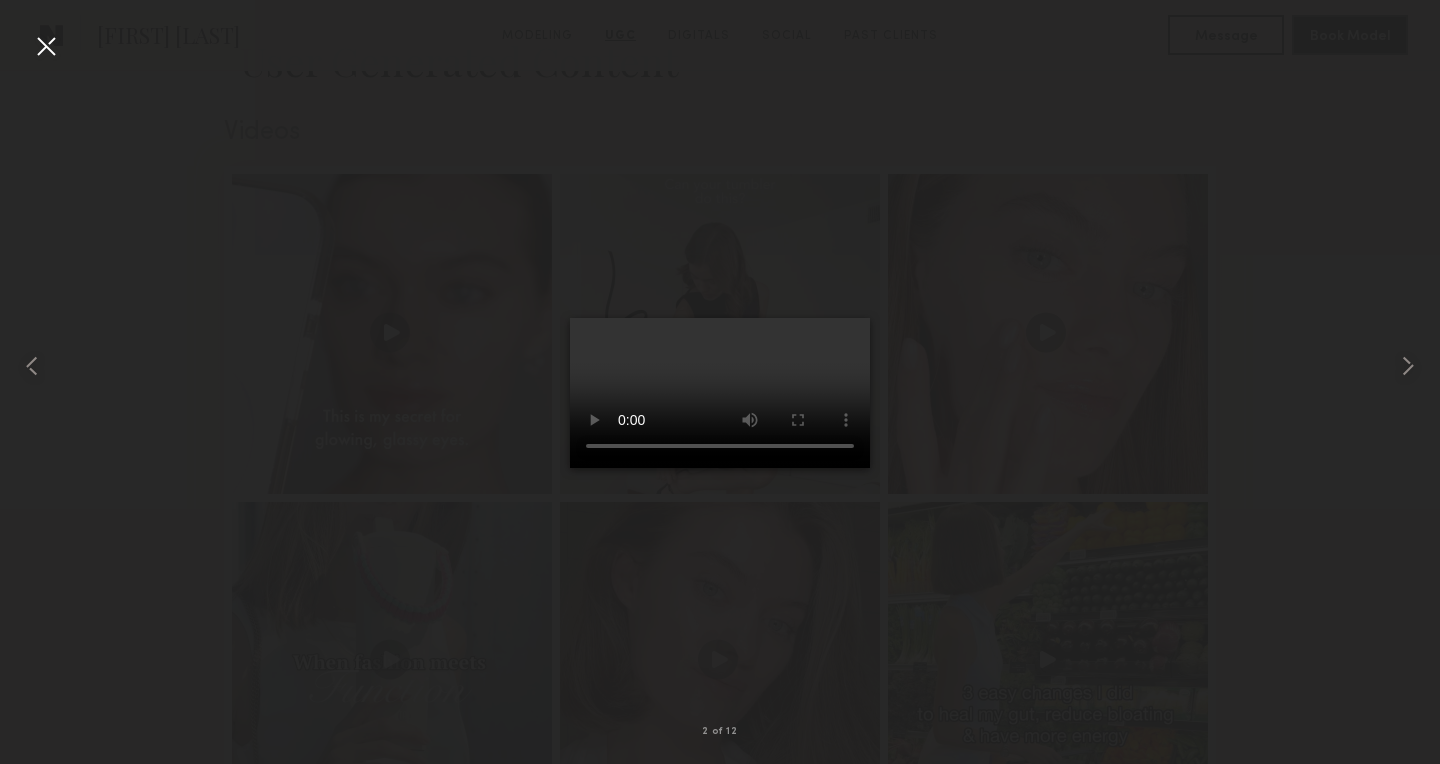 click at bounding box center [46, 46] 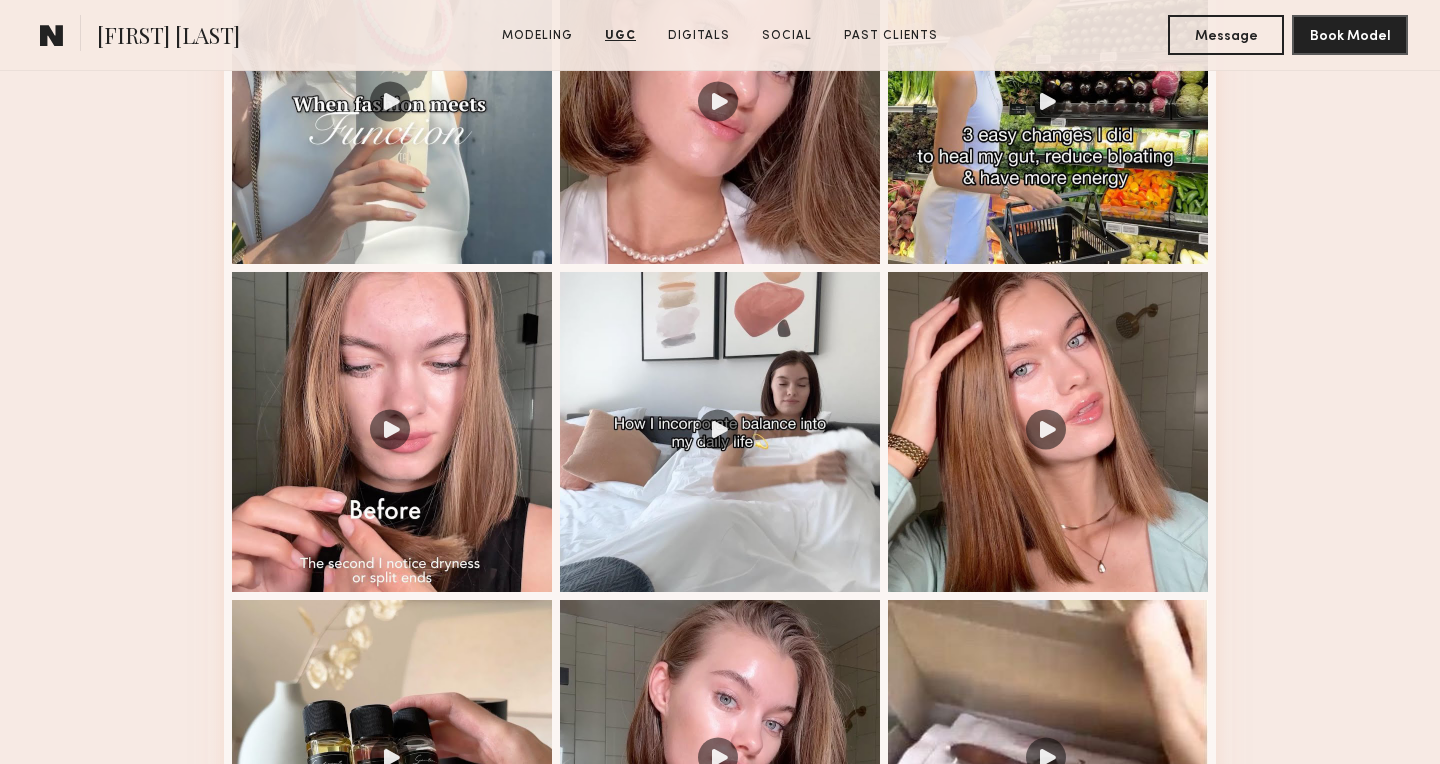 scroll, scrollTop: 2564, scrollLeft: 0, axis: vertical 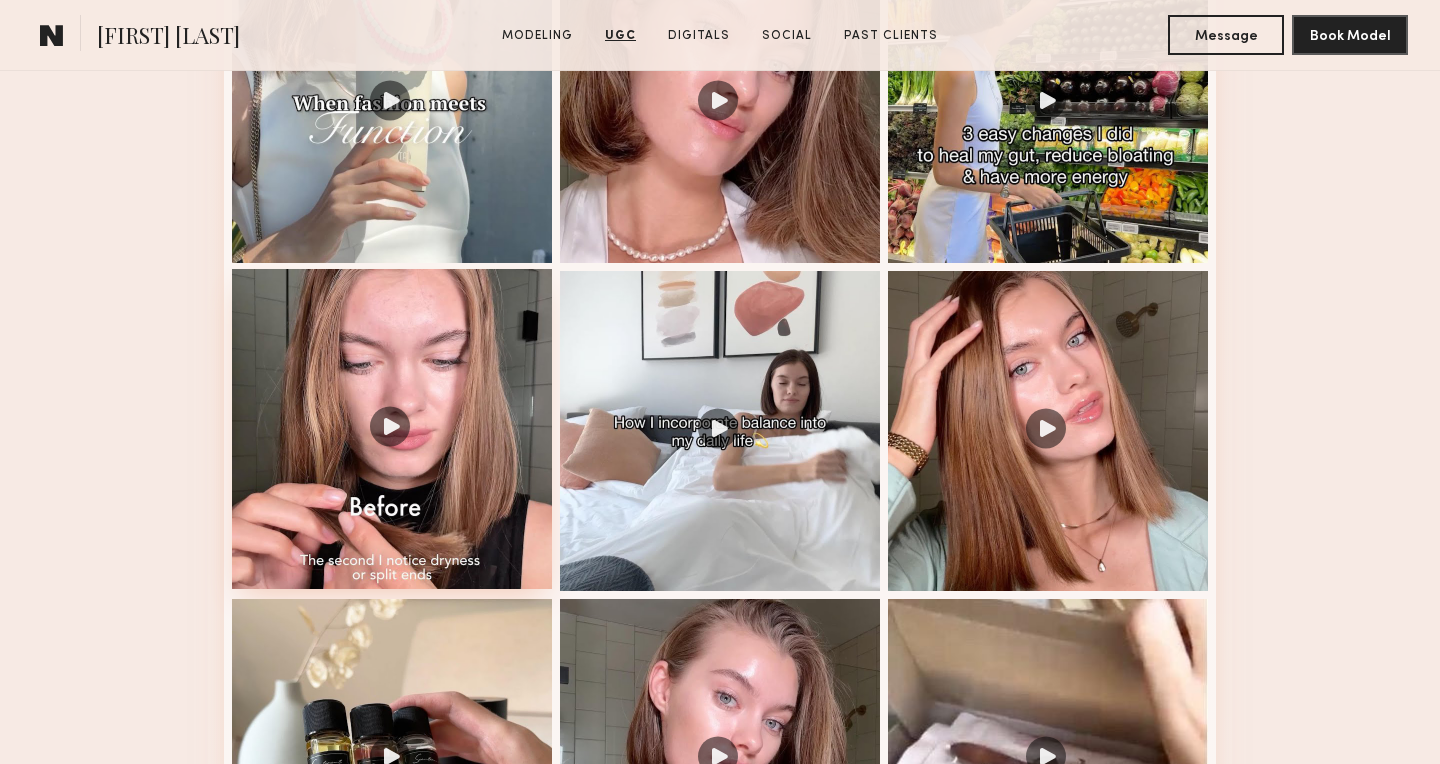 click at bounding box center (392, 429) 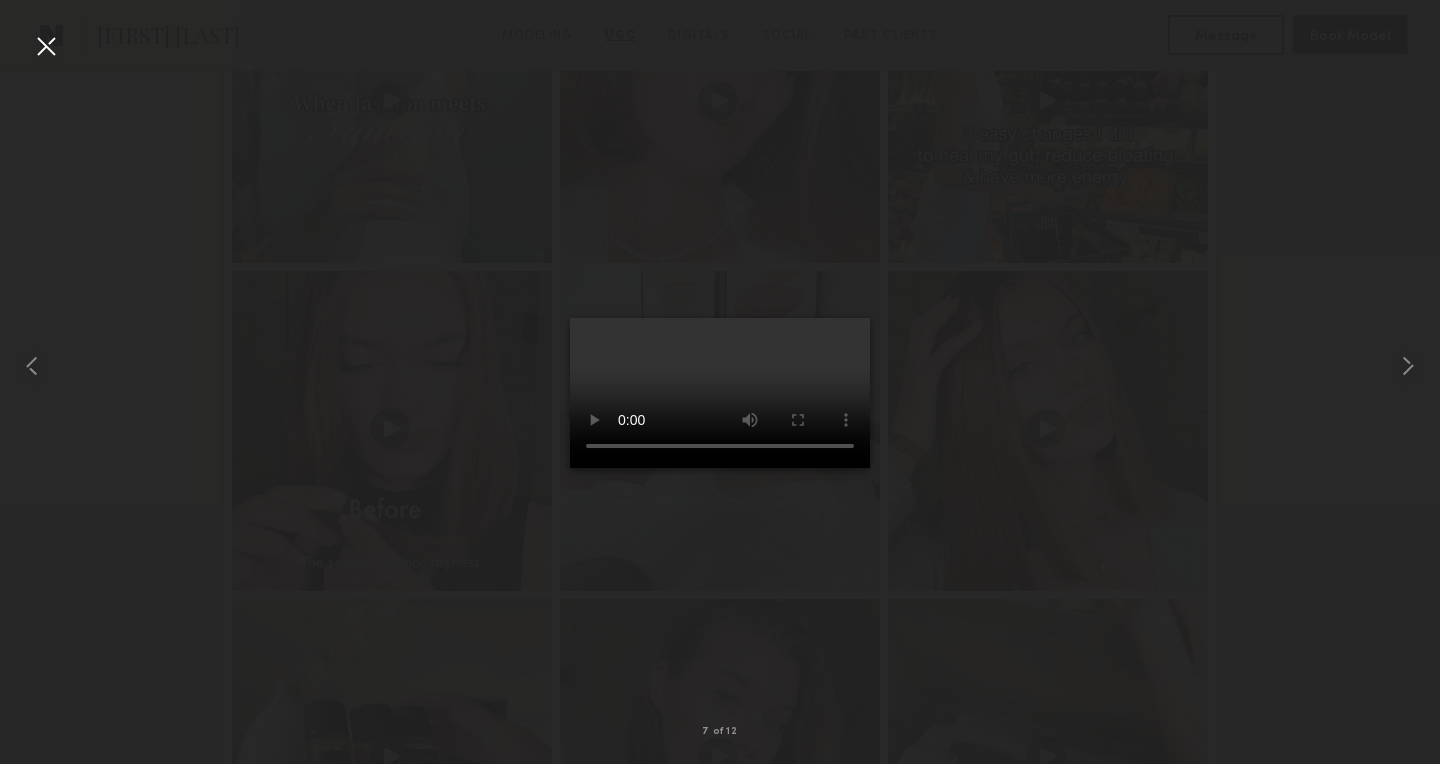 click at bounding box center (46, 46) 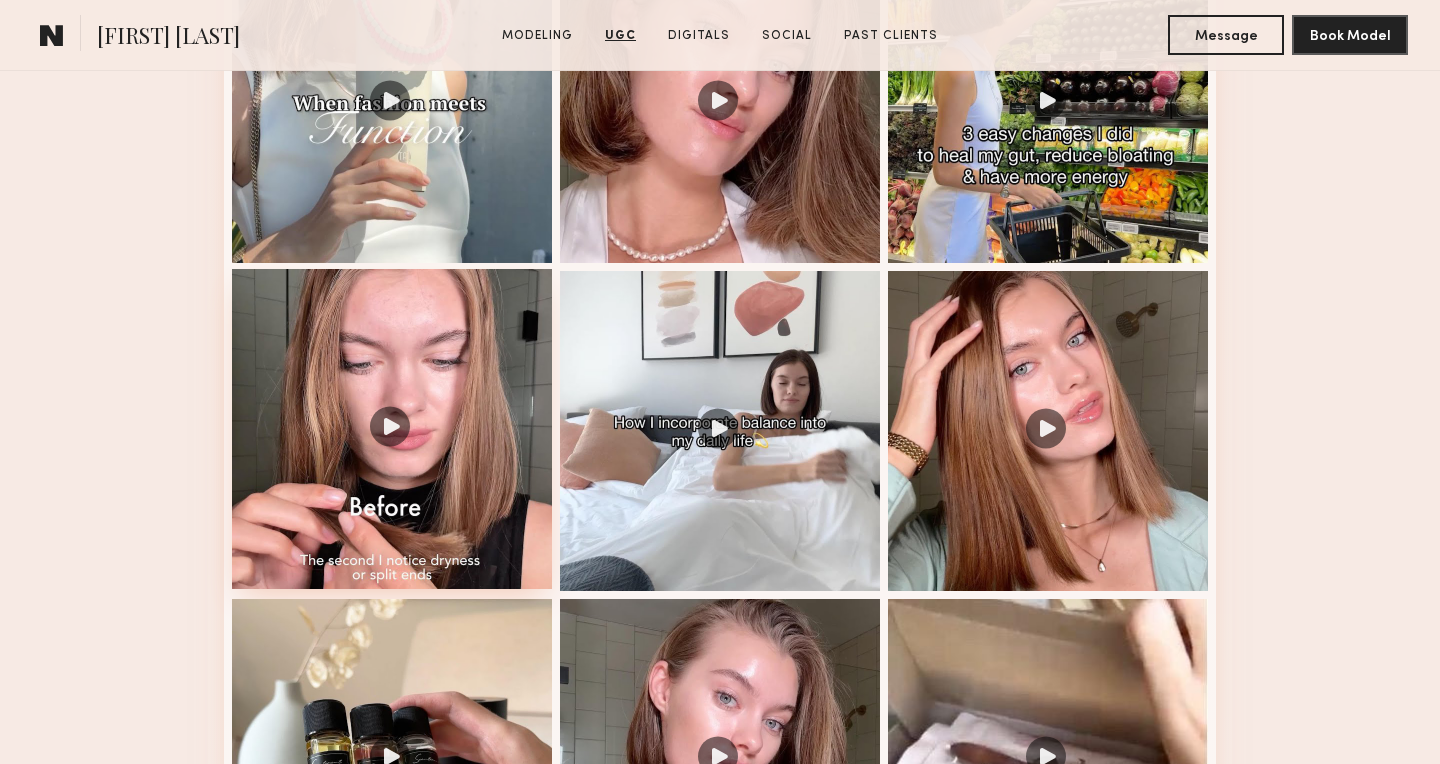 click at bounding box center [392, 429] 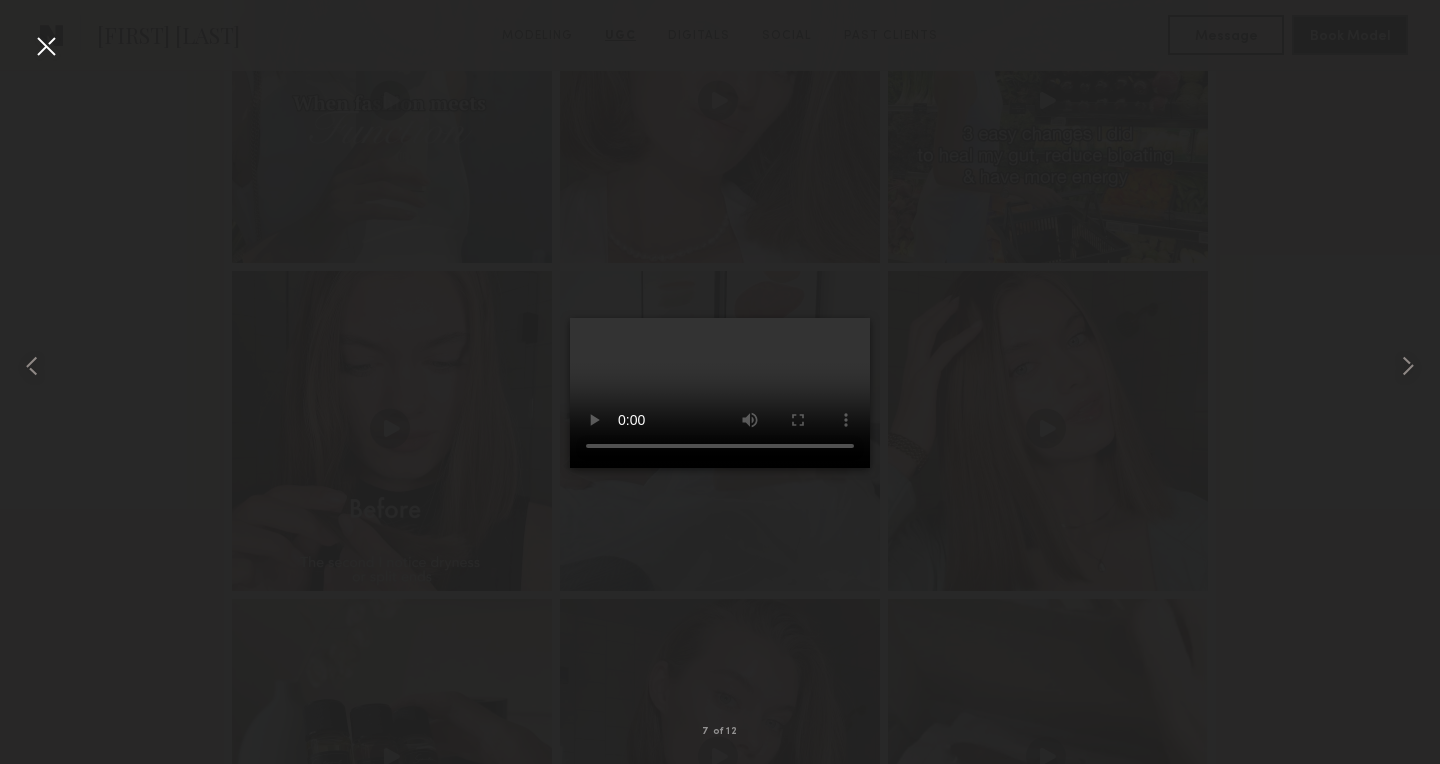 click at bounding box center [46, 46] 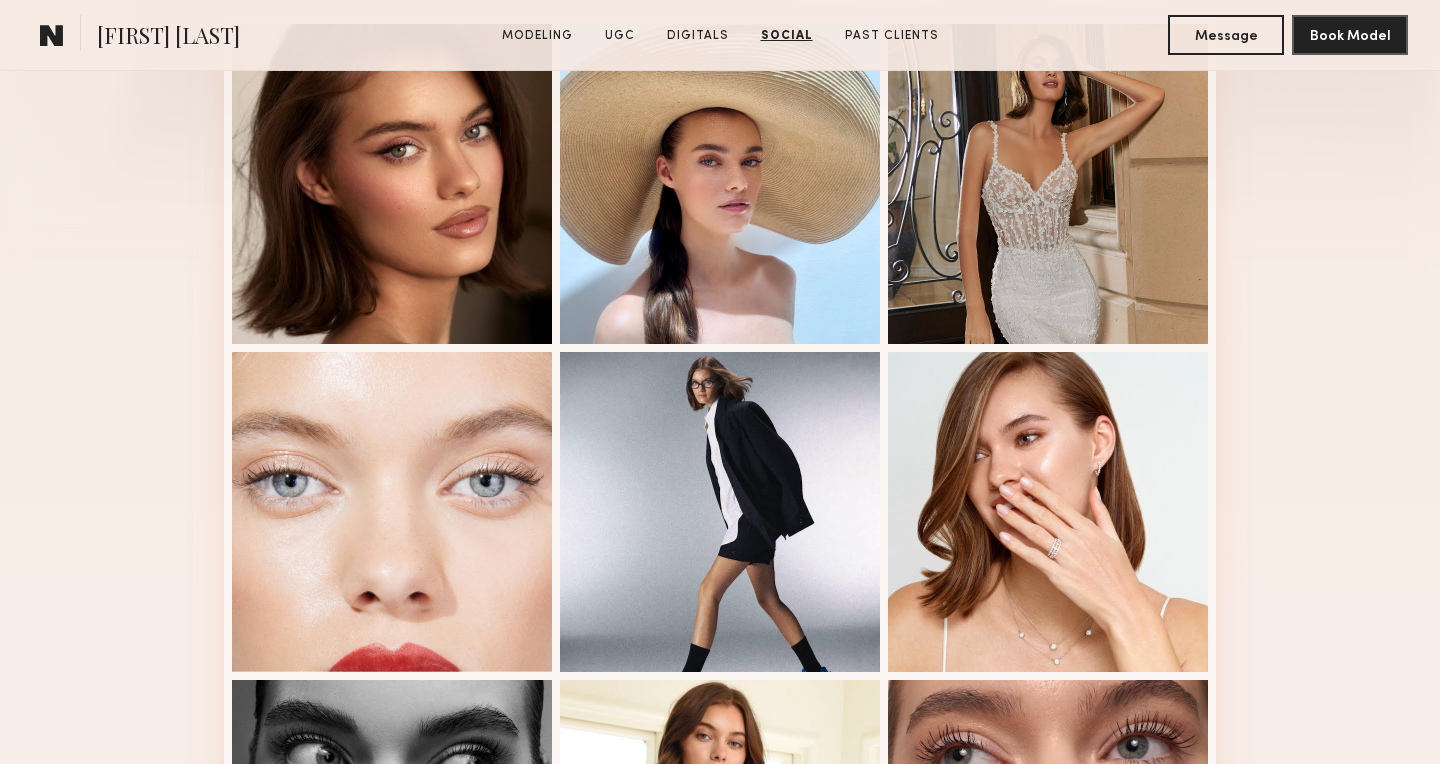 scroll, scrollTop: 0, scrollLeft: 0, axis: both 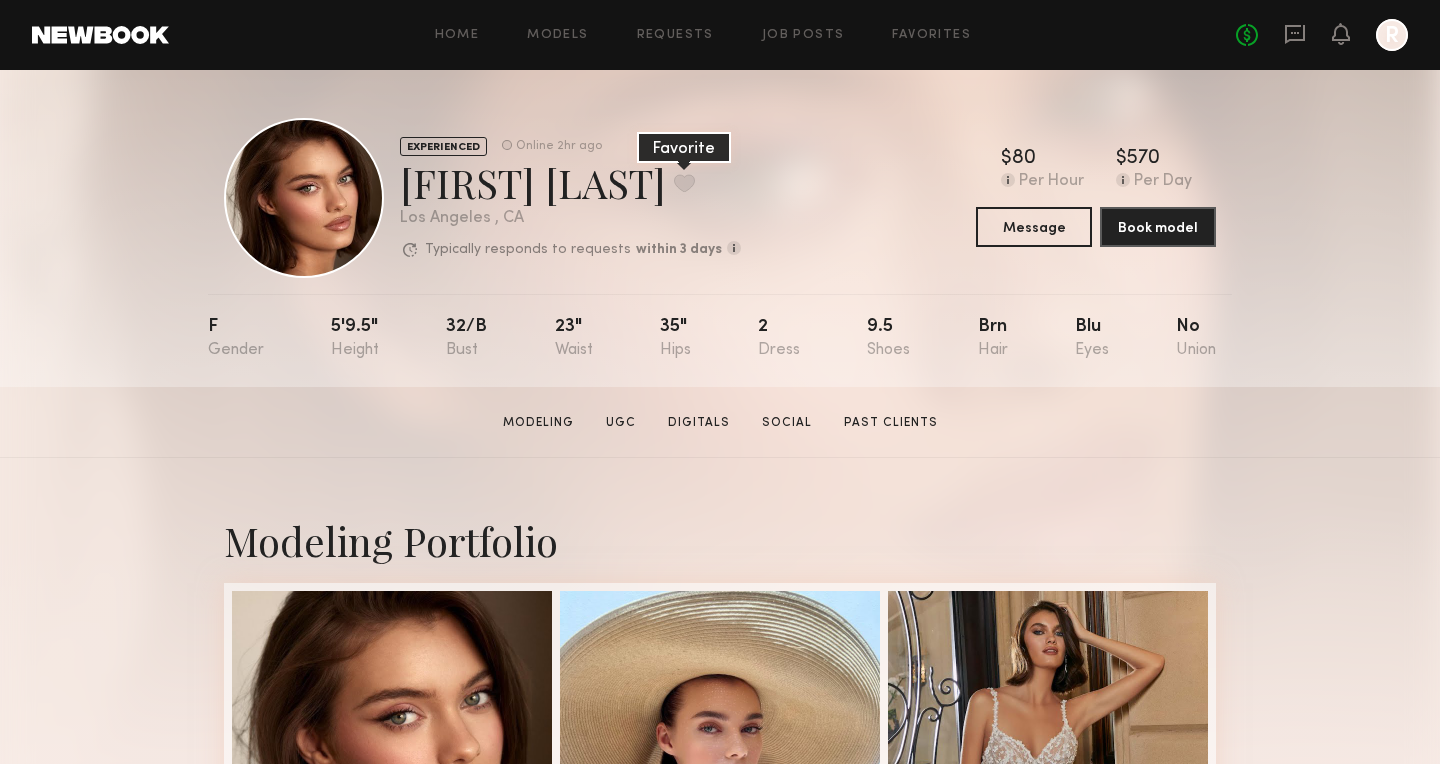 click 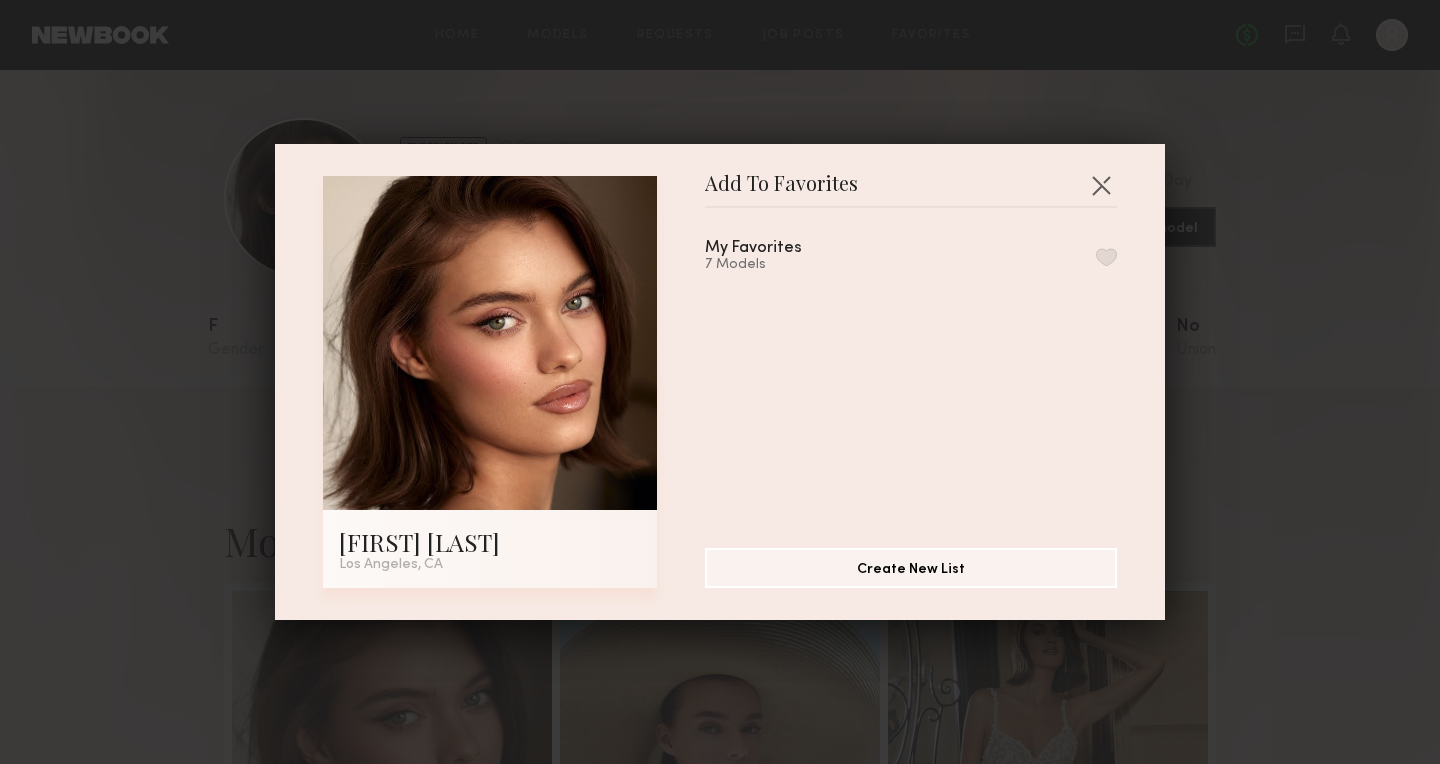 click at bounding box center [1106, 257] 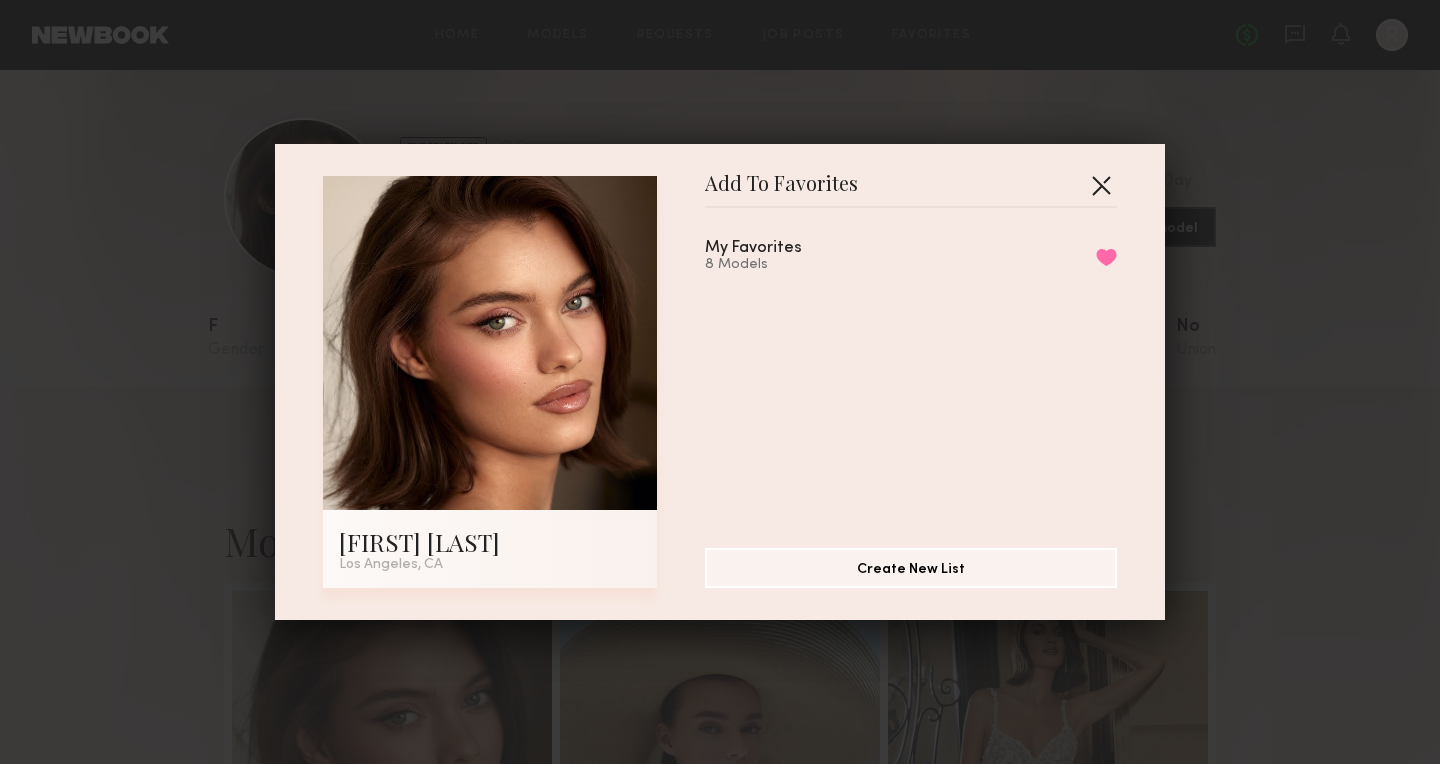 click at bounding box center [1101, 185] 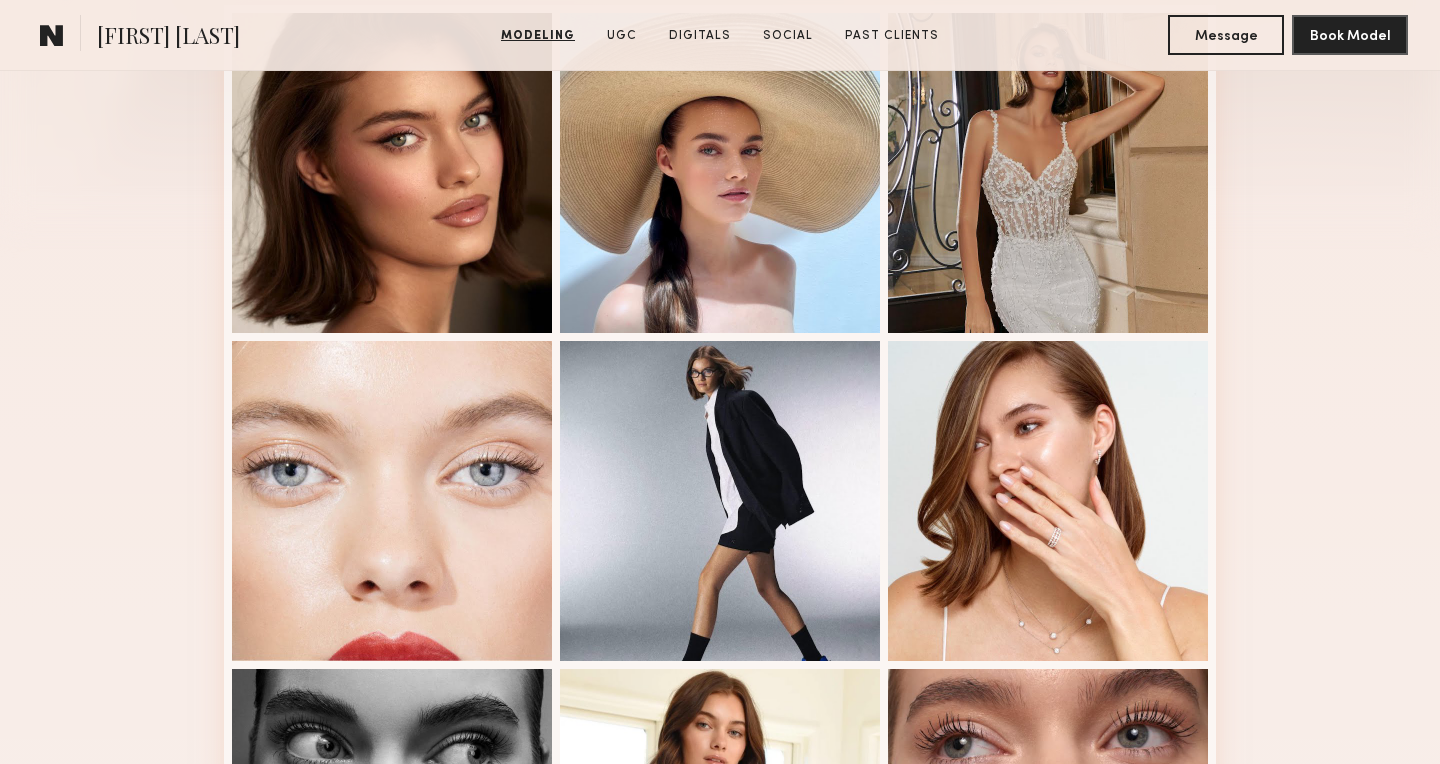 scroll, scrollTop: 0, scrollLeft: 0, axis: both 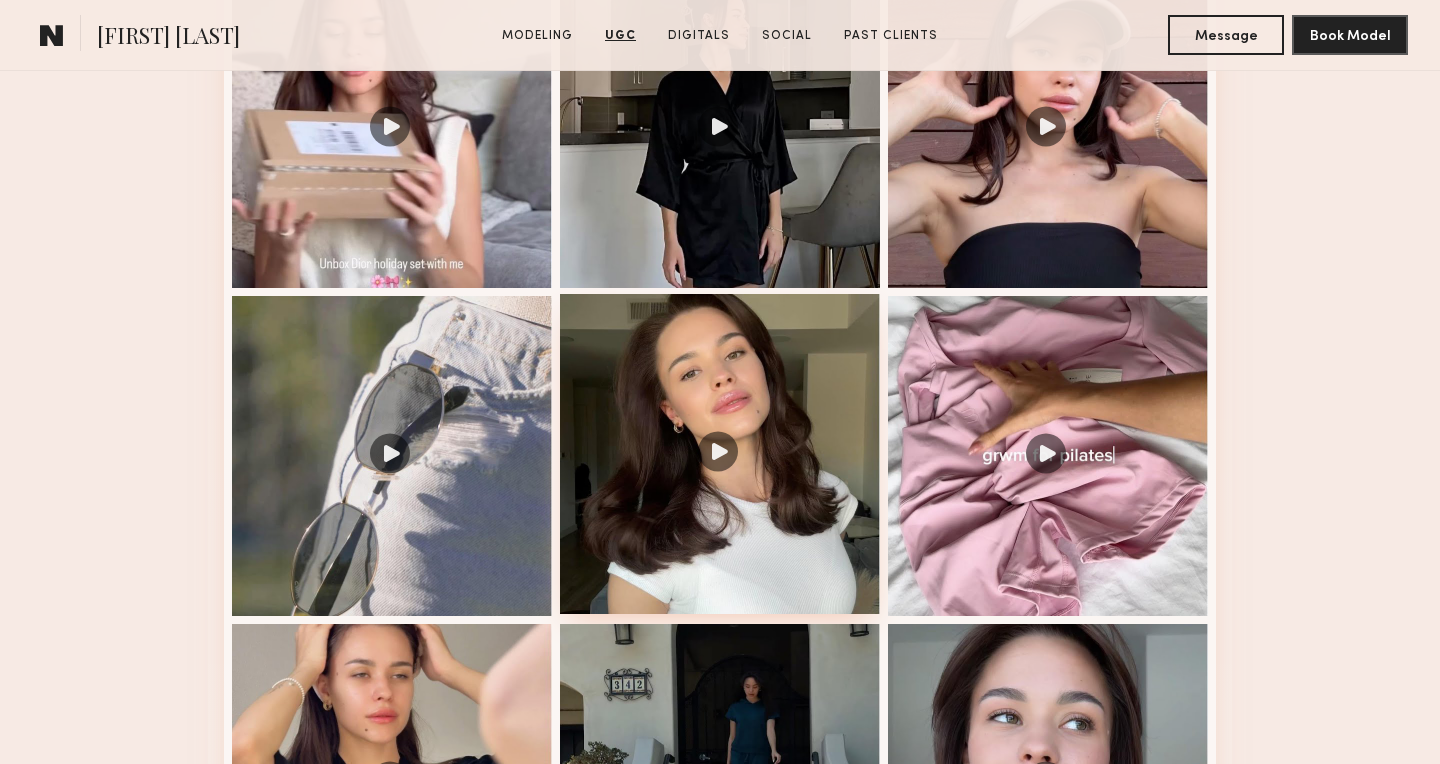 click at bounding box center (720, 454) 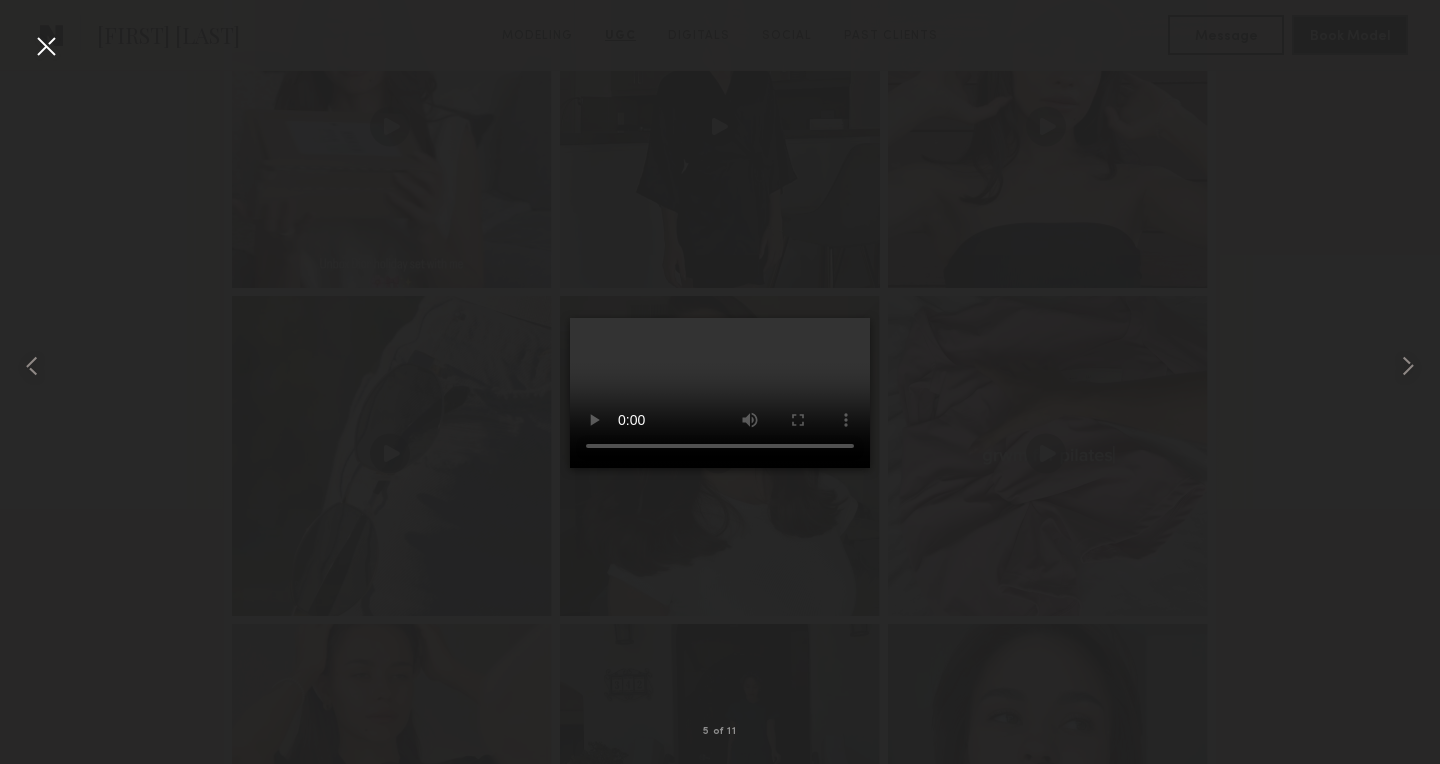 click at bounding box center (46, 46) 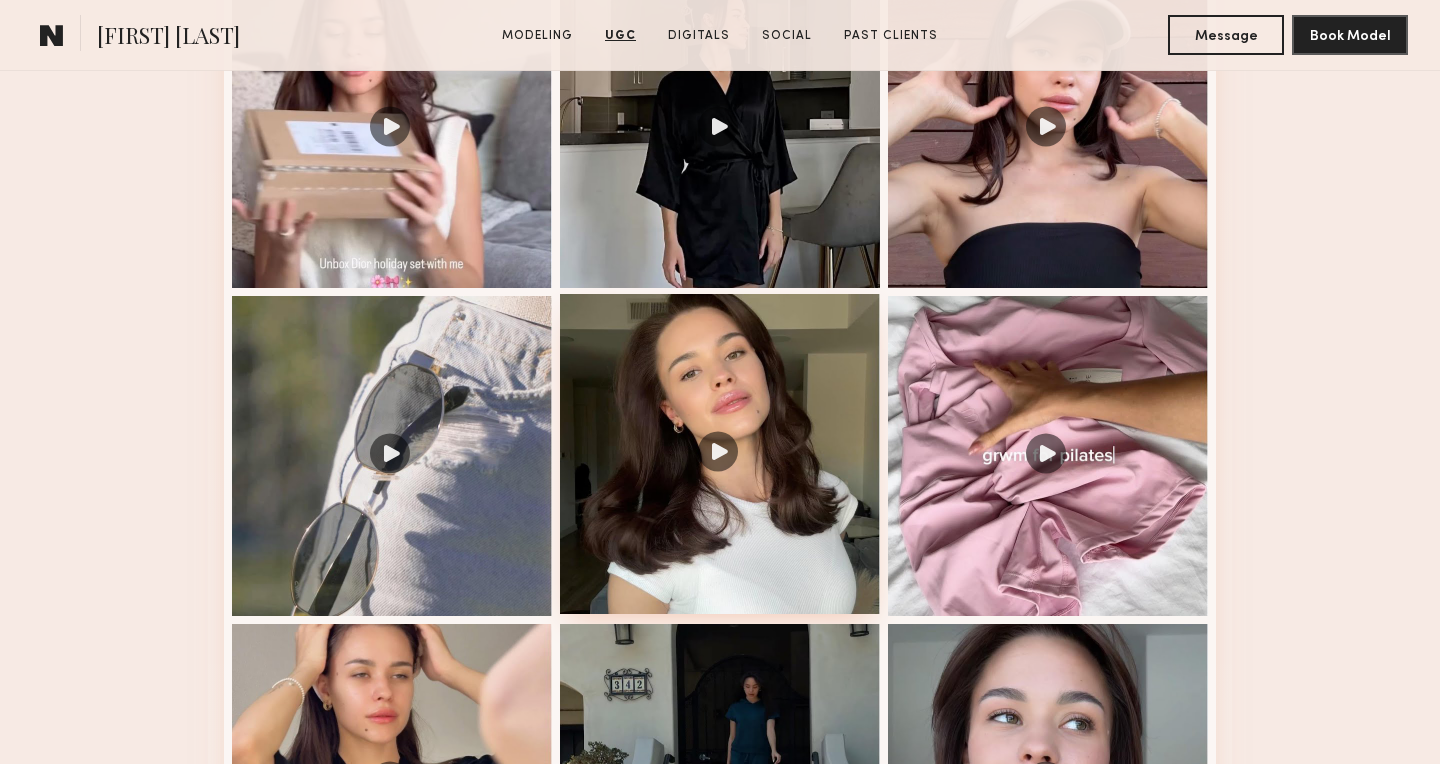 click at bounding box center (720, 454) 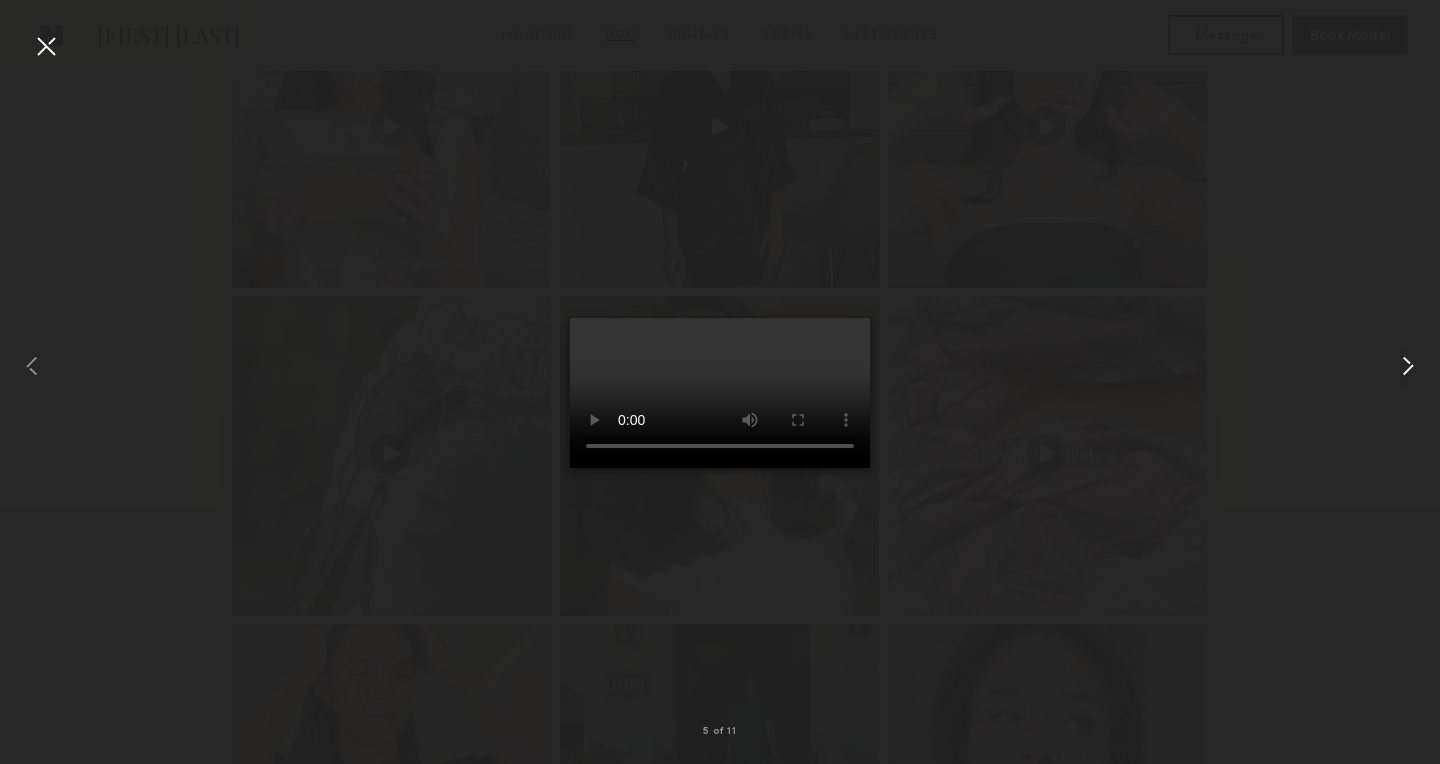 click at bounding box center (1408, 366) 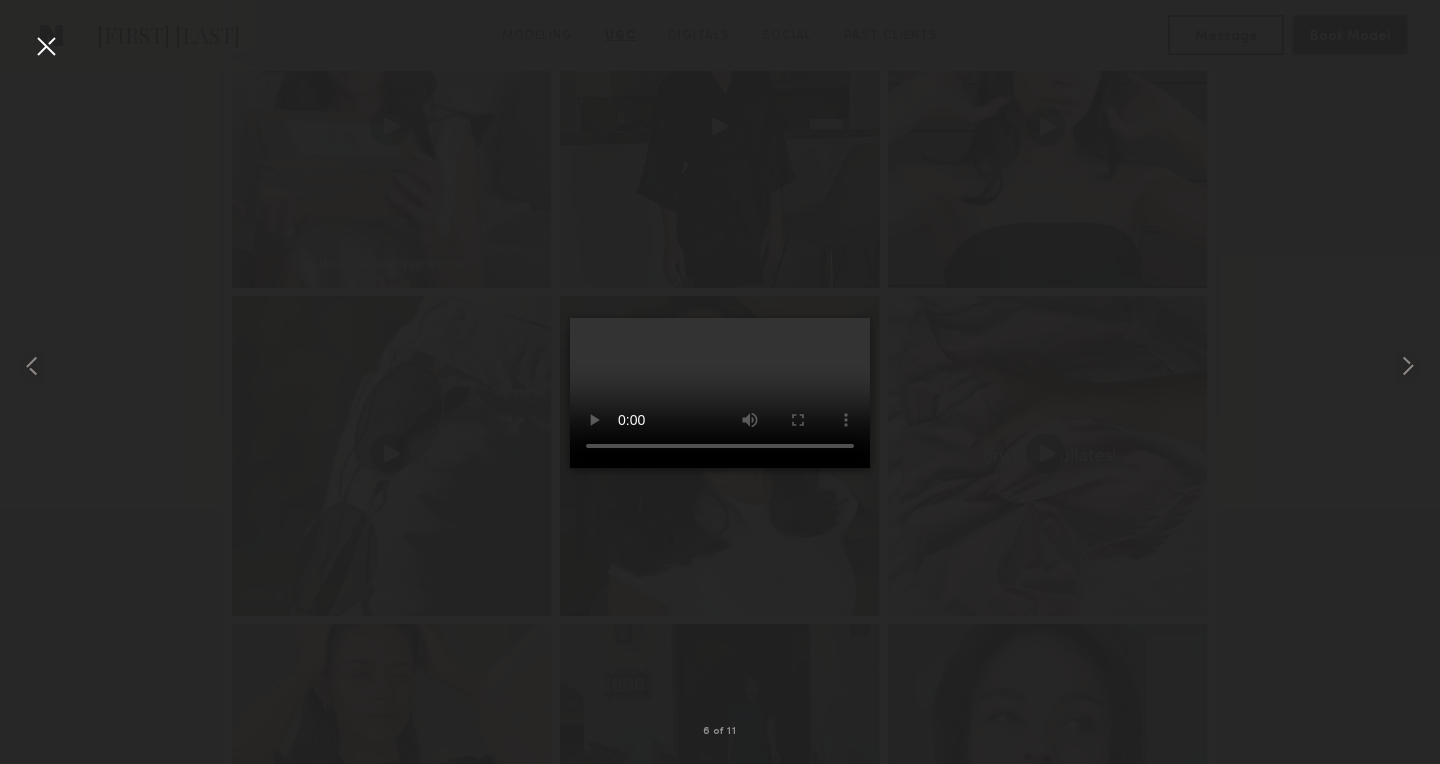 click at bounding box center [720, 366] 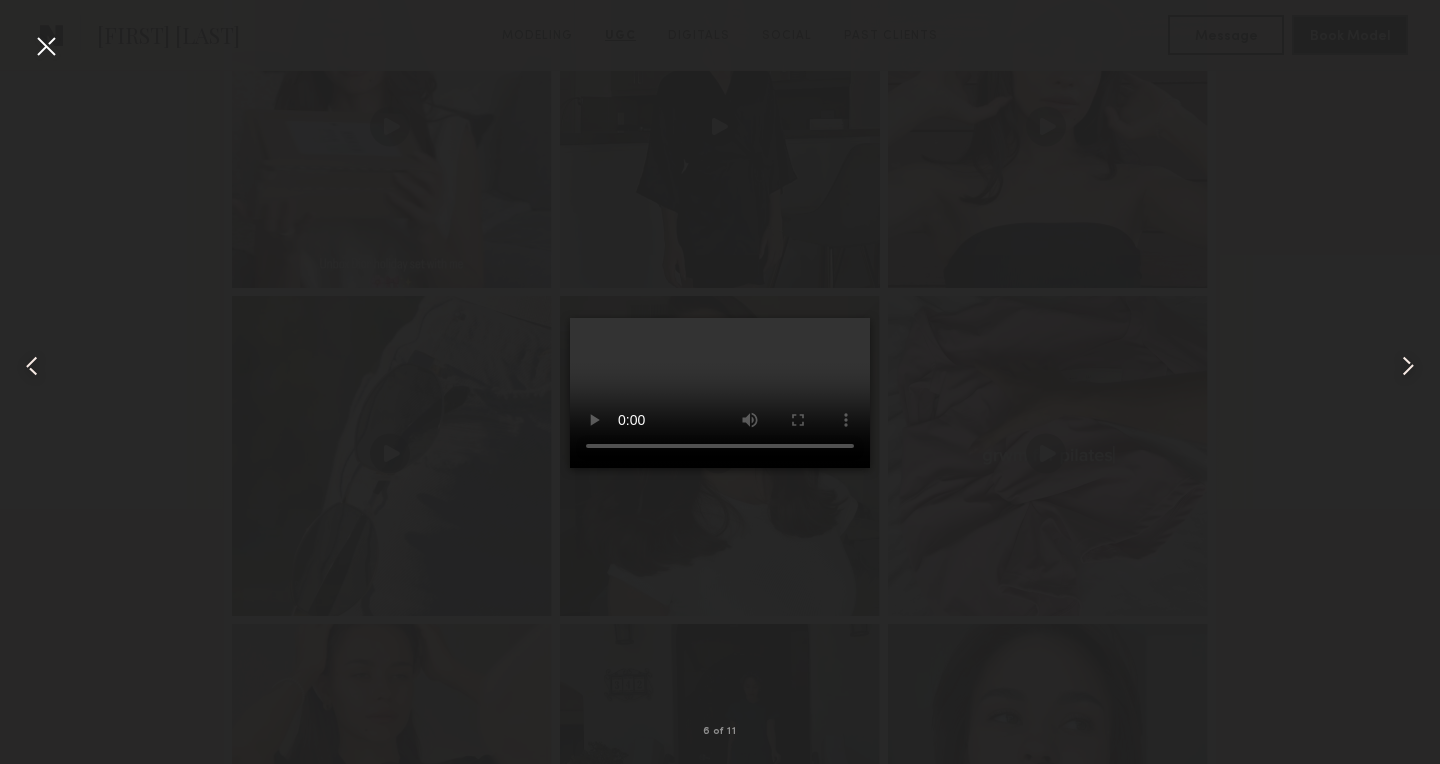 click at bounding box center (46, 46) 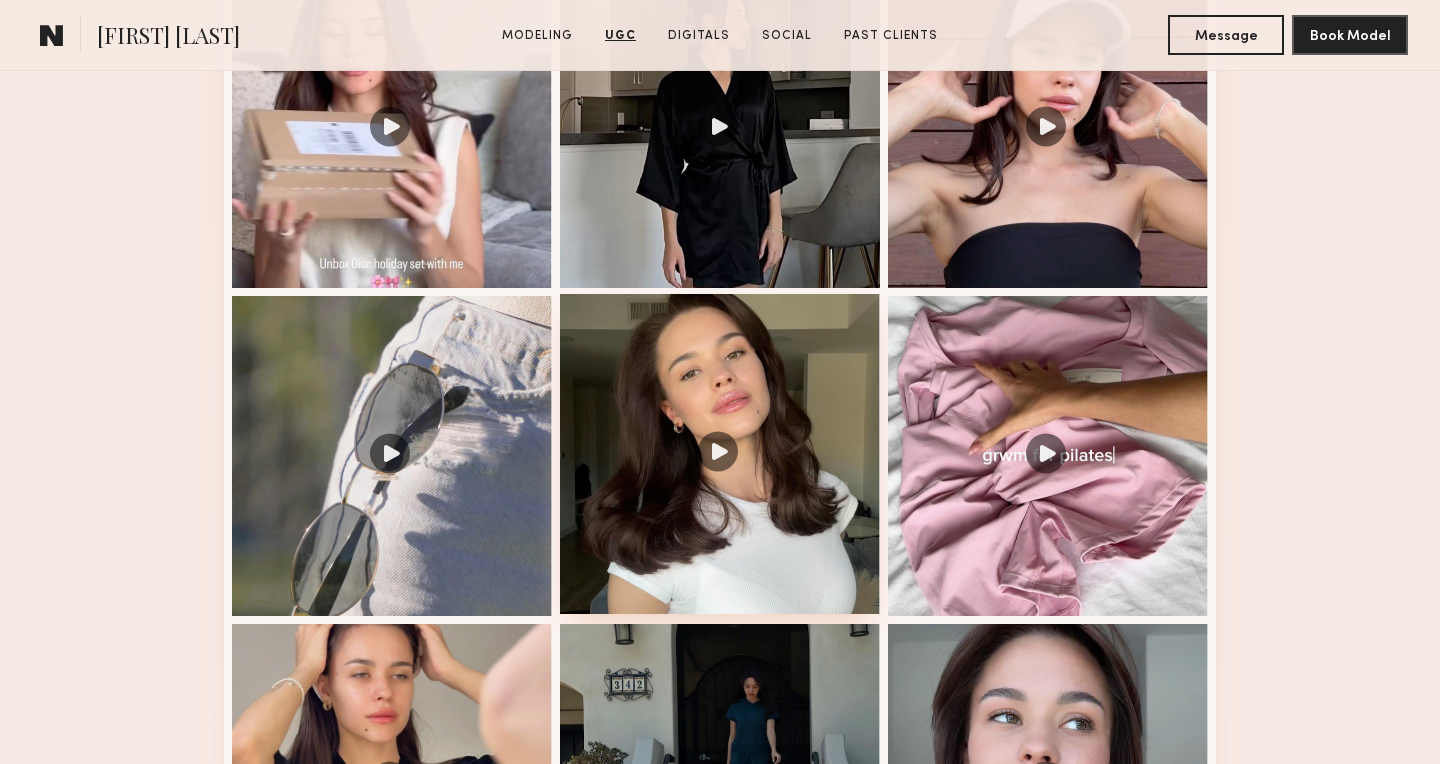 click at bounding box center [720, 454] 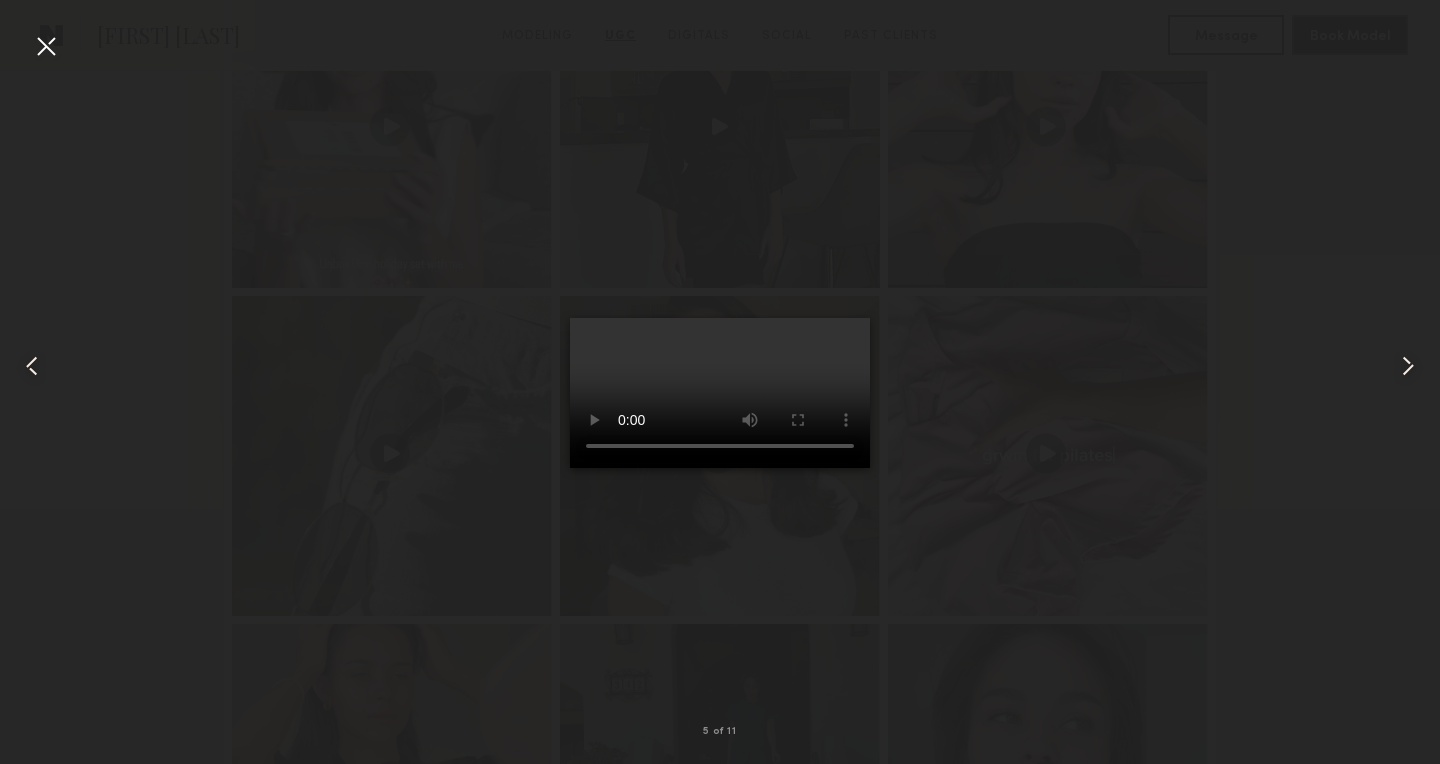 click at bounding box center (46, 46) 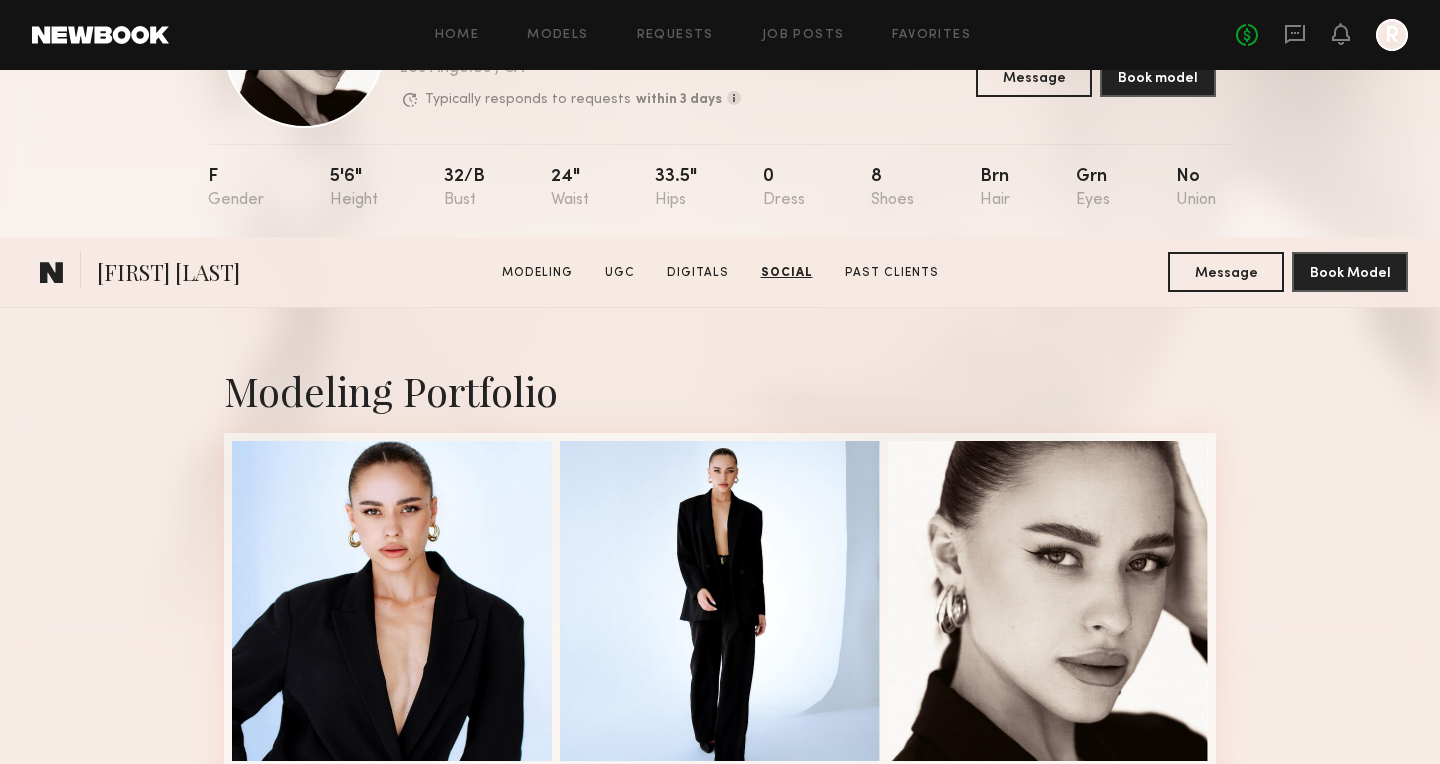 scroll, scrollTop: 0, scrollLeft: 0, axis: both 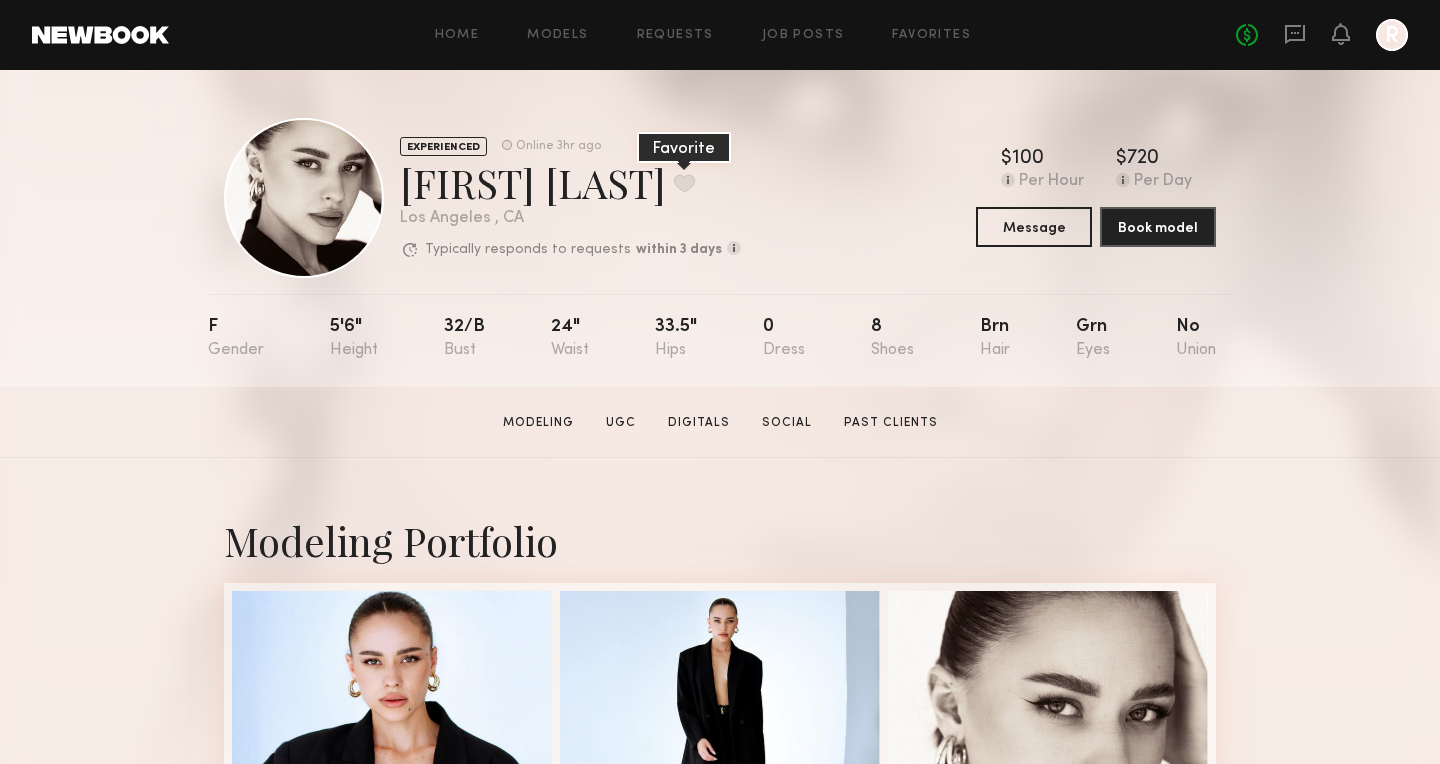 click 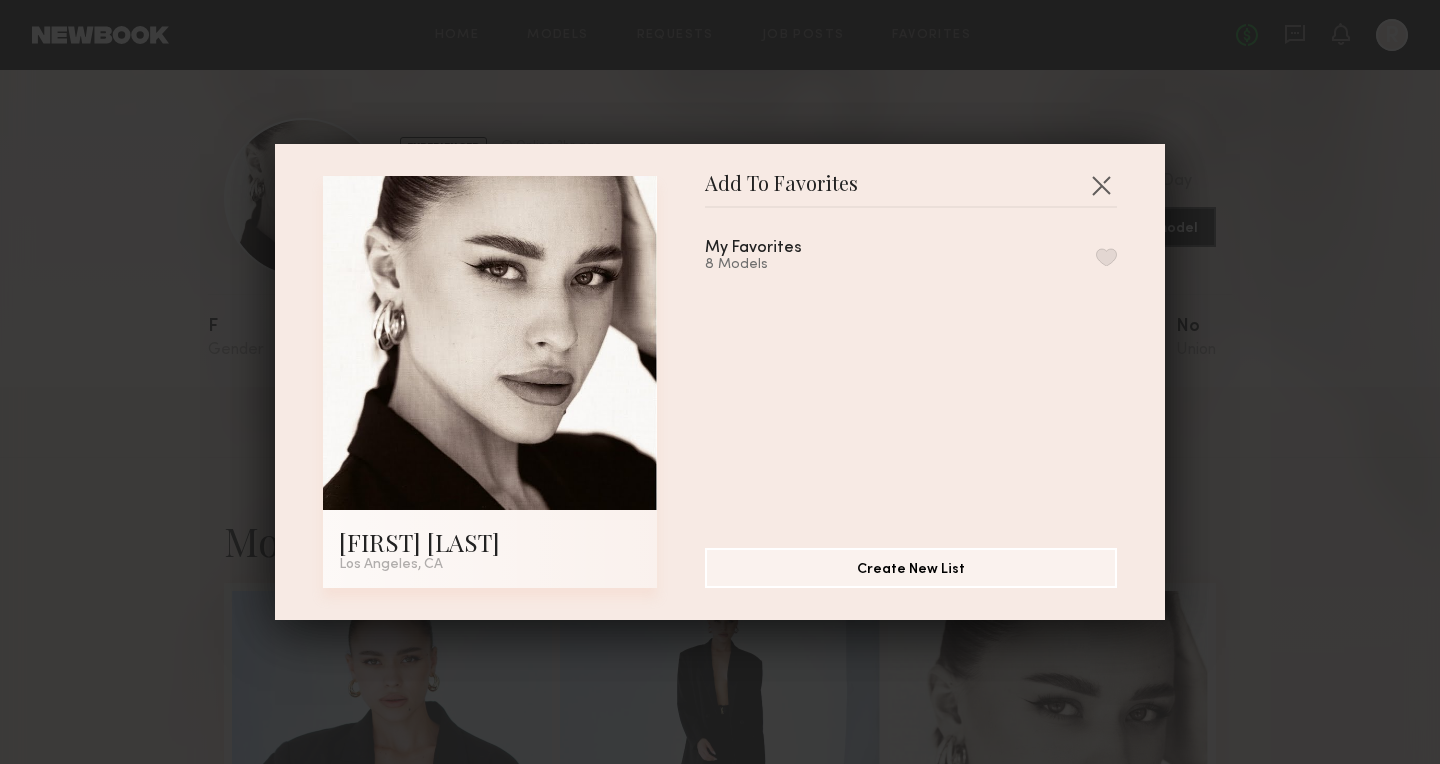 click at bounding box center [1106, 257] 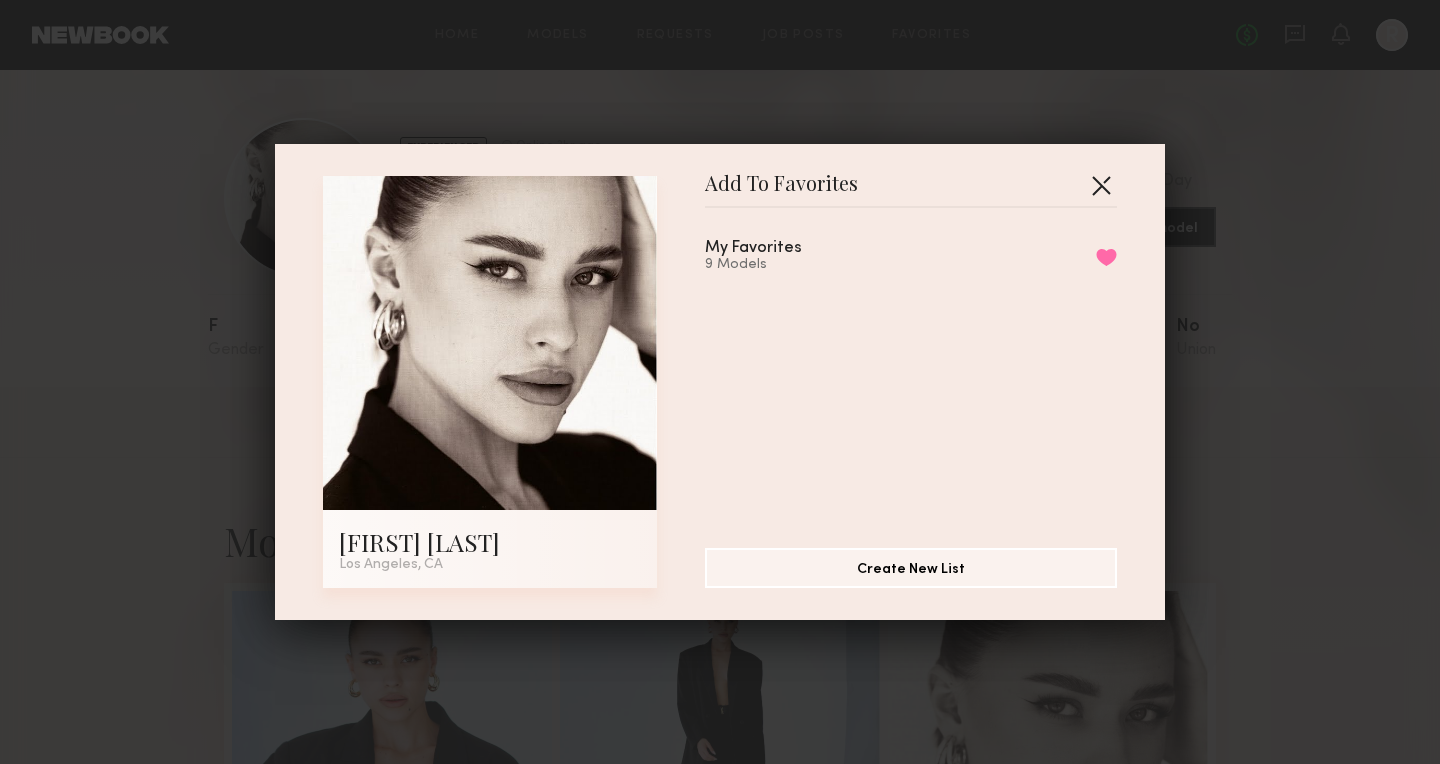 click at bounding box center [1101, 185] 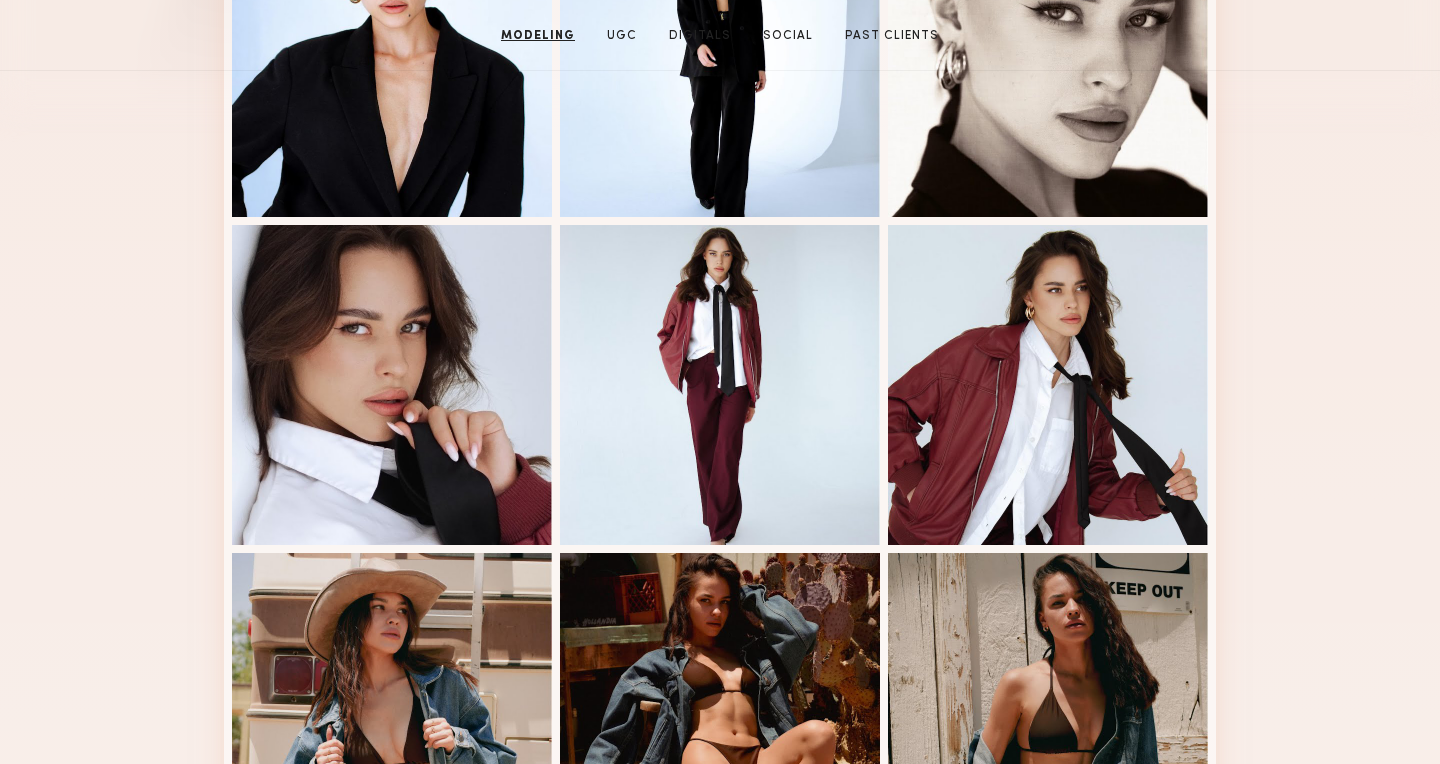scroll, scrollTop: 0, scrollLeft: 0, axis: both 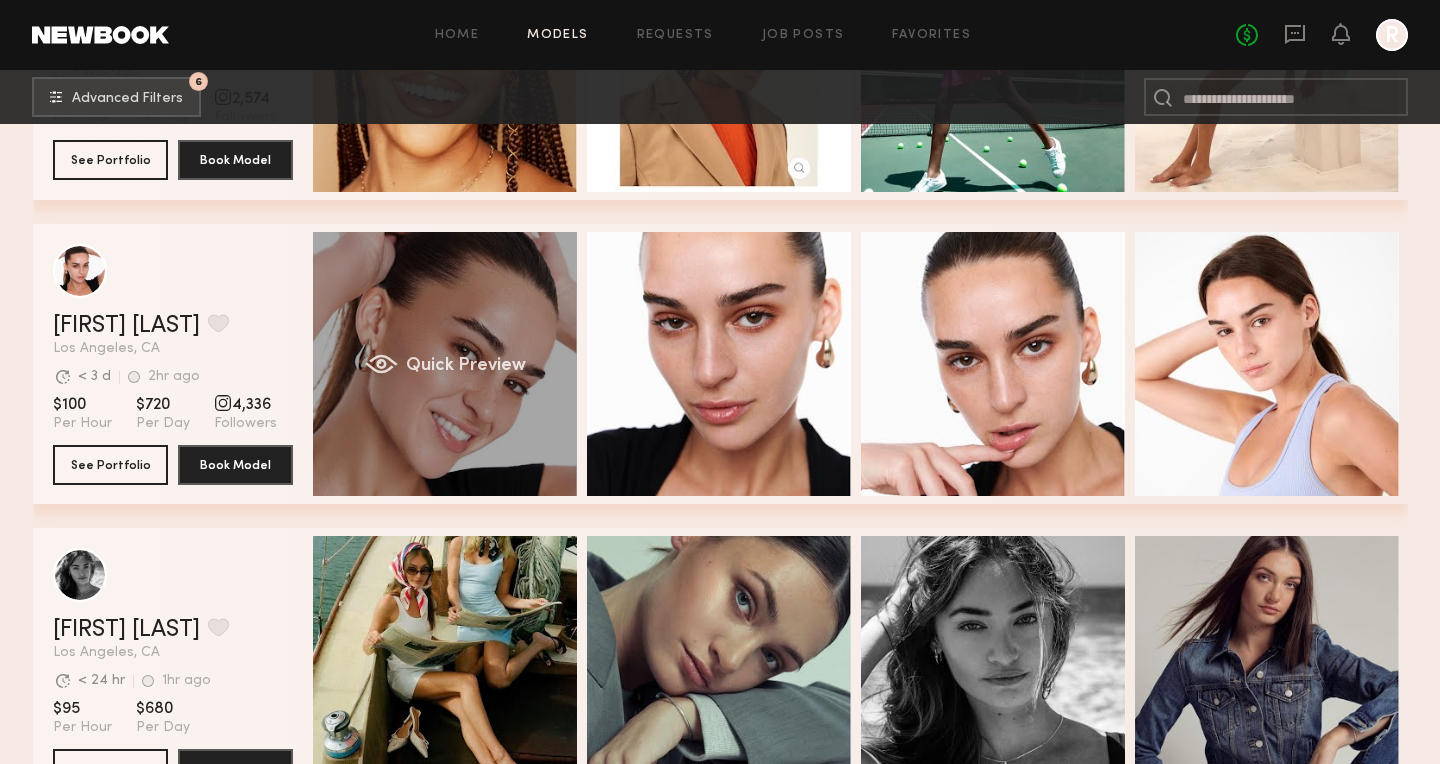 click on "Quick Preview" 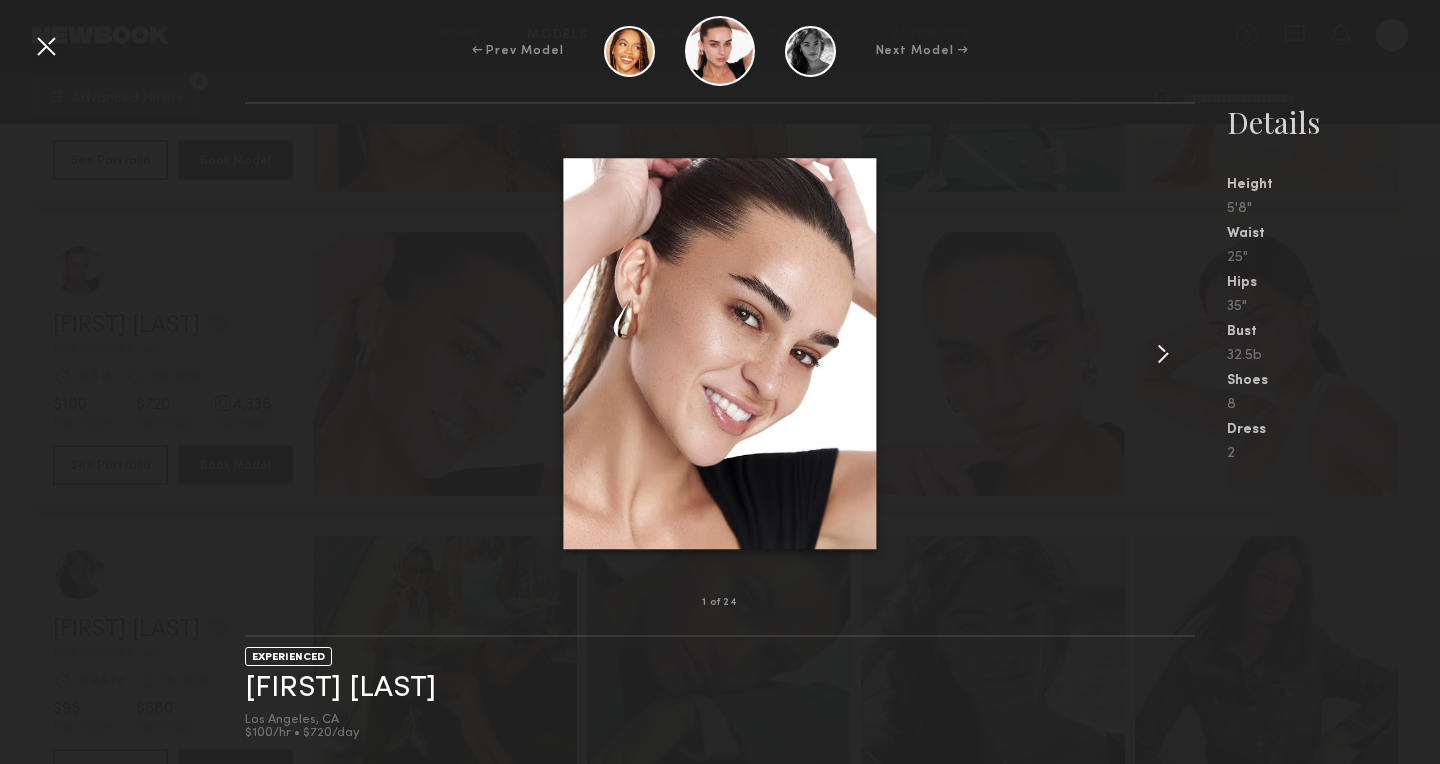 click at bounding box center (1163, 354) 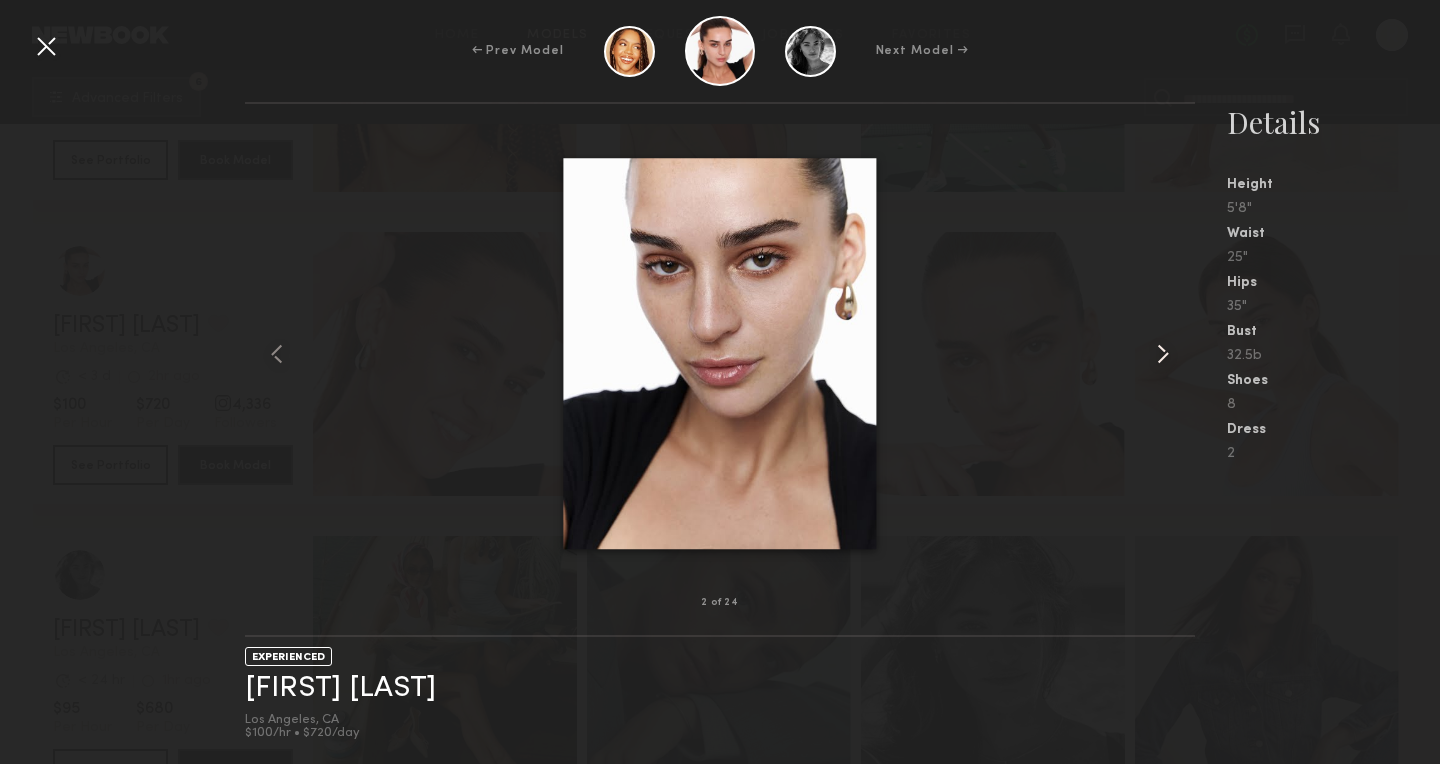 click at bounding box center (1163, 354) 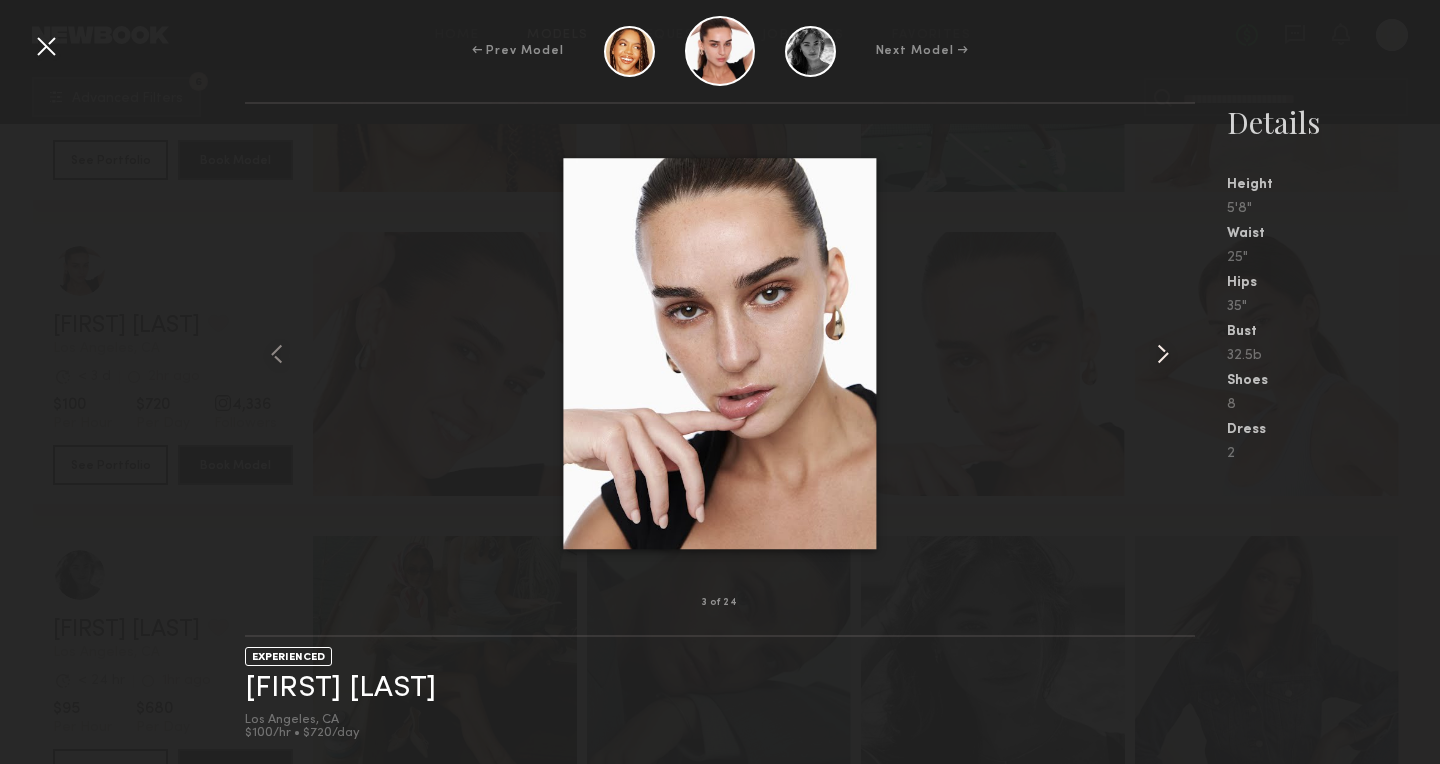 click at bounding box center (1163, 354) 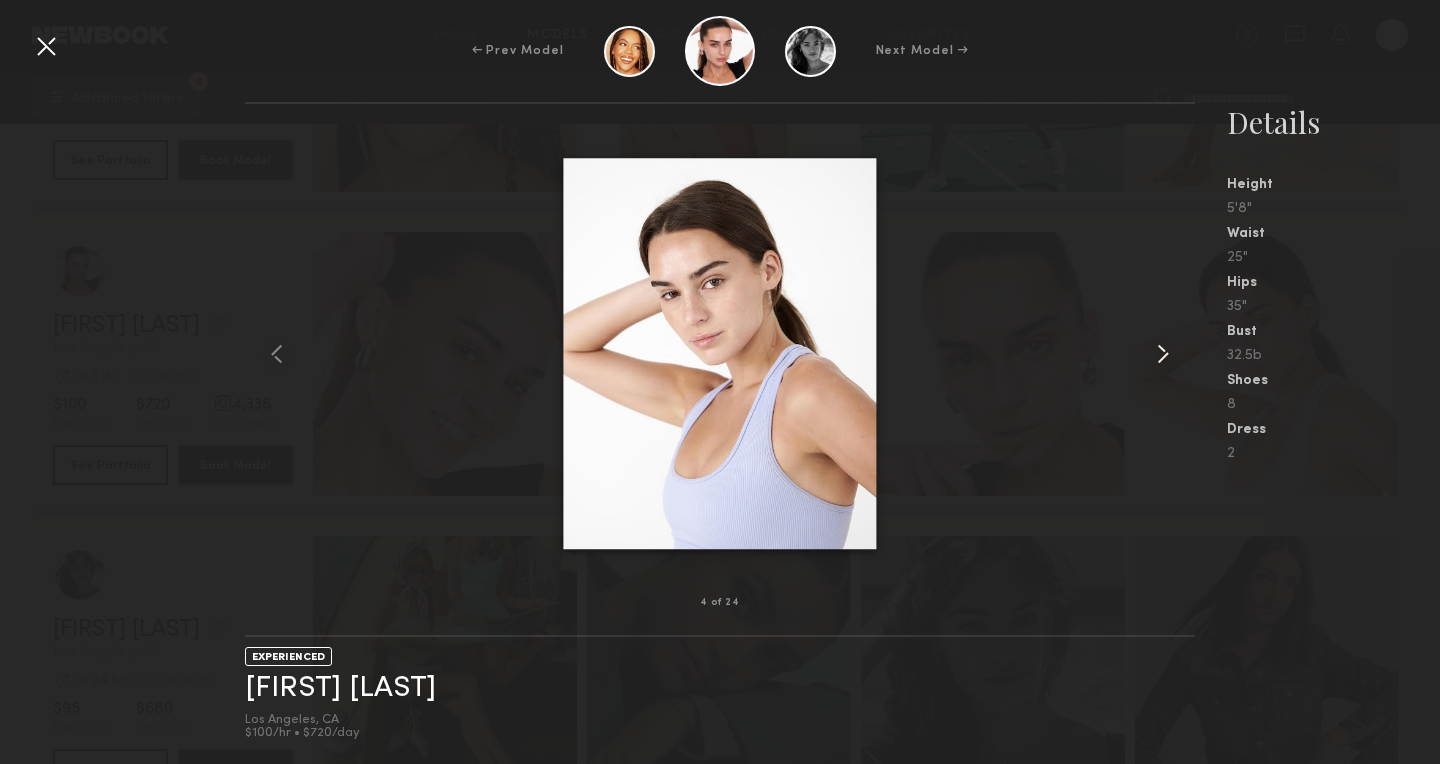click at bounding box center (1163, 354) 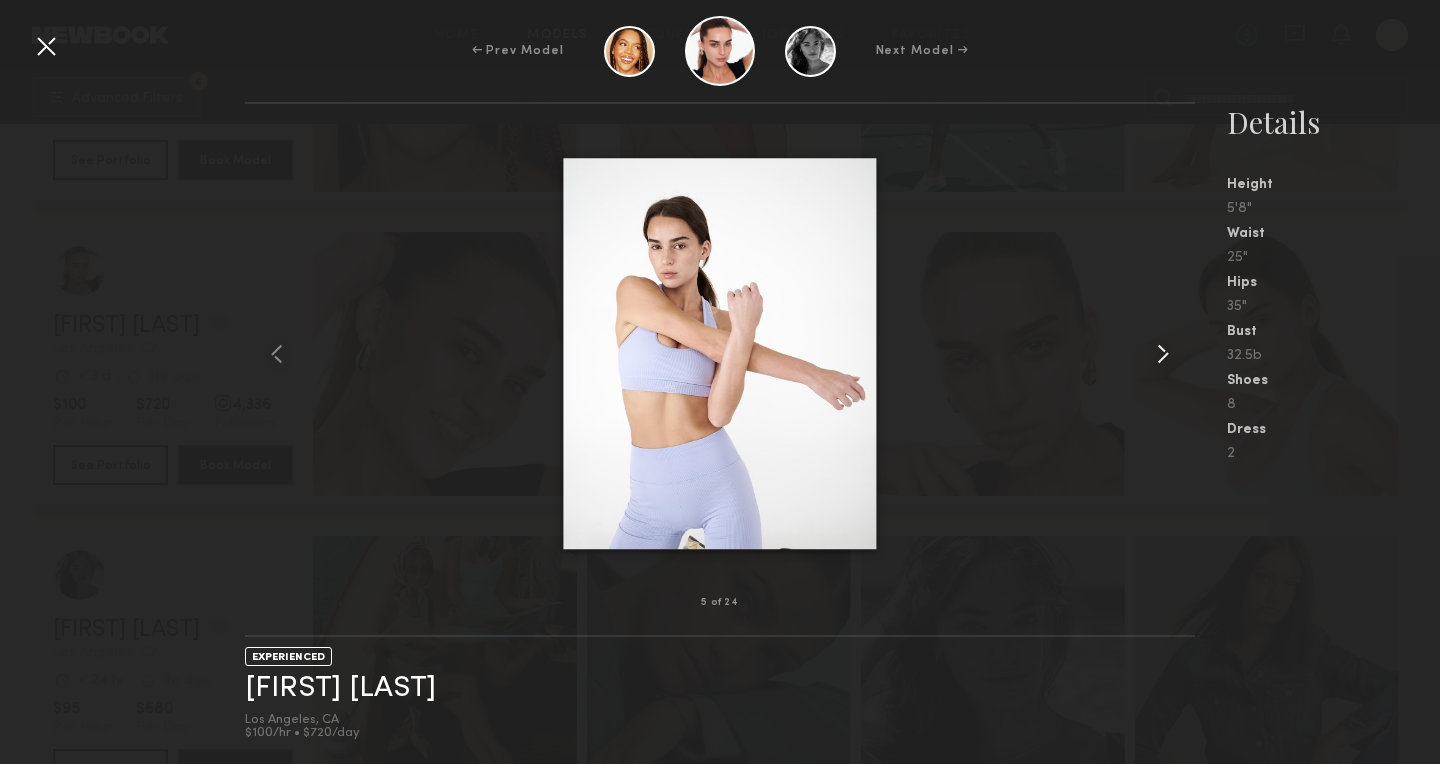 click at bounding box center (1163, 354) 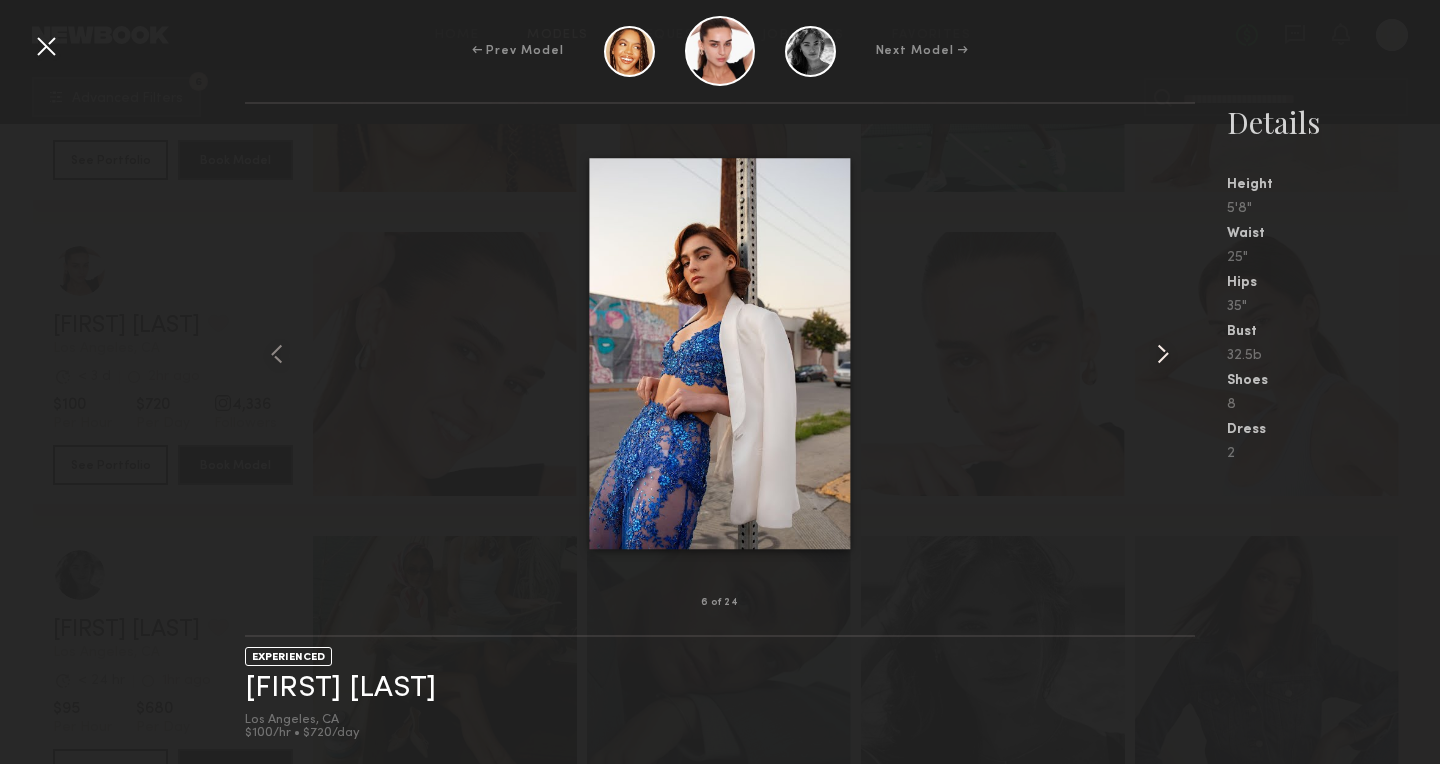 click at bounding box center [1163, 354] 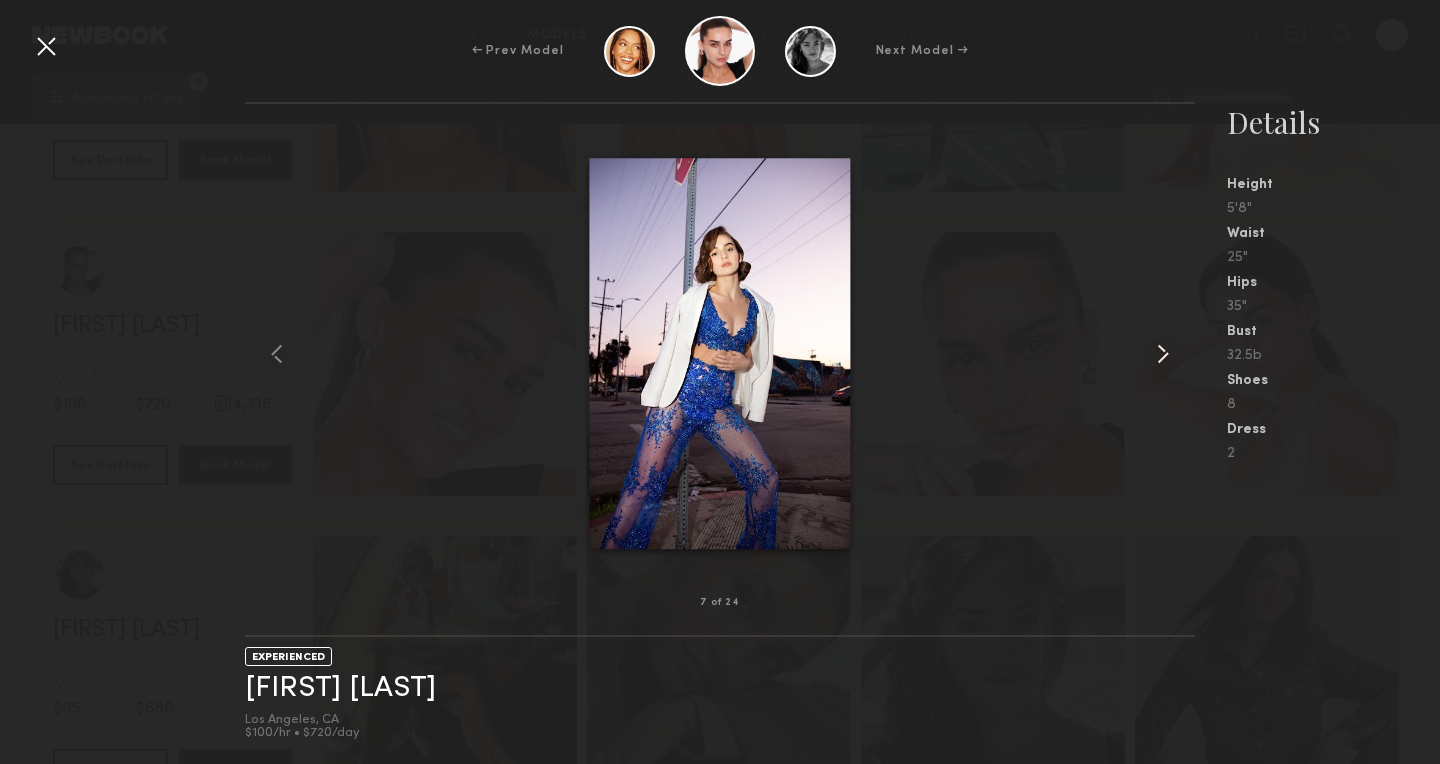 click at bounding box center [1163, 354] 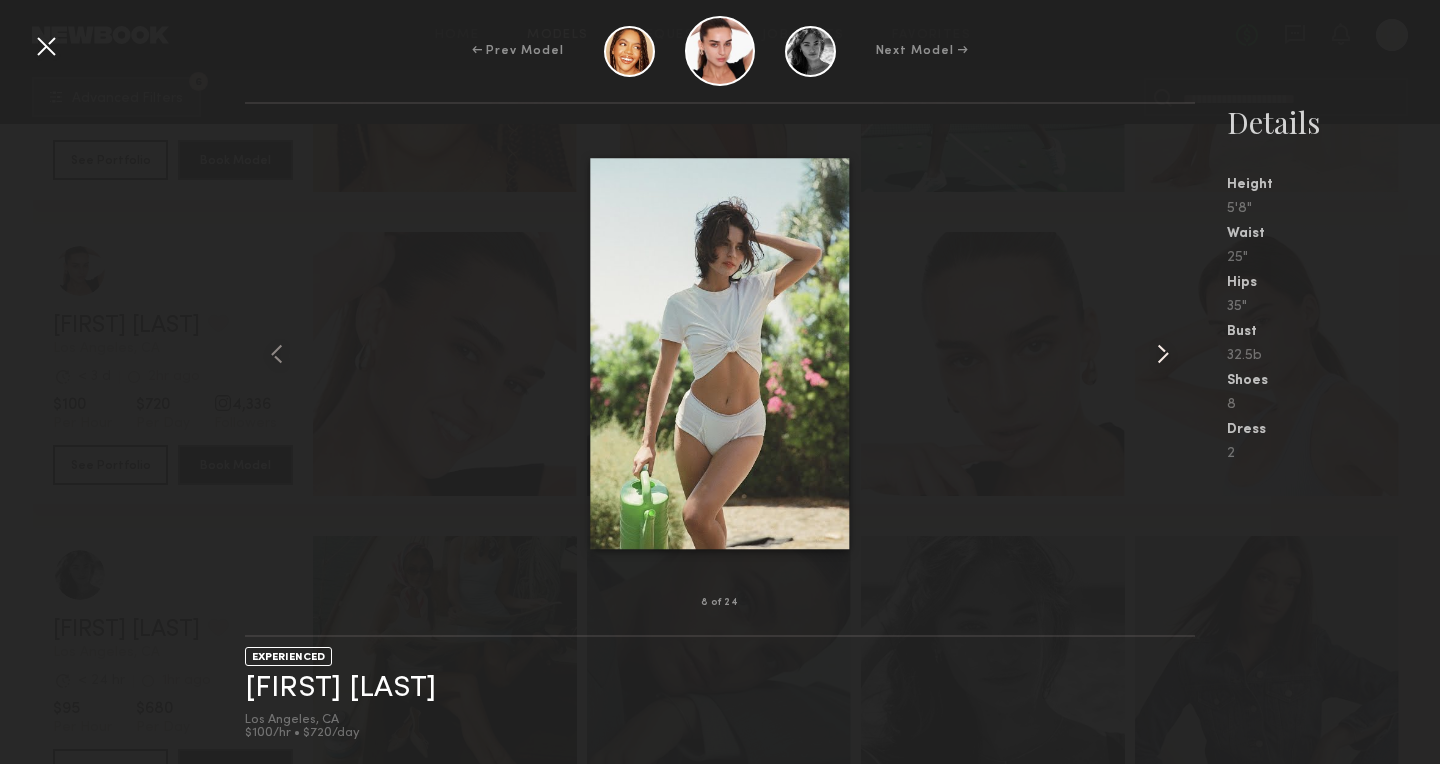 click at bounding box center [1163, 354] 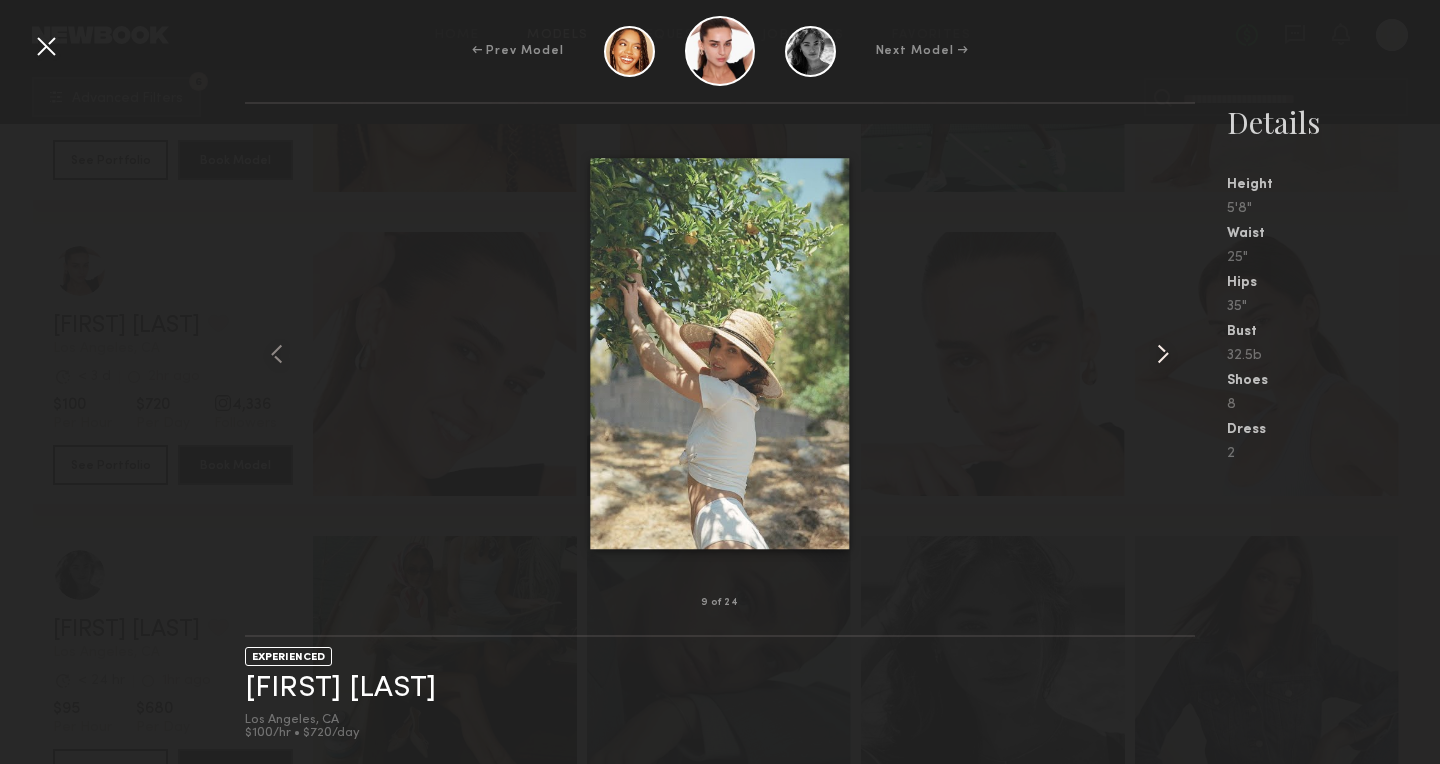 click at bounding box center [1163, 354] 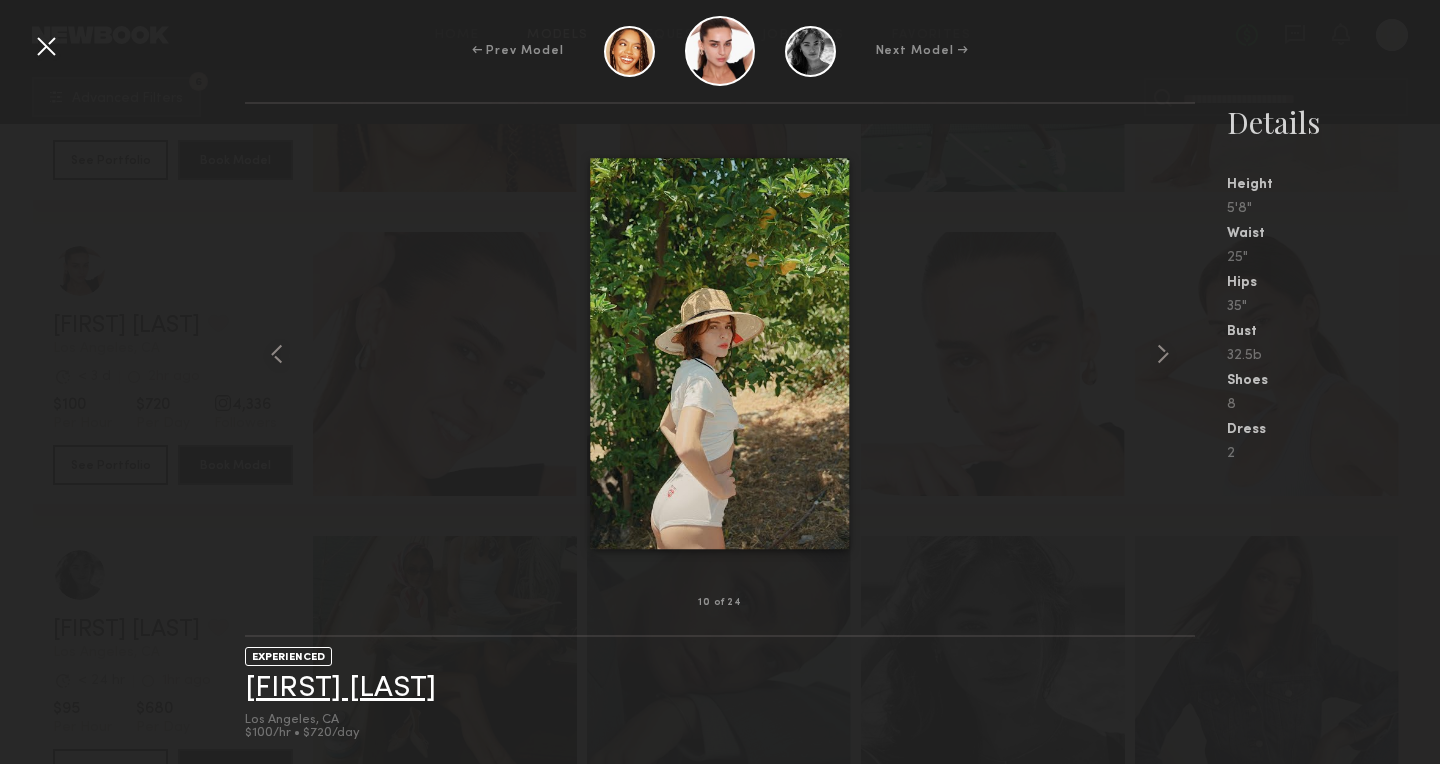 click on "[FIRST] [LAST]" 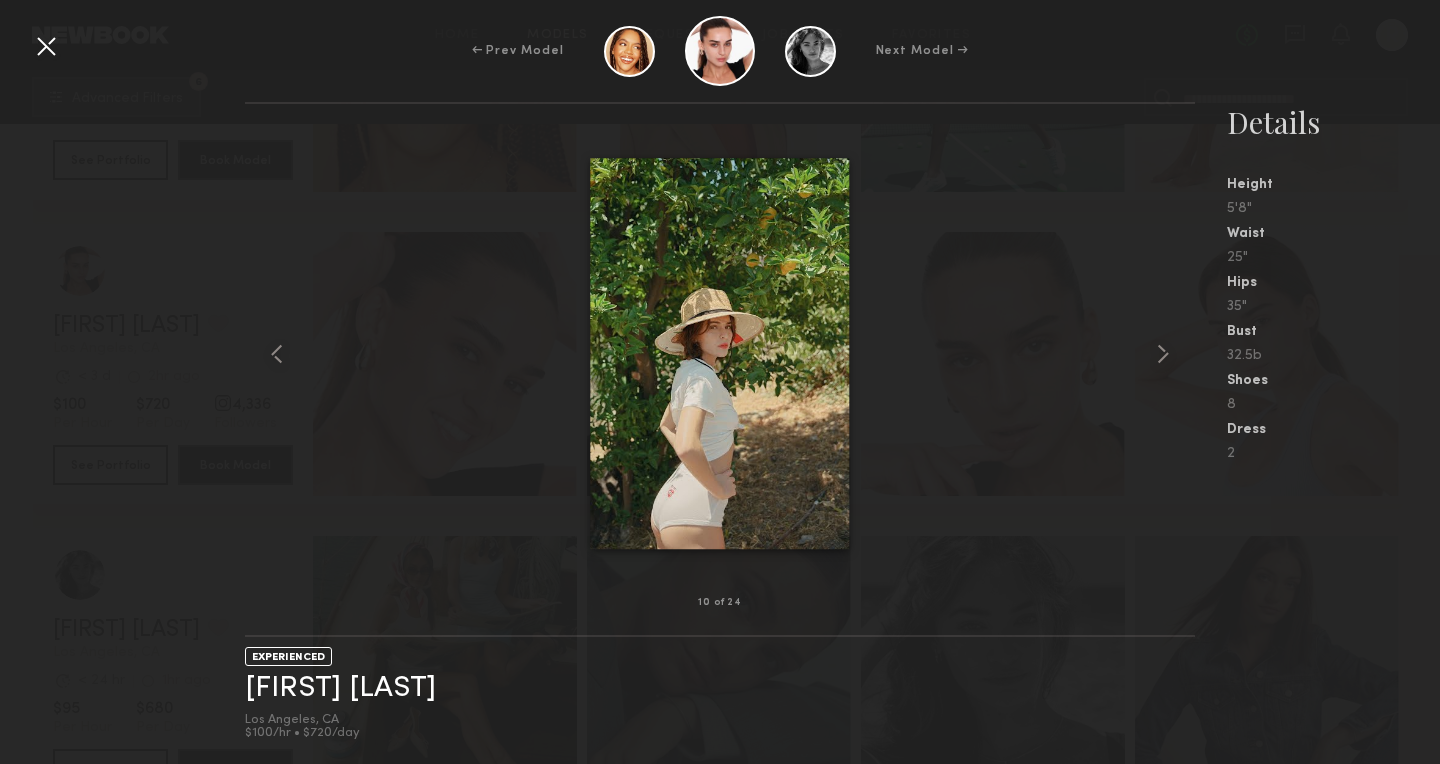 click at bounding box center [46, 46] 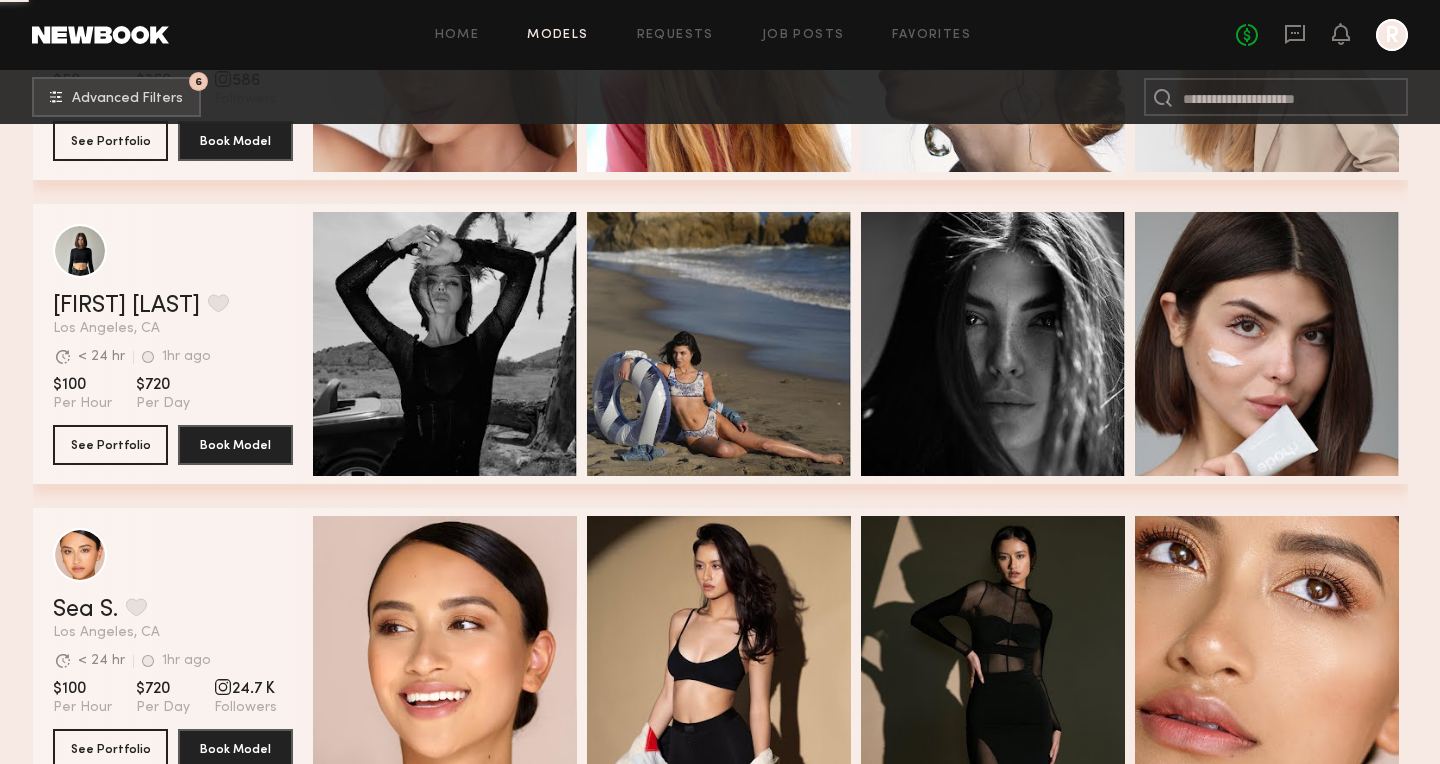scroll, scrollTop: 24282, scrollLeft: 0, axis: vertical 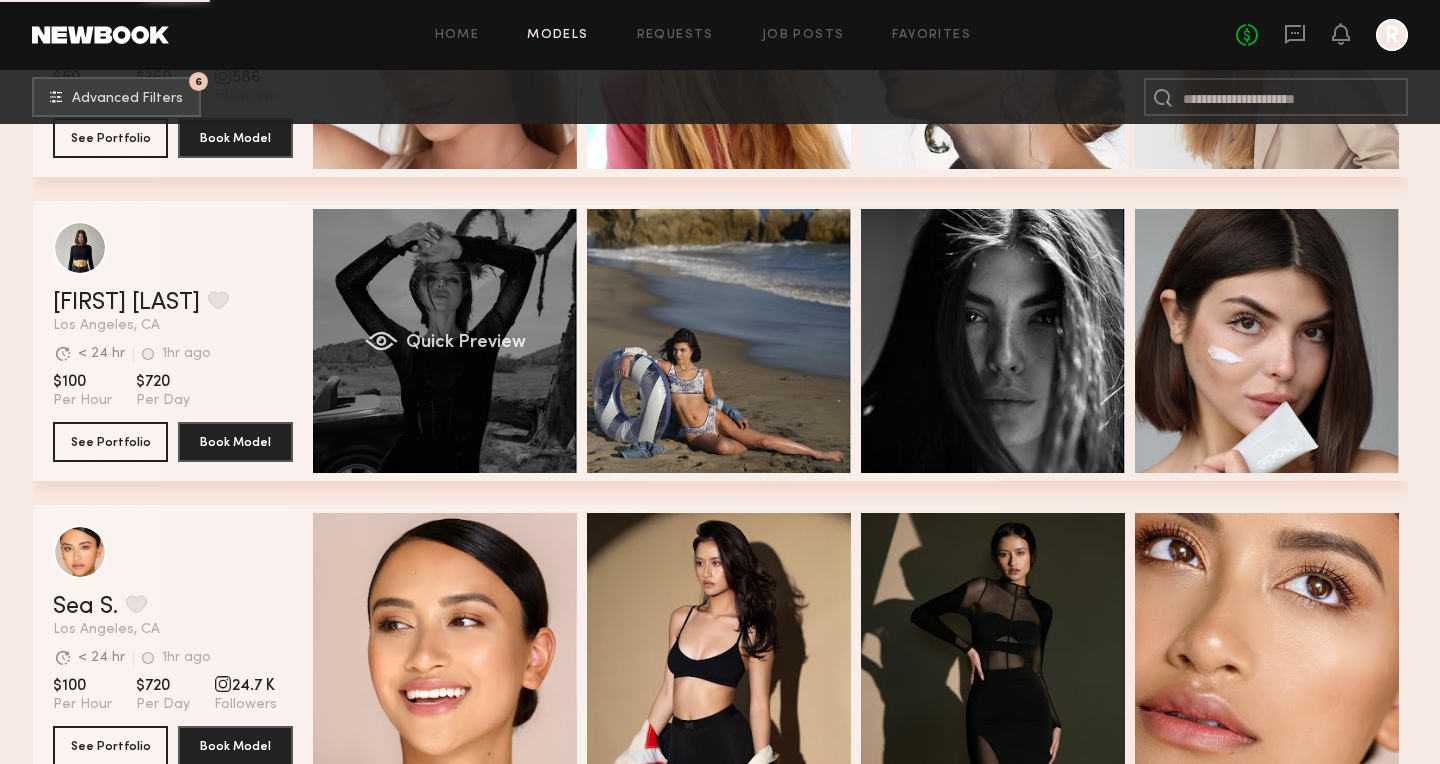 click on "Quick Preview" 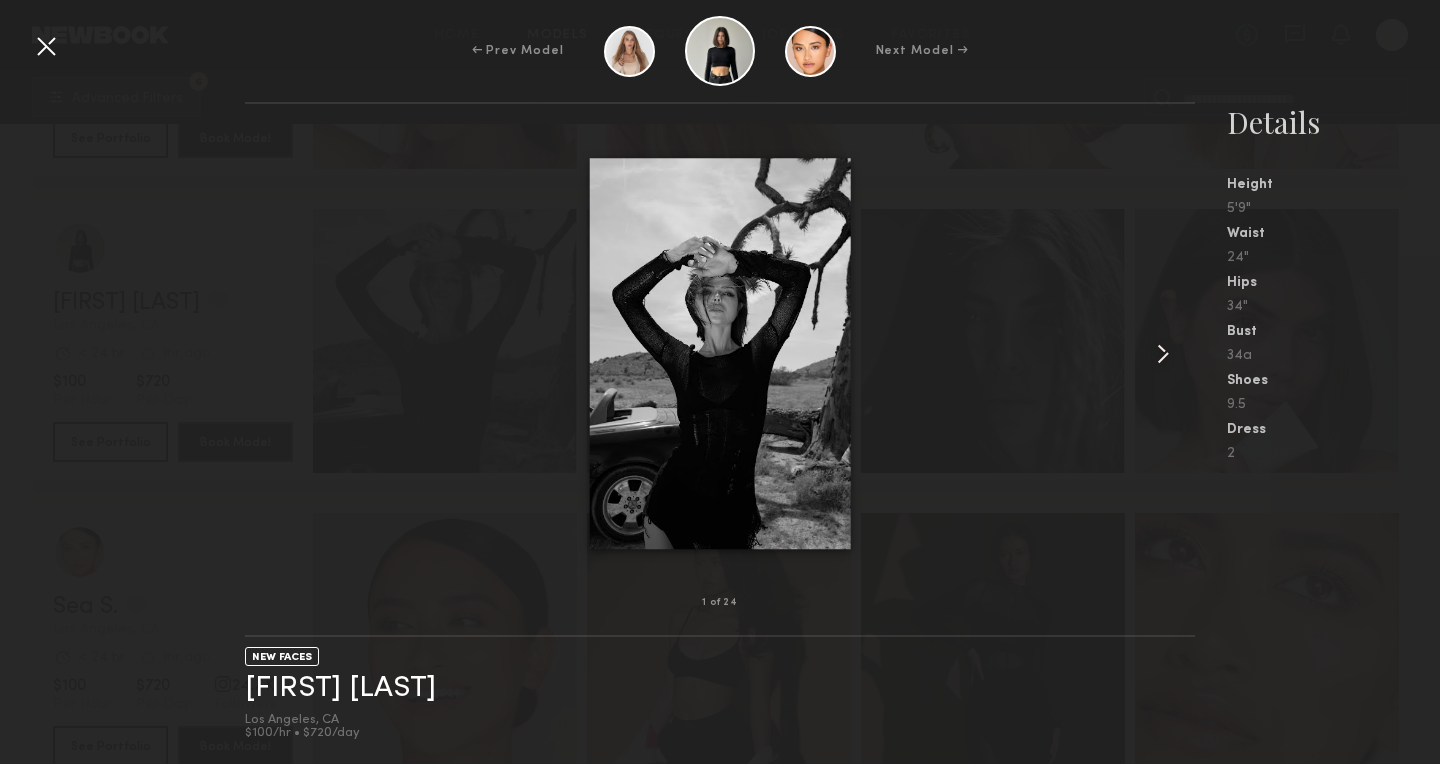 click at bounding box center [1163, 354] 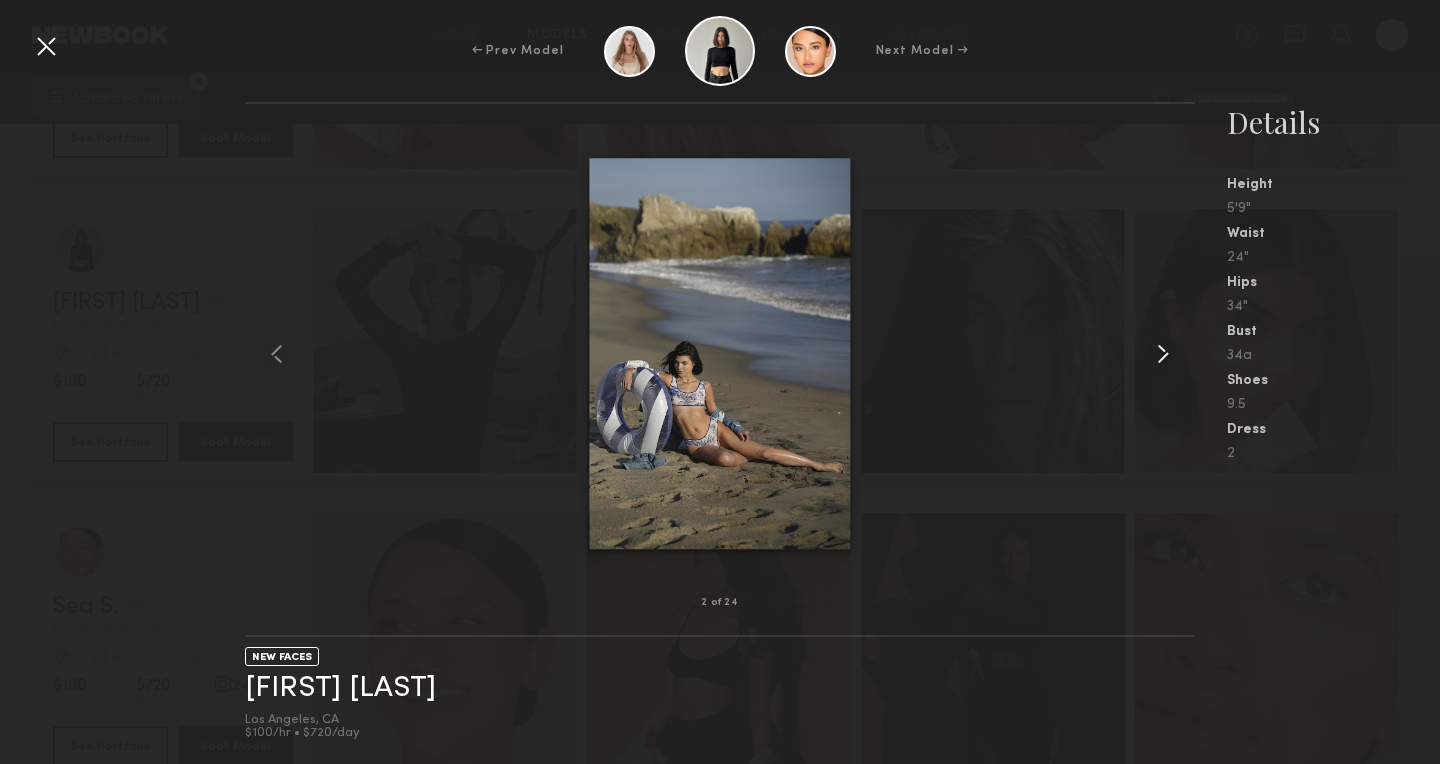 click at bounding box center (1163, 354) 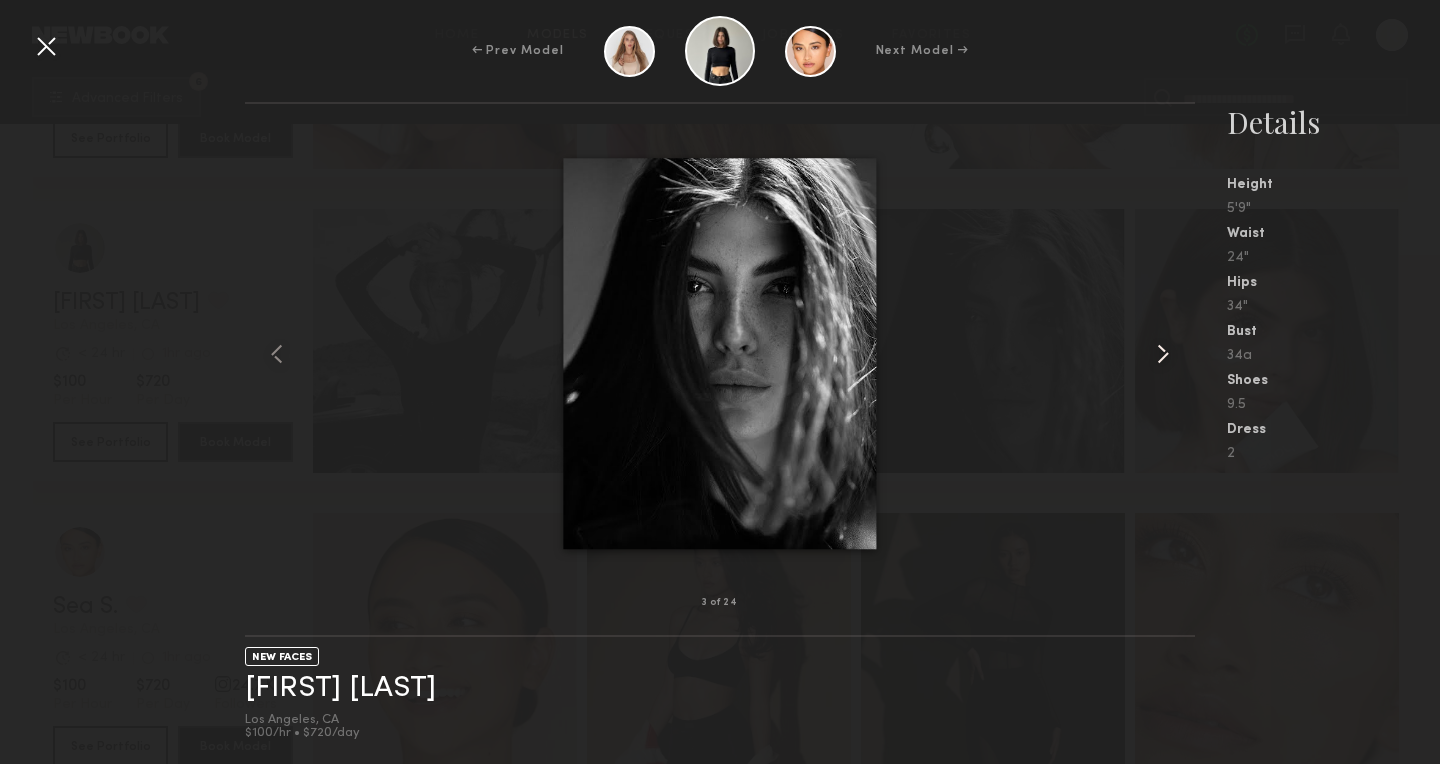 click at bounding box center [1163, 354] 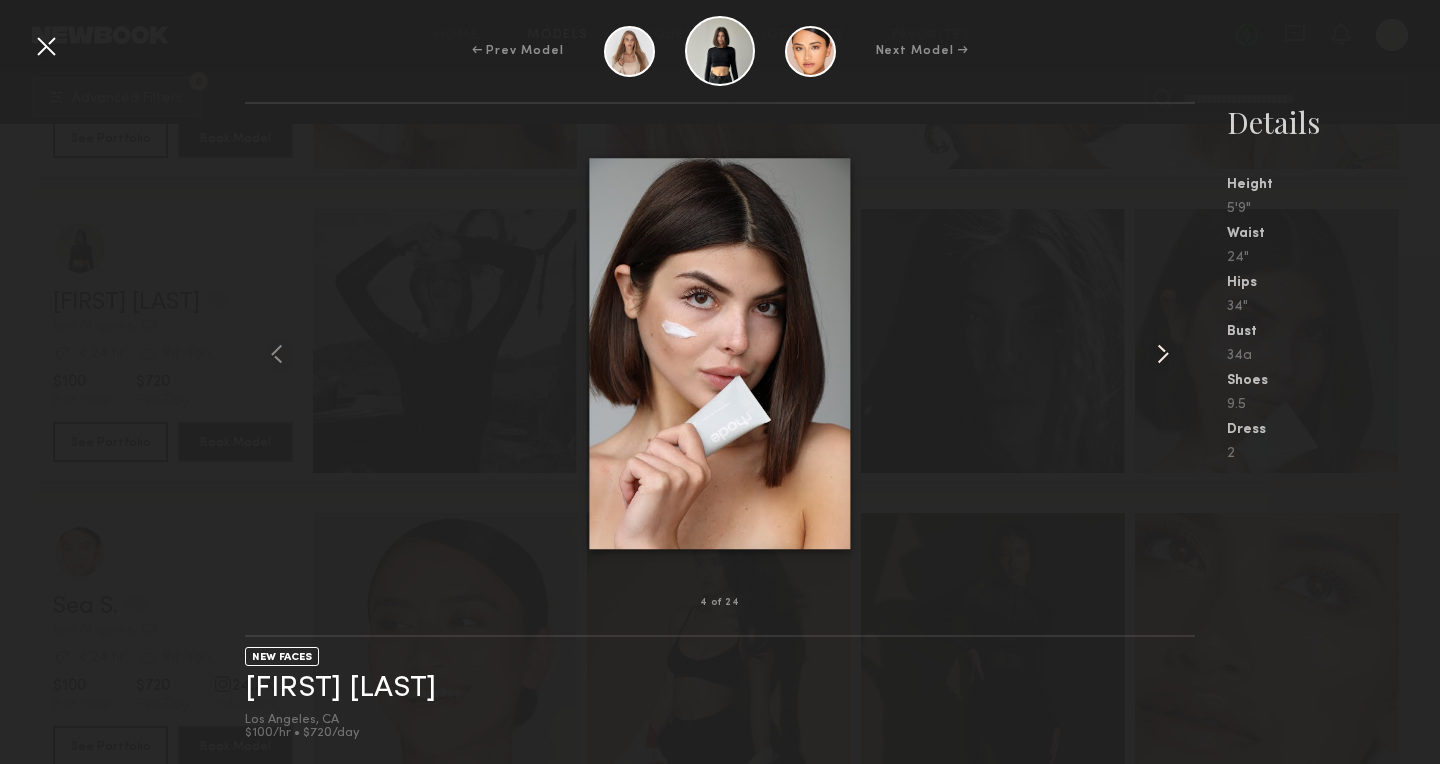 click at bounding box center (1163, 354) 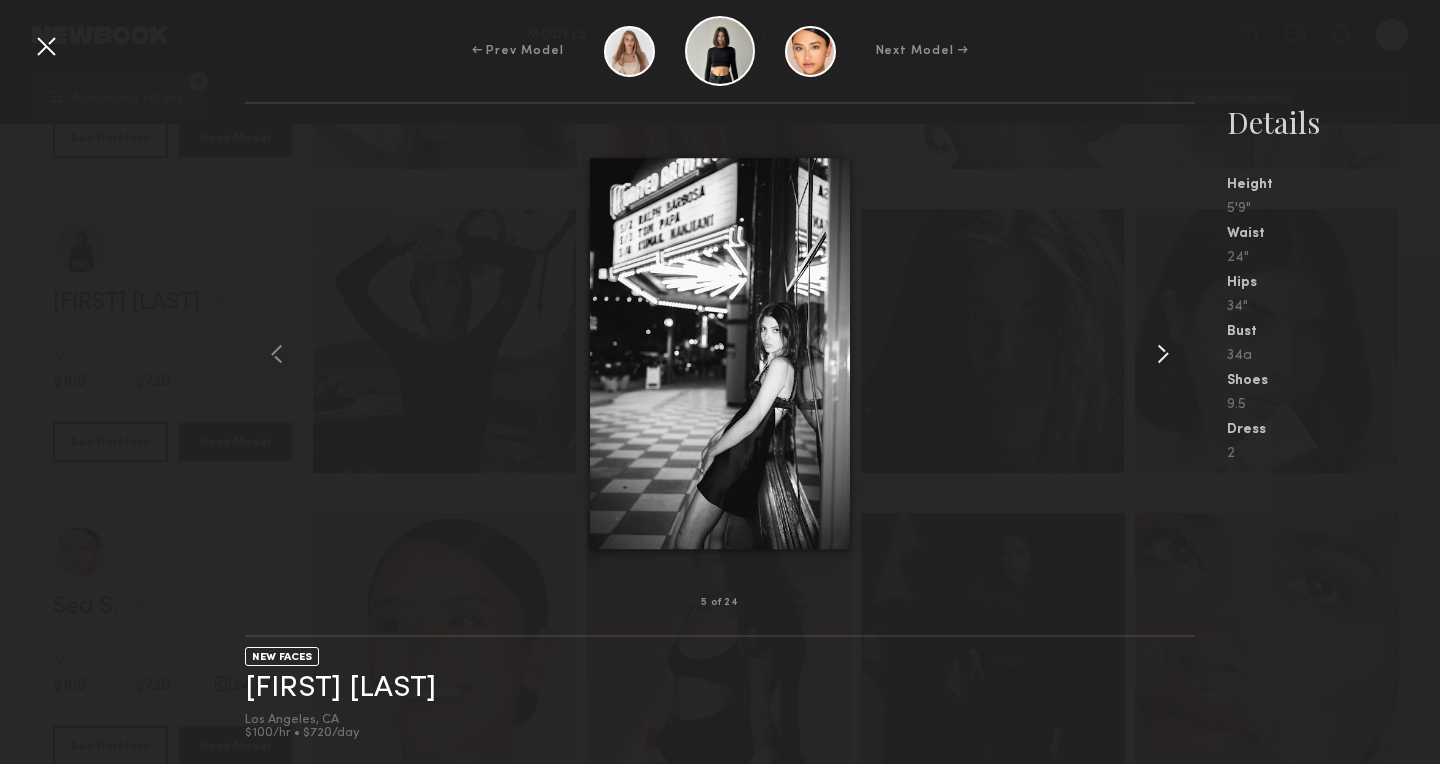 click at bounding box center (1163, 354) 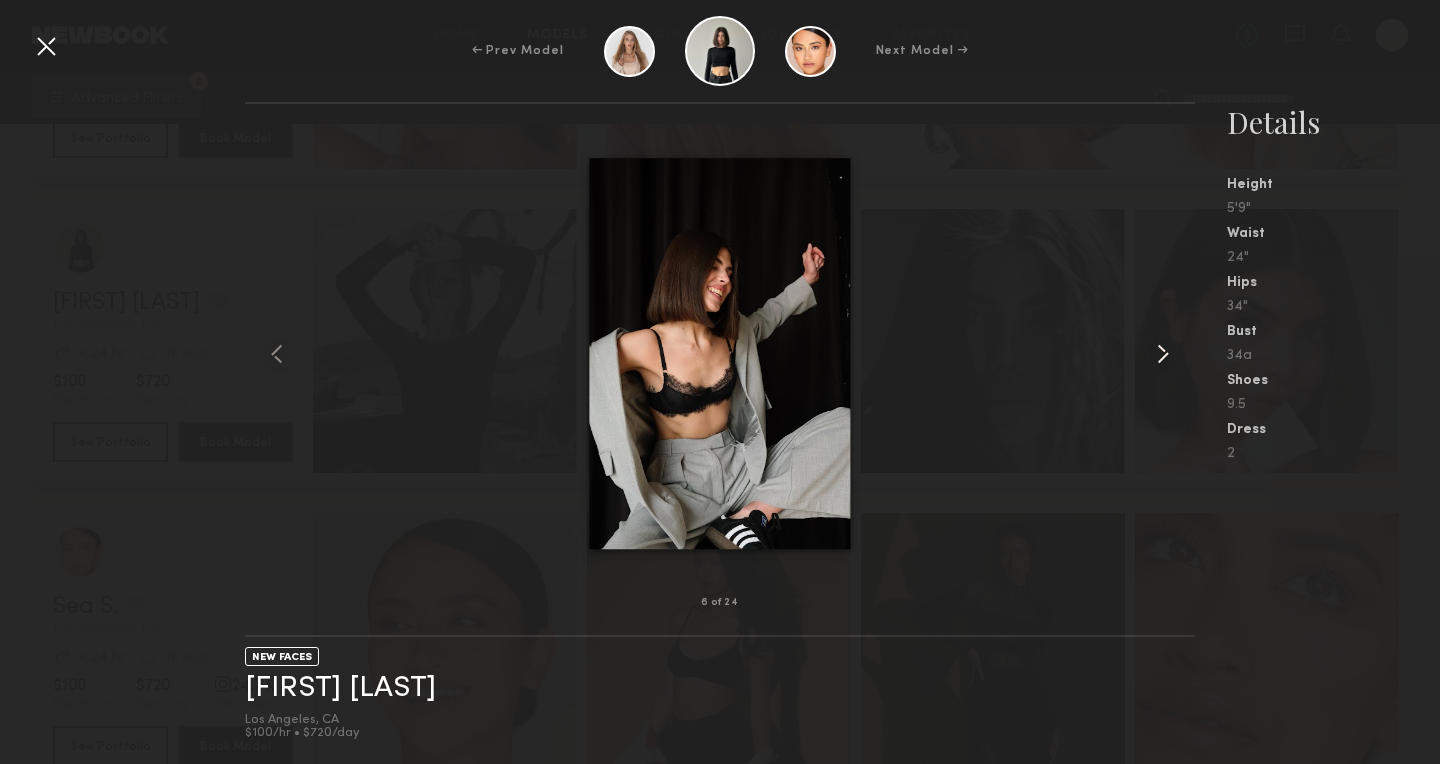 click at bounding box center (1163, 354) 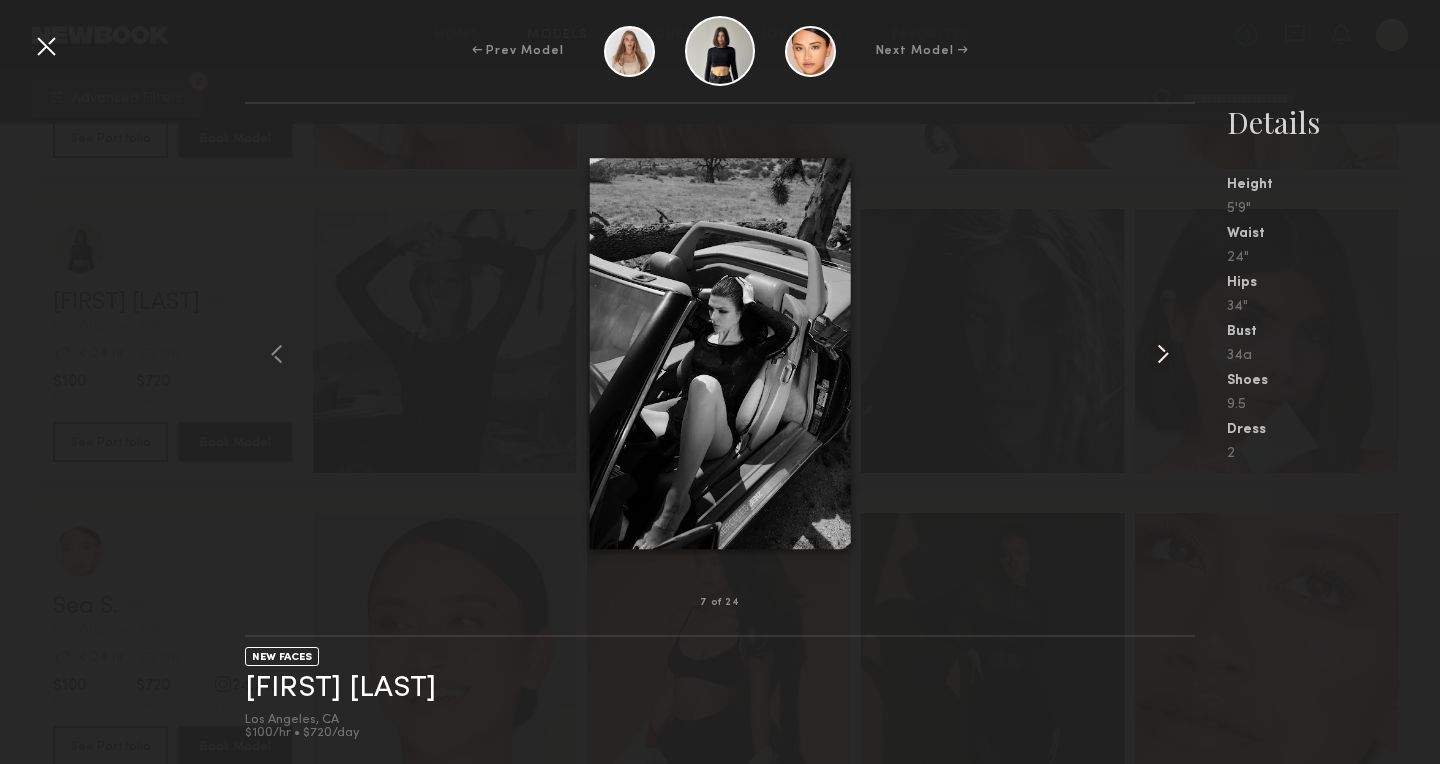 click at bounding box center [1163, 354] 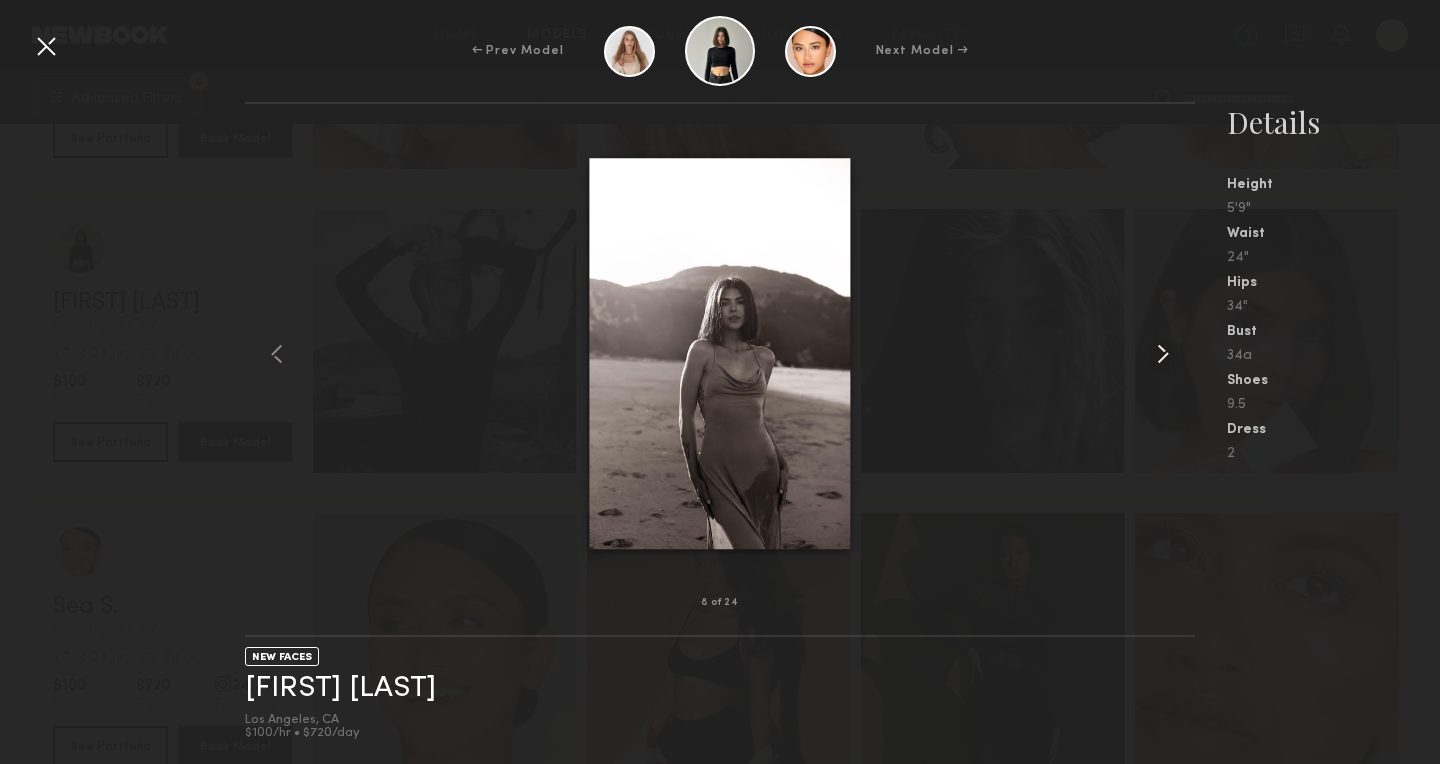 click at bounding box center [1163, 354] 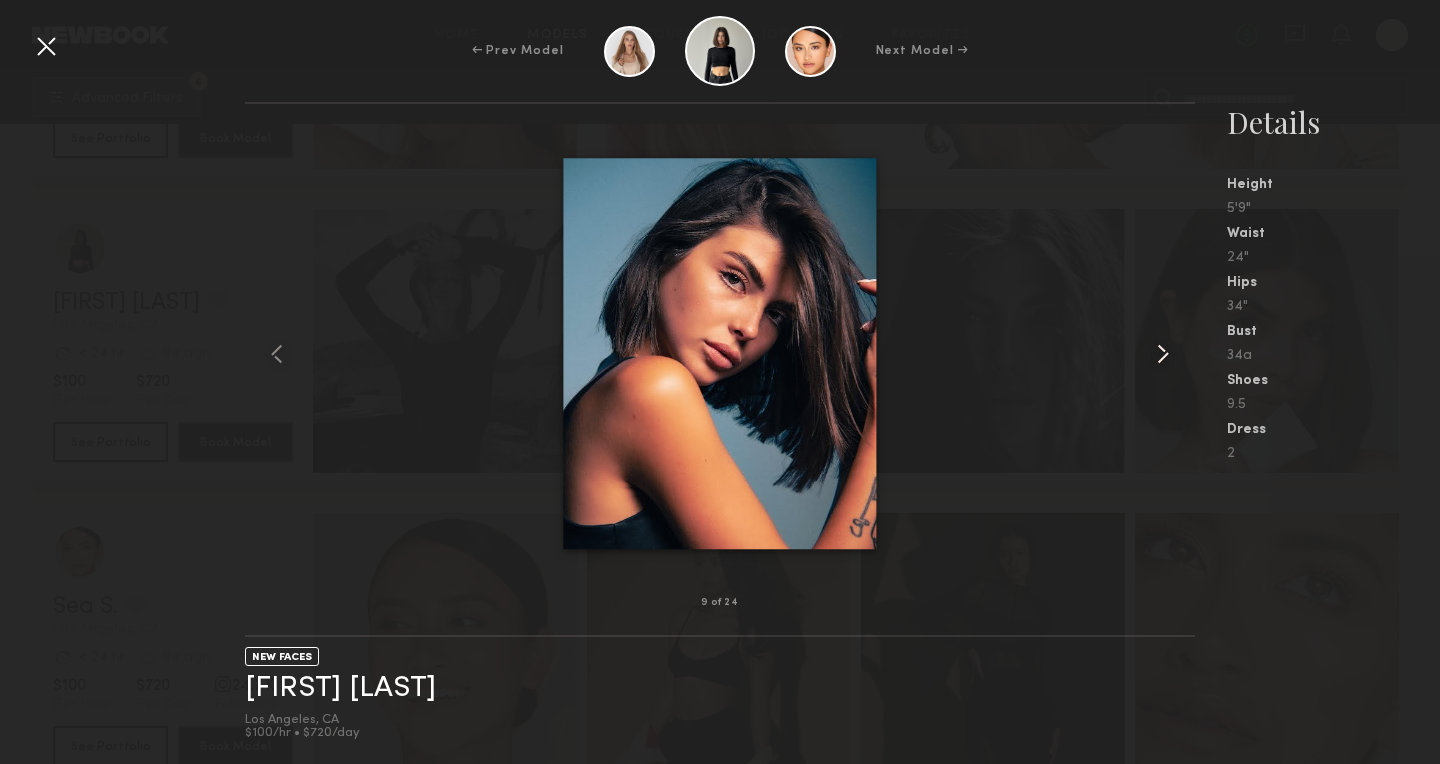 click at bounding box center (1163, 354) 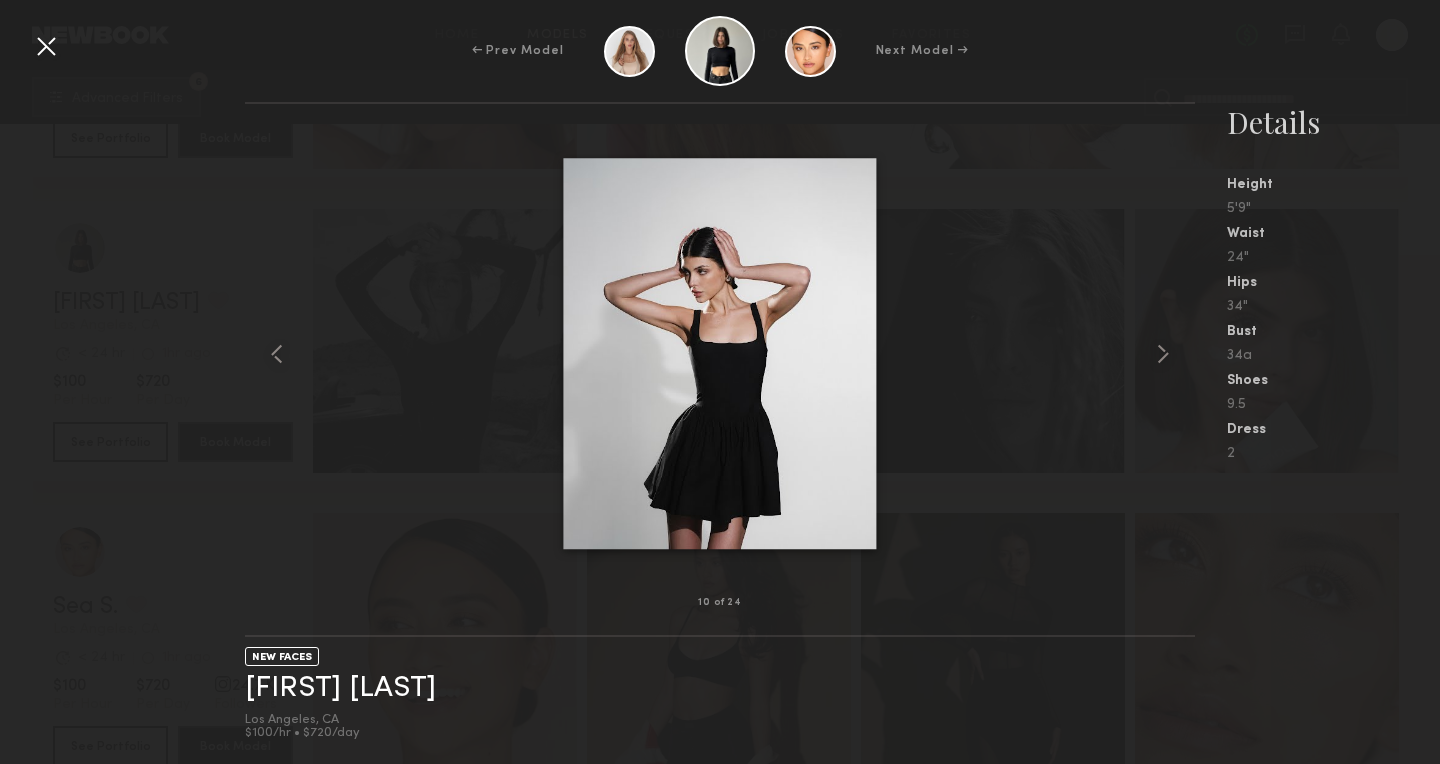 click at bounding box center (46, 46) 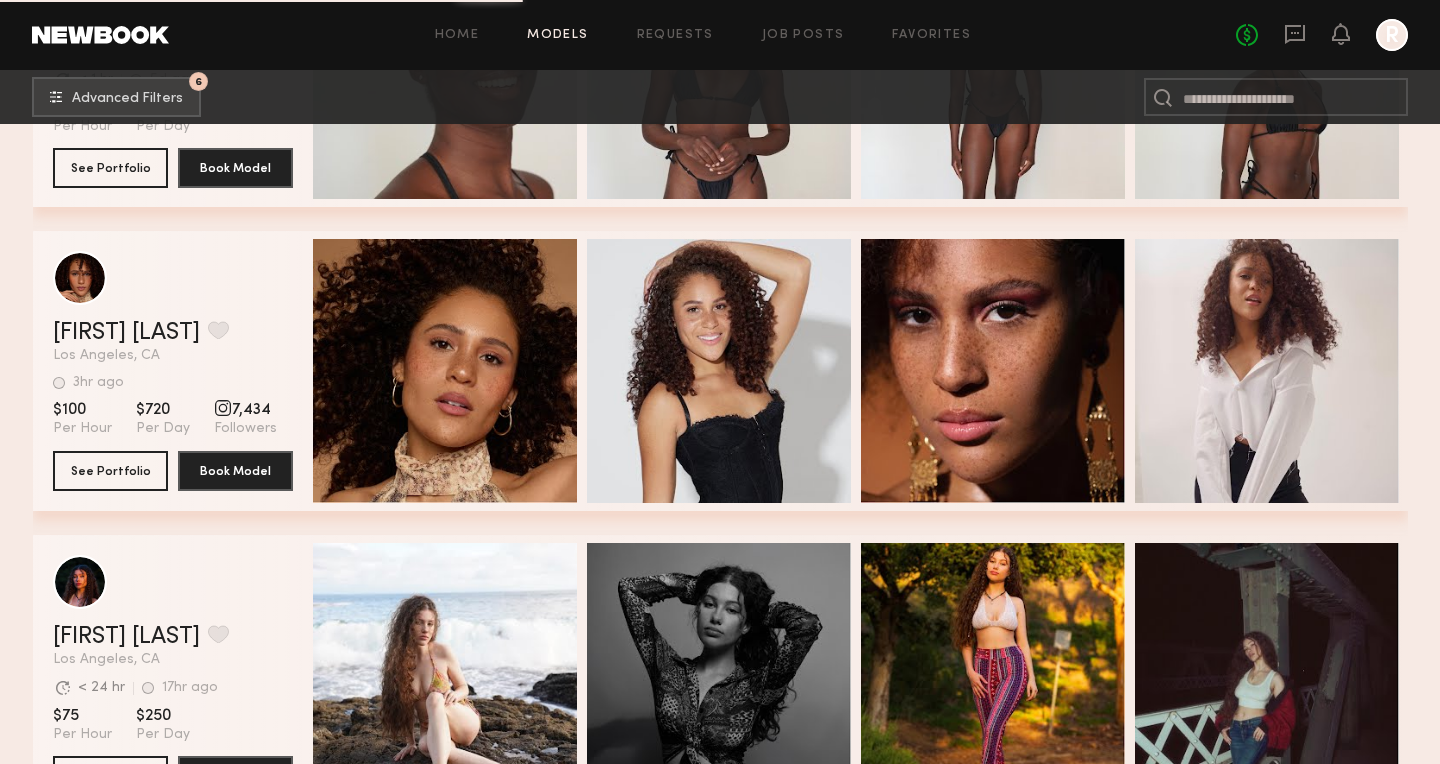 scroll, scrollTop: 32586, scrollLeft: 0, axis: vertical 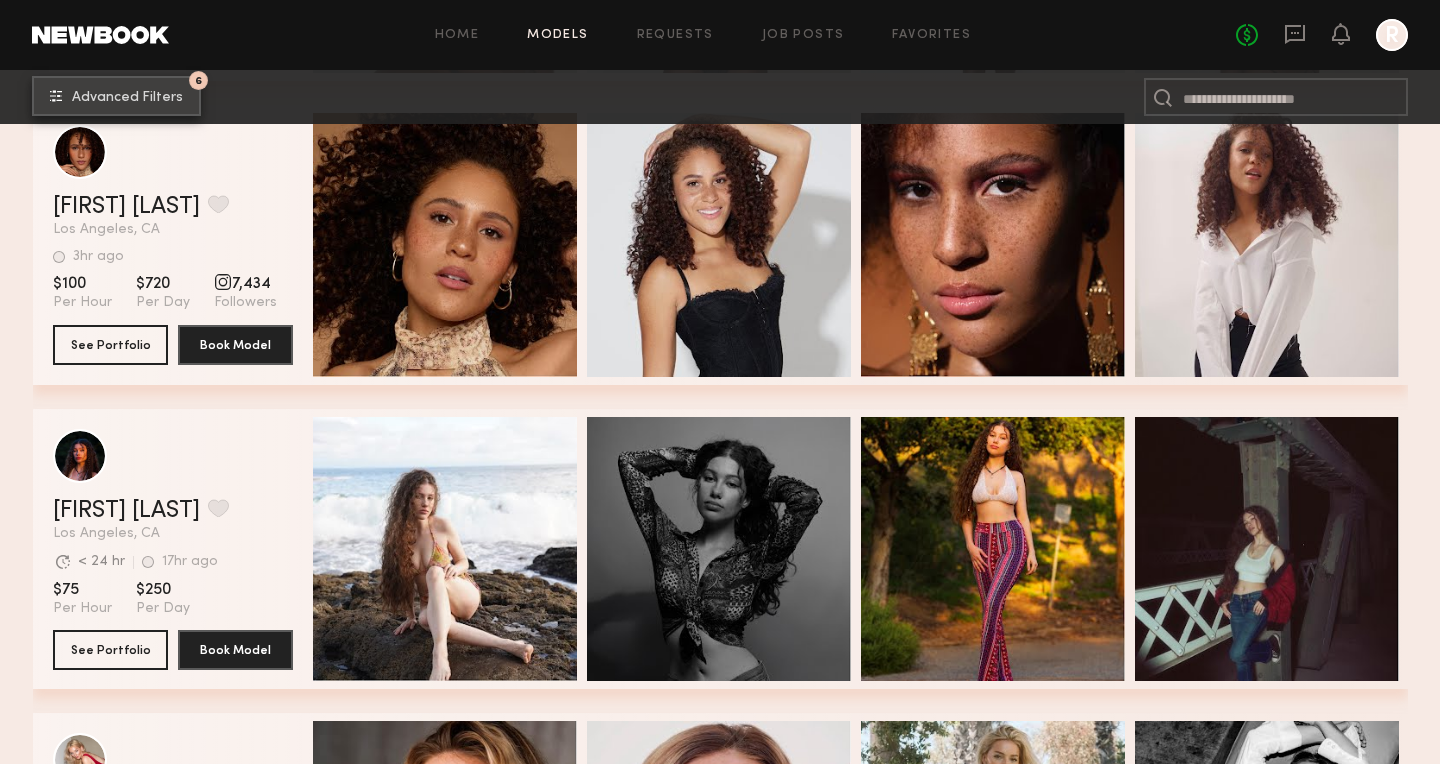 click on "6 Advanced Filters" 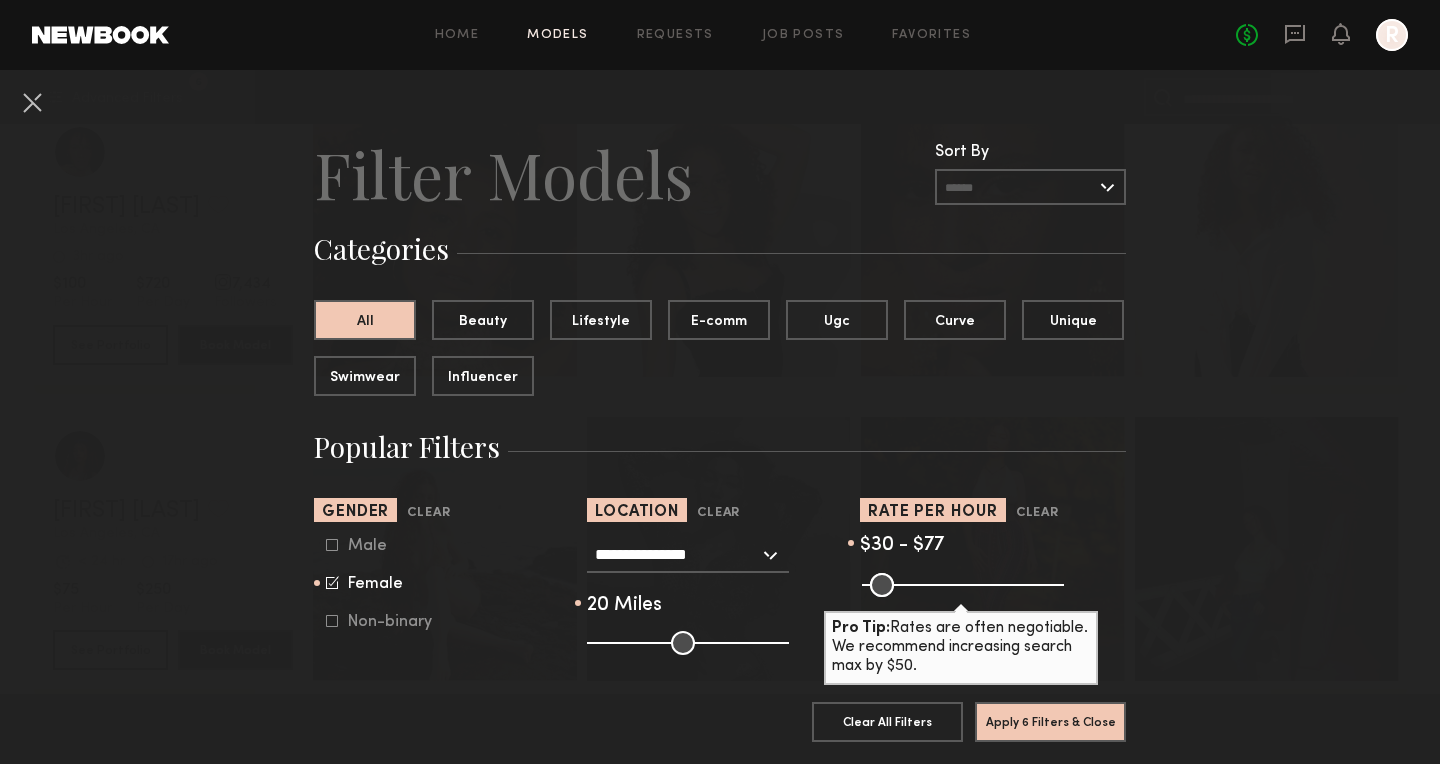 type on "**" 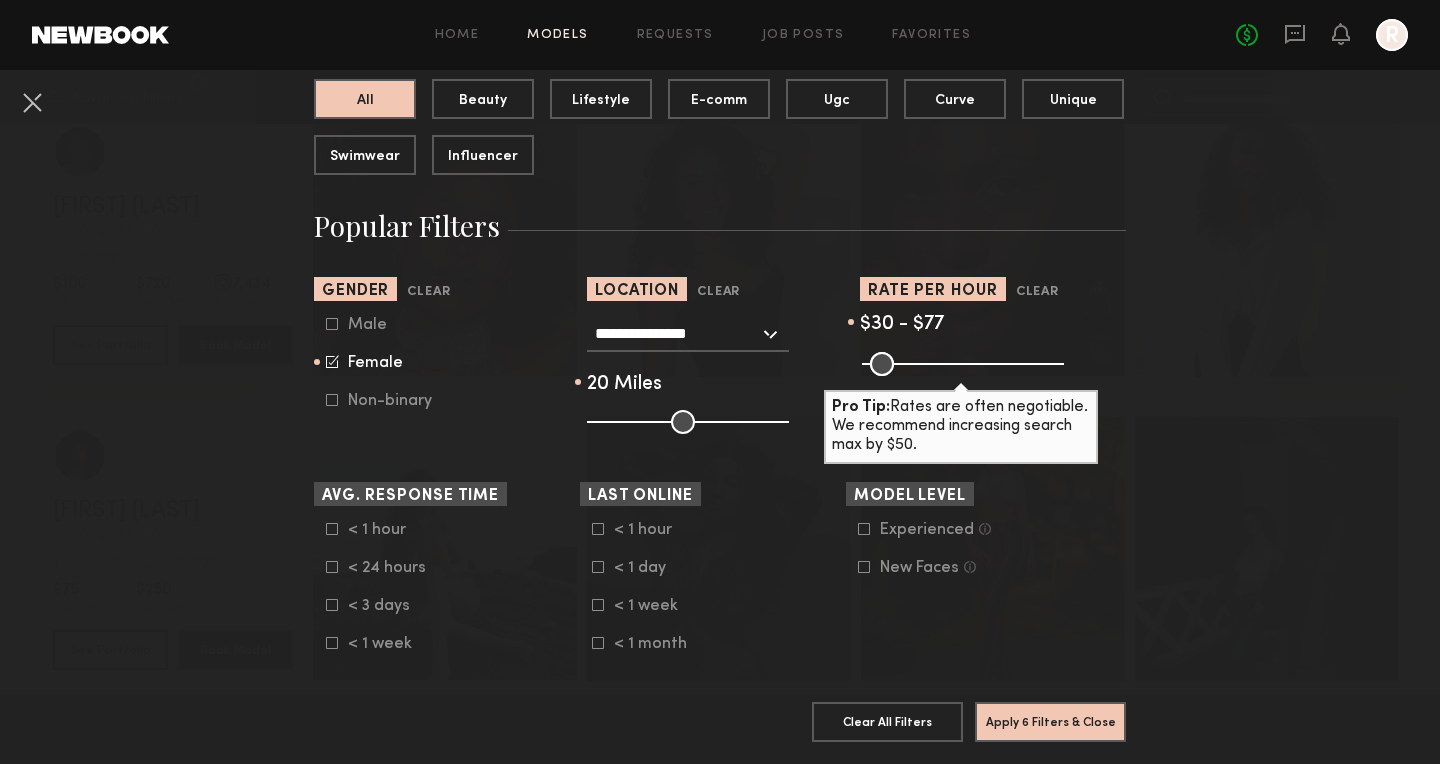 scroll, scrollTop: 247, scrollLeft: 0, axis: vertical 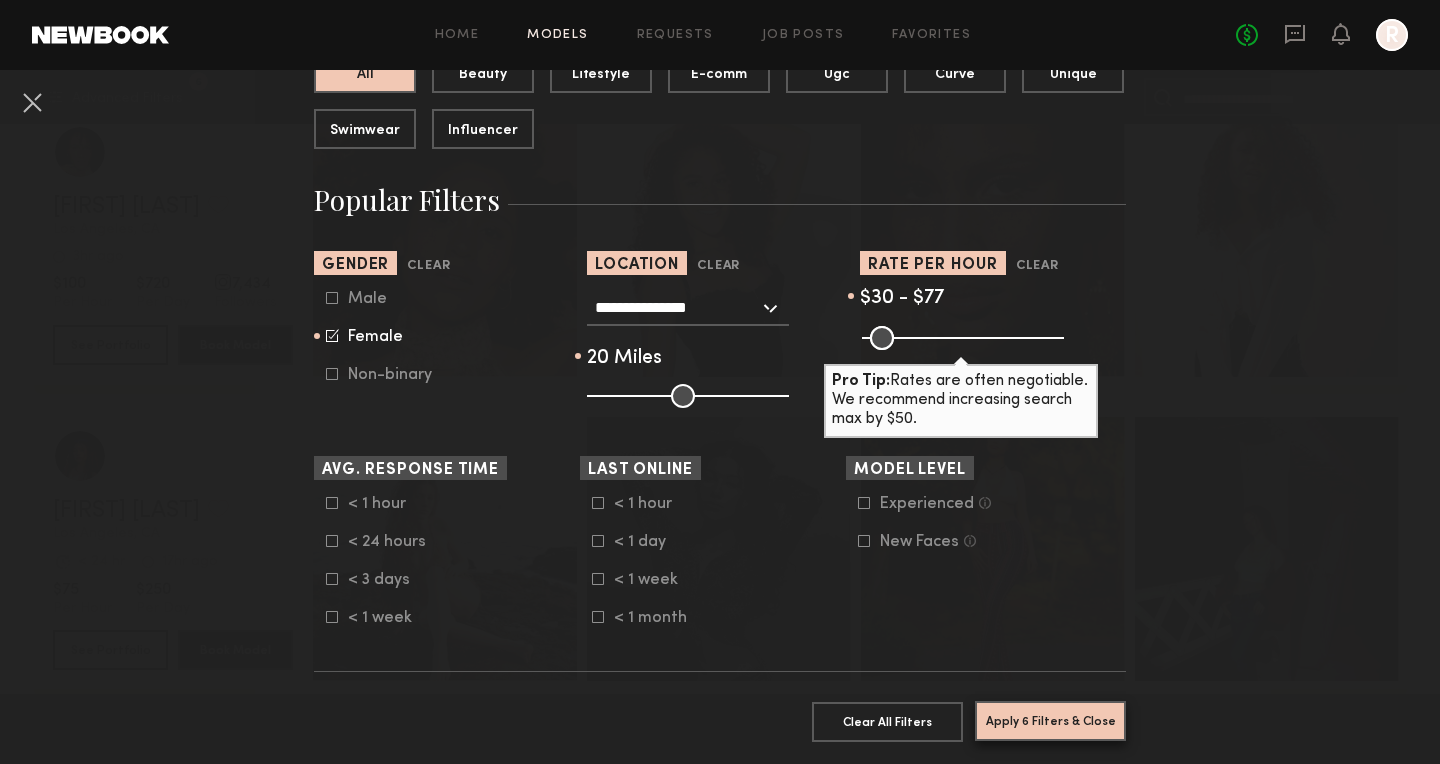 click on "Apply 6 Filters & Close" 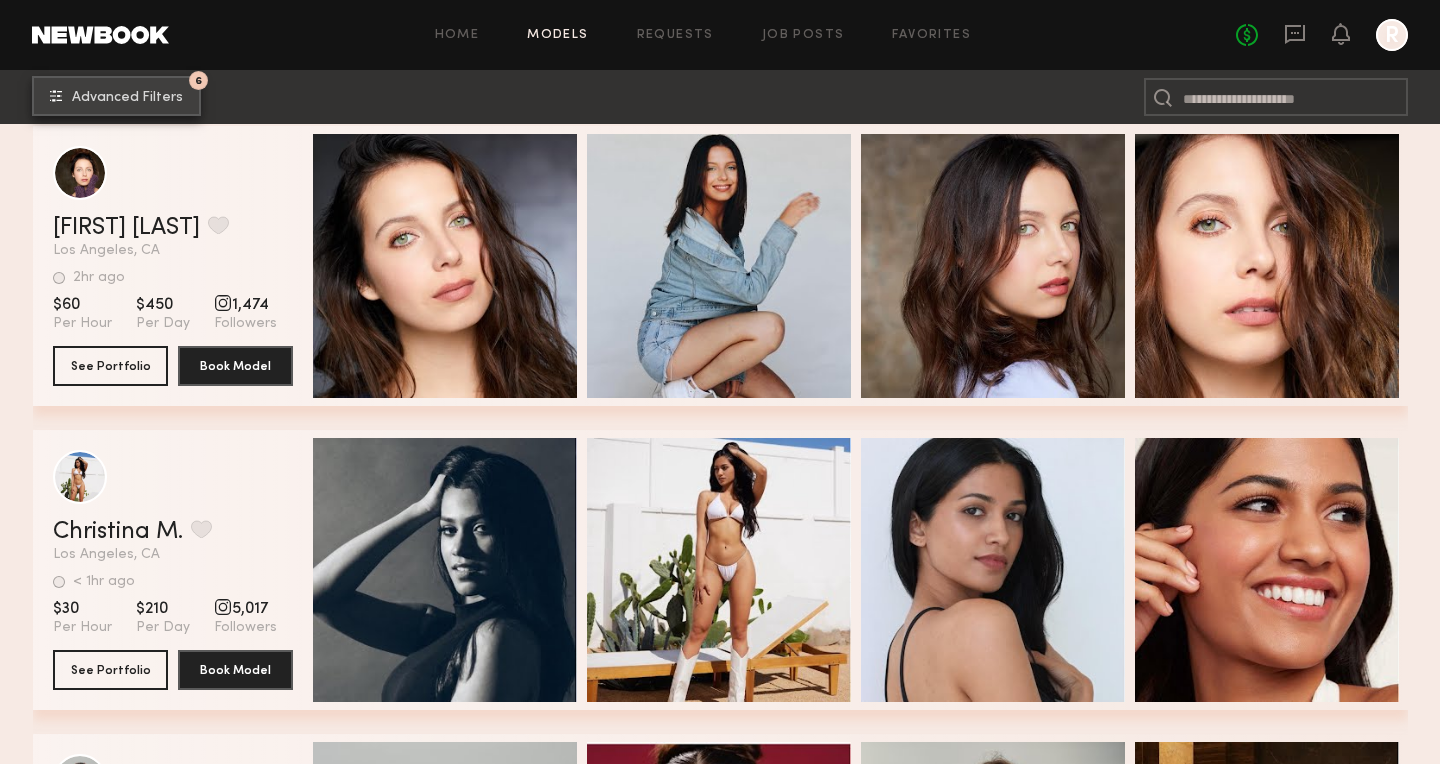 scroll, scrollTop: 4708, scrollLeft: 0, axis: vertical 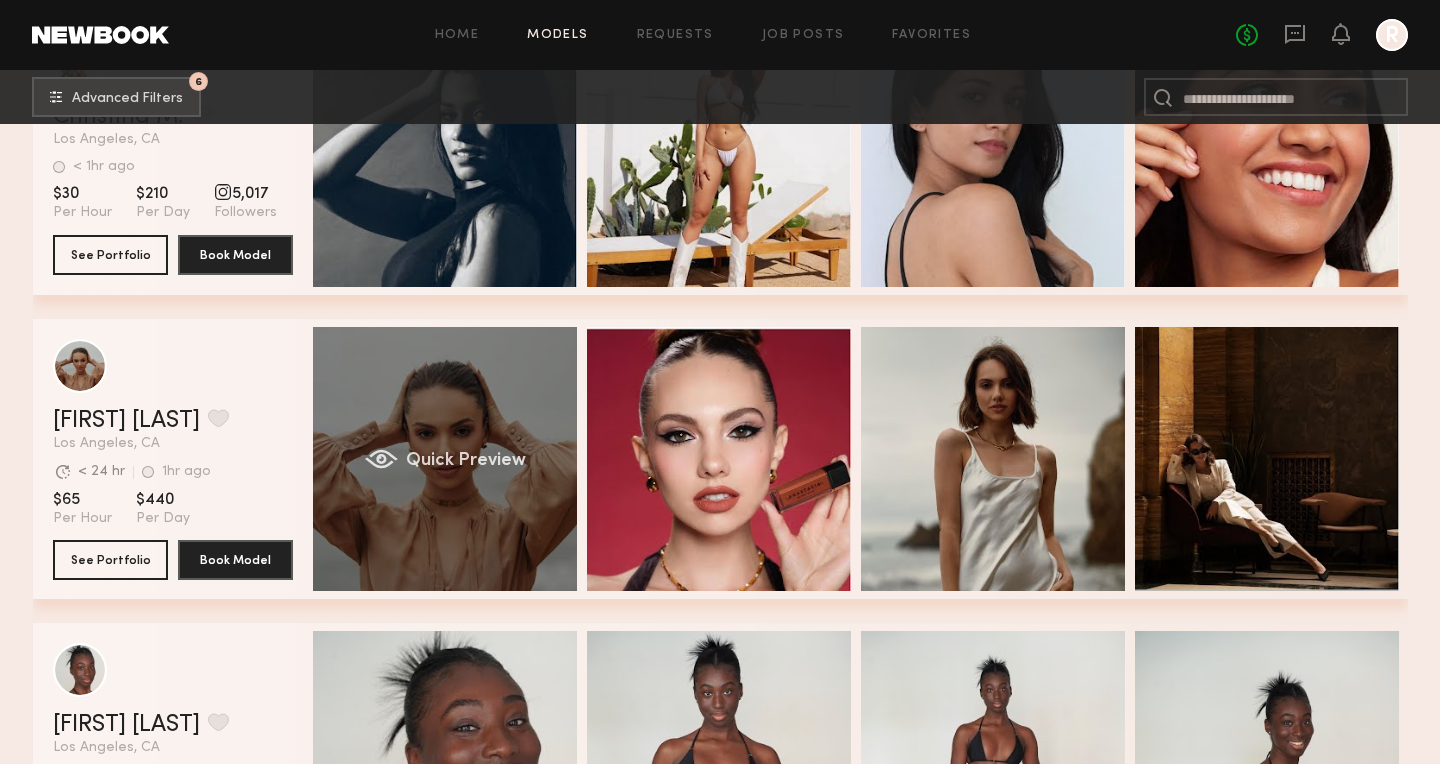click on "Quick Preview" 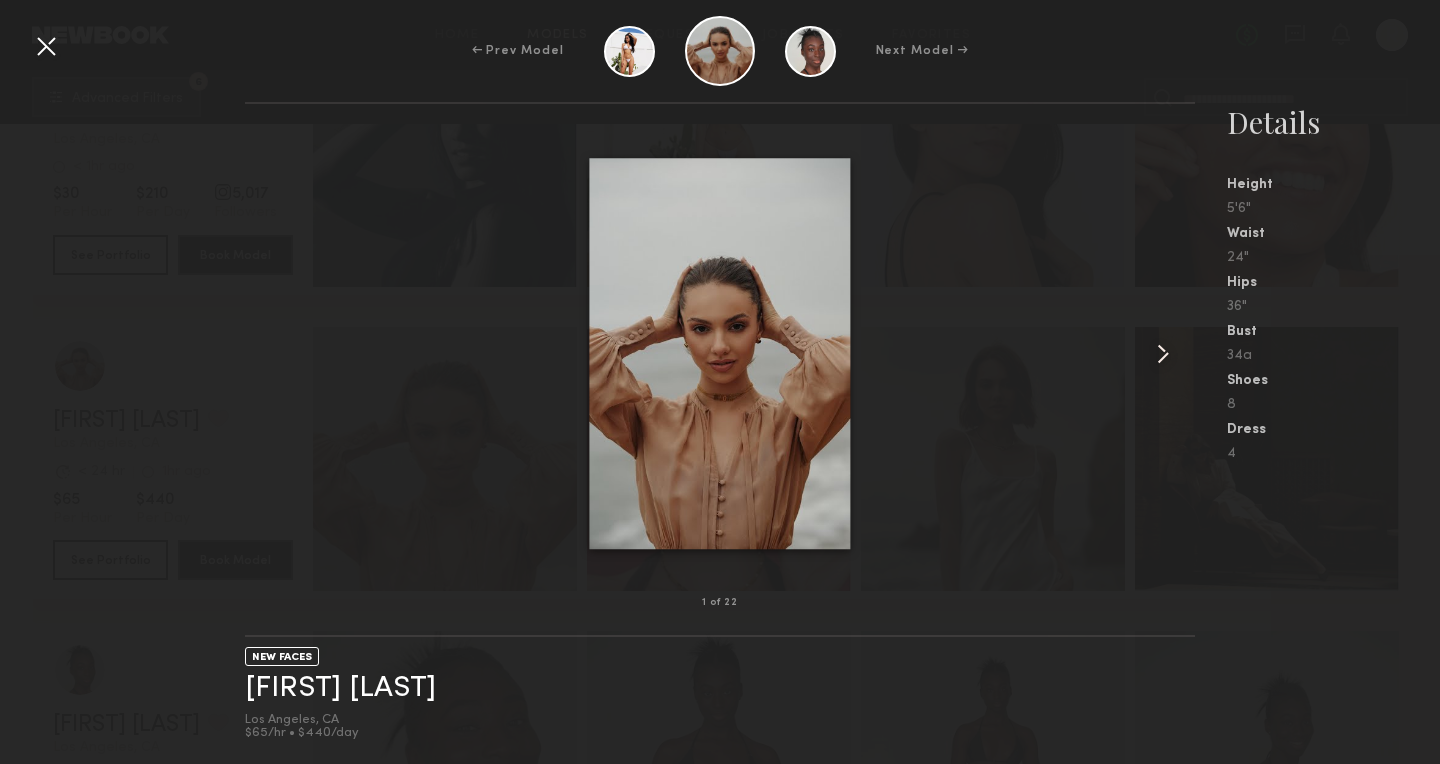 click at bounding box center (1163, 354) 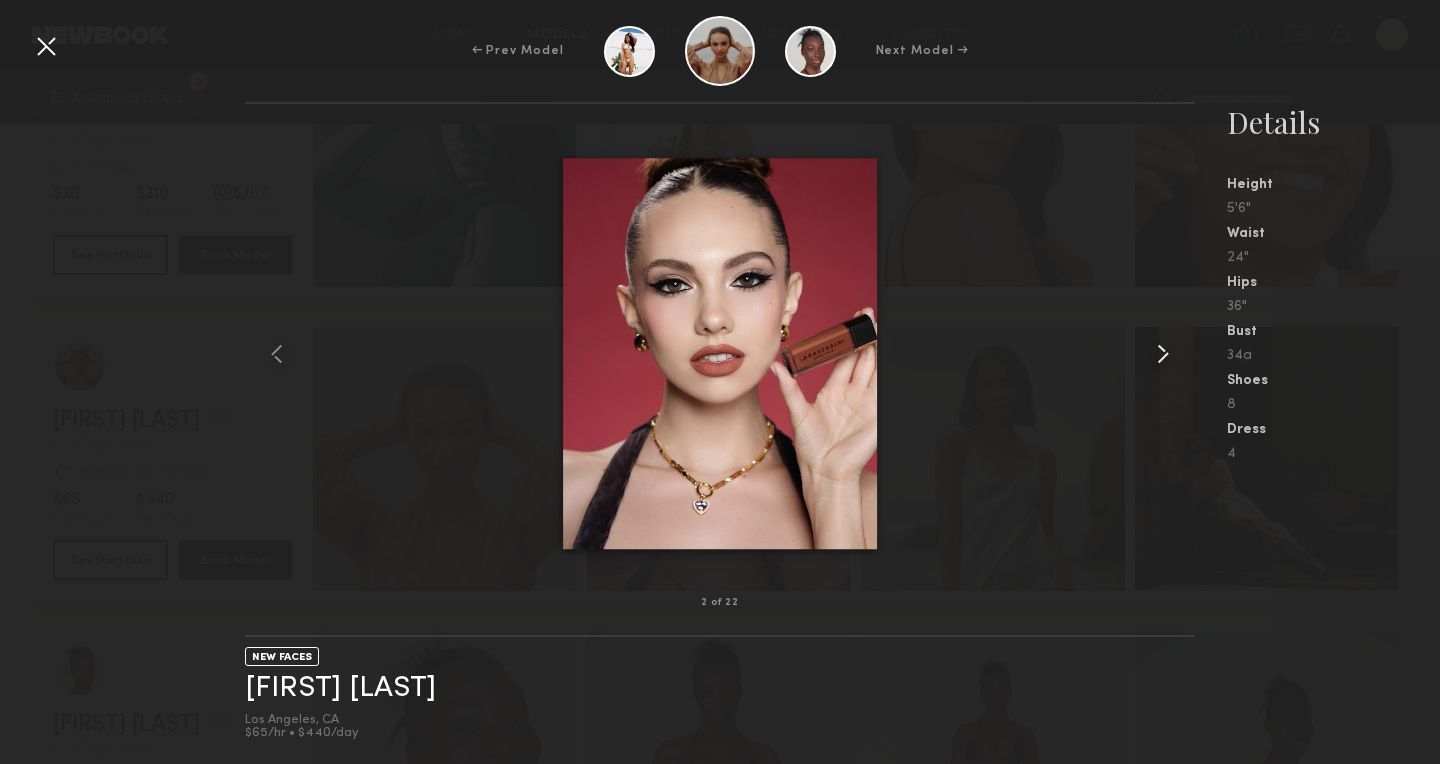 click at bounding box center [1163, 354] 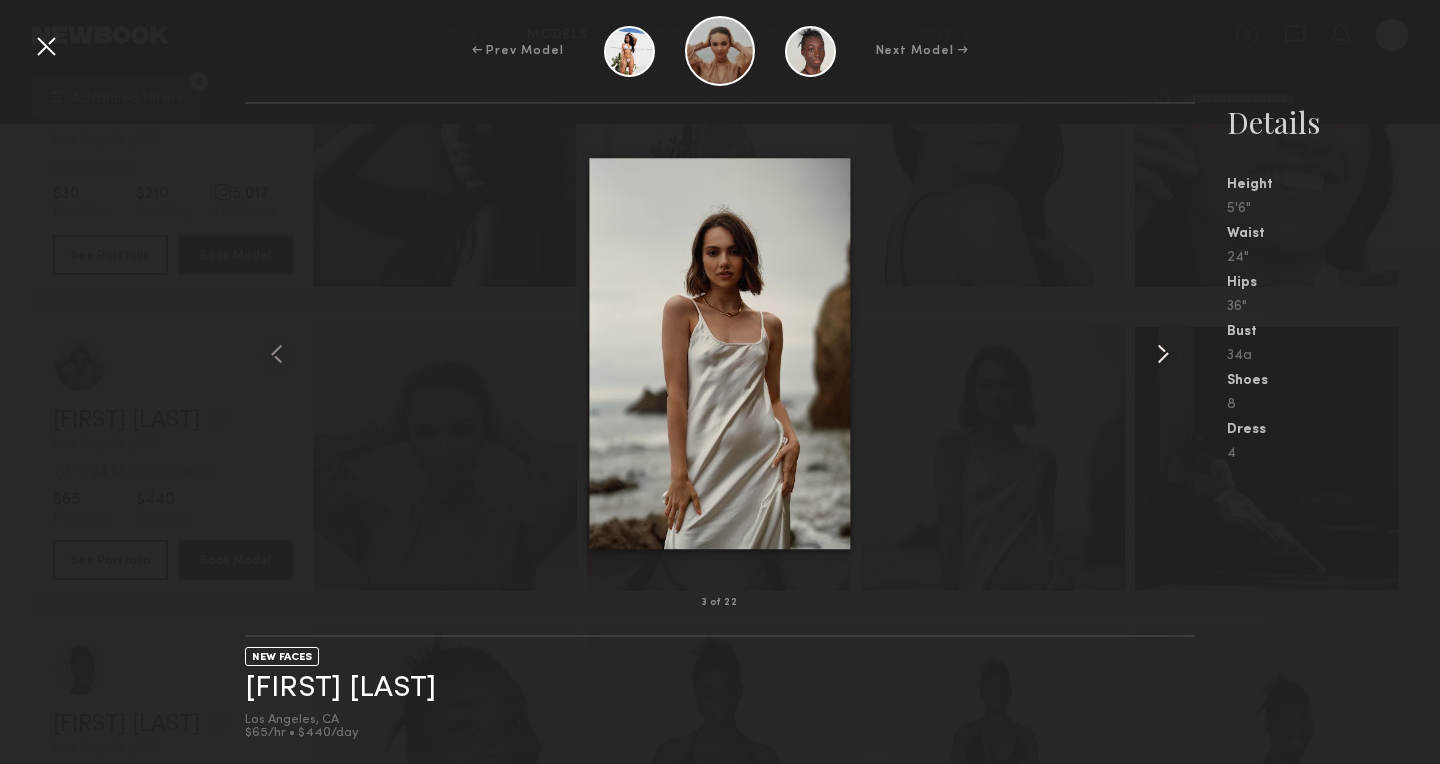 click at bounding box center [1163, 354] 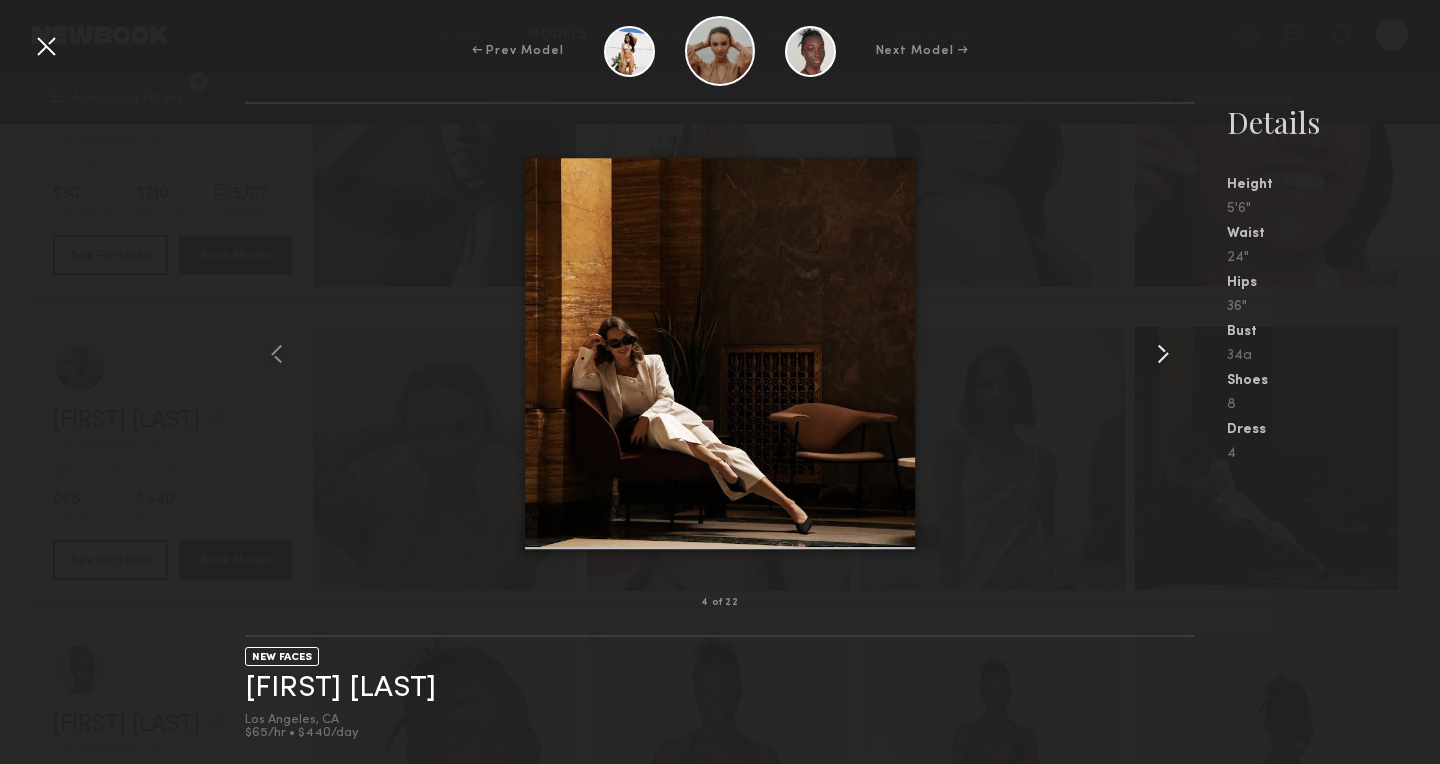 click at bounding box center (1163, 354) 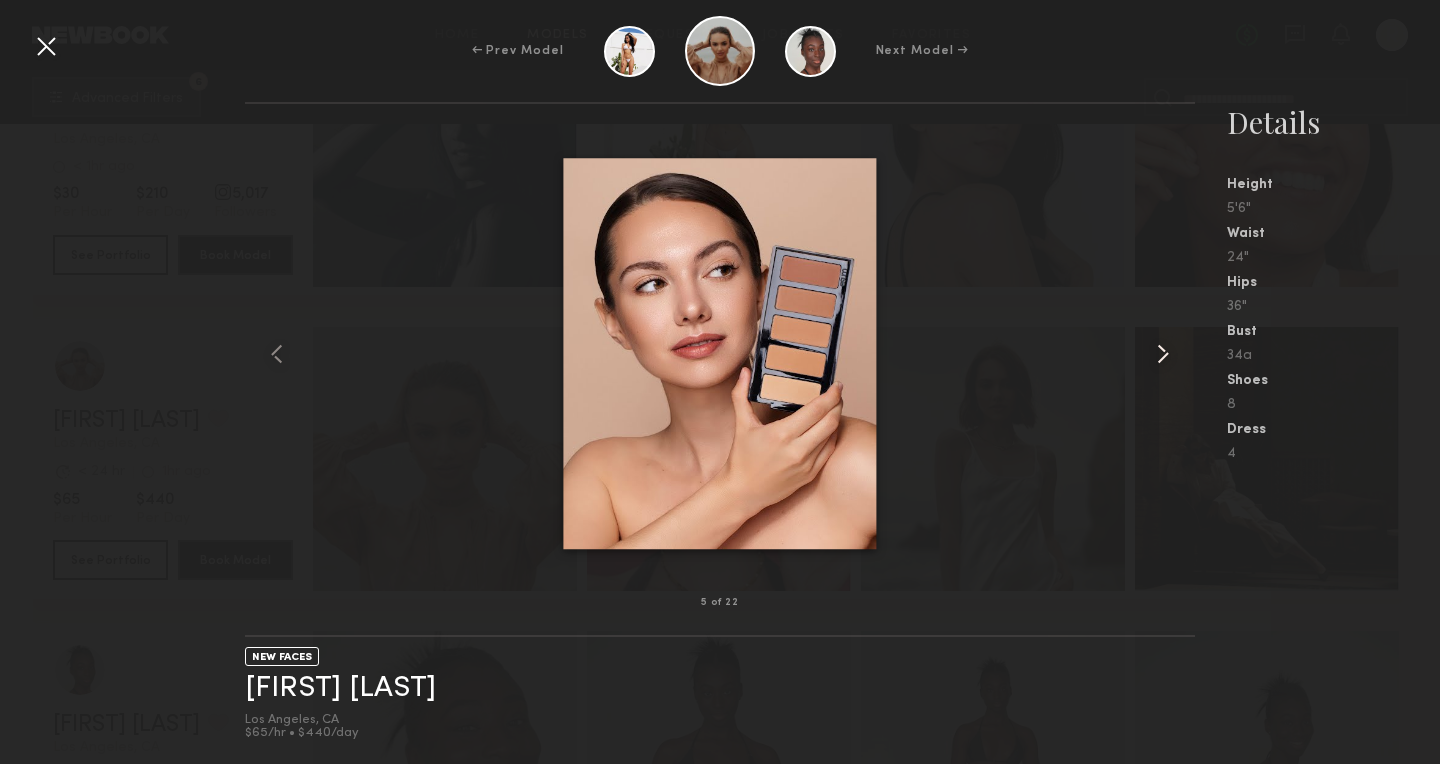 click at bounding box center (1163, 354) 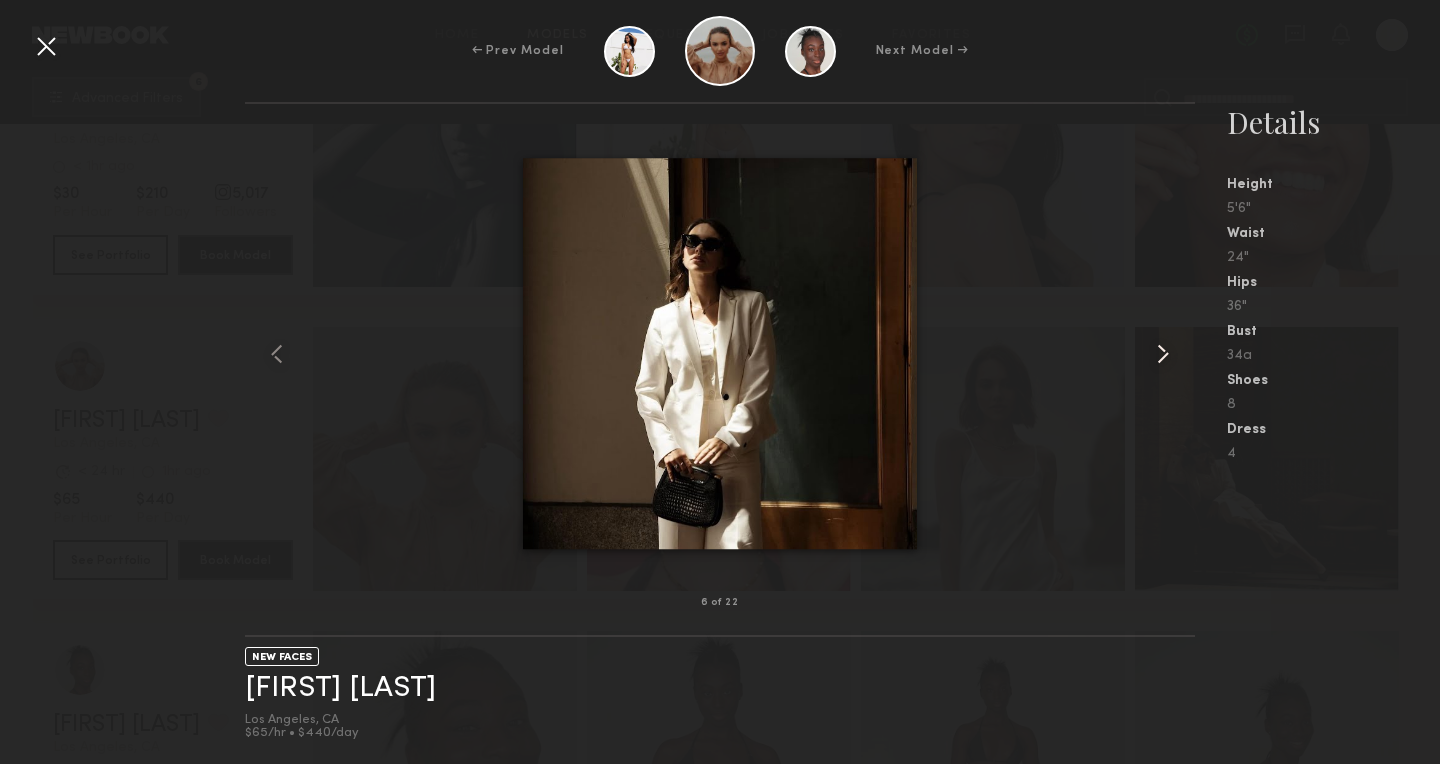 click at bounding box center (1163, 354) 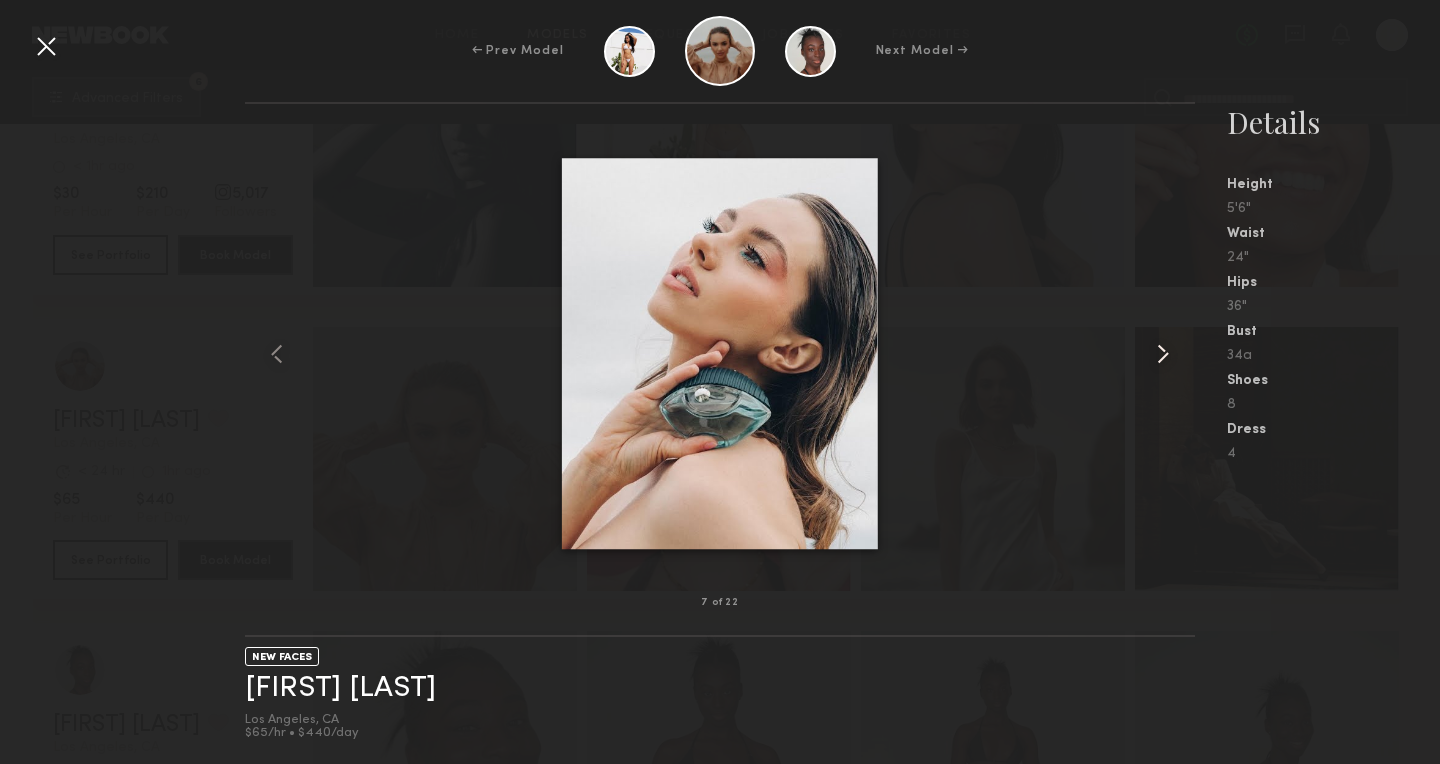 click at bounding box center [1163, 354] 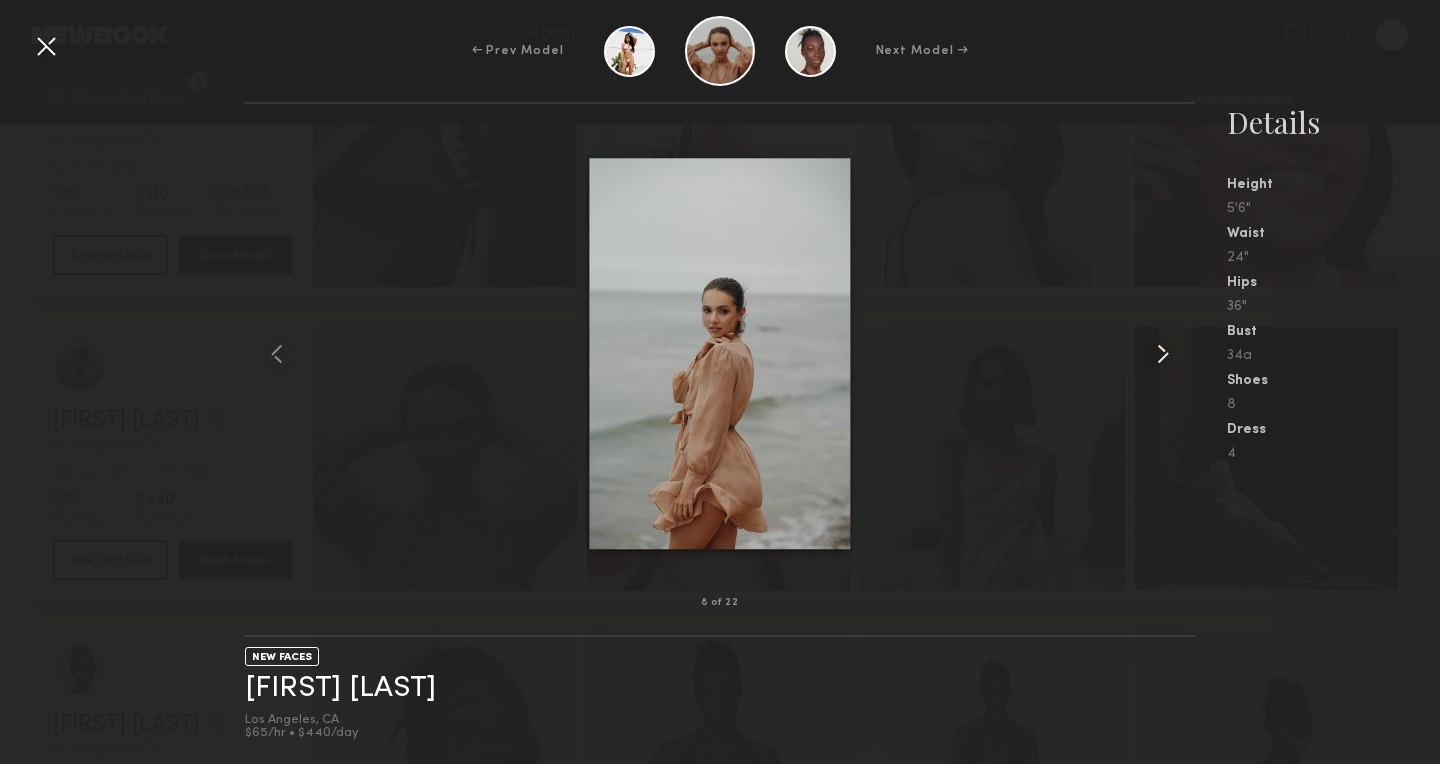 click at bounding box center [1163, 354] 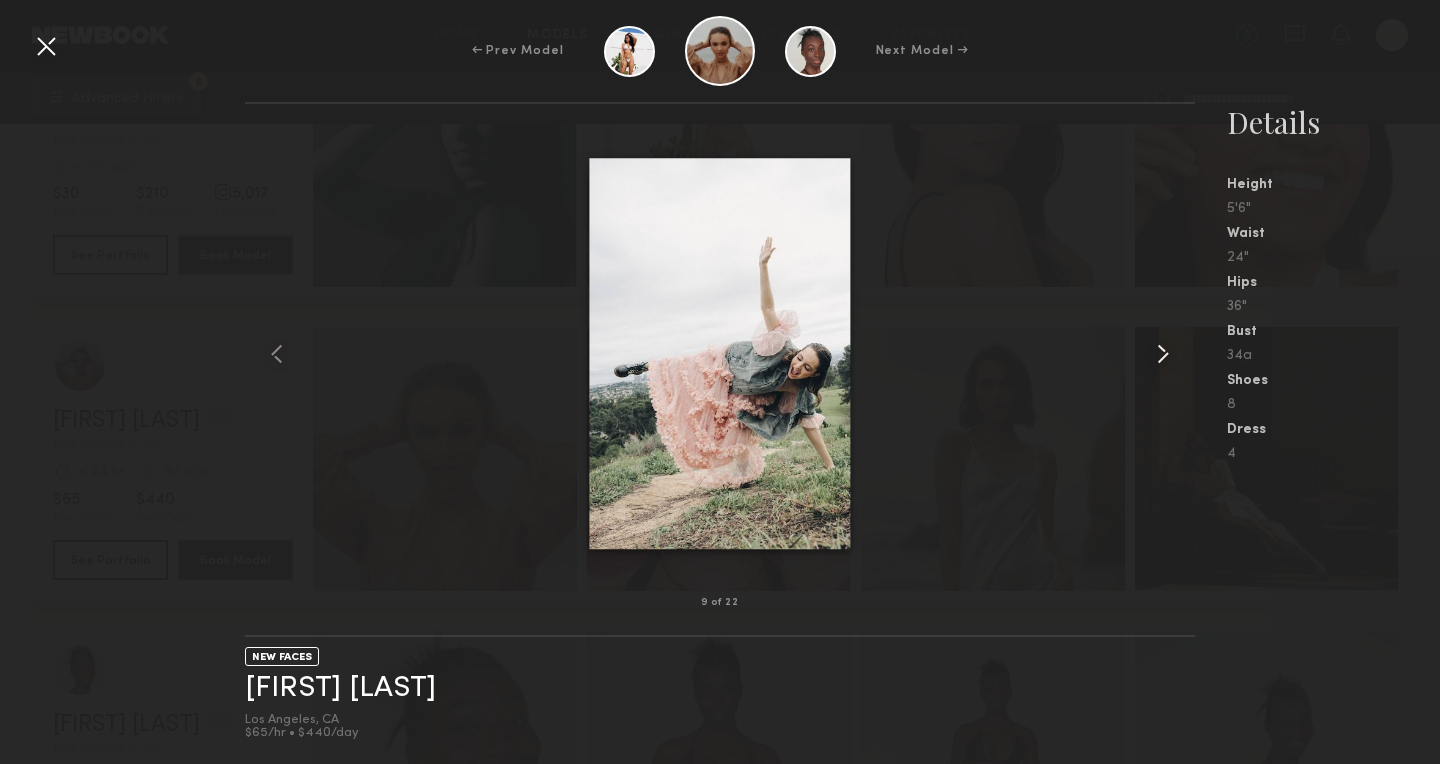 click at bounding box center (1163, 354) 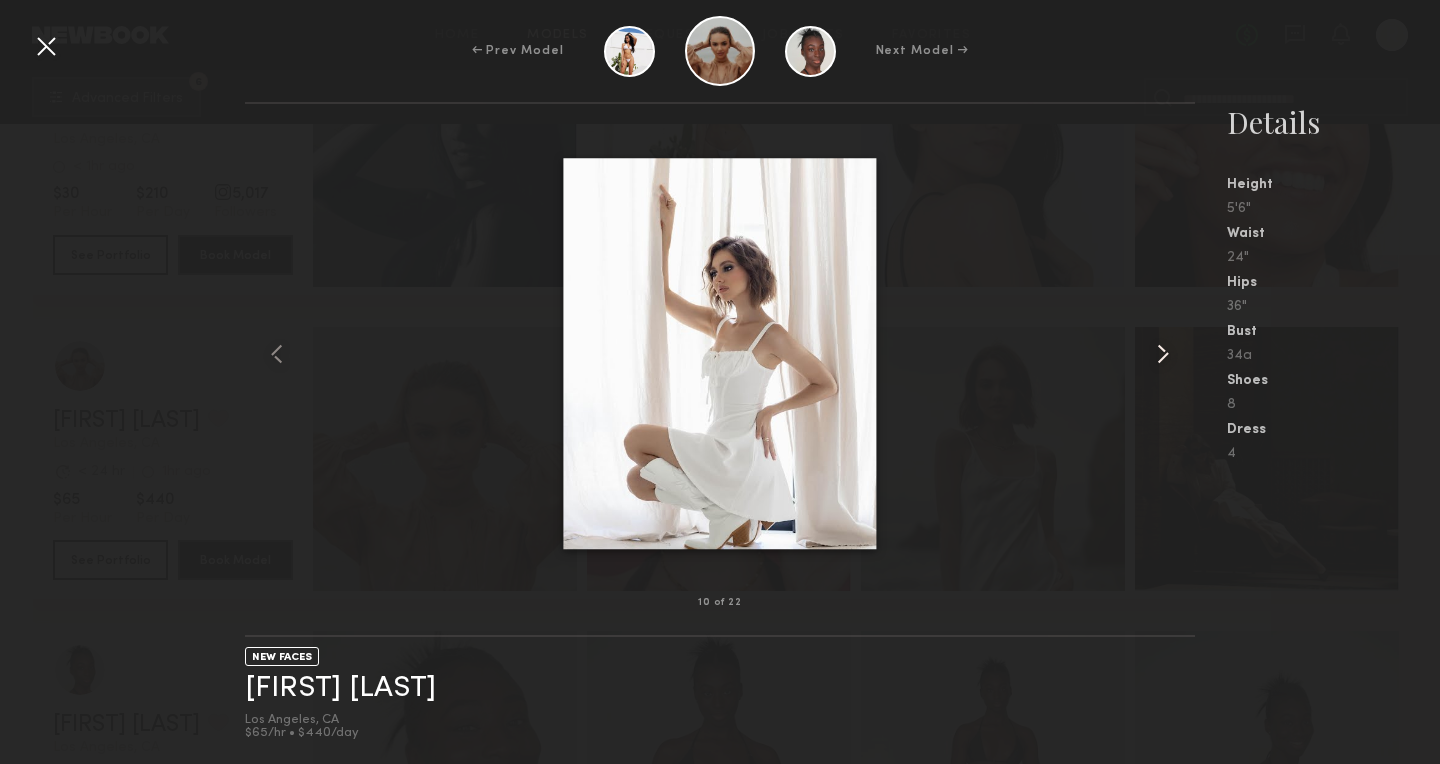 click at bounding box center (1163, 354) 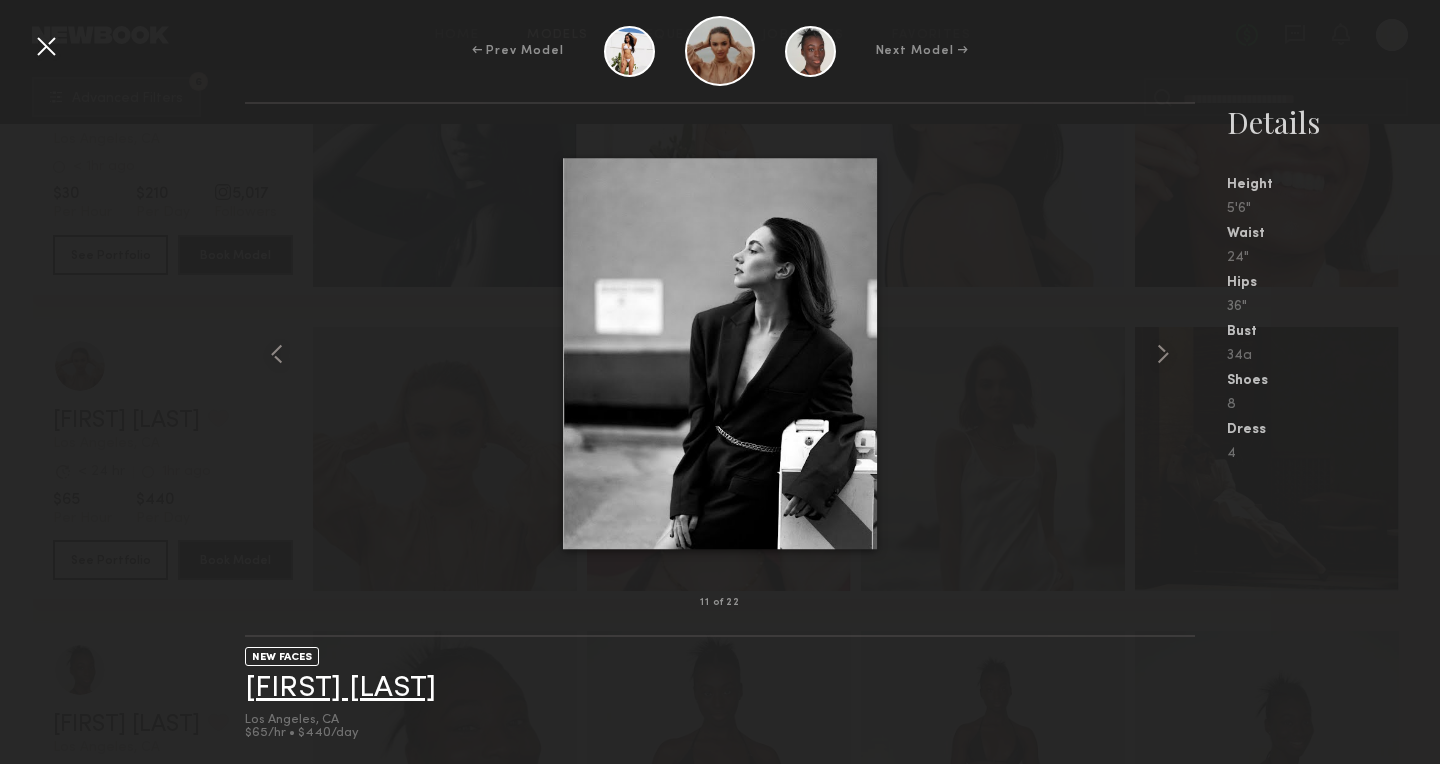 click on "Sasha S." 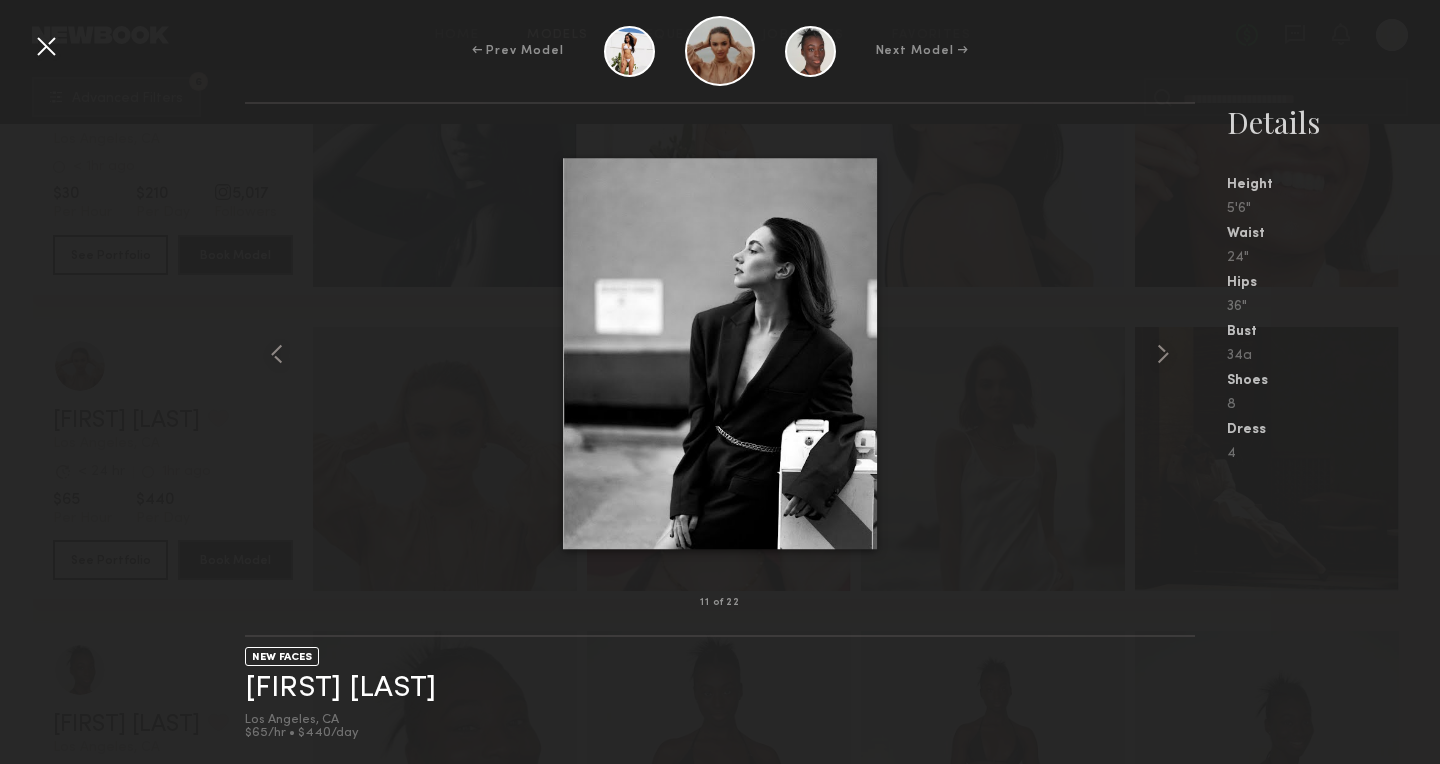 click at bounding box center [46, 46] 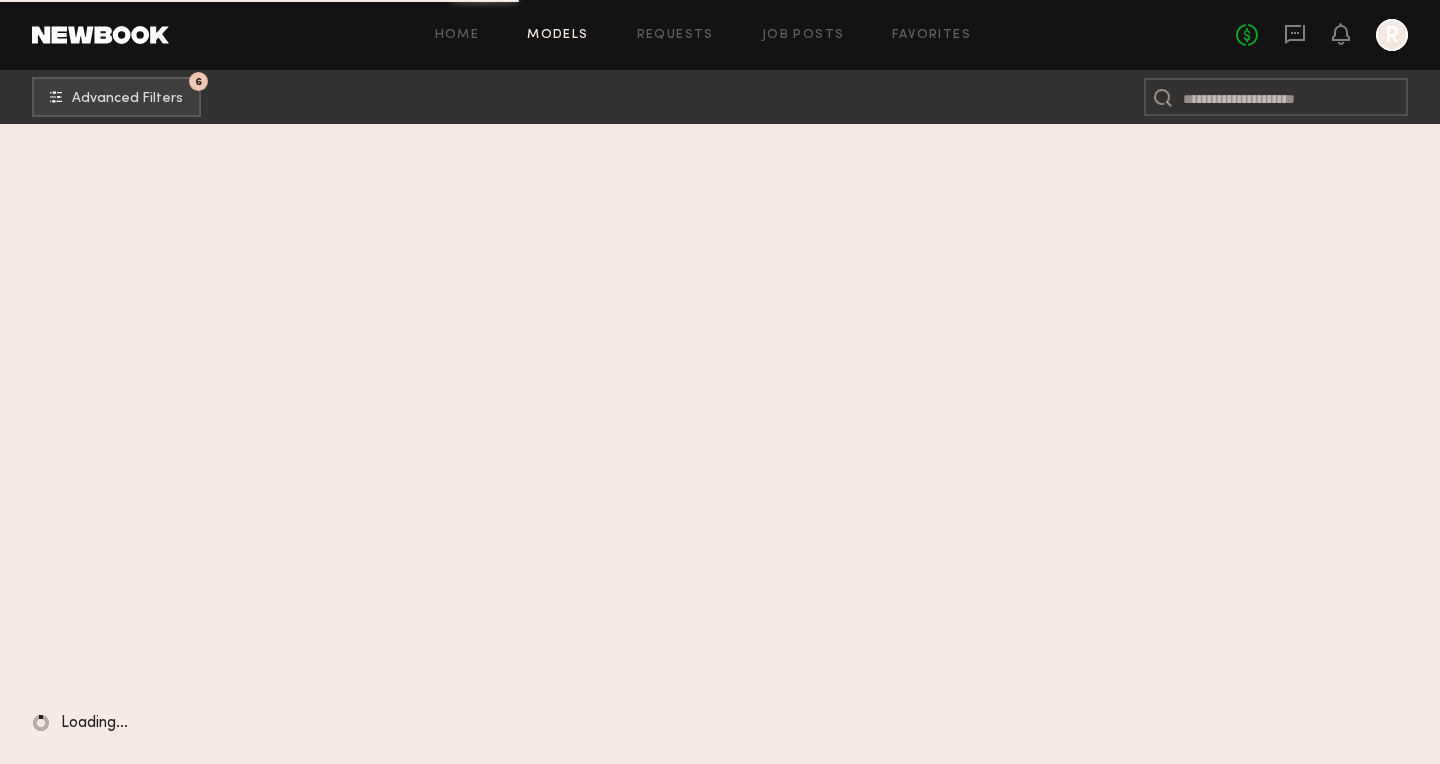 scroll, scrollTop: 0, scrollLeft: 0, axis: both 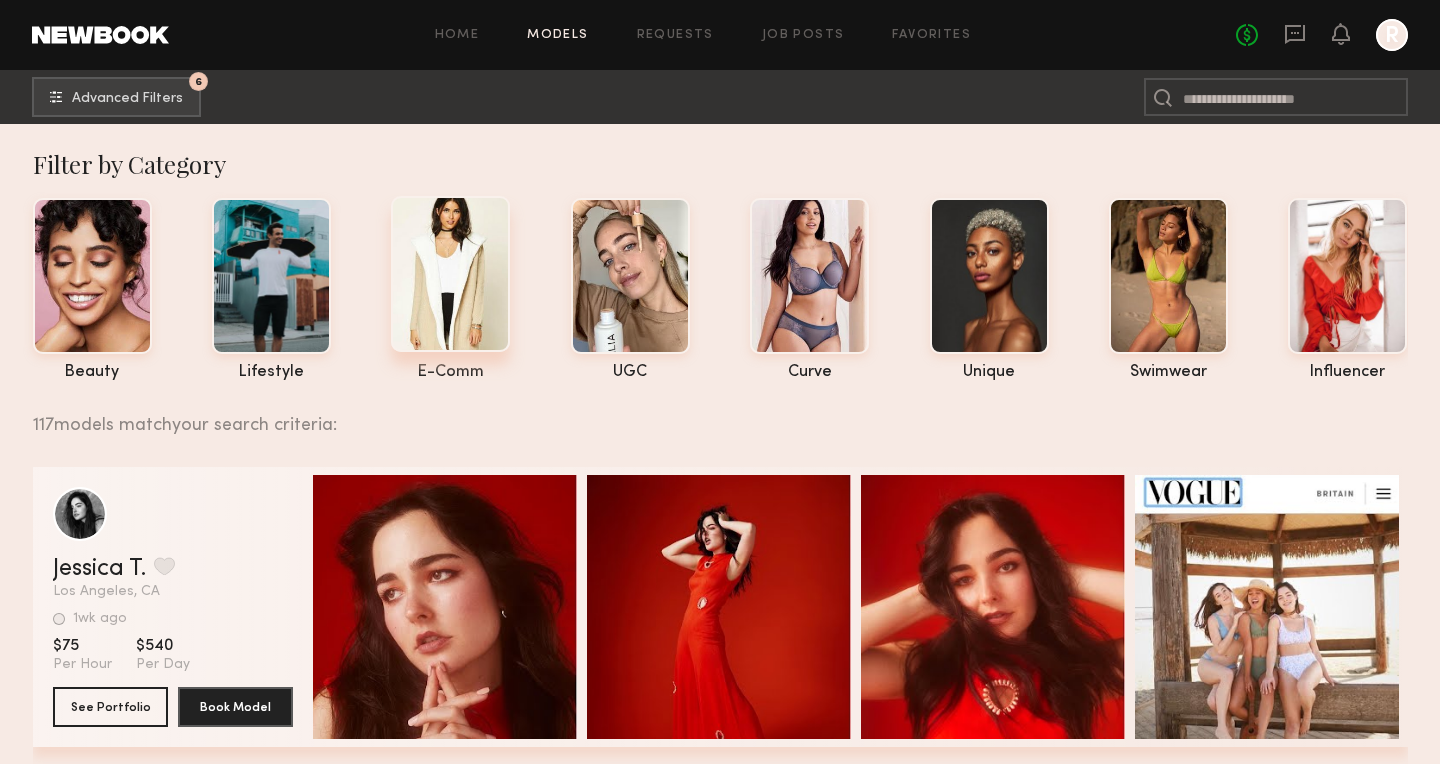 click 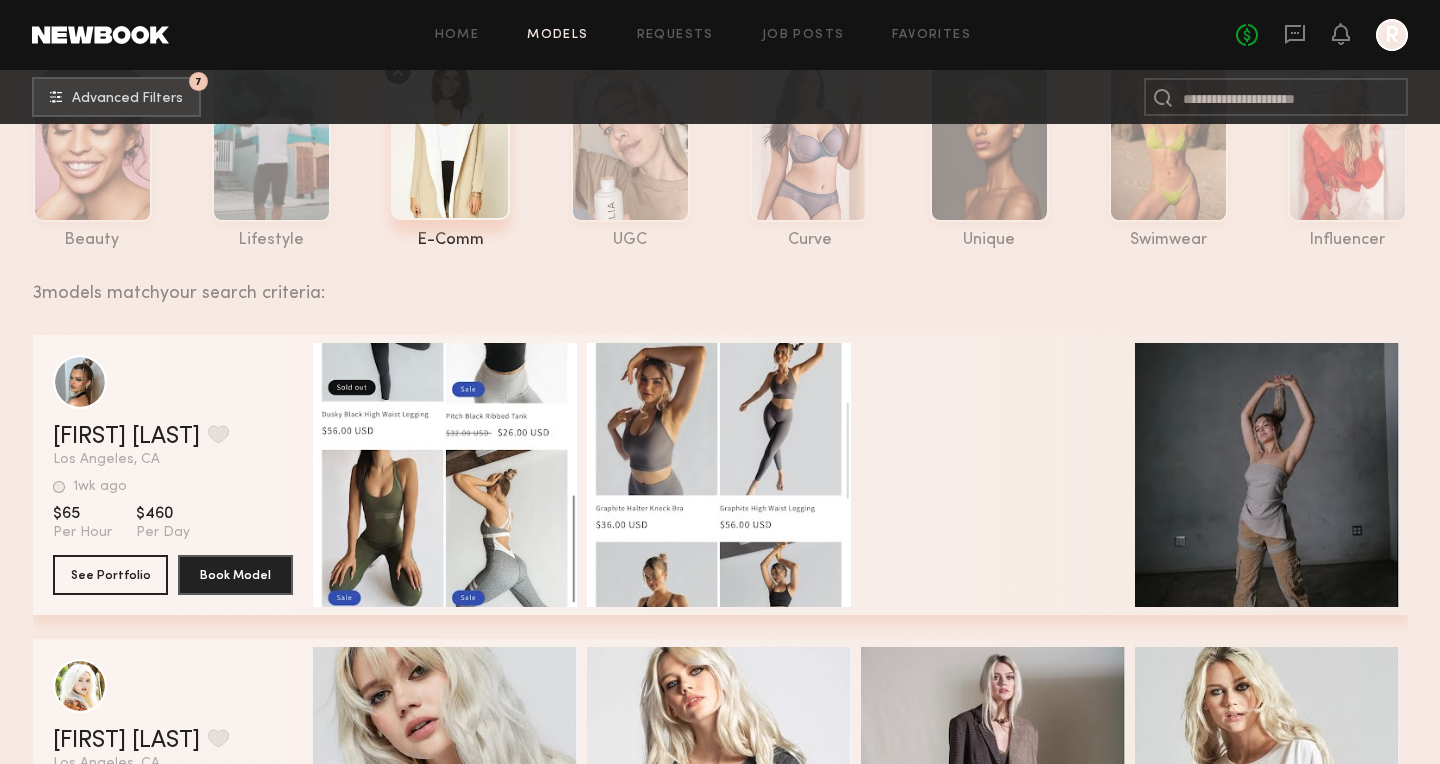 scroll, scrollTop: 0, scrollLeft: 0, axis: both 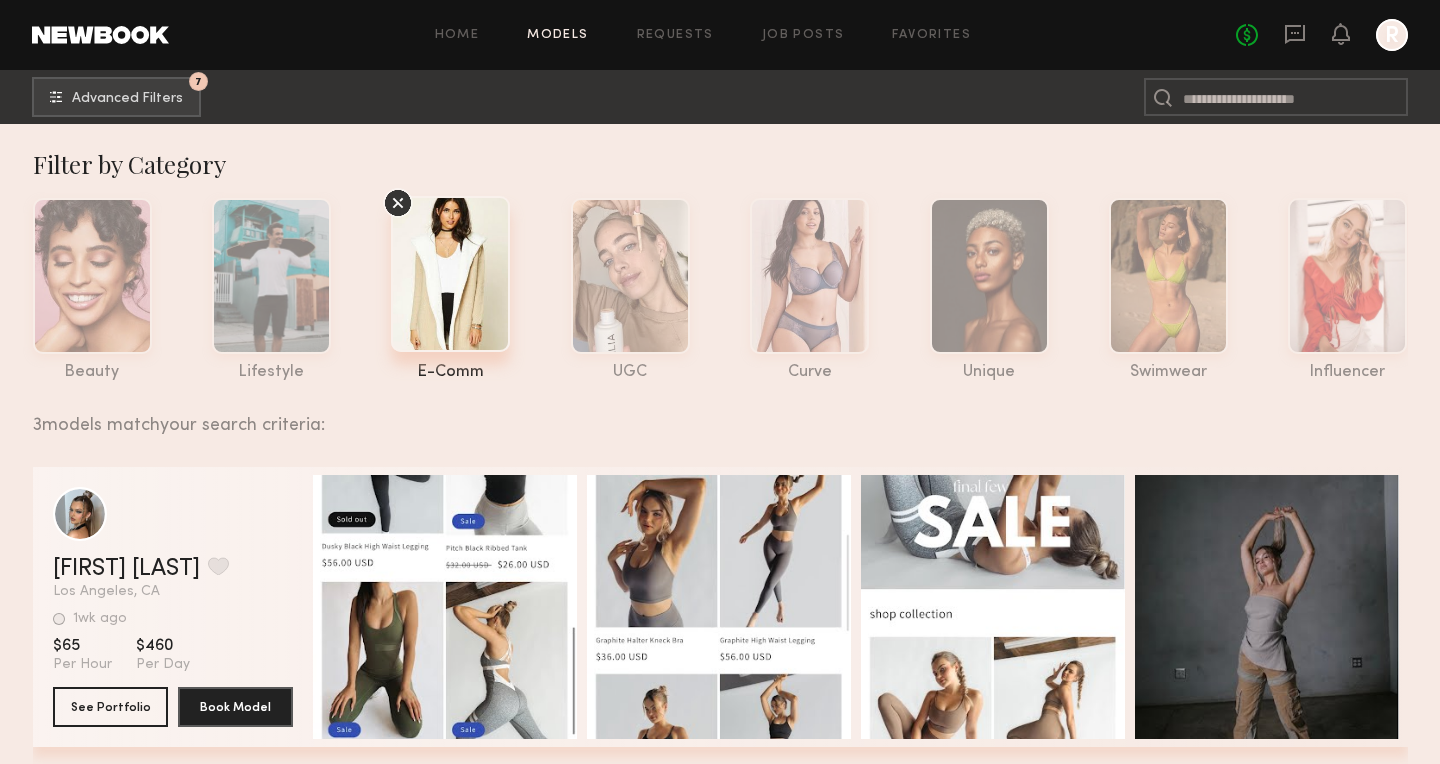 click 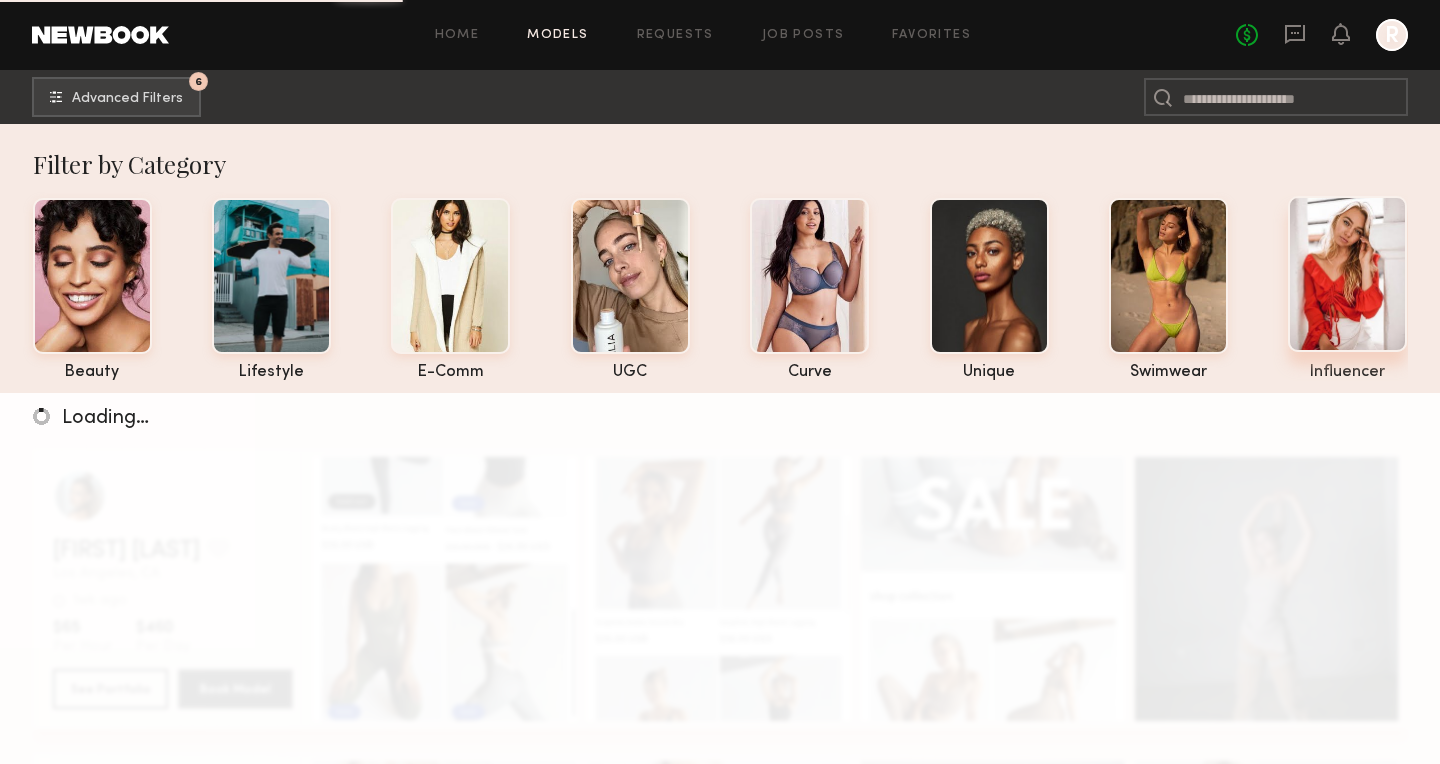 click 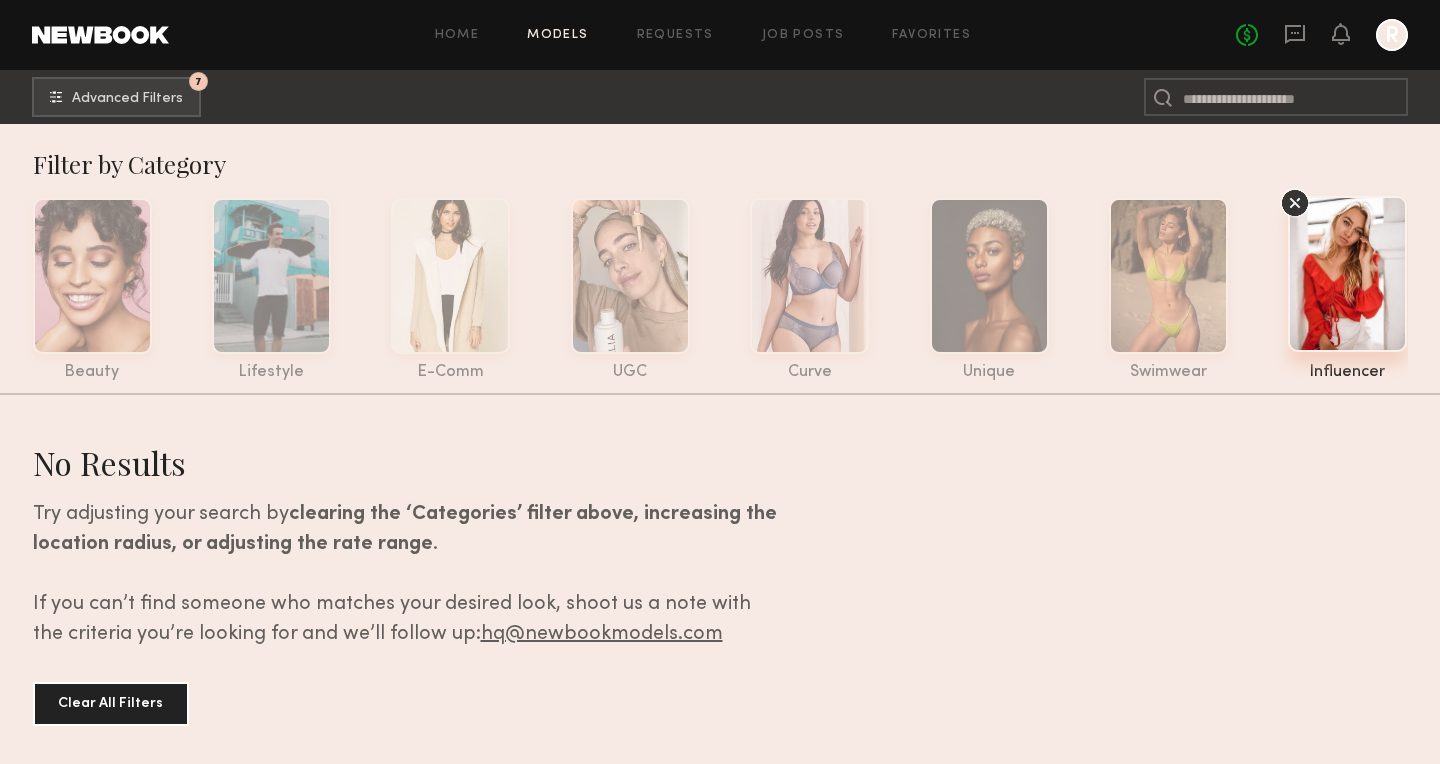 click 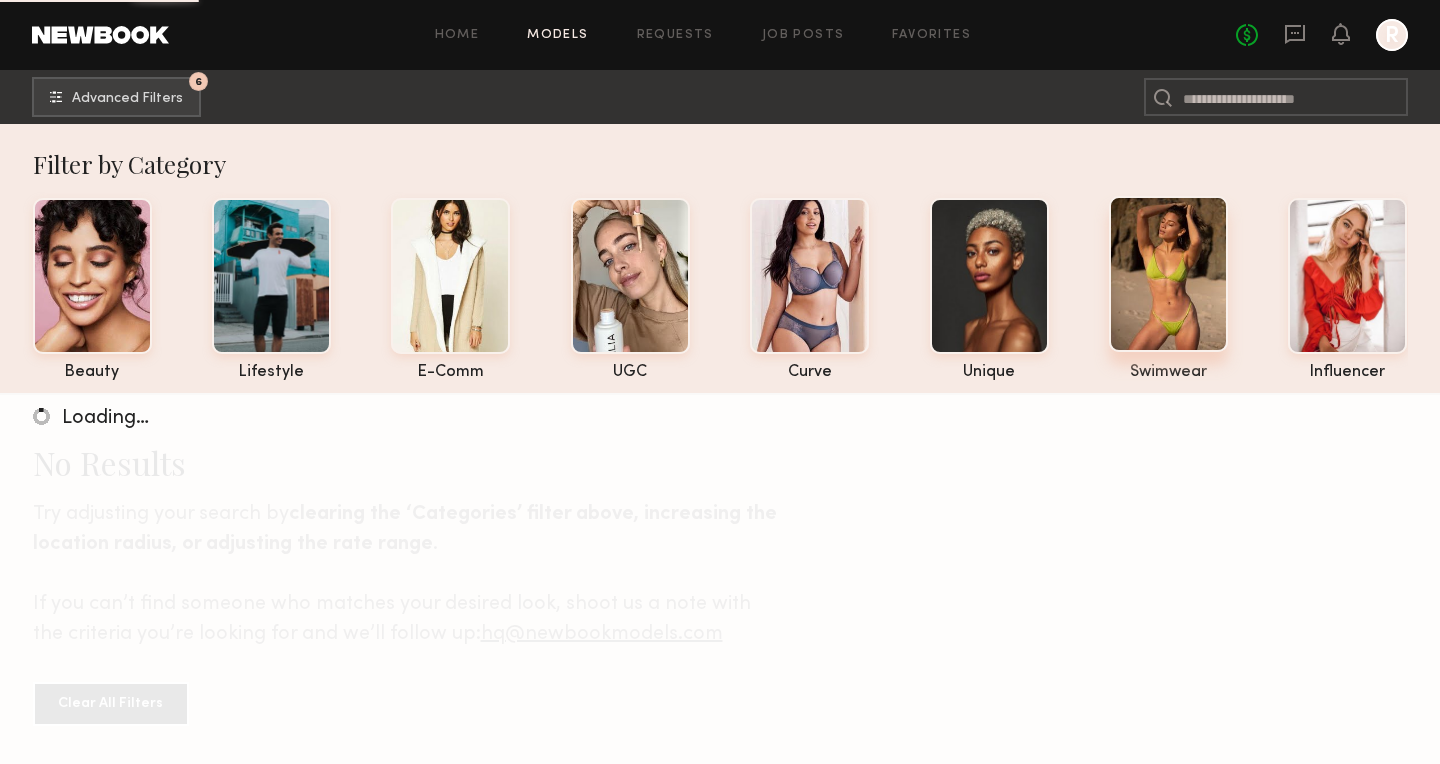click 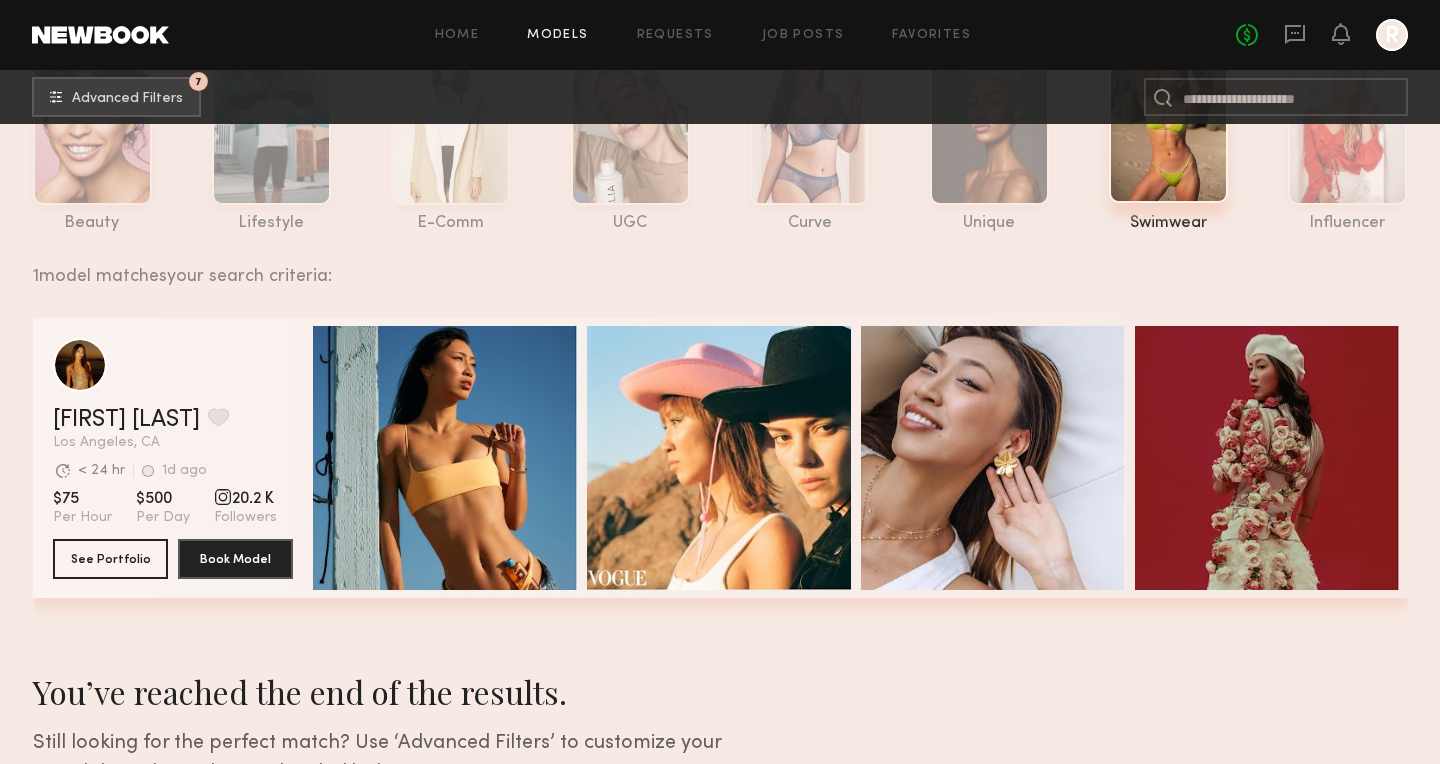 scroll, scrollTop: 0, scrollLeft: 0, axis: both 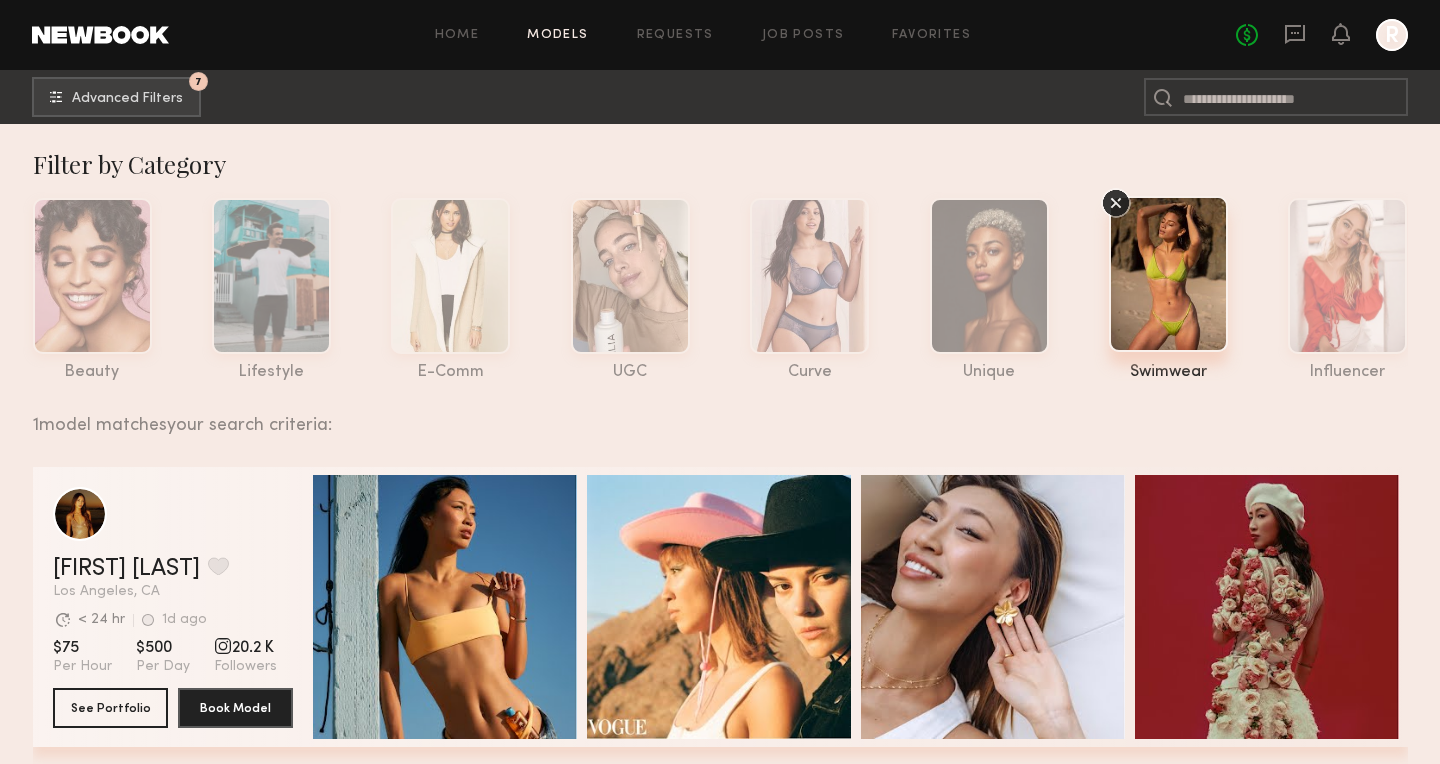 click 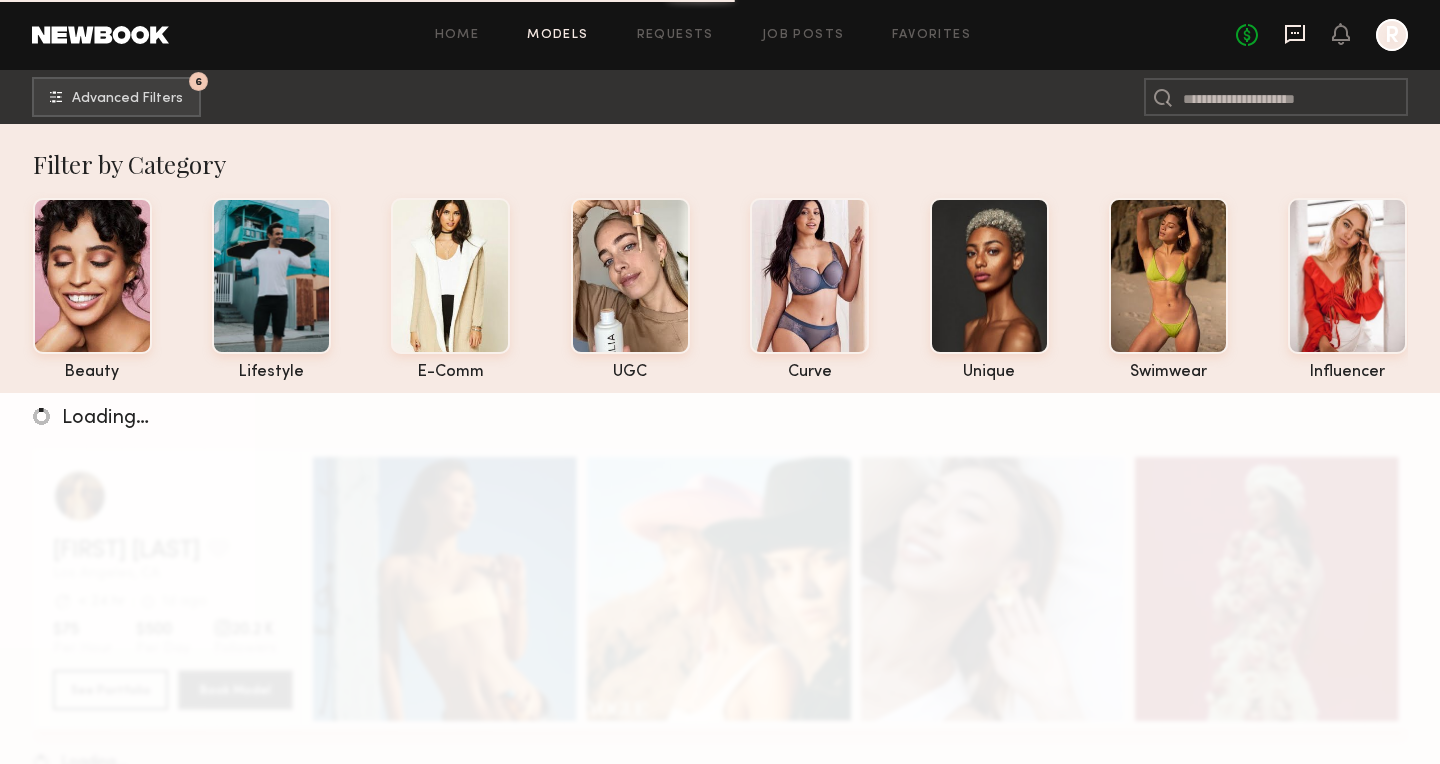 click 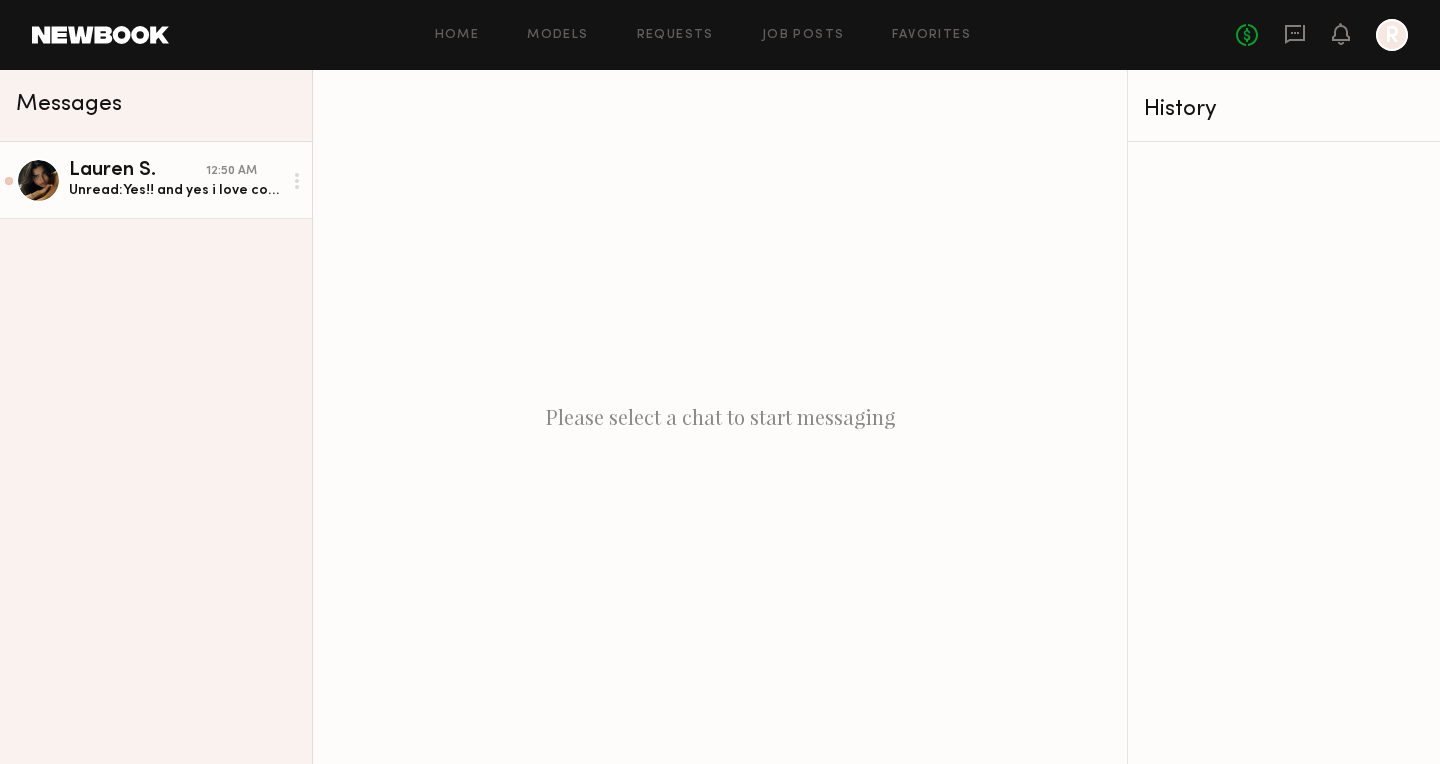 click on "Lauren S. 12:50 AM Unread:  Yes!! and yes i love content creation and getting to talk to the camera :))" 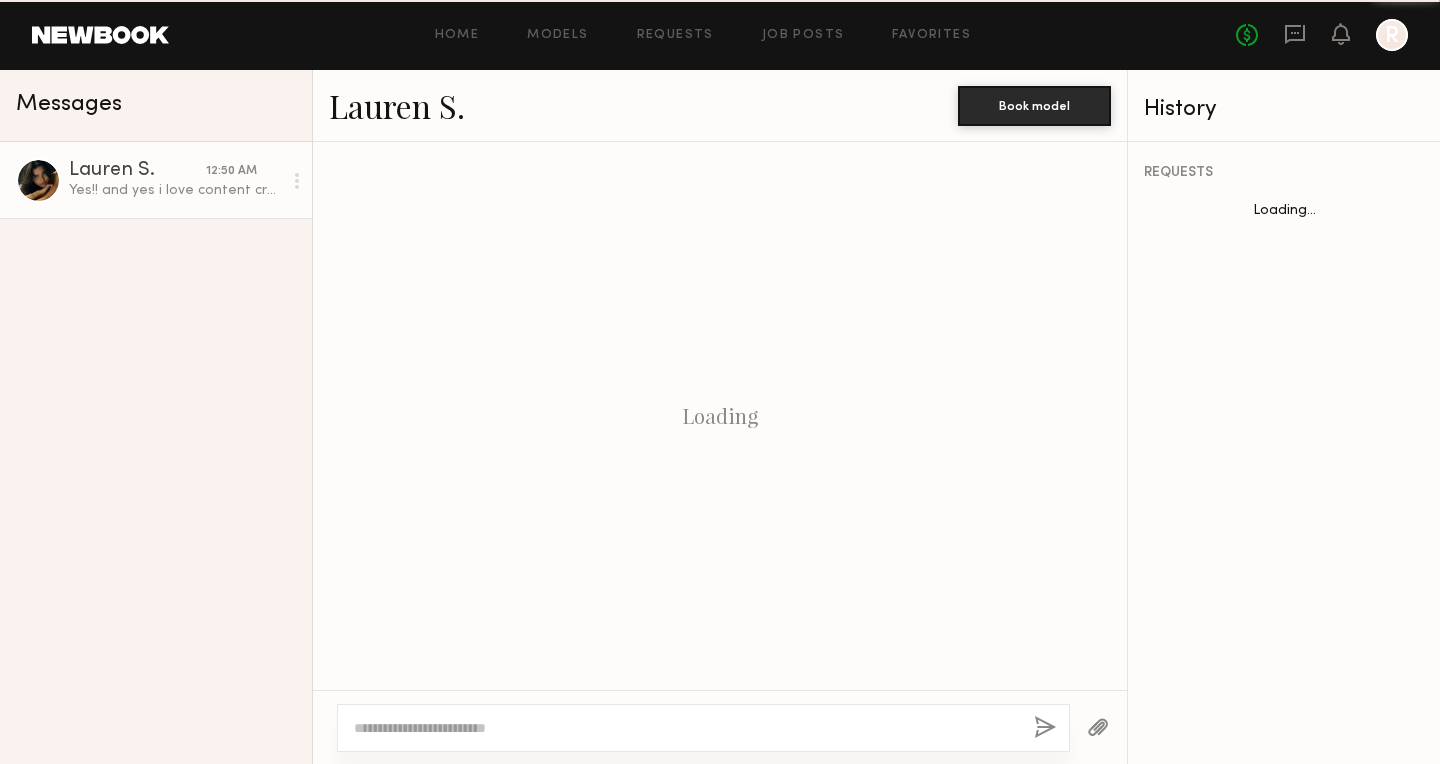 scroll, scrollTop: 586, scrollLeft: 0, axis: vertical 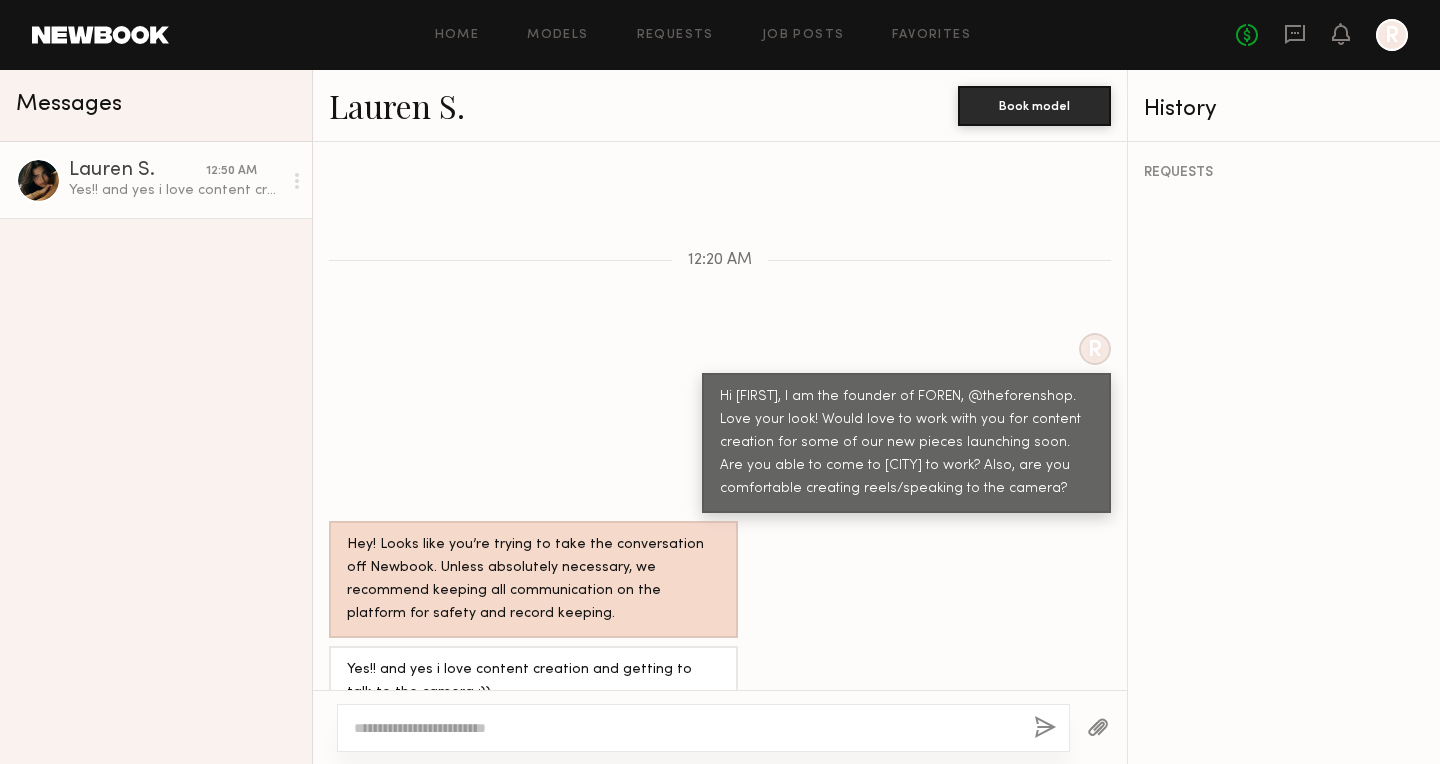 drag, startPoint x: 718, startPoint y: 348, endPoint x: 1035, endPoint y: 457, distance: 335.21634 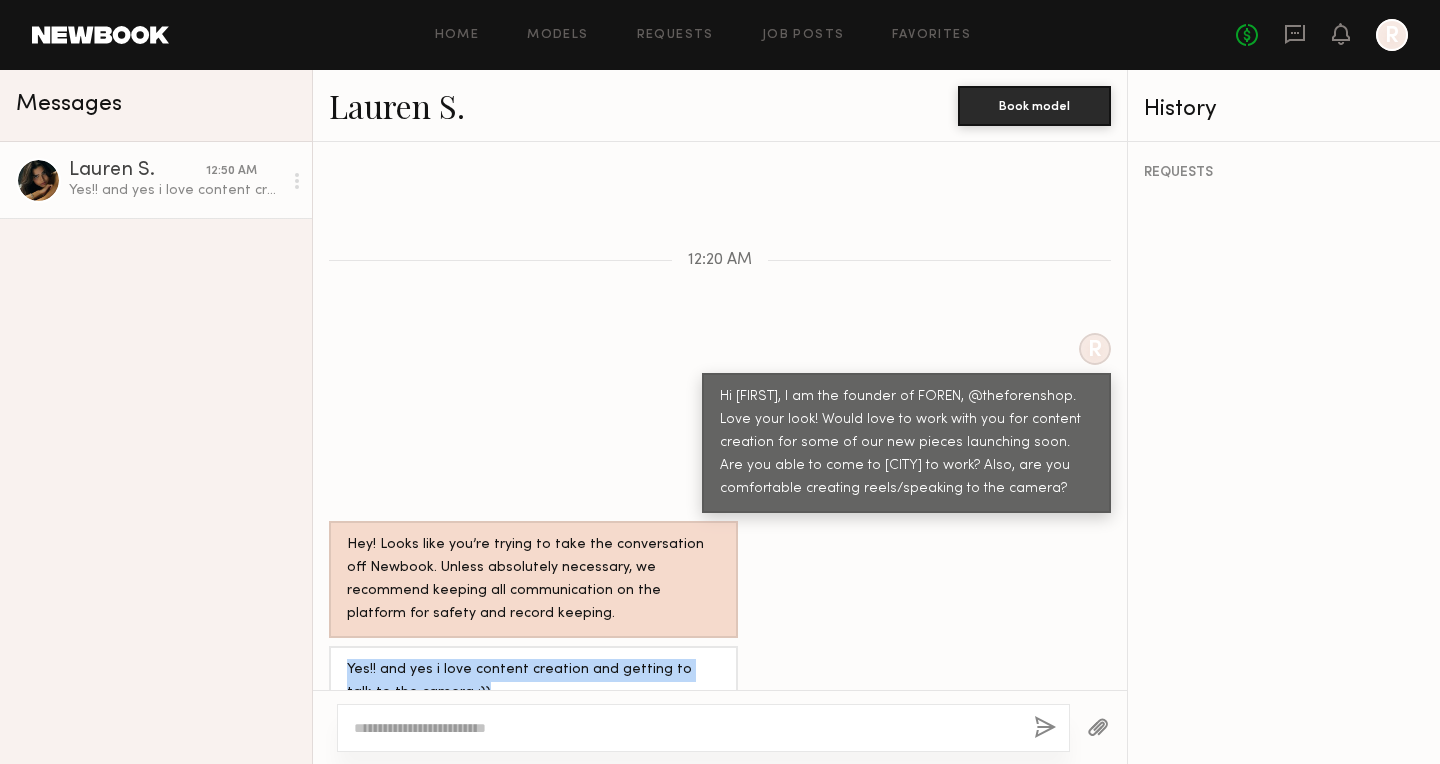 drag, startPoint x: 347, startPoint y: 625, endPoint x: 465, endPoint y: 649, distance: 120.41595 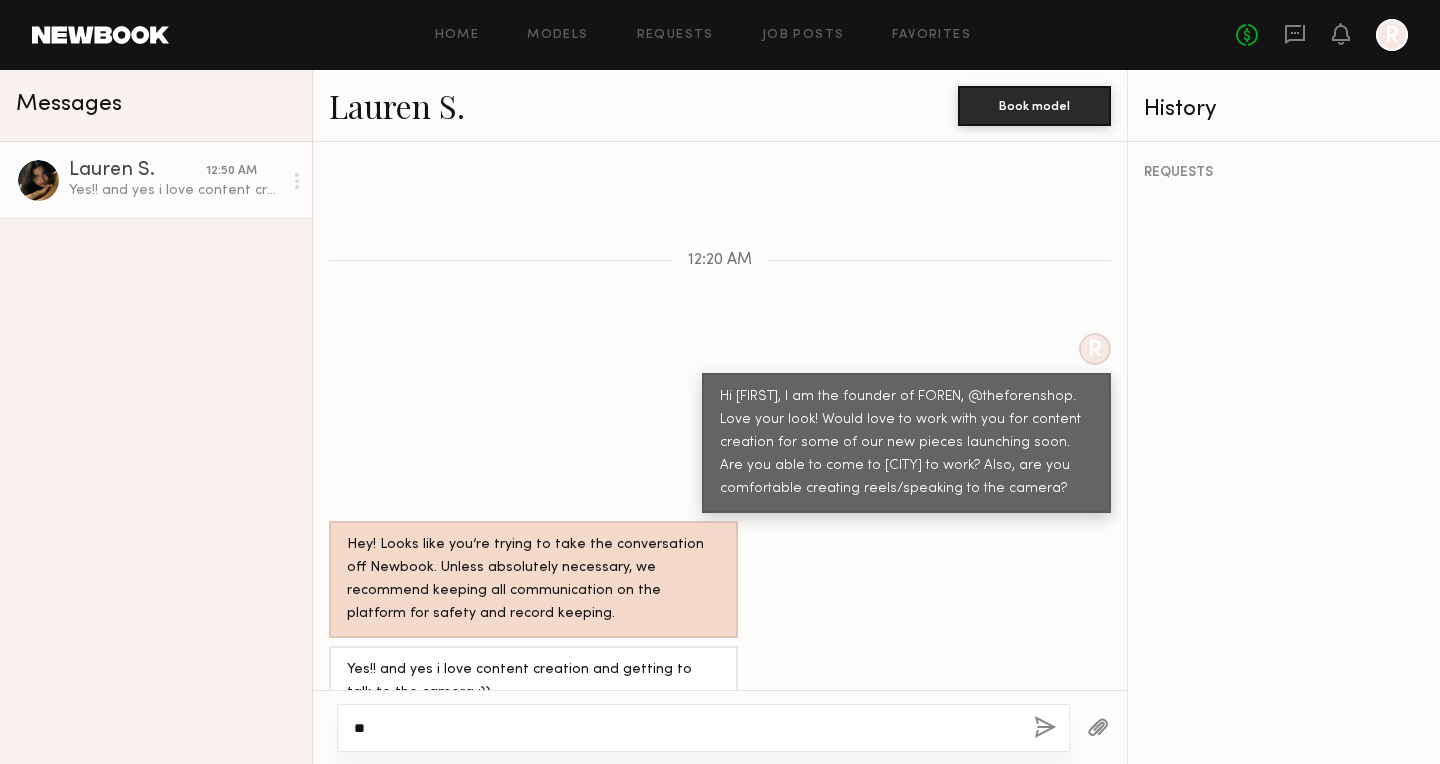 type on "*" 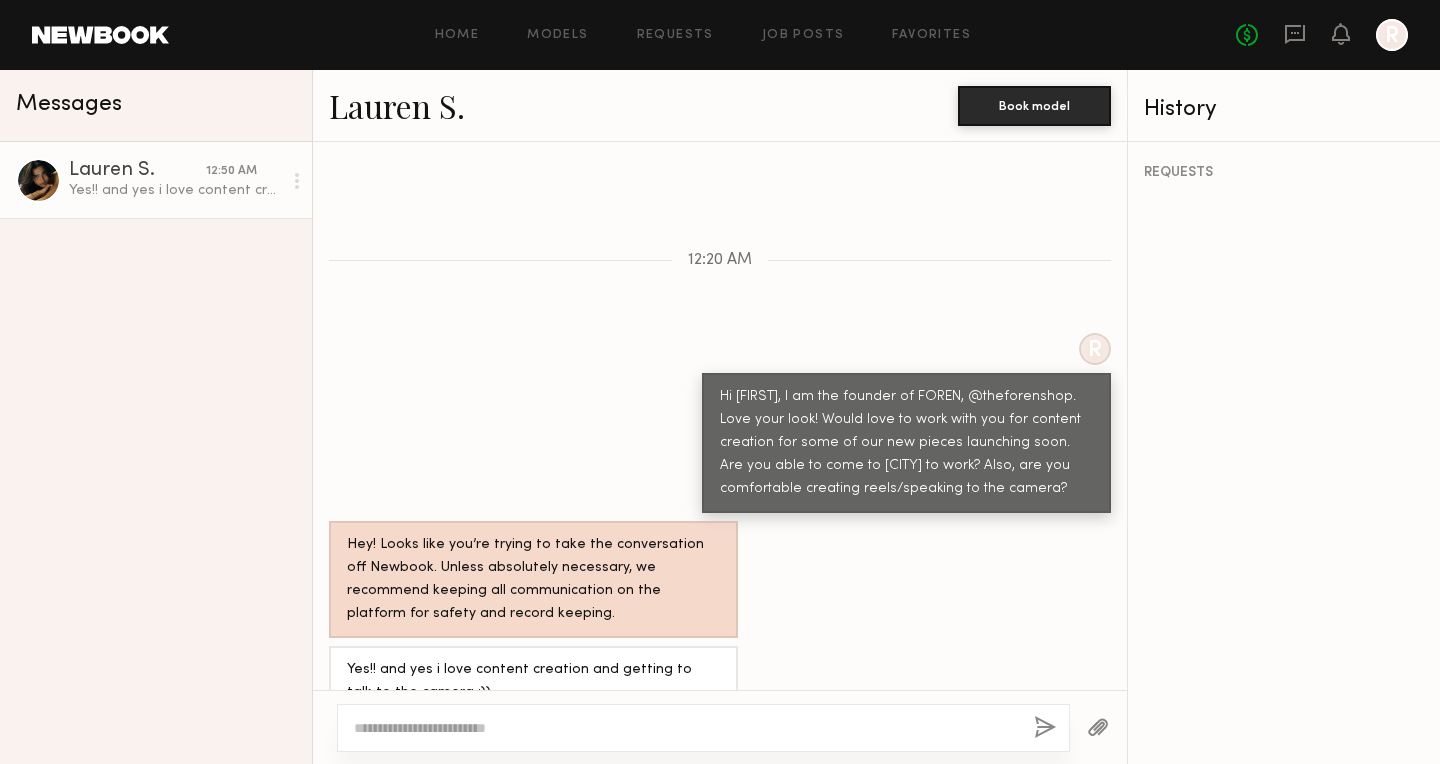 type on "*" 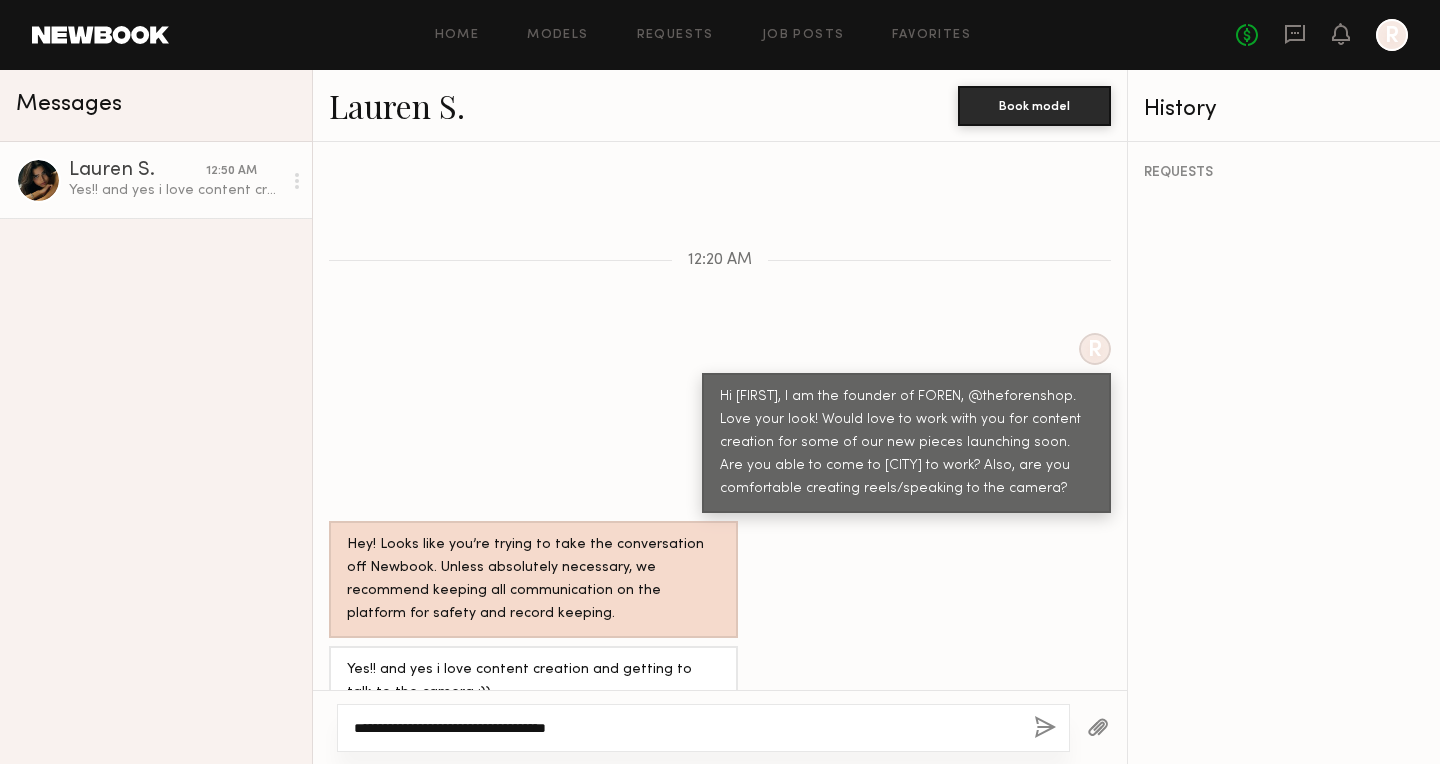 paste on "**********" 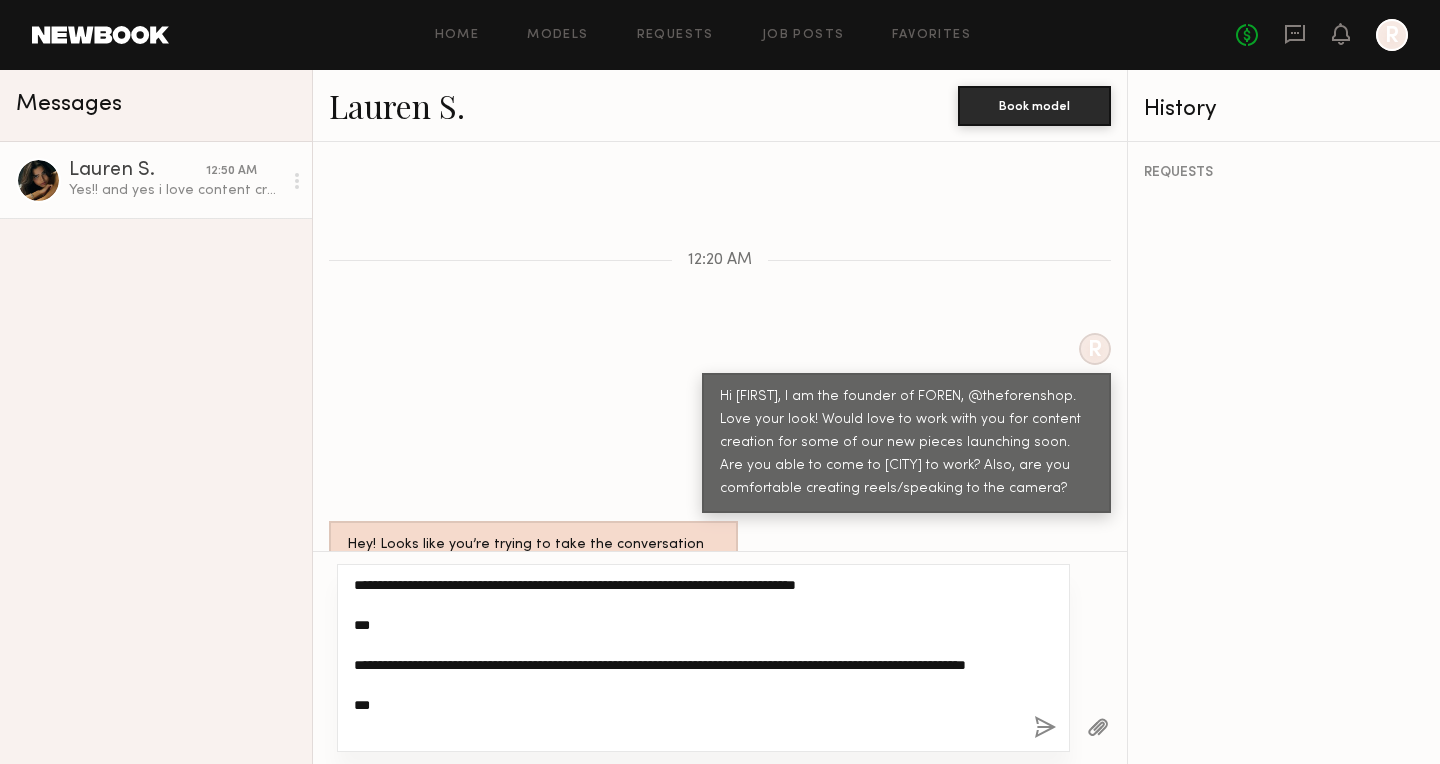 scroll, scrollTop: 0, scrollLeft: 0, axis: both 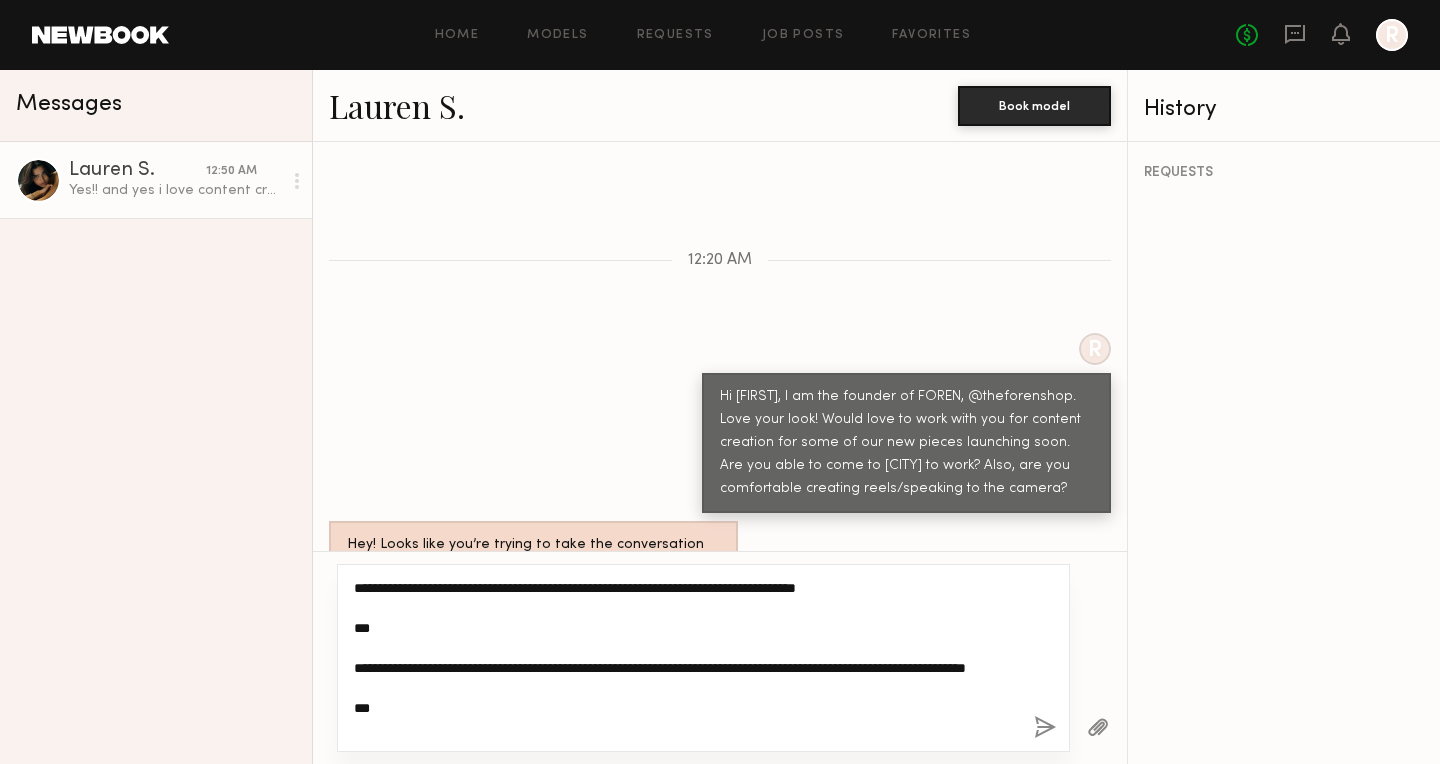 drag, startPoint x: 529, startPoint y: 586, endPoint x: 568, endPoint y: 644, distance: 69.89278 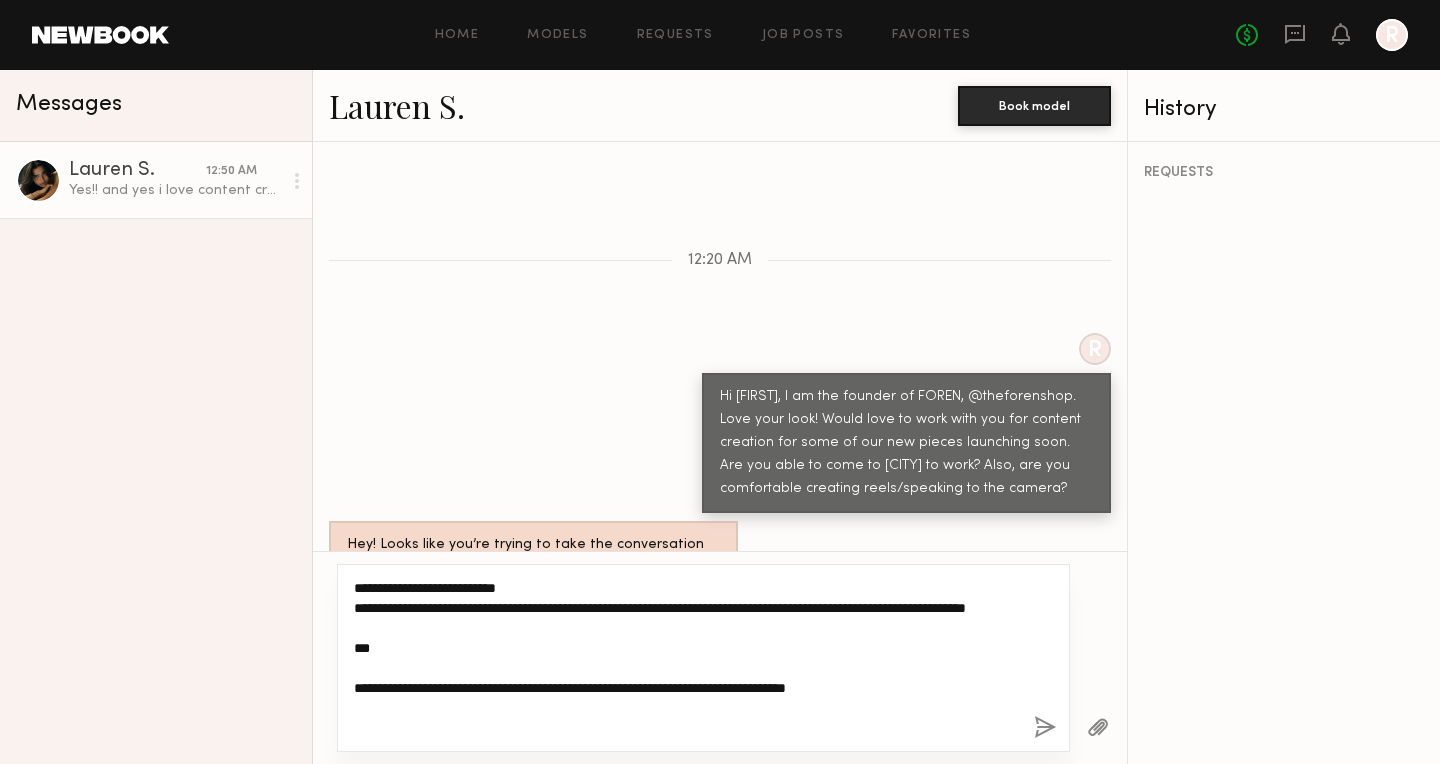 drag, startPoint x: 545, startPoint y: 605, endPoint x: 354, endPoint y: 606, distance: 191.00262 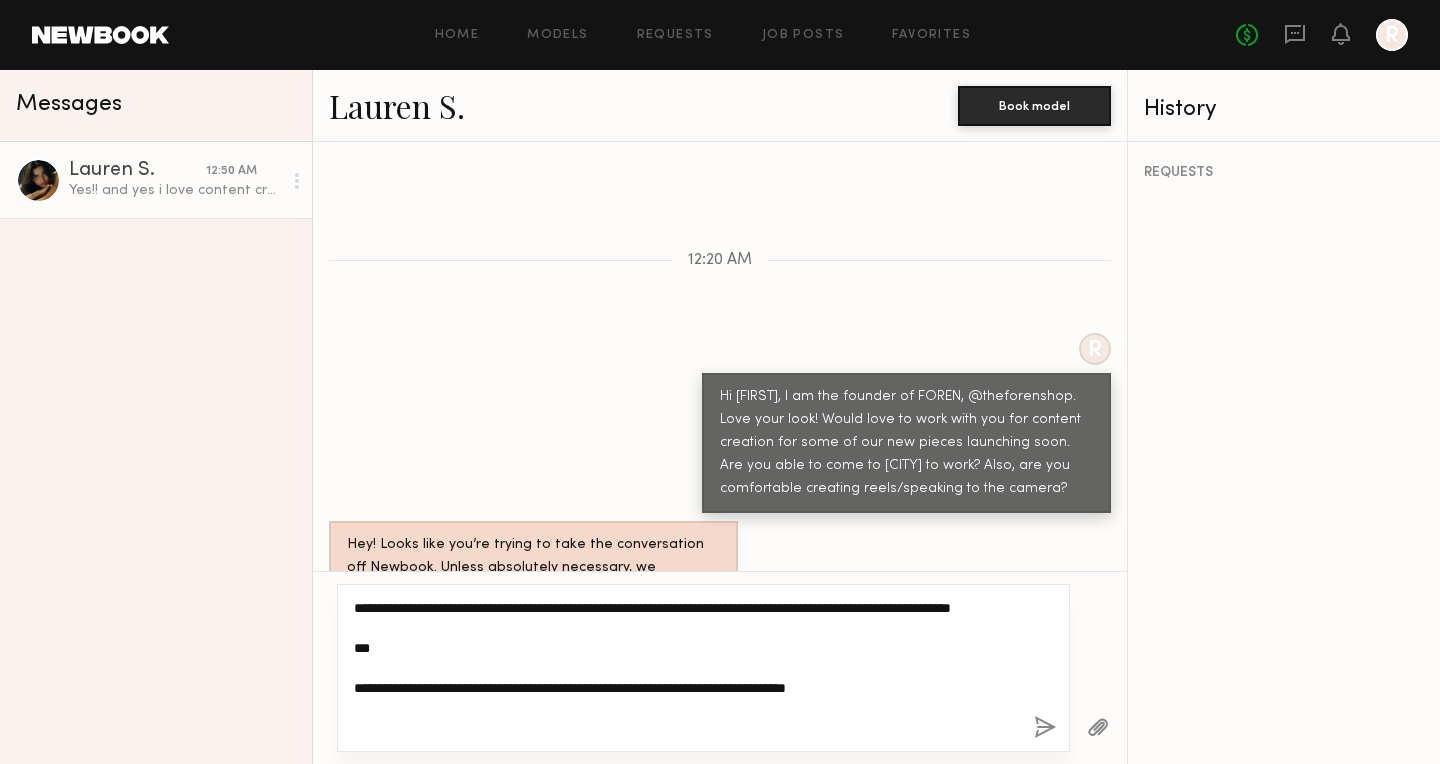 drag, startPoint x: 911, startPoint y: 710, endPoint x: 341, endPoint y: 665, distance: 571.77356 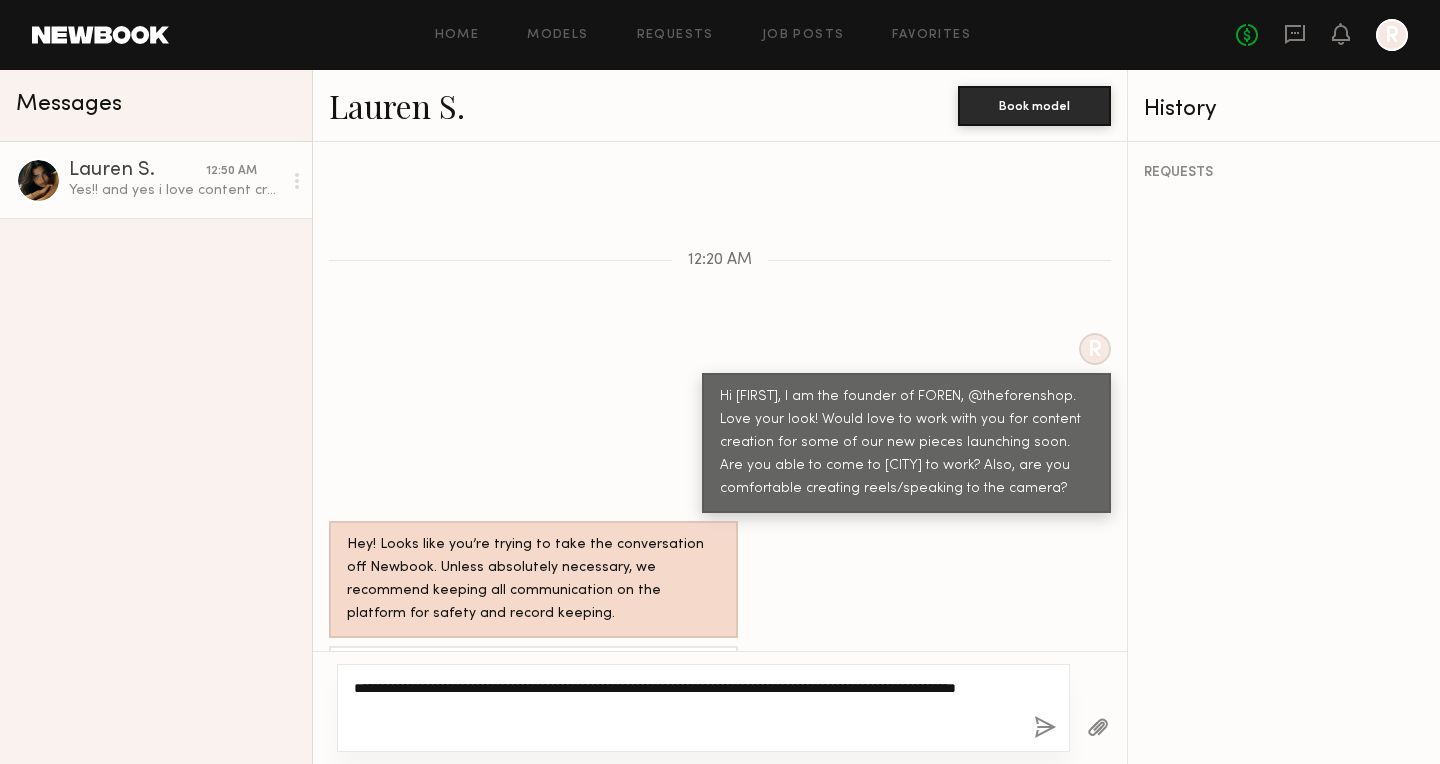 type on "**********" 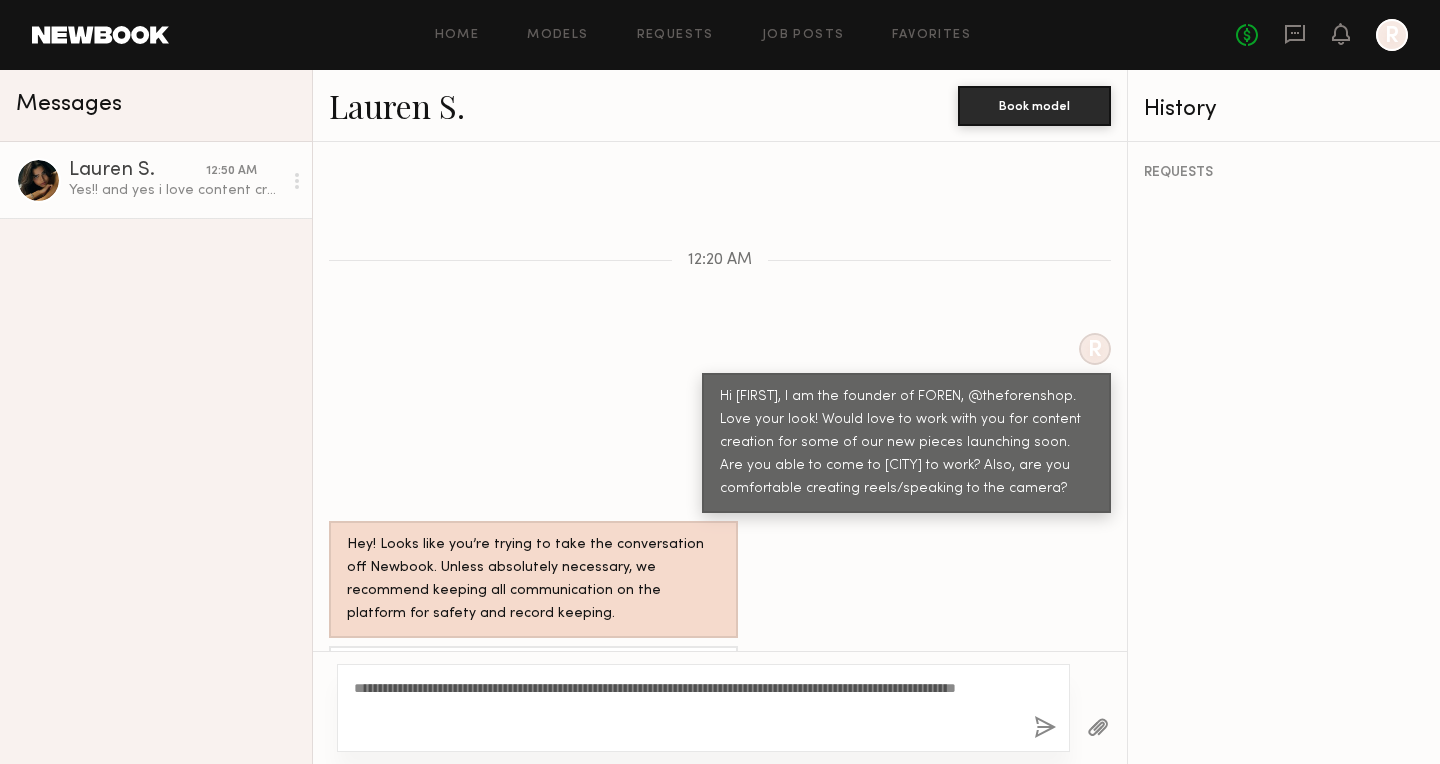 click 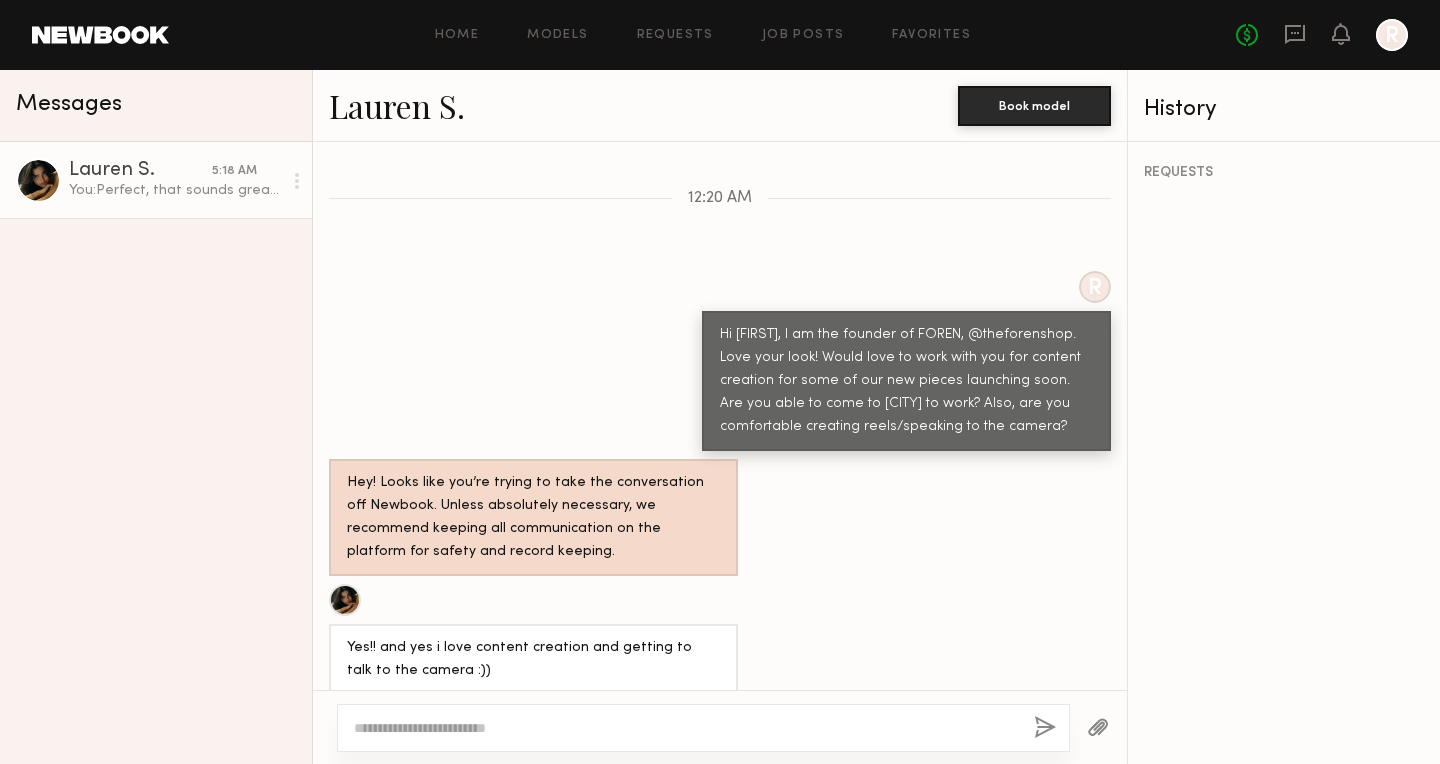 scroll, scrollTop: 610, scrollLeft: 0, axis: vertical 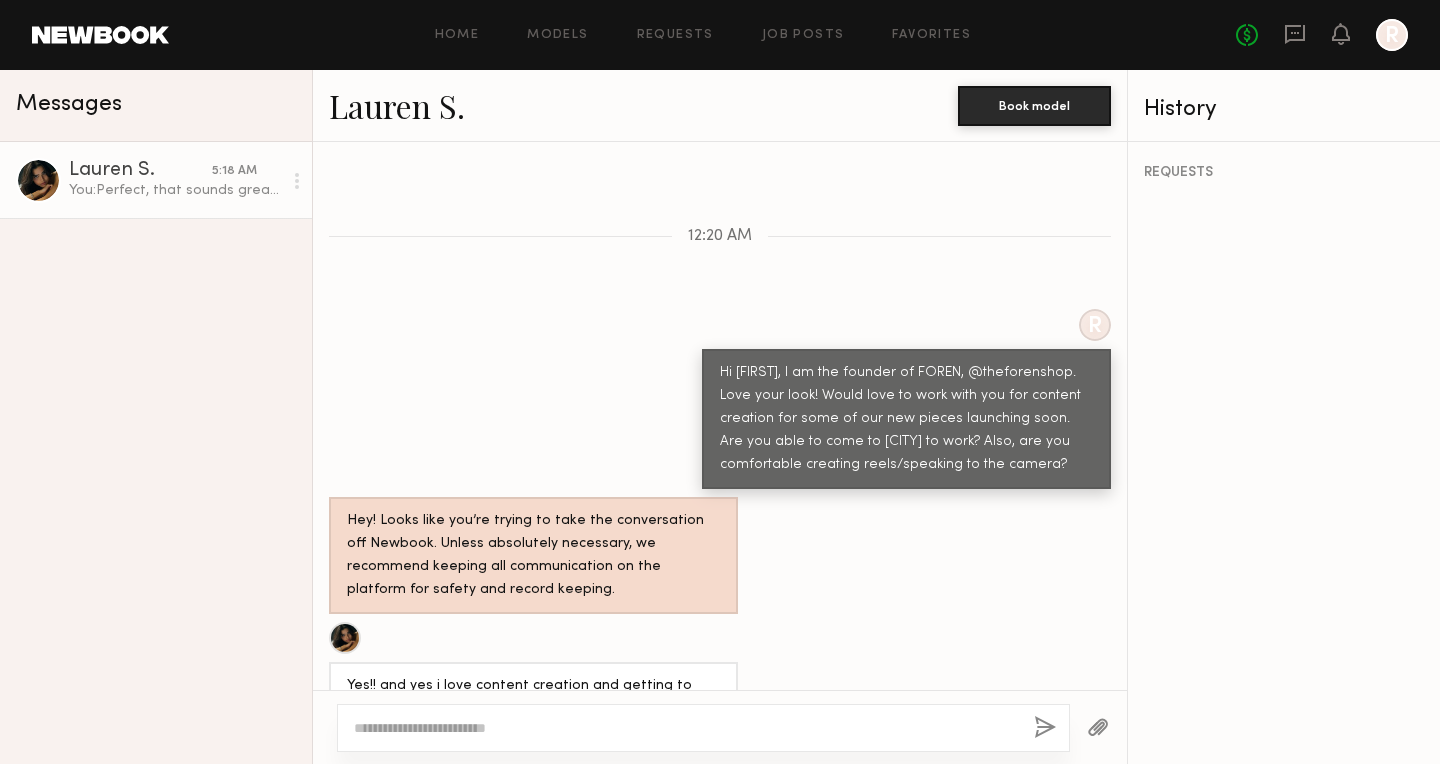 drag, startPoint x: 719, startPoint y: 325, endPoint x: 1064, endPoint y: 418, distance: 357.31497 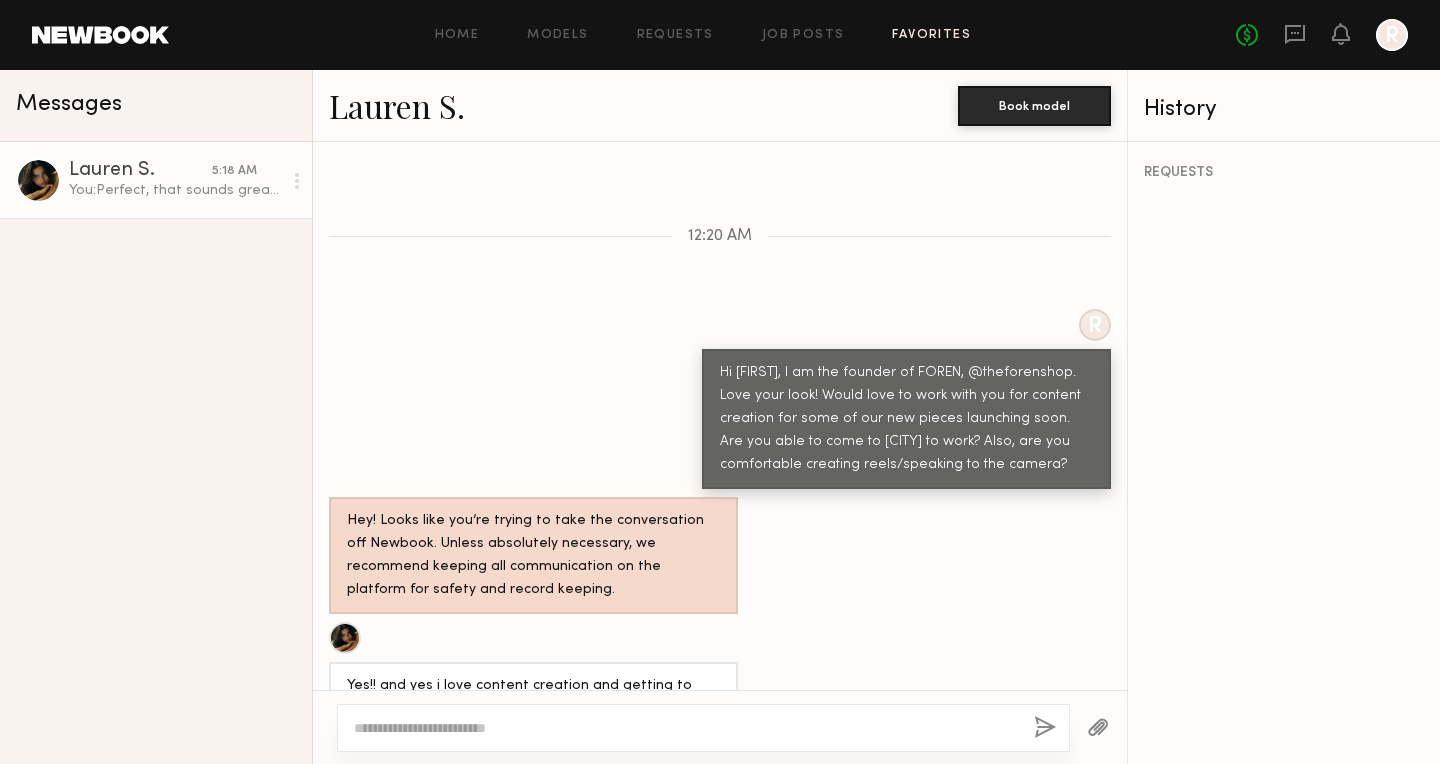 click on "Favorites" 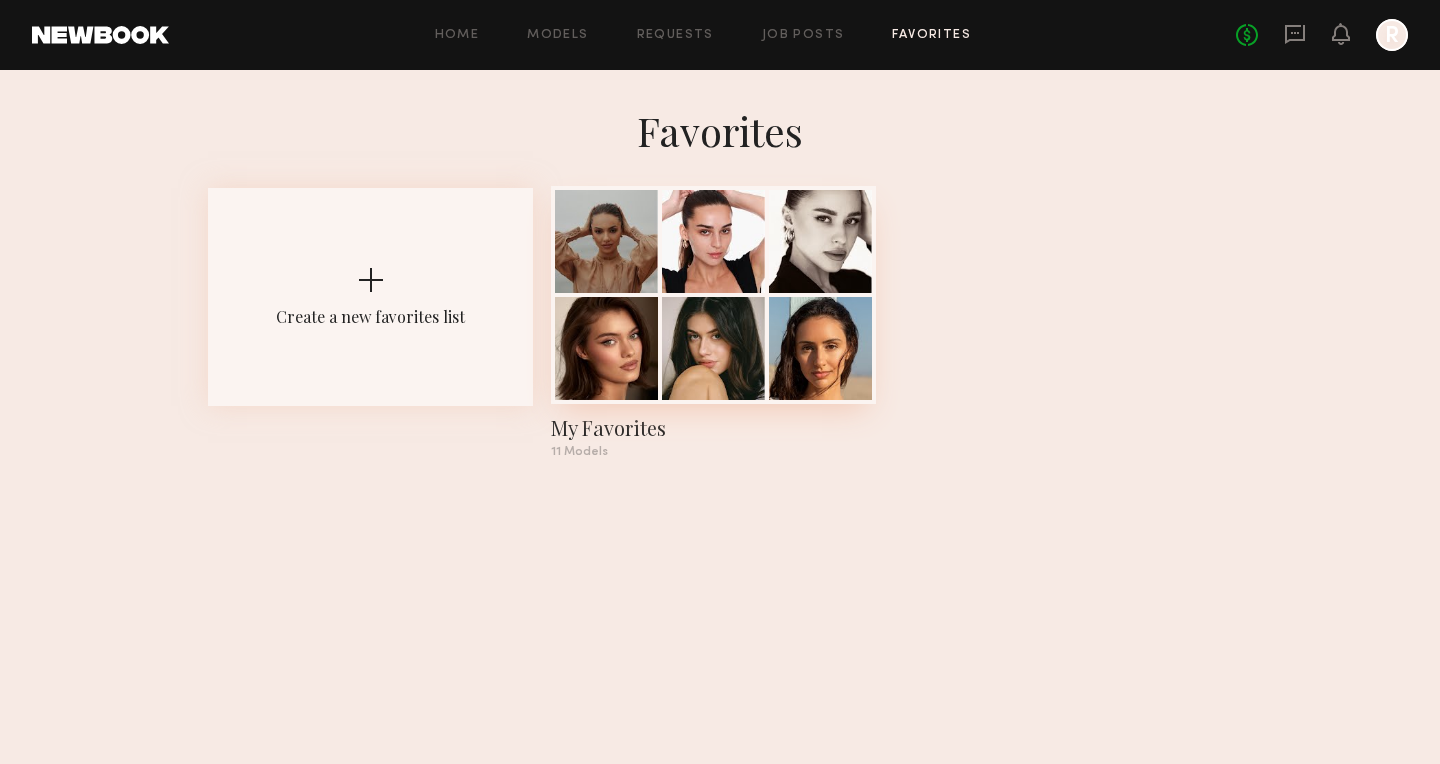 click 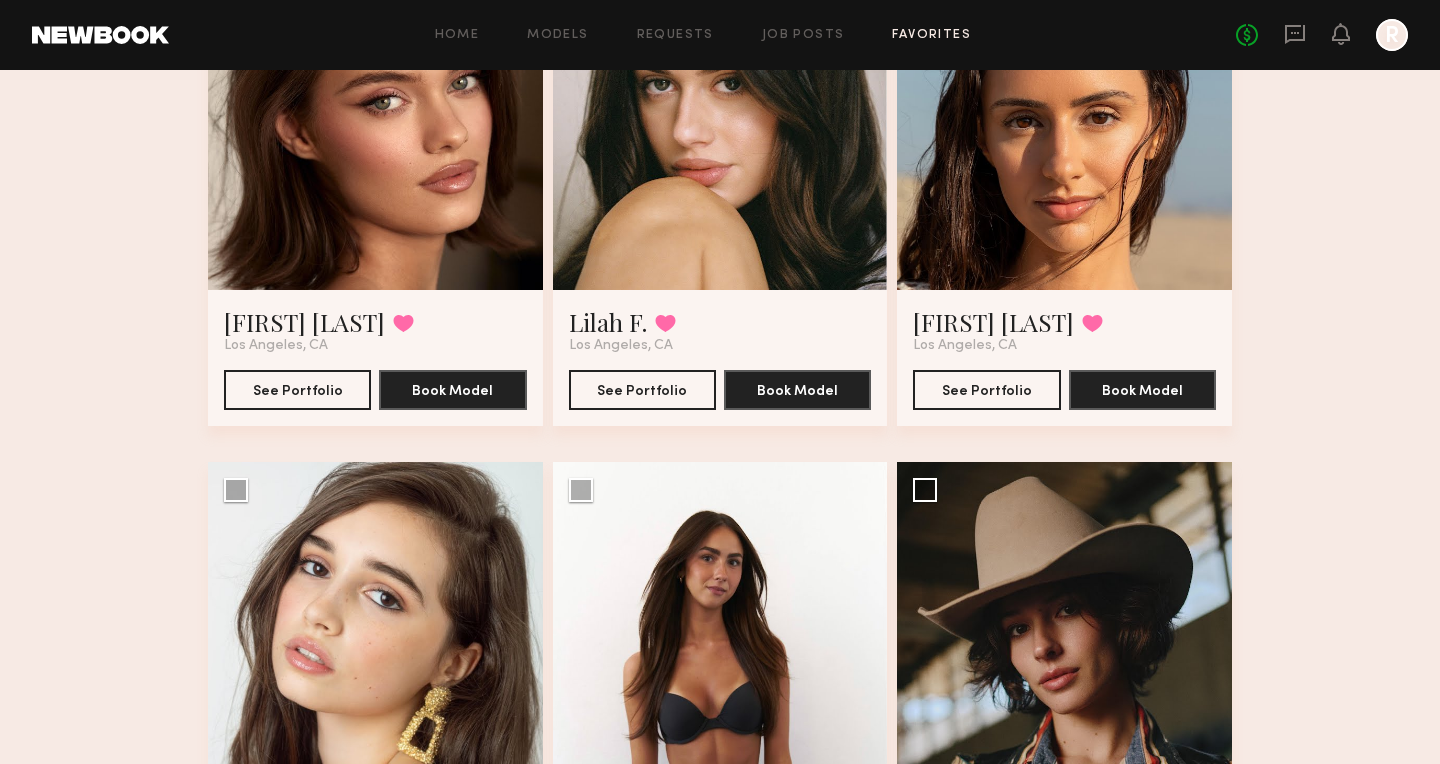 scroll, scrollTop: 692, scrollLeft: 0, axis: vertical 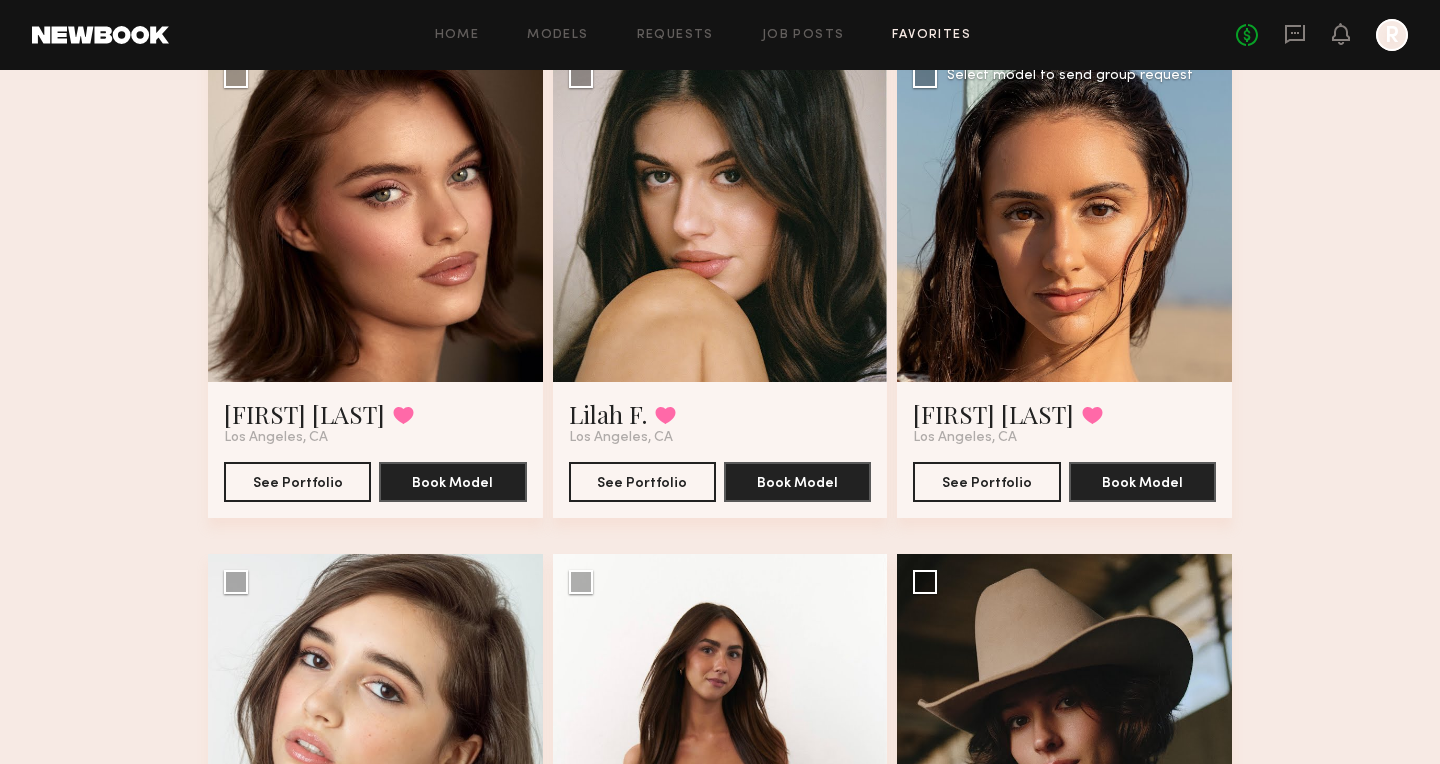 click 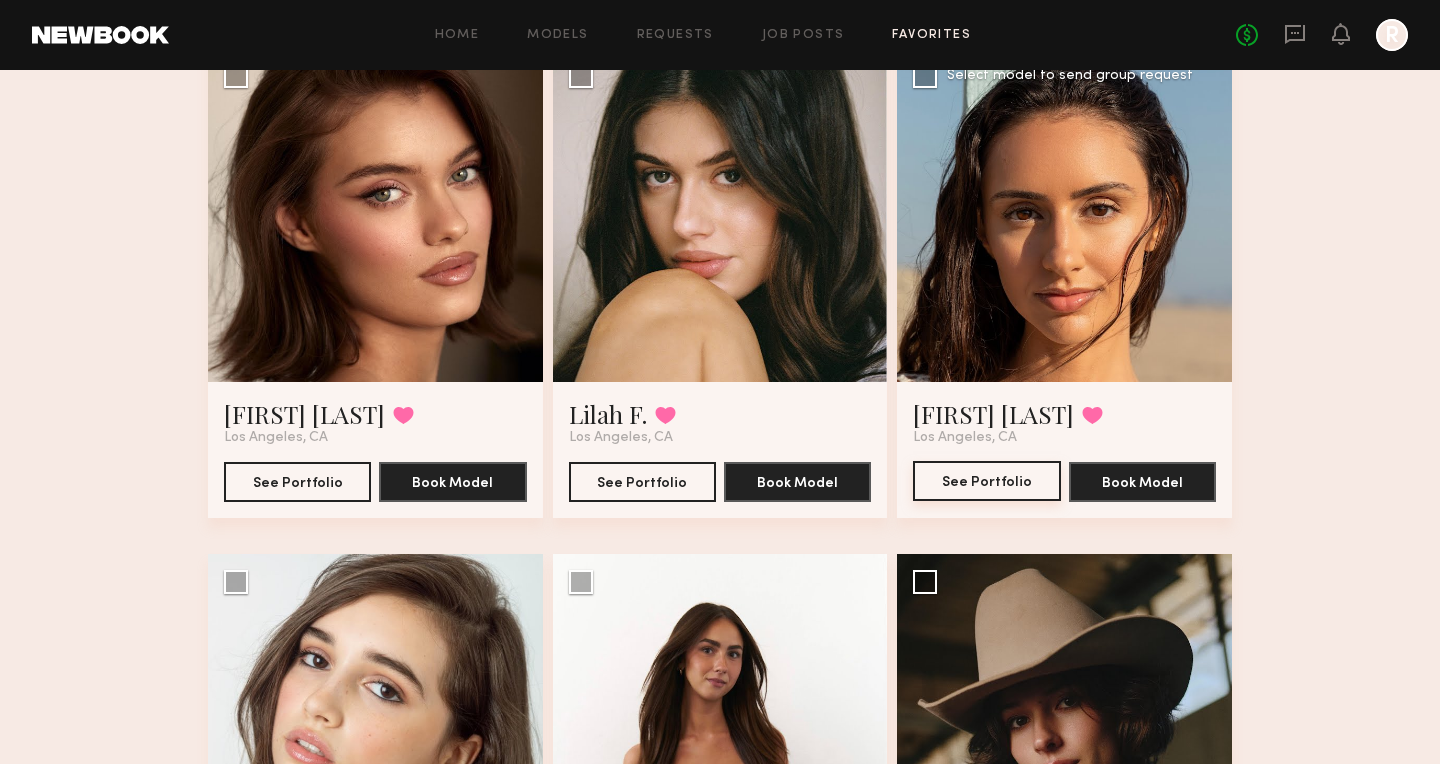 click on "See Portfolio" 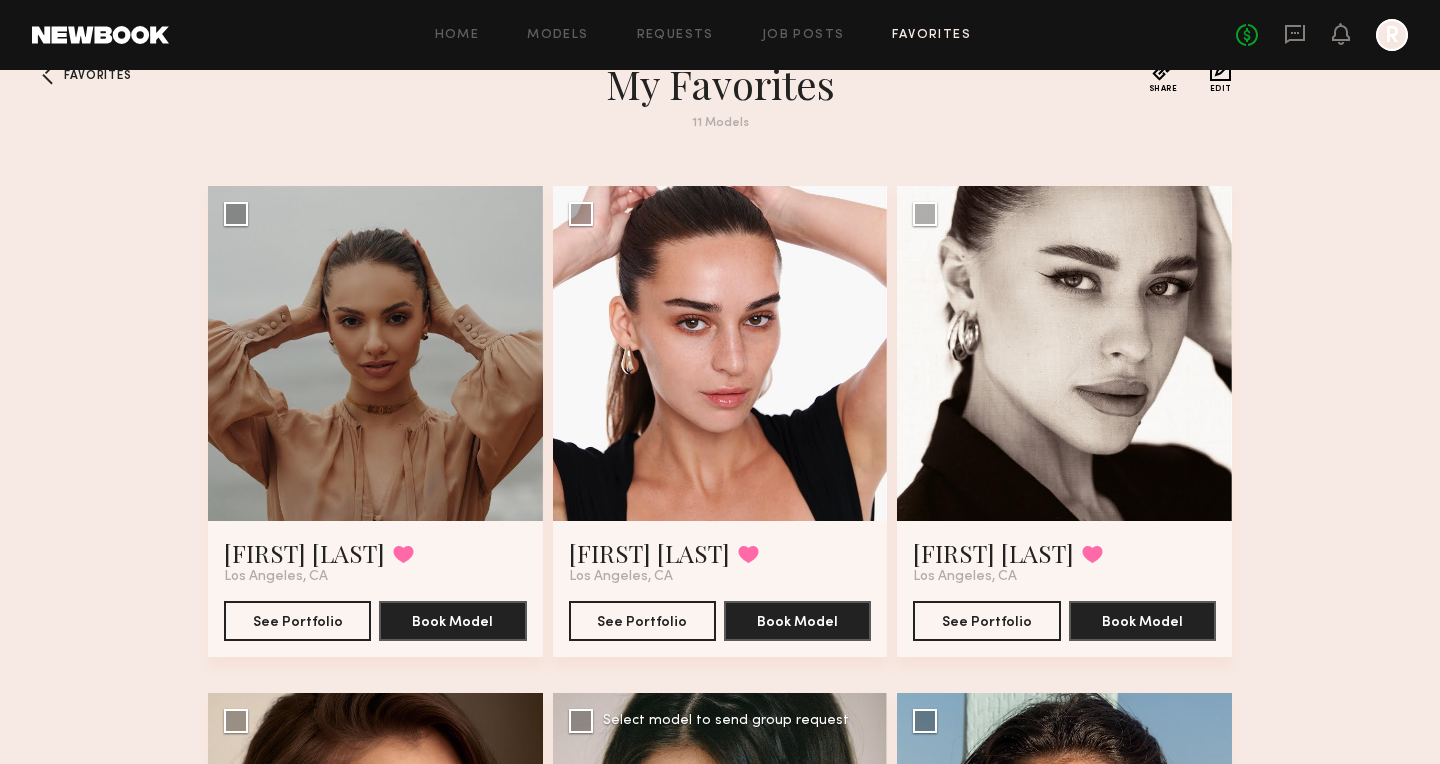 scroll, scrollTop: 49, scrollLeft: 0, axis: vertical 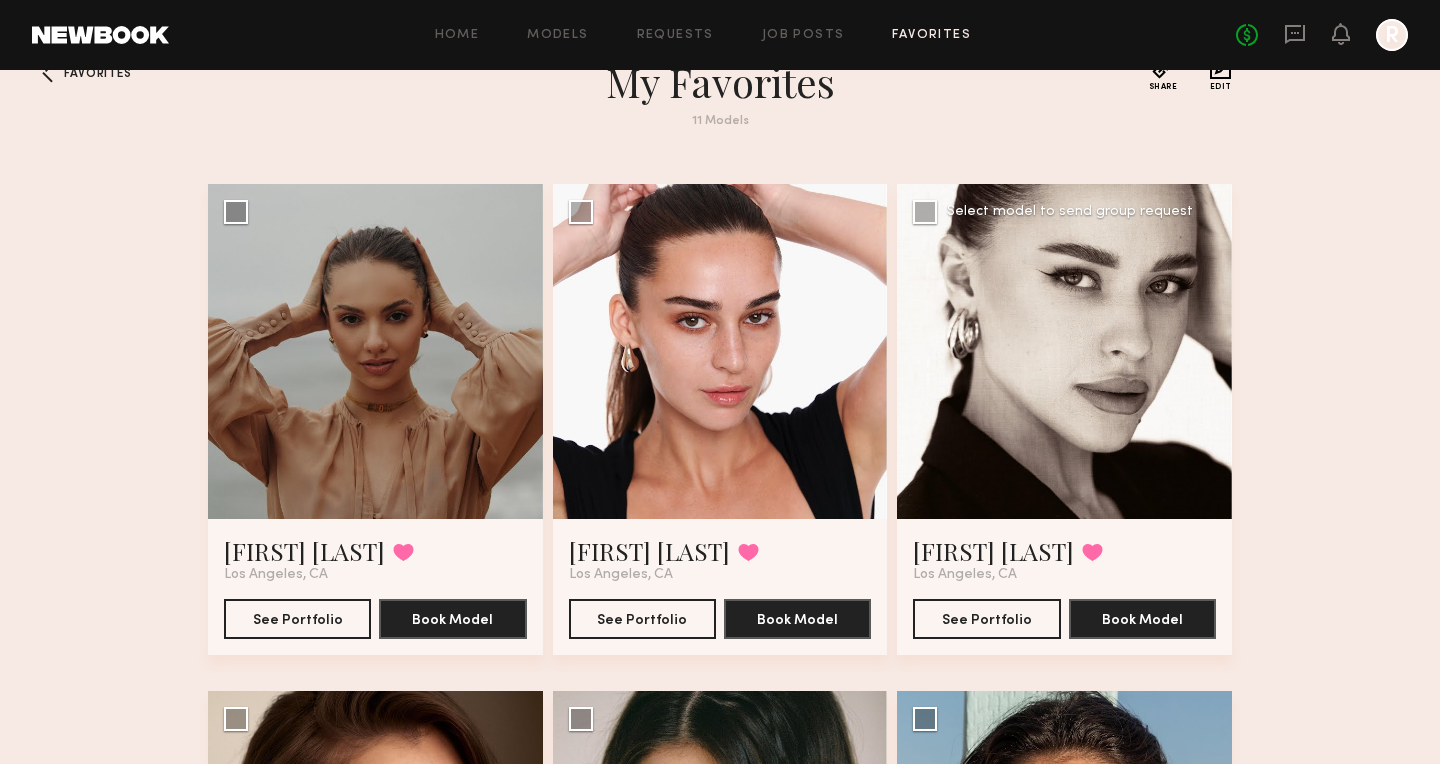 click 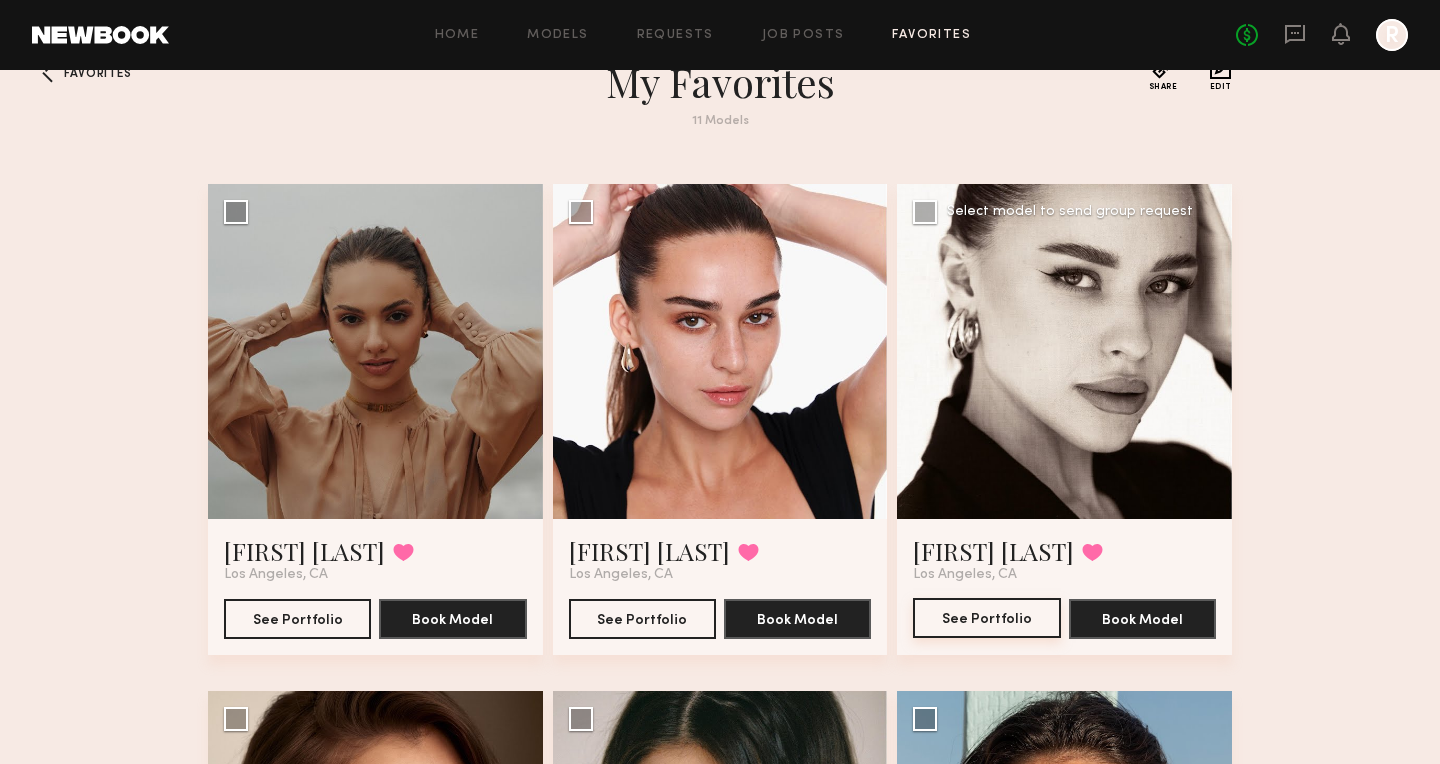 click on "See Portfolio" 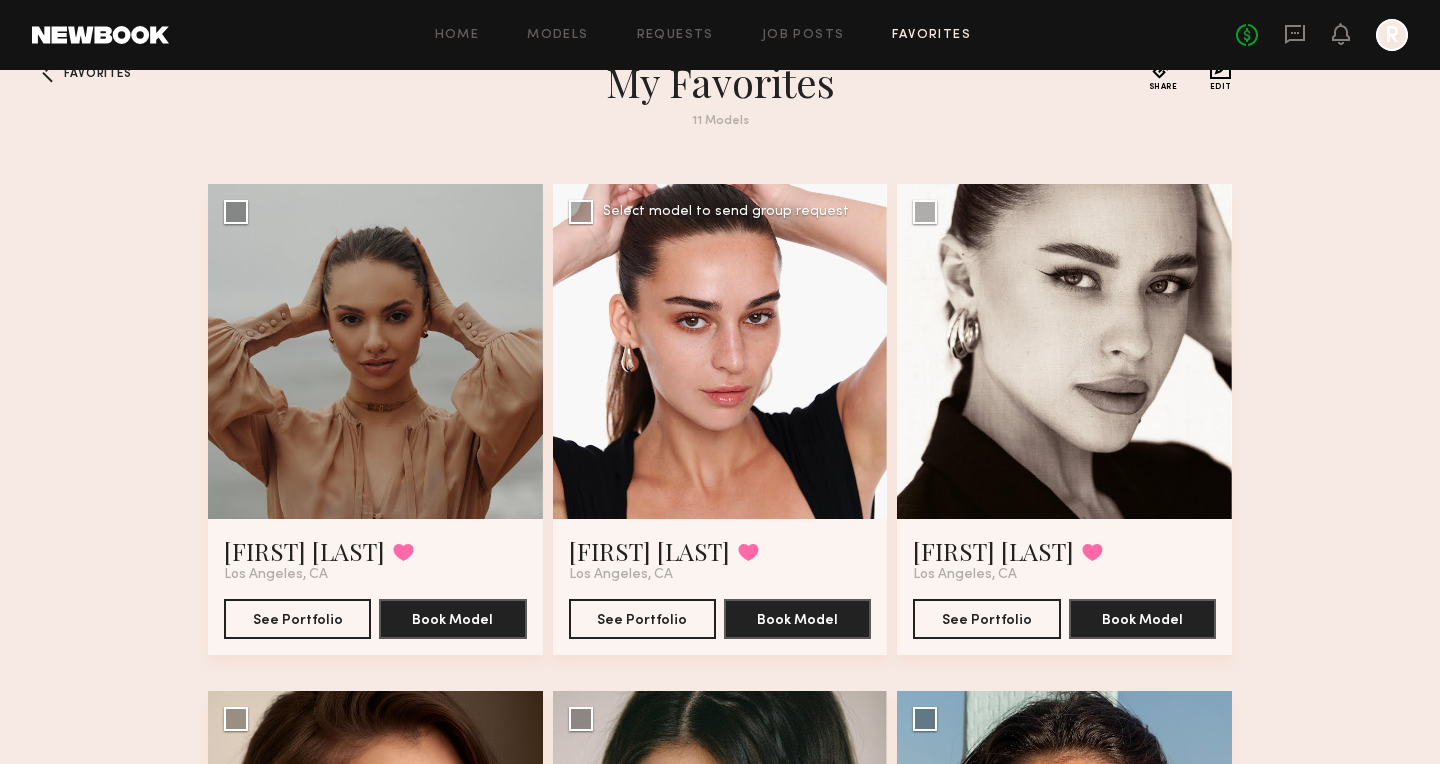 click 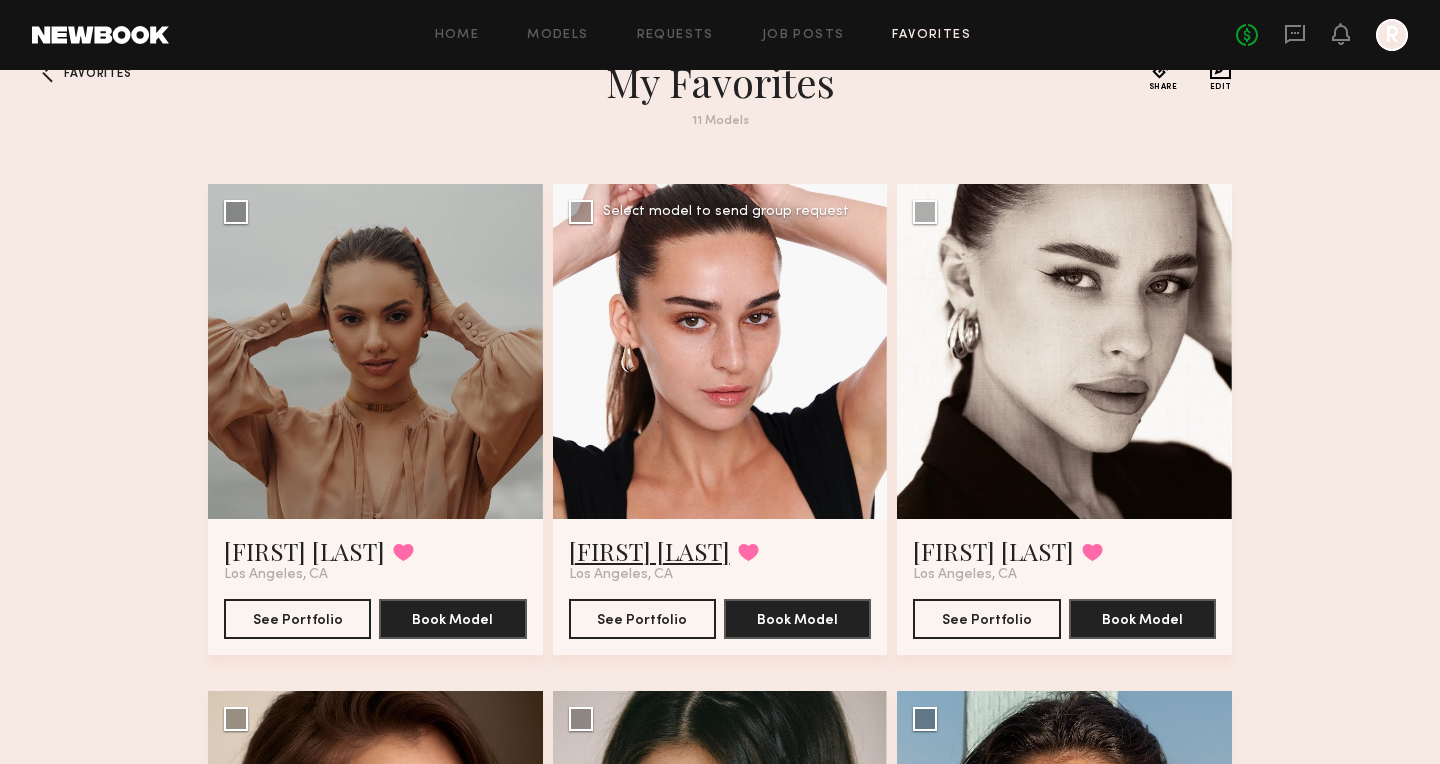 click on "[FIRST] [LAST]." 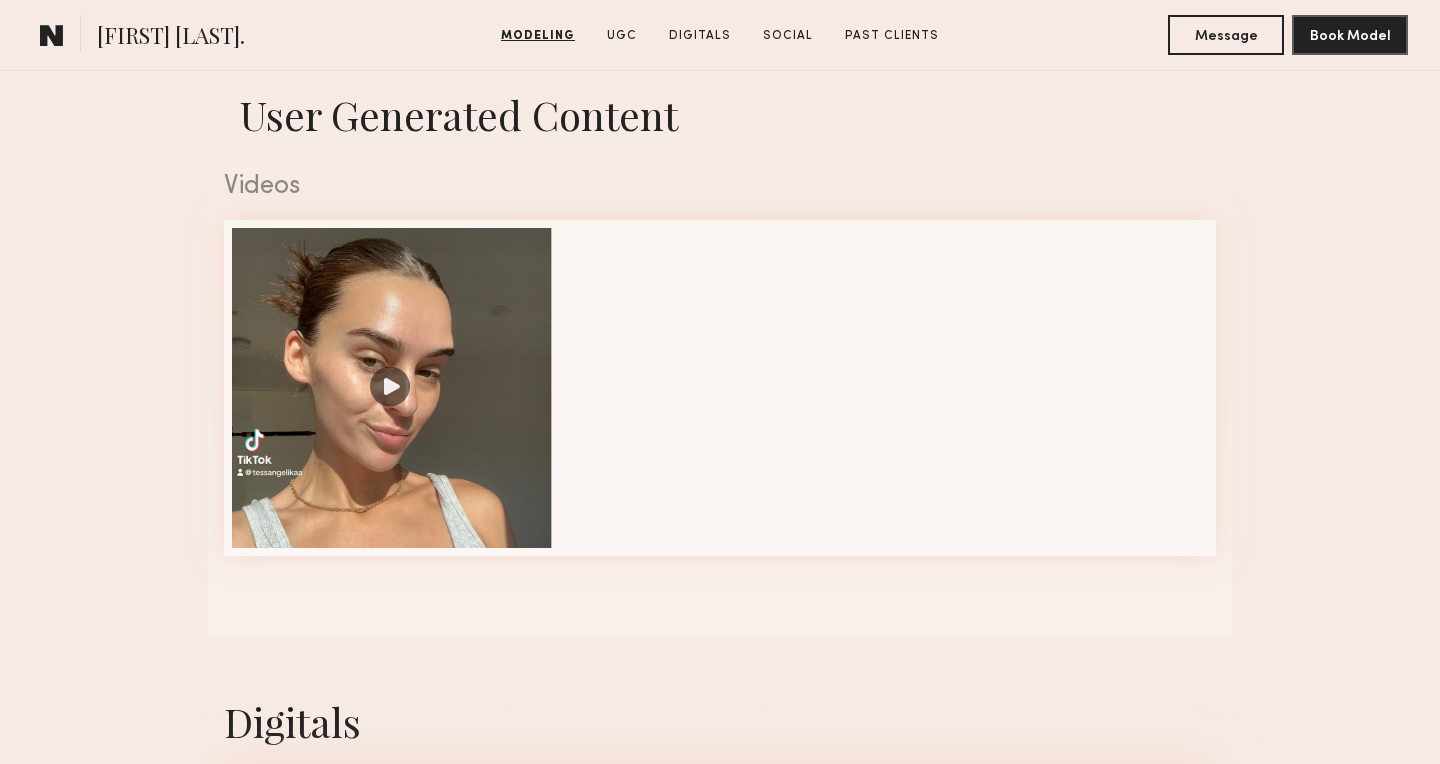scroll, scrollTop: 1974, scrollLeft: 0, axis: vertical 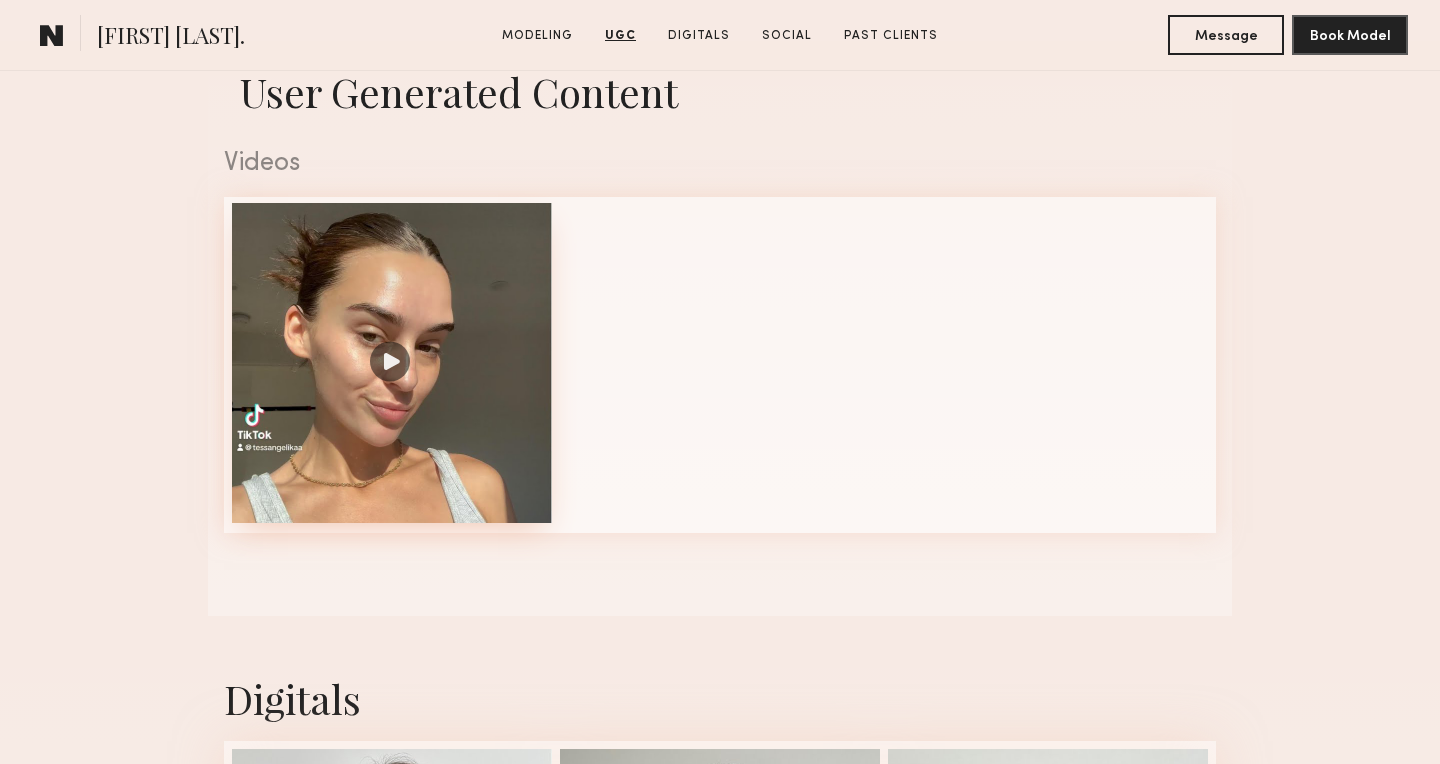 click at bounding box center [392, 363] 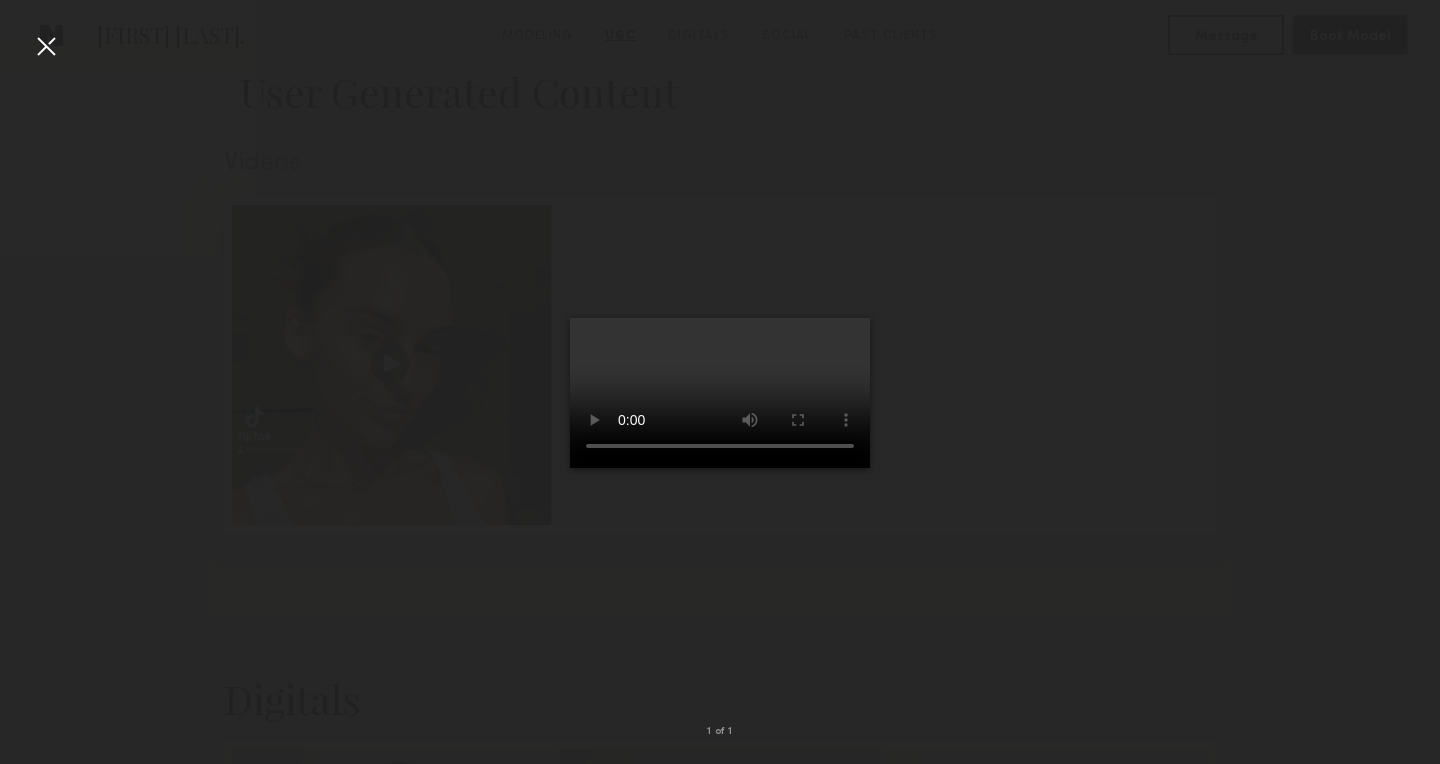 click at bounding box center (46, 46) 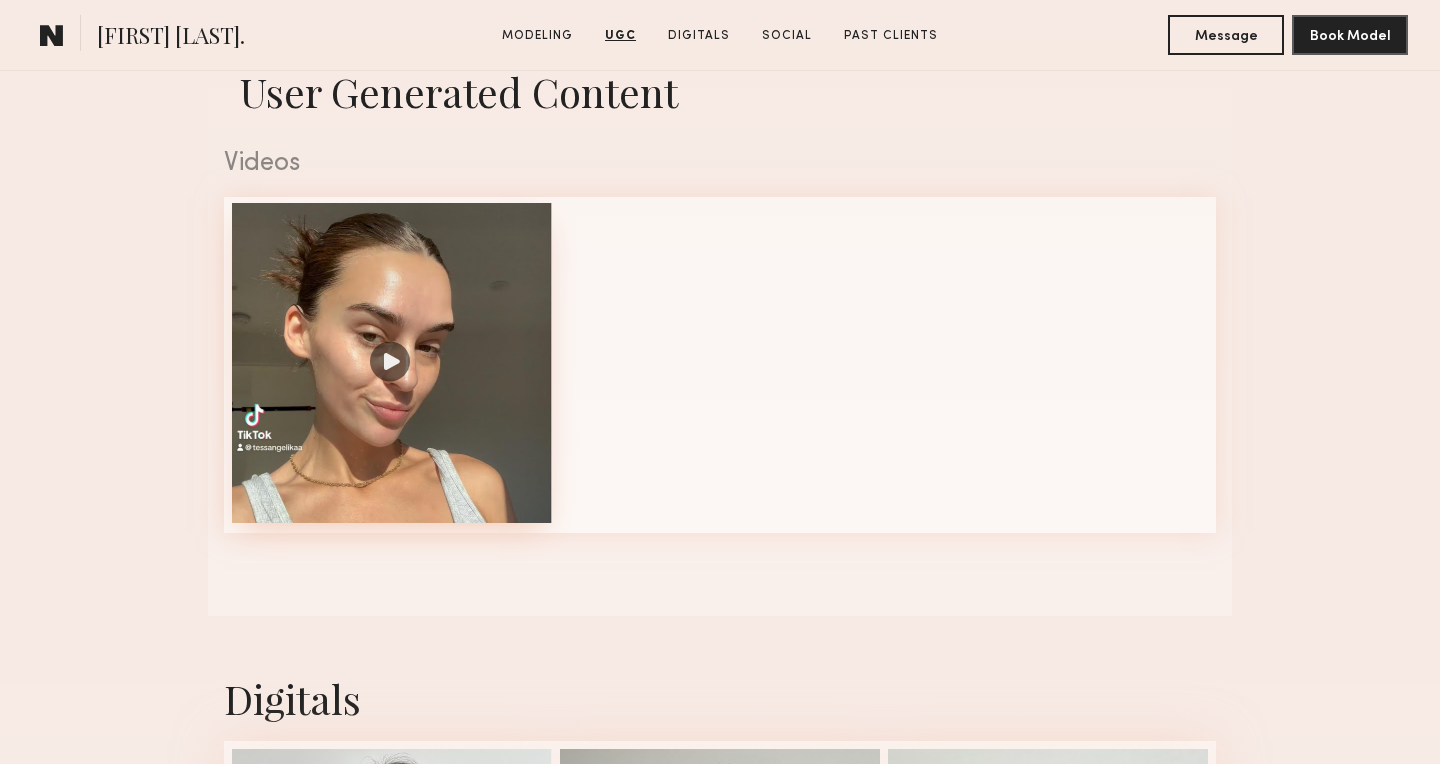click at bounding box center (392, 363) 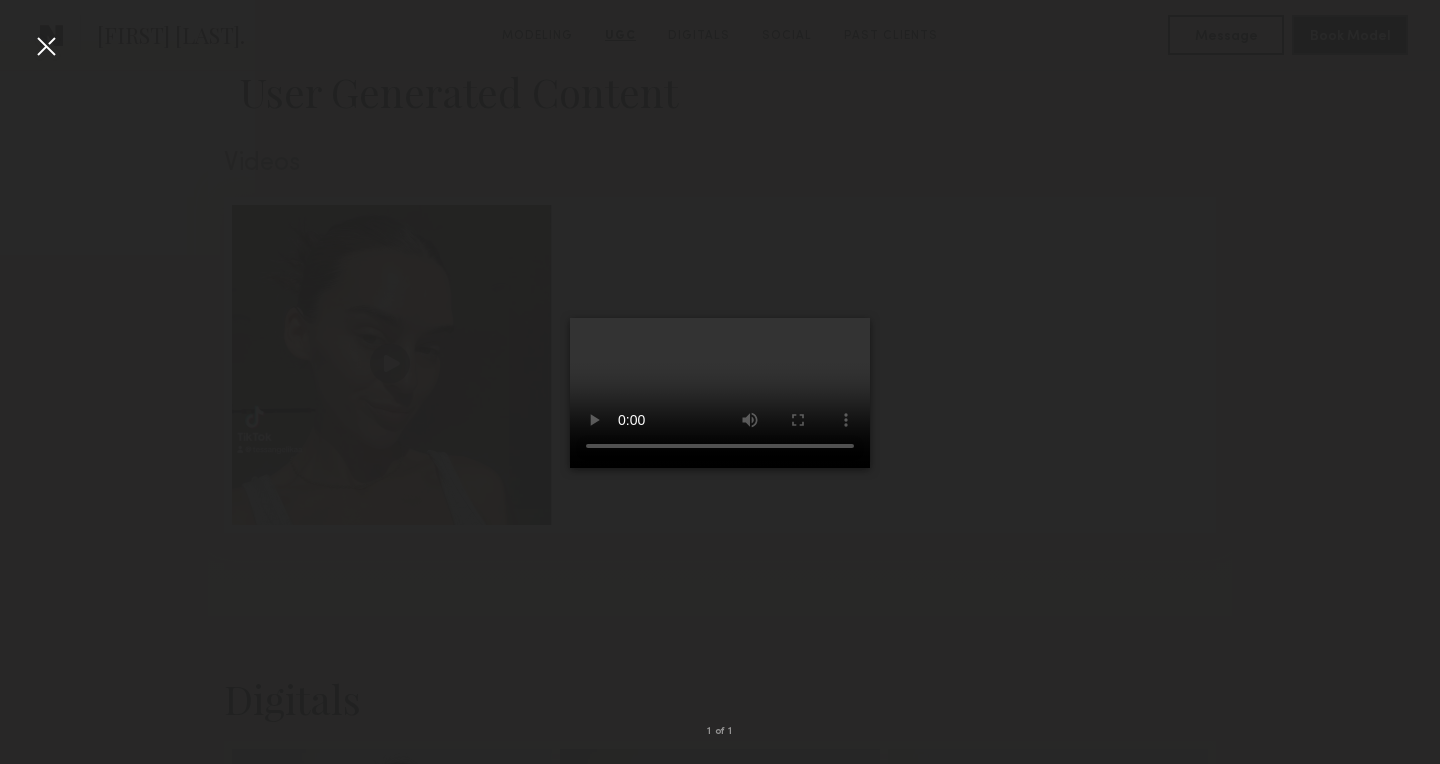 click at bounding box center [46, 46] 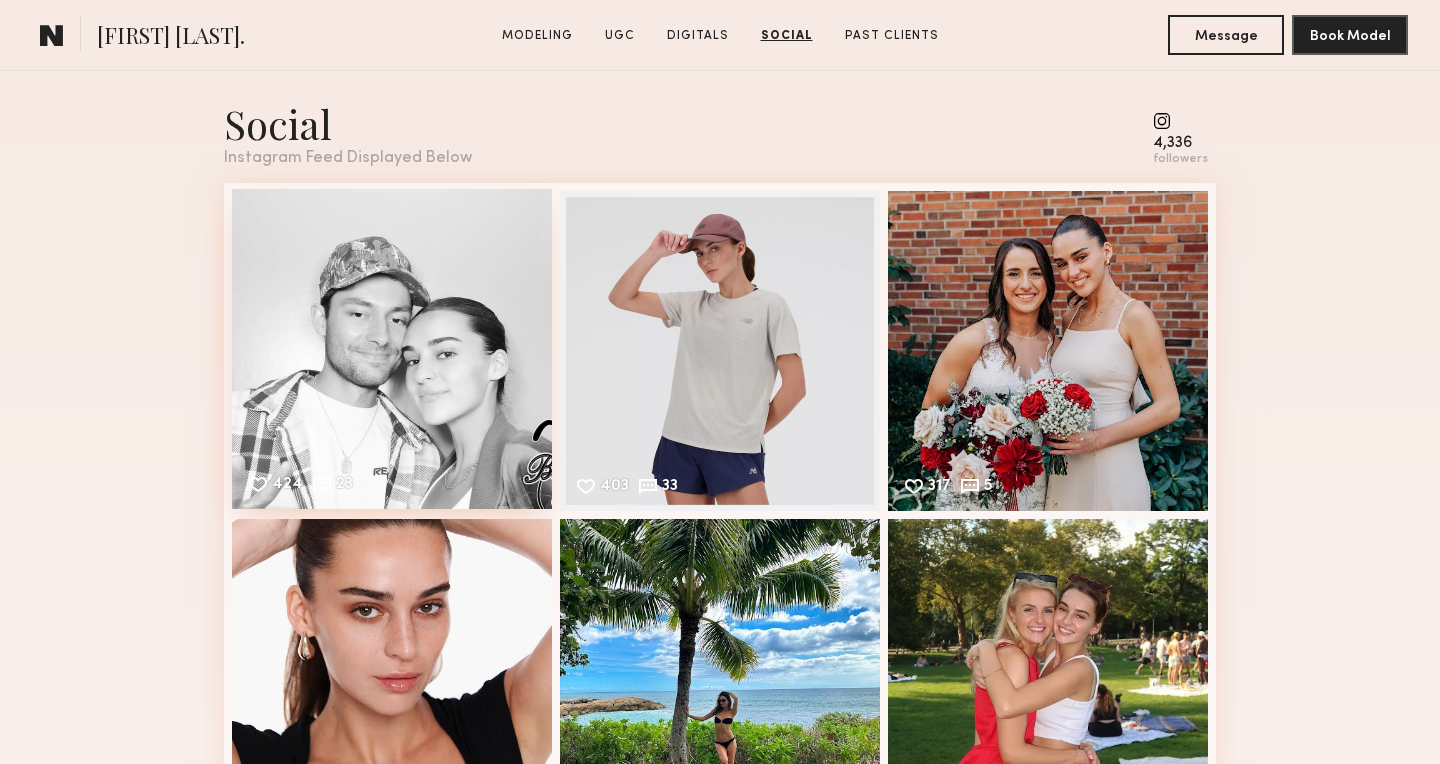 scroll, scrollTop: 3315, scrollLeft: 0, axis: vertical 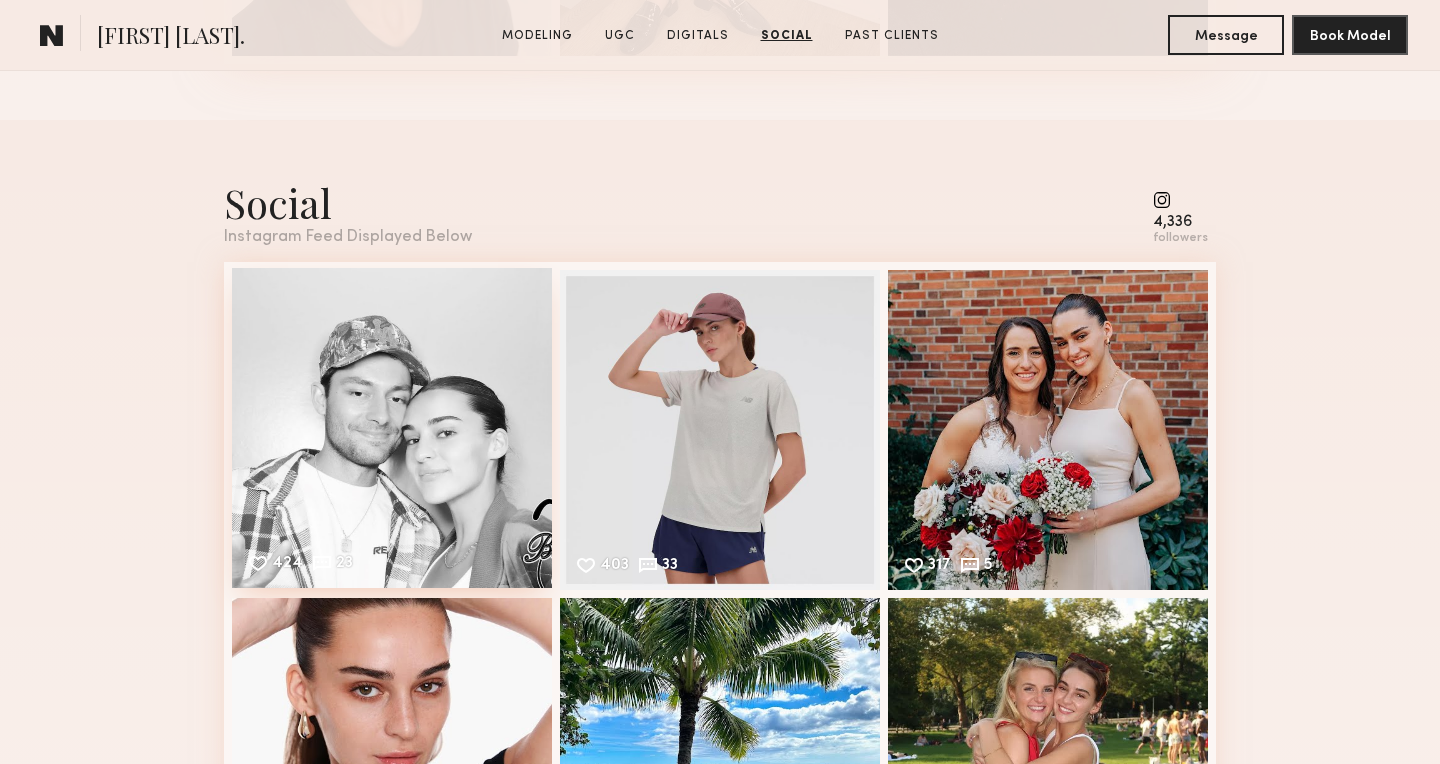 click on "424 23  Likes & comments displayed  to show model’s engagement" at bounding box center [392, 428] 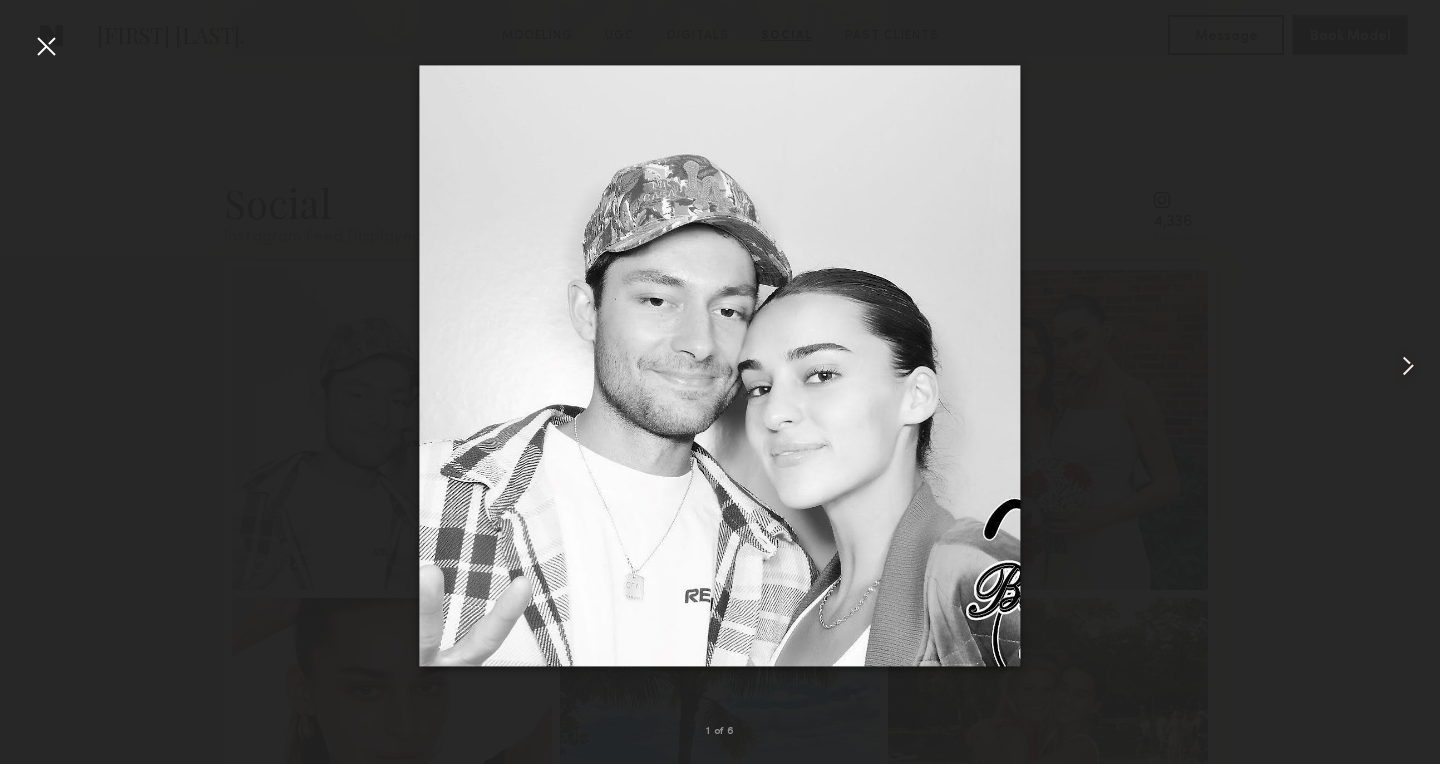 click at bounding box center [1408, 366] 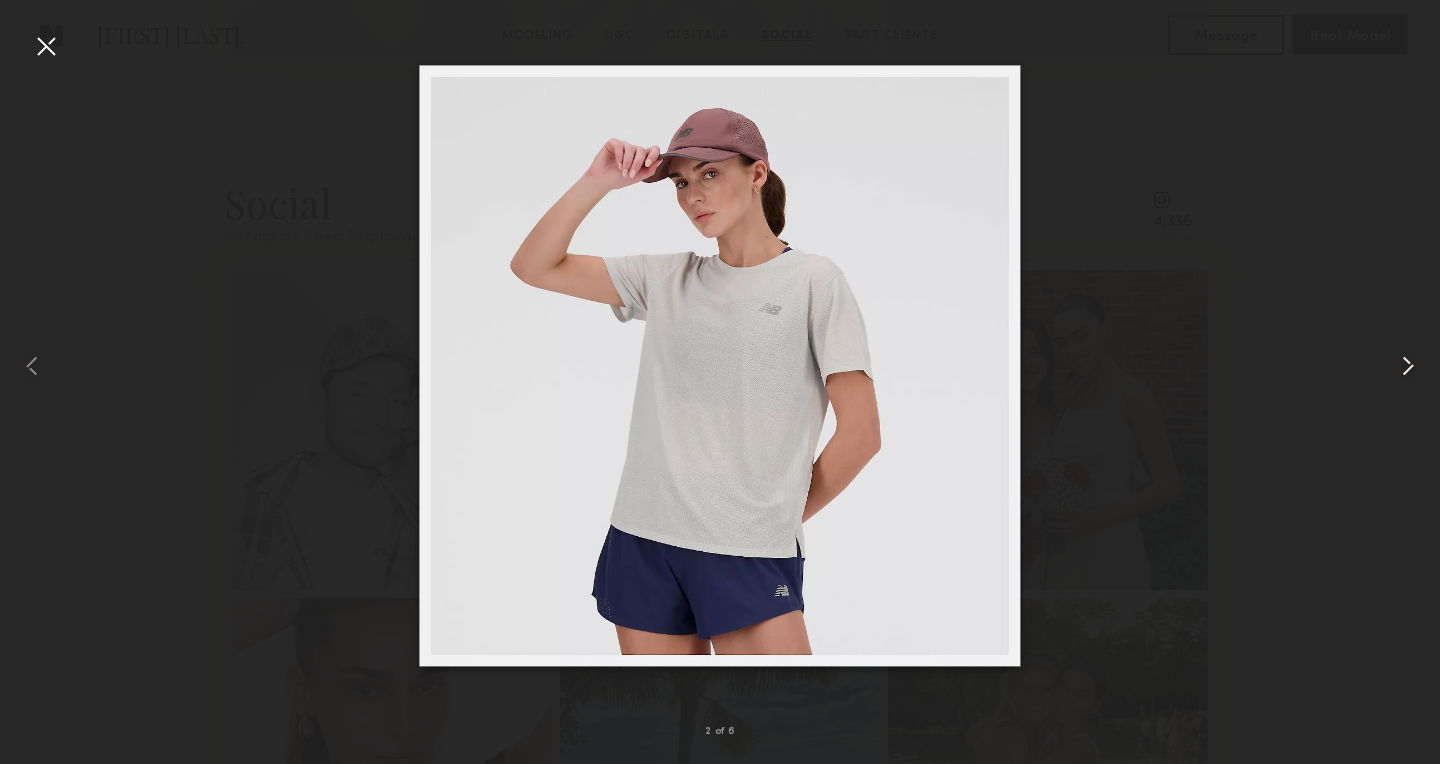 click at bounding box center [1408, 366] 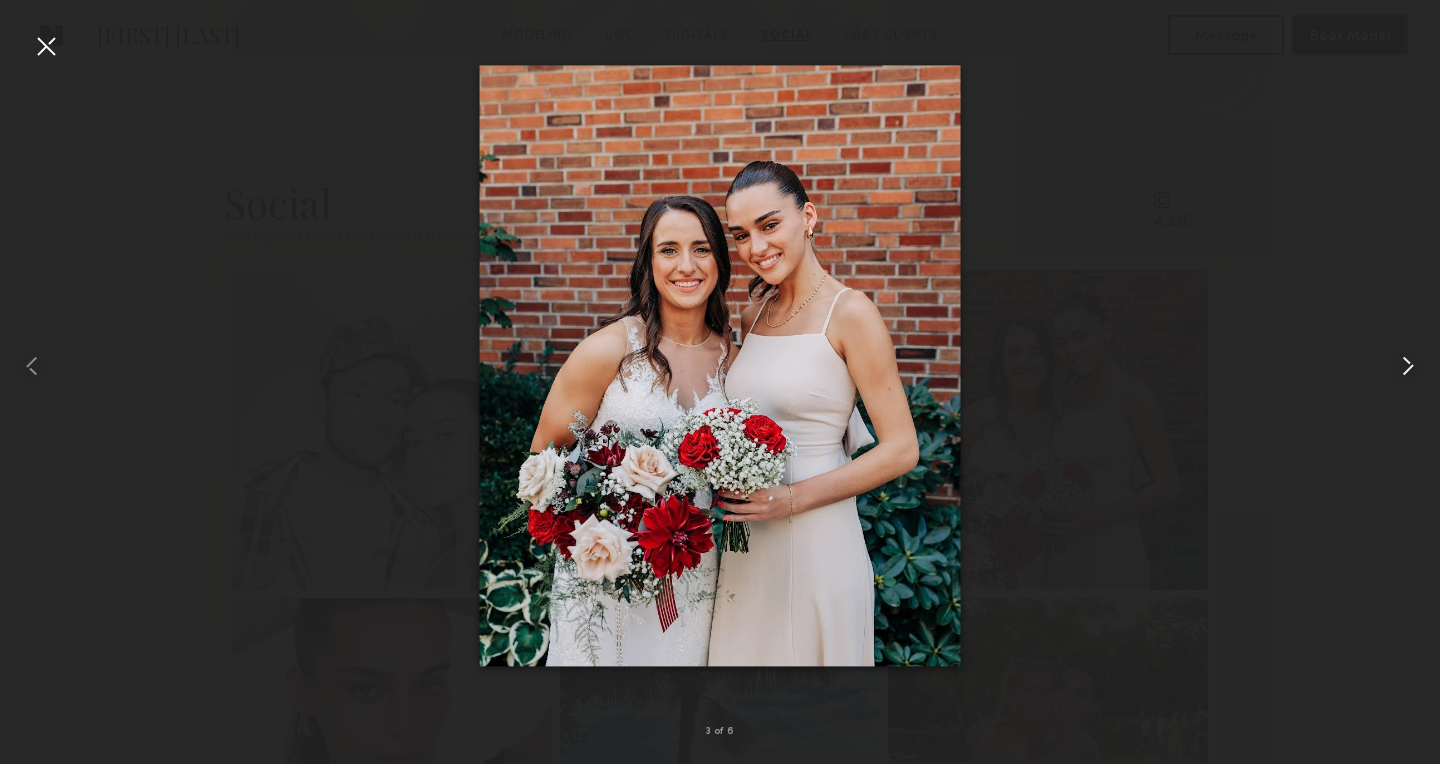 click at bounding box center (1408, 366) 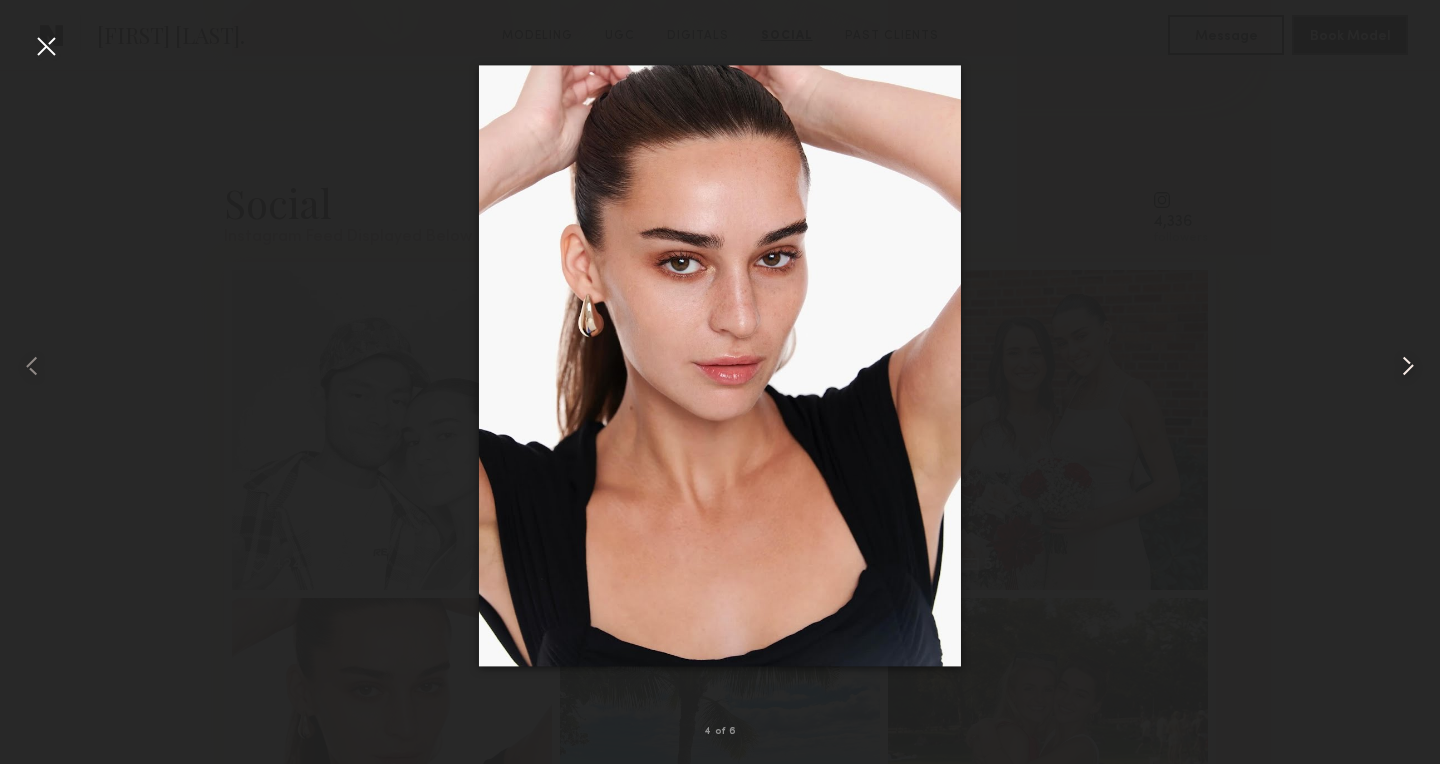 click at bounding box center (1408, 366) 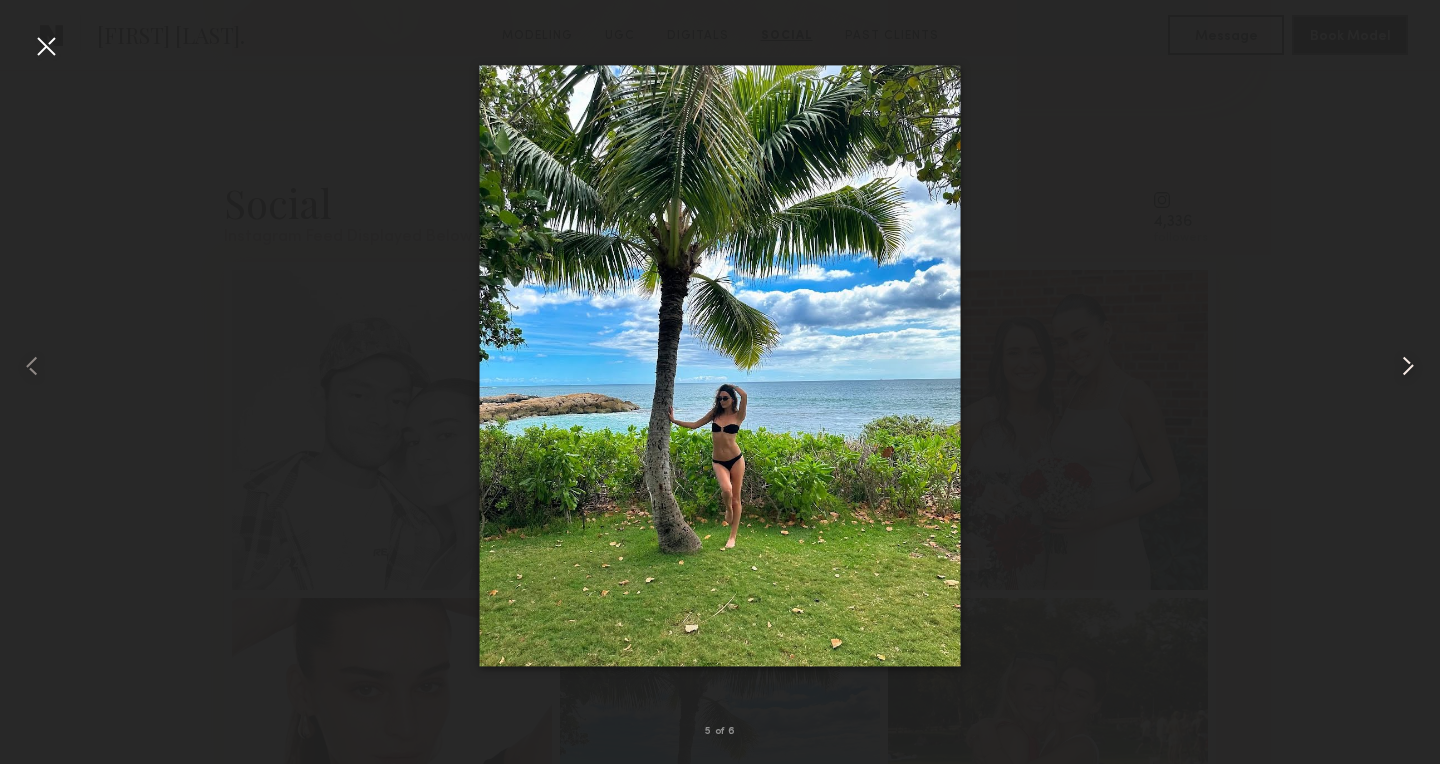 click at bounding box center [1408, 366] 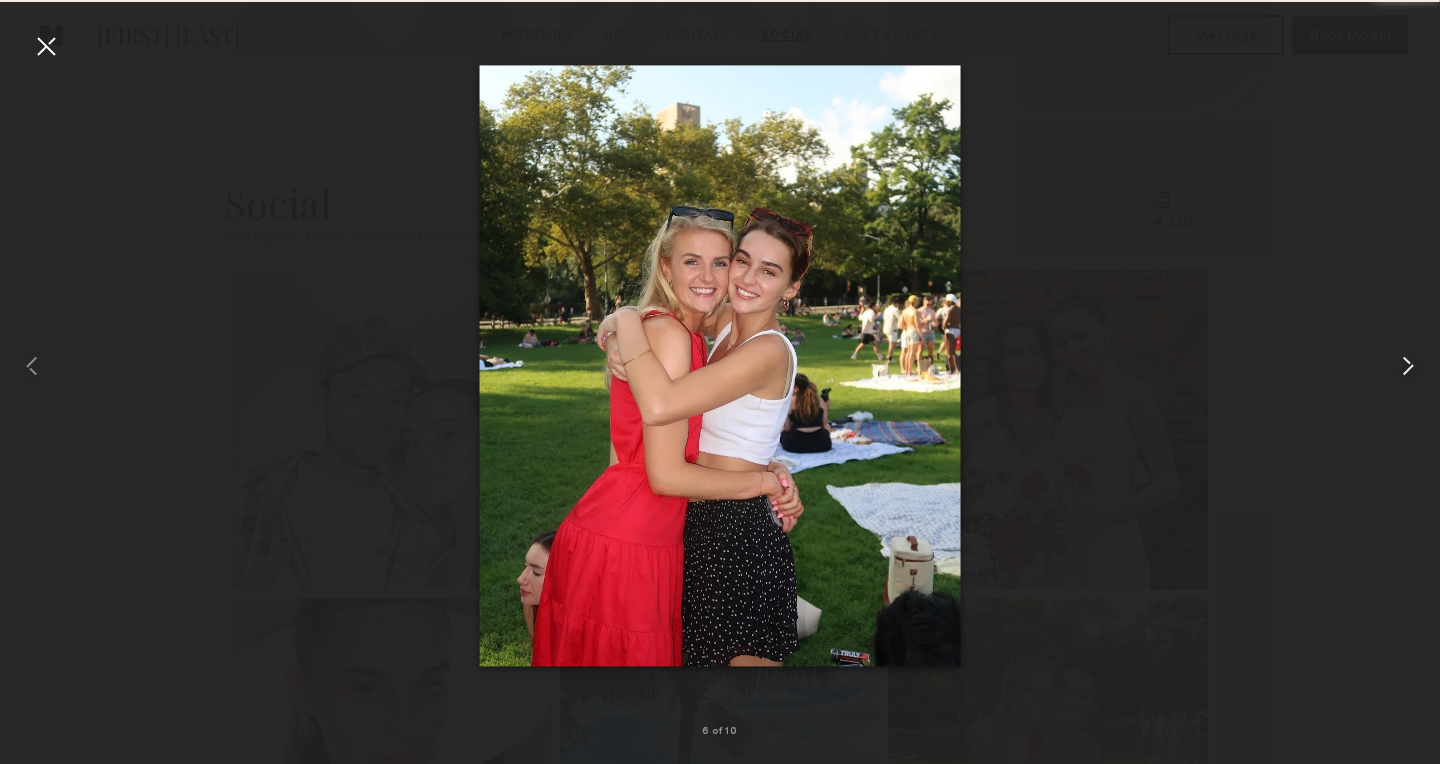 click at bounding box center [1408, 366] 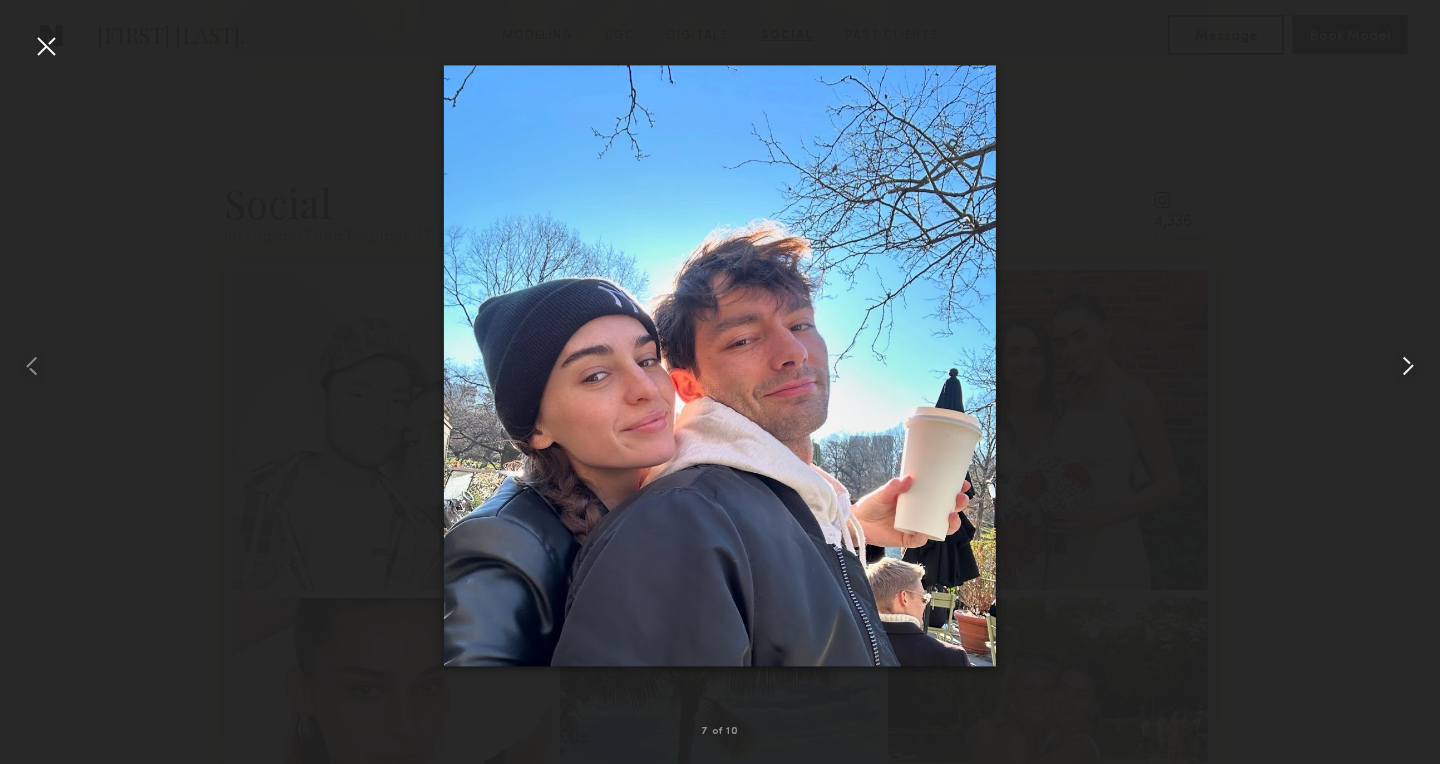 click at bounding box center [1408, 366] 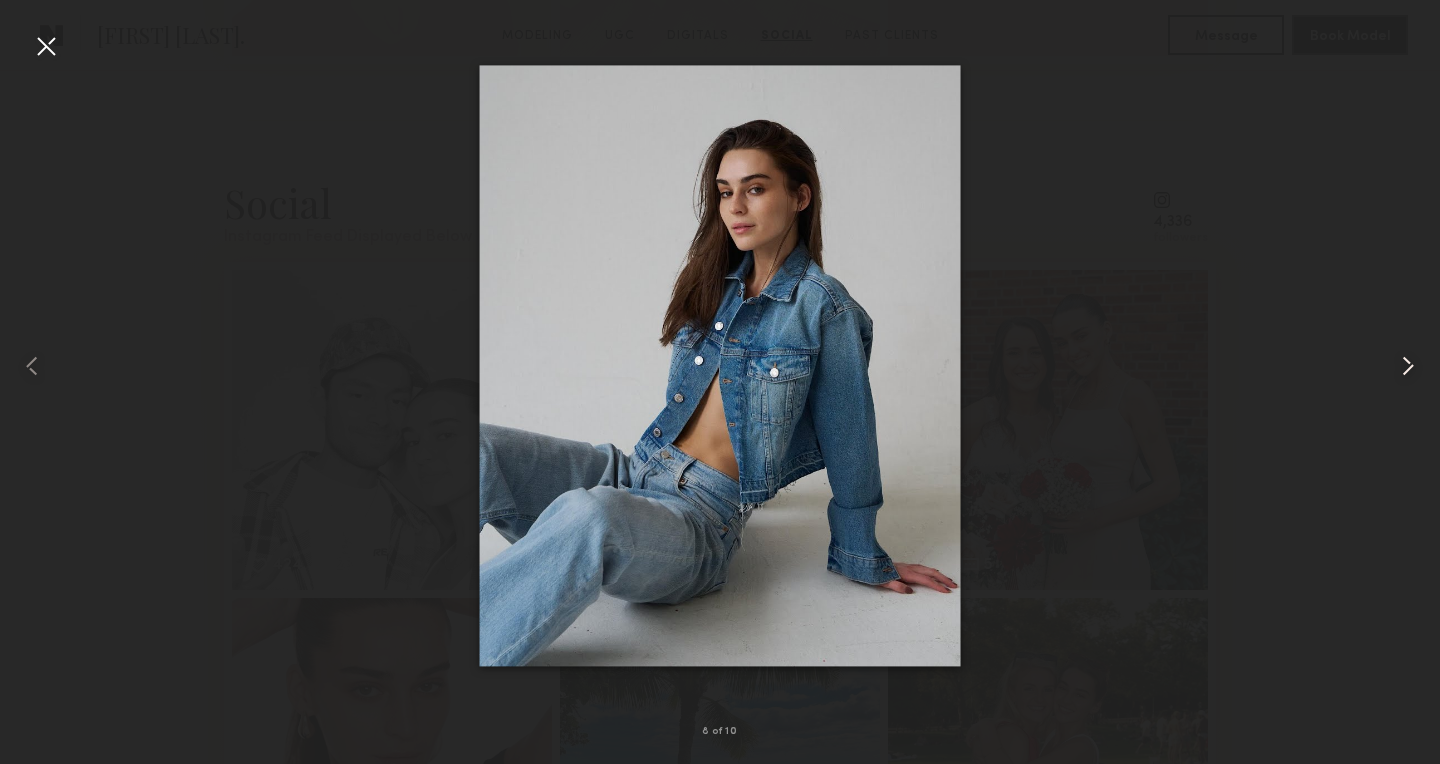 click at bounding box center [1408, 366] 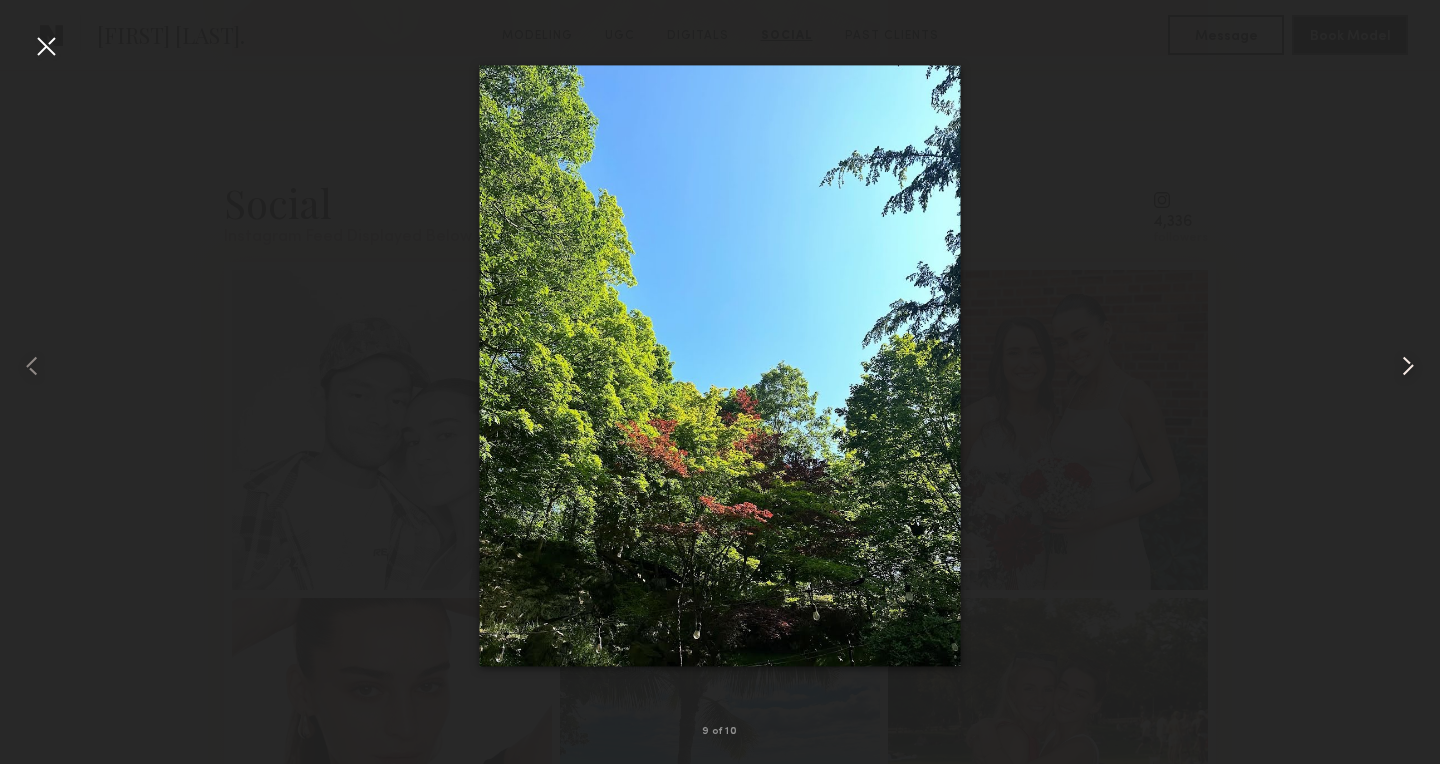 click at bounding box center (1408, 366) 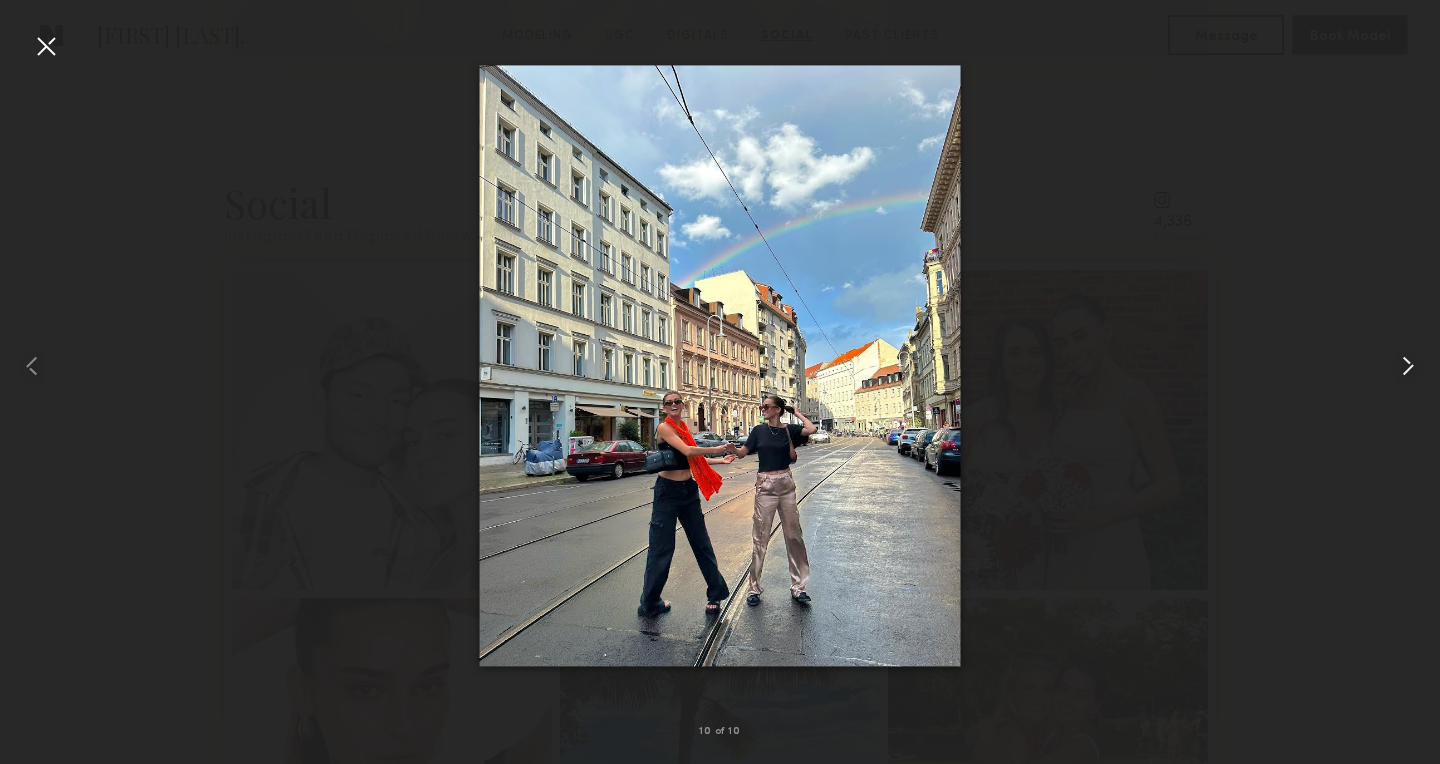click at bounding box center [1408, 366] 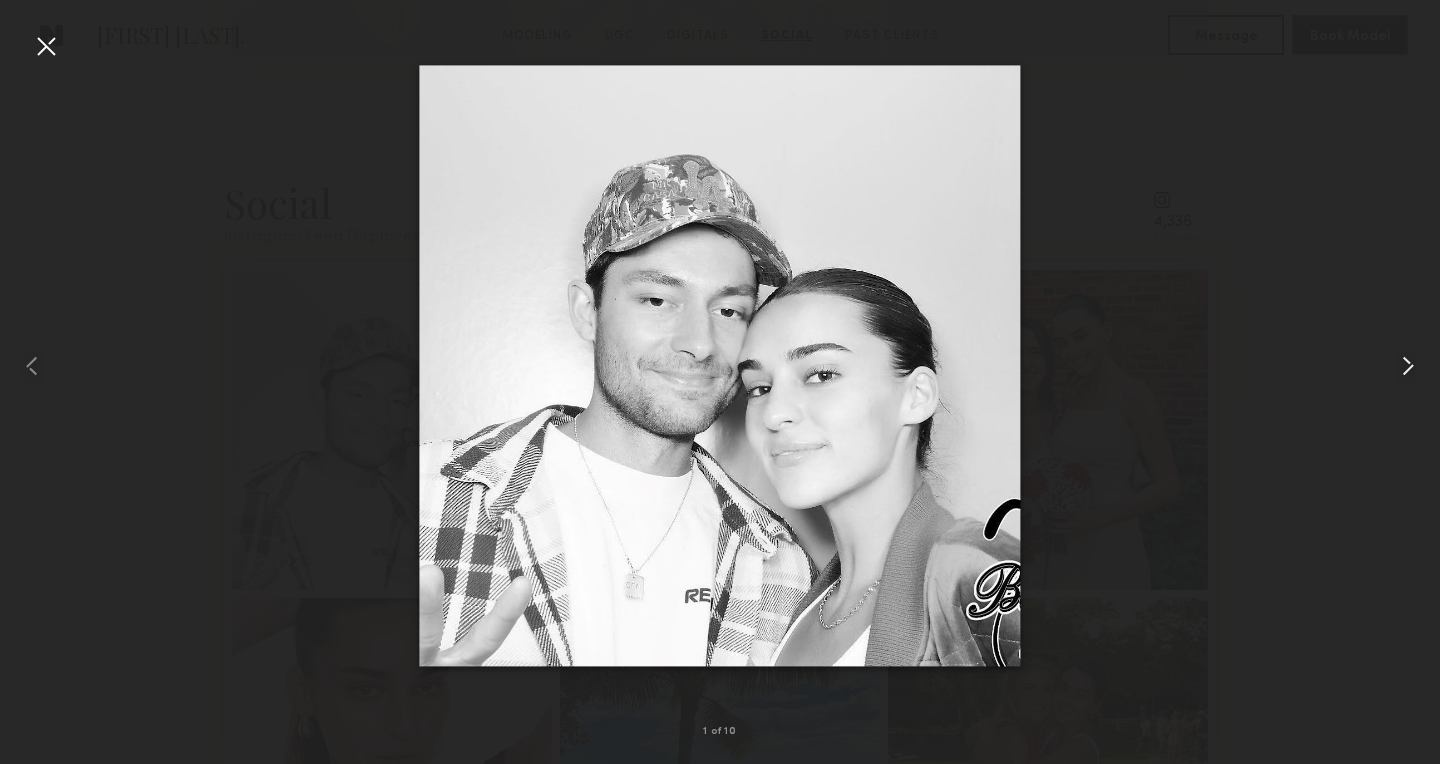 click at bounding box center (1408, 366) 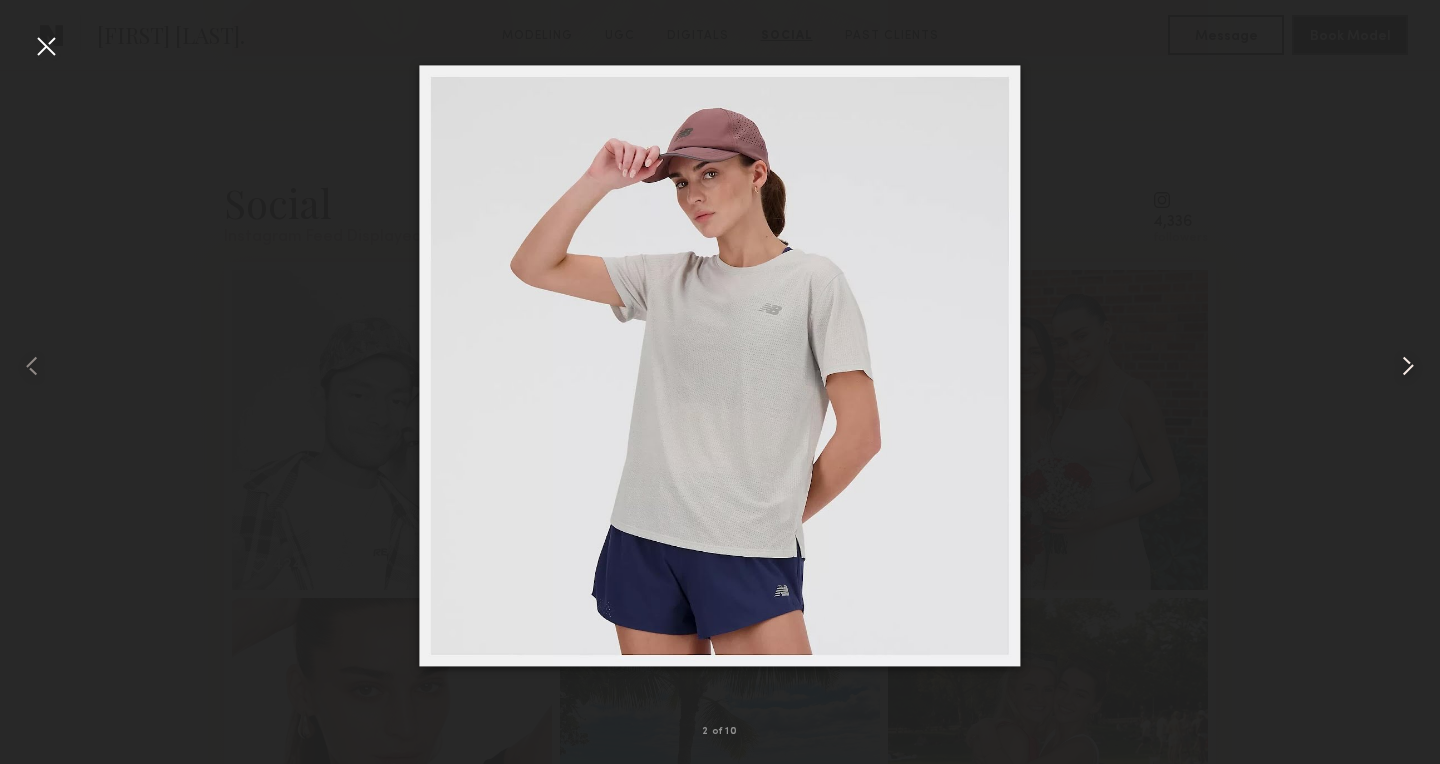 click at bounding box center [1408, 366] 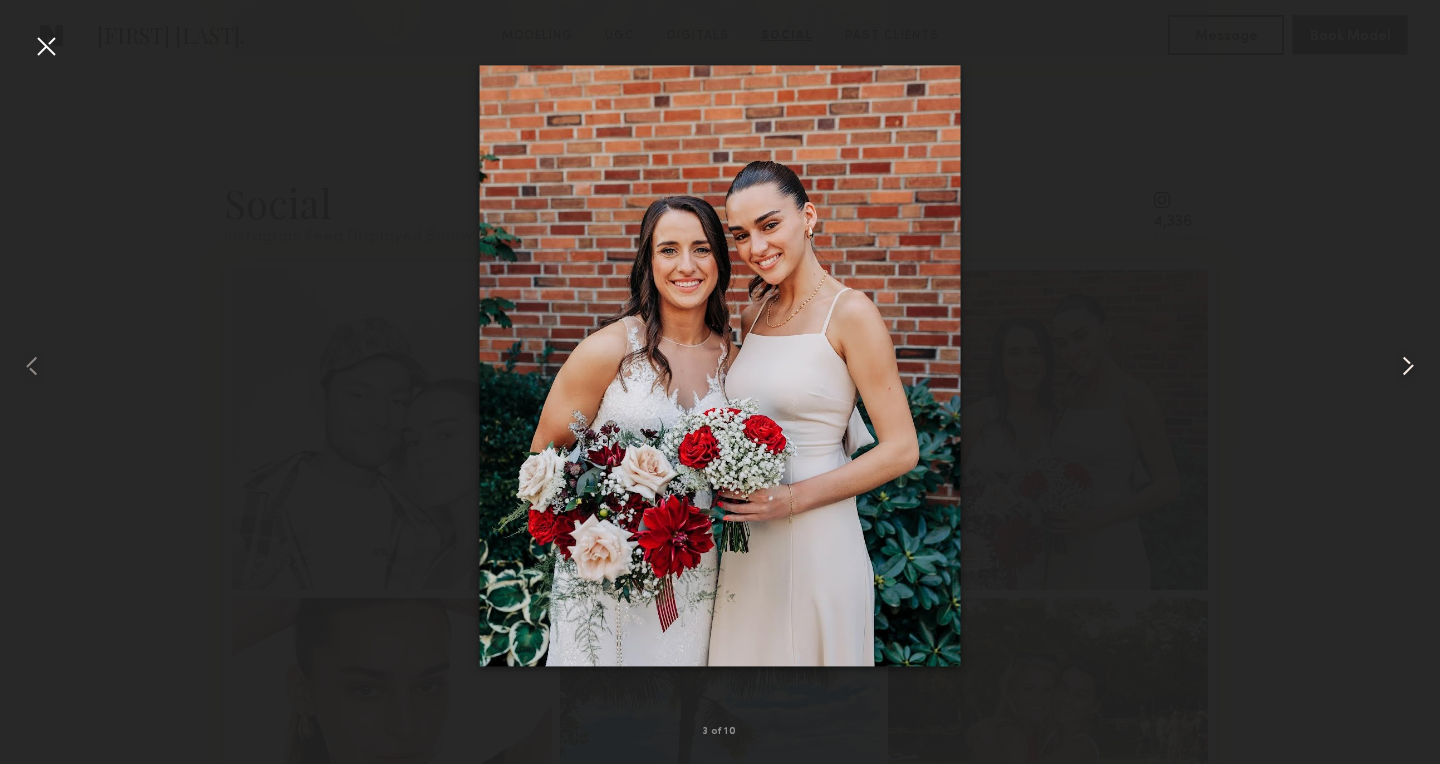 click at bounding box center [1408, 366] 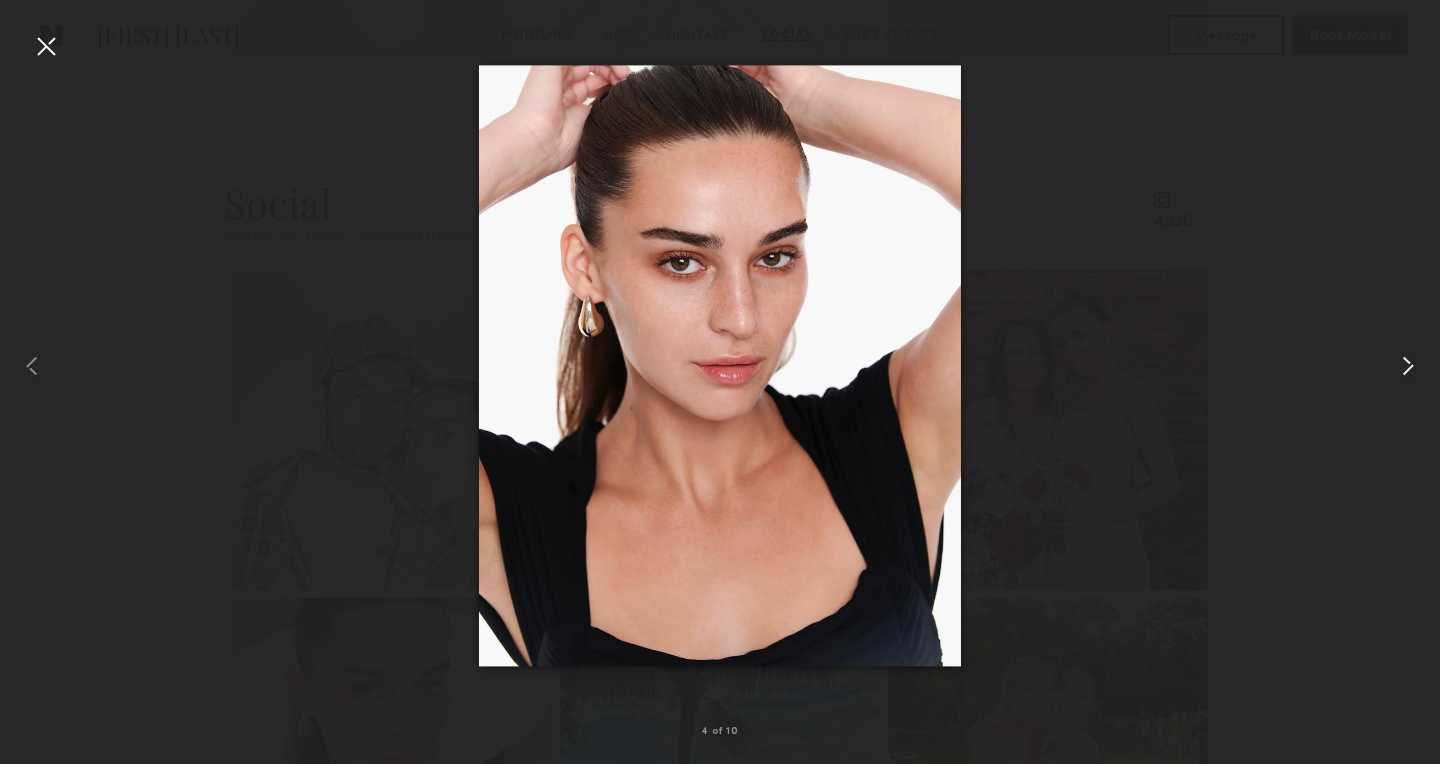 click at bounding box center [1408, 366] 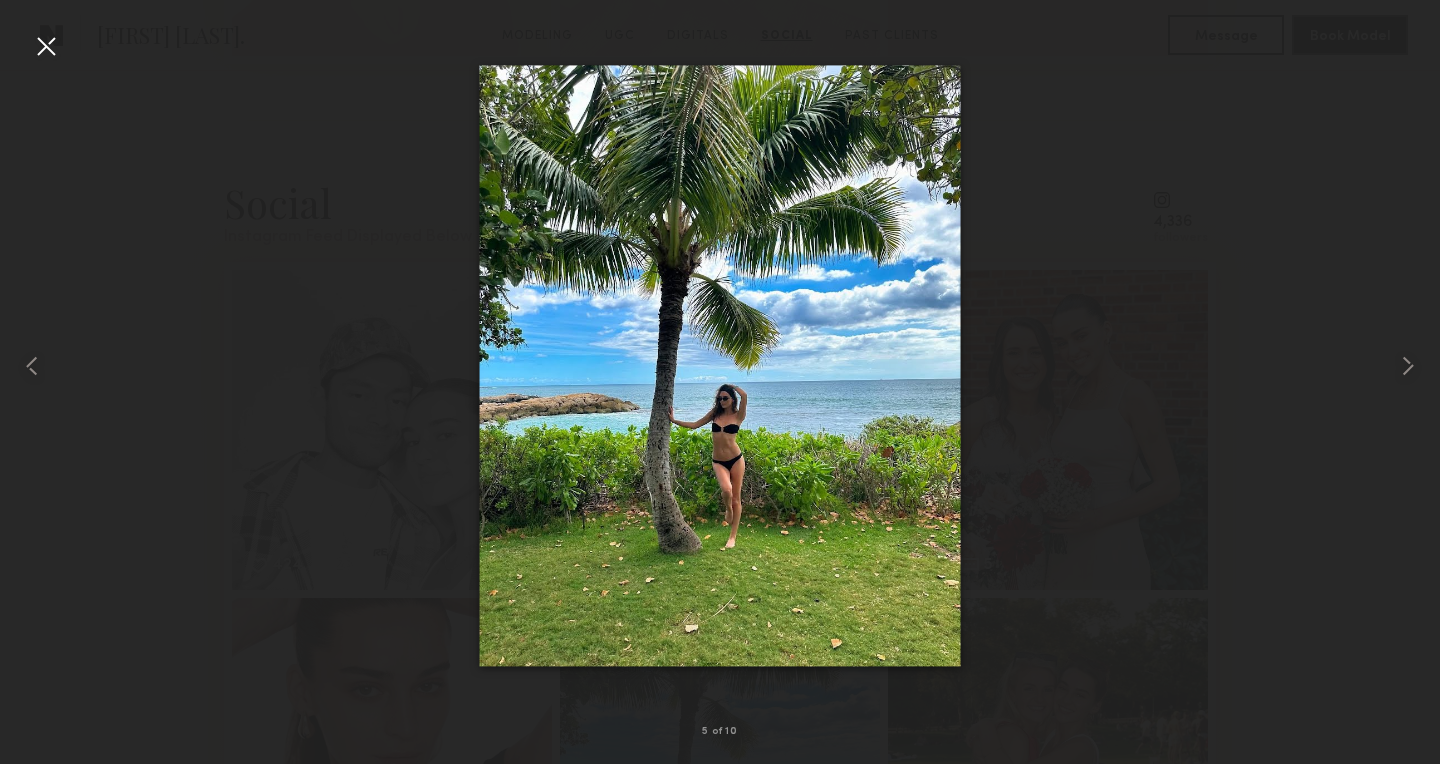 click at bounding box center [46, 46] 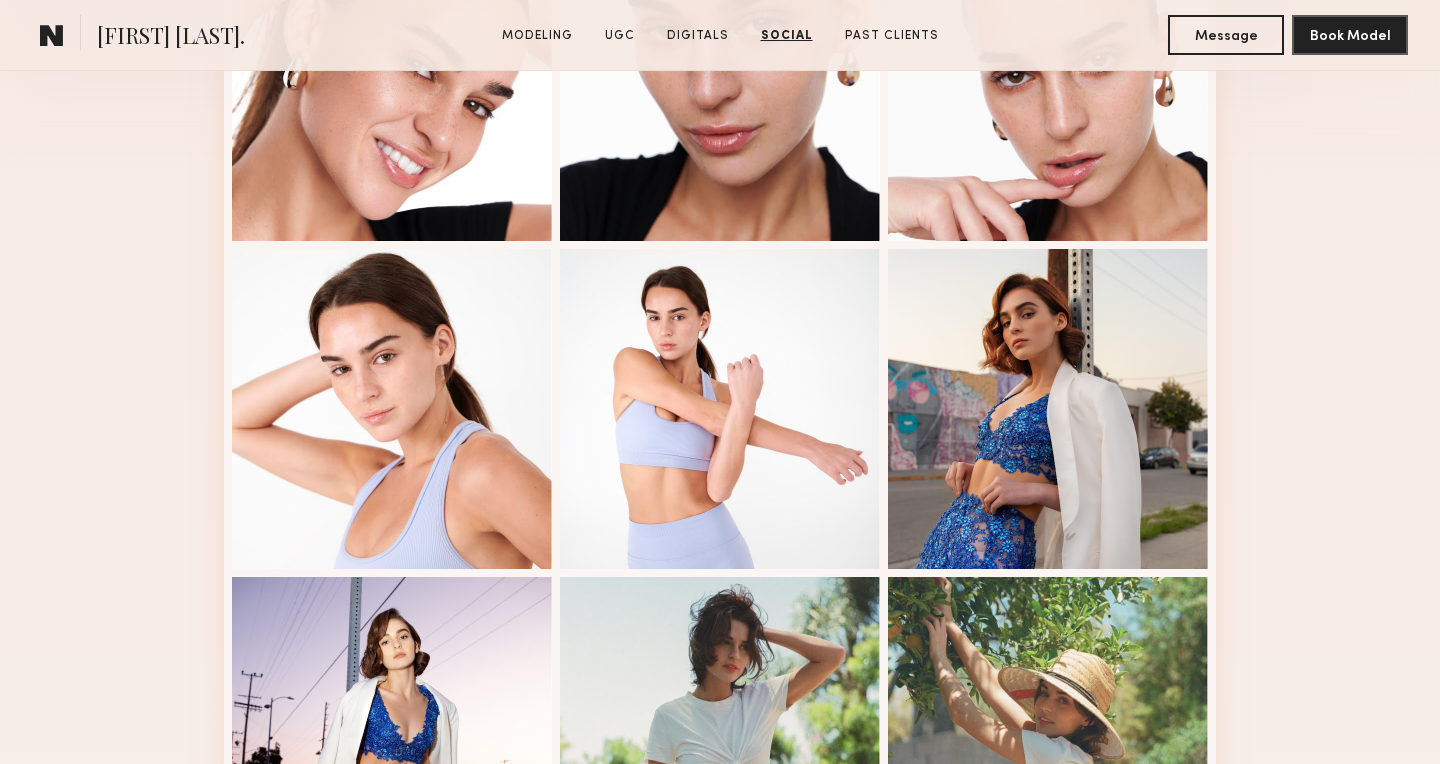 scroll, scrollTop: 0, scrollLeft: 0, axis: both 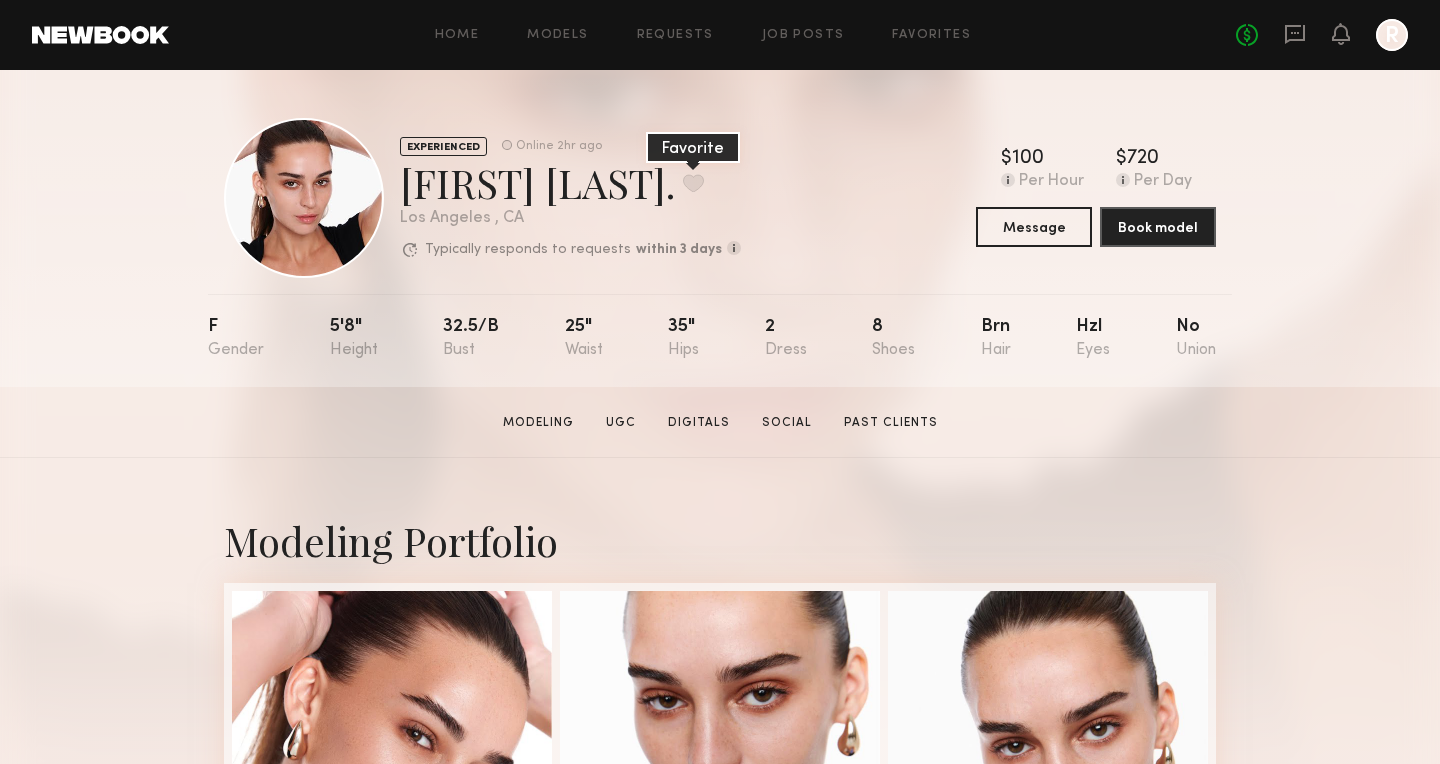 click 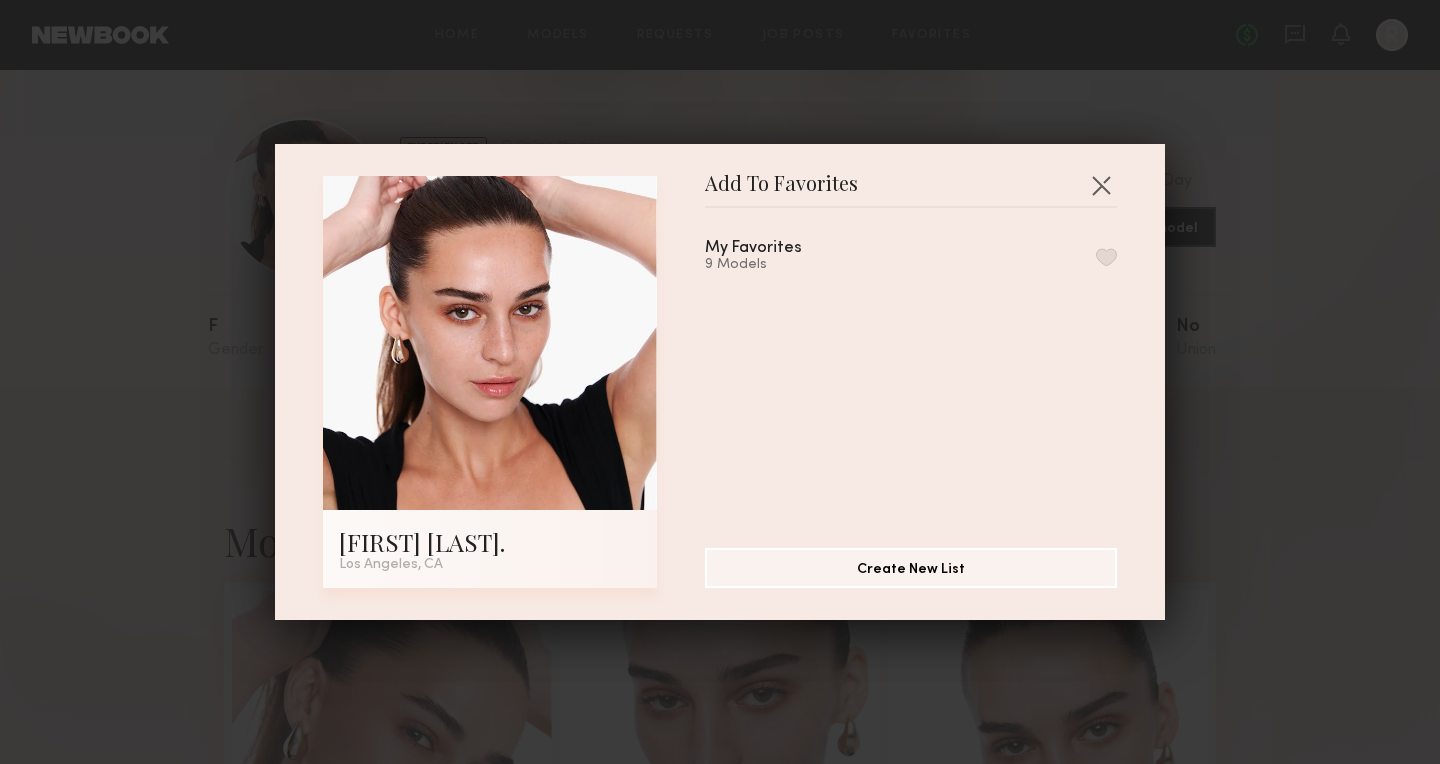 click on "My Favorites 9   Models" at bounding box center (911, 256) 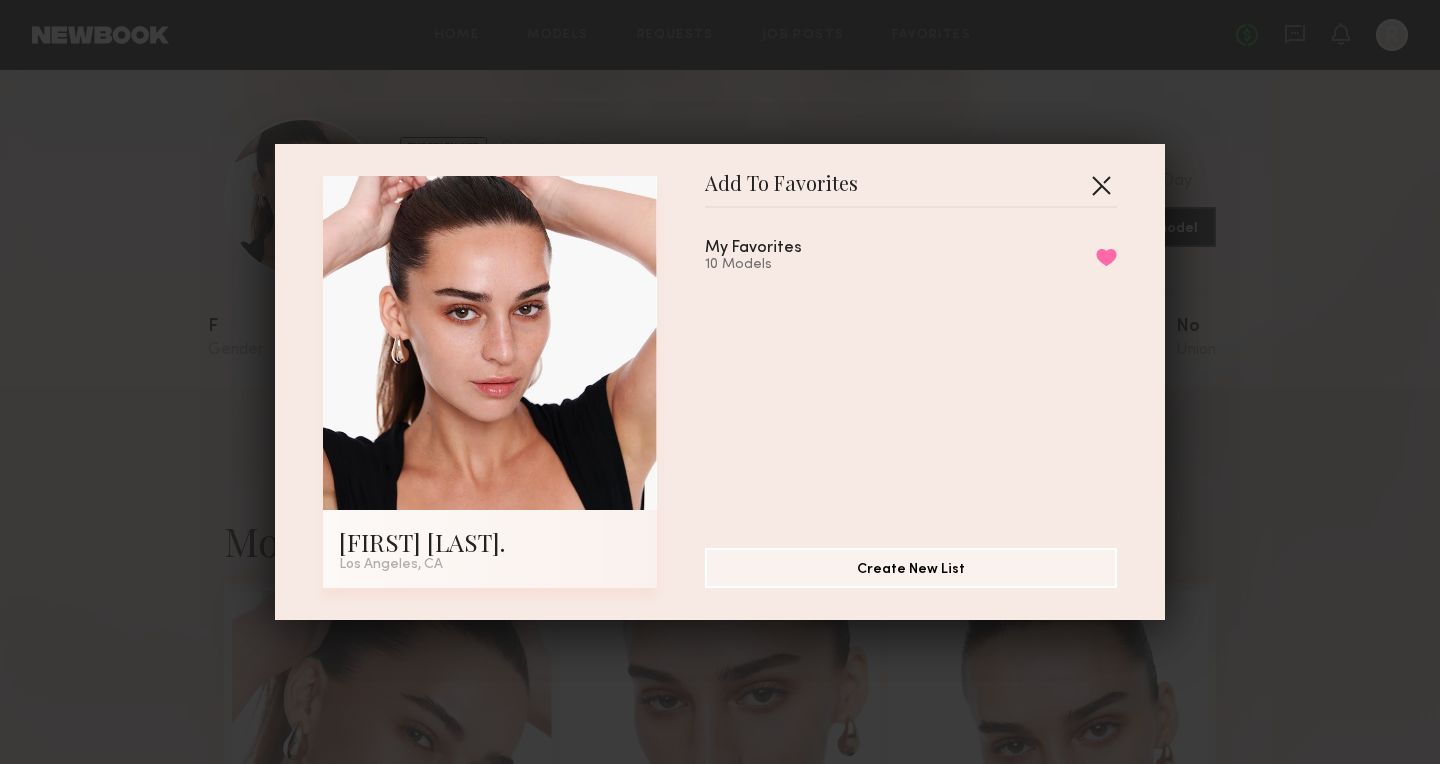 click at bounding box center [1101, 185] 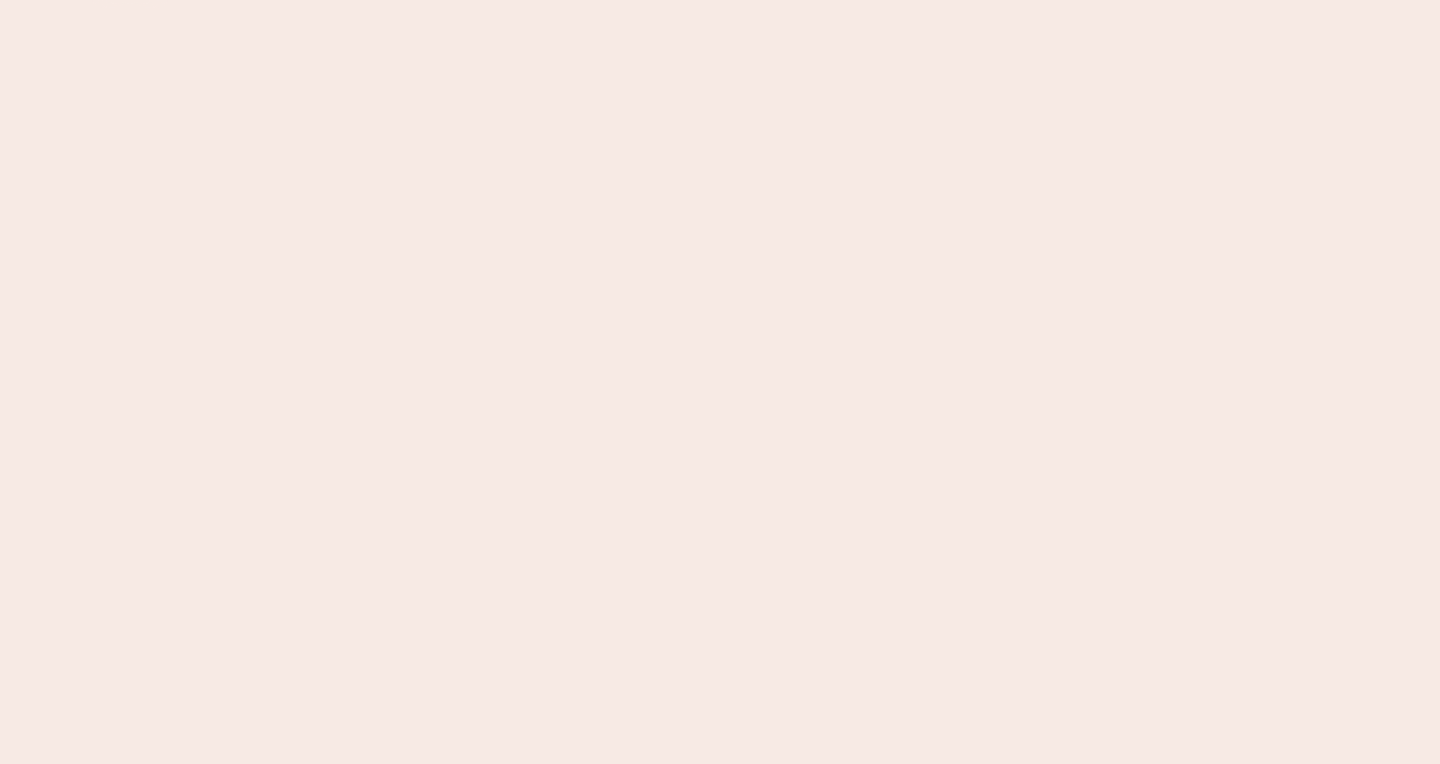 scroll, scrollTop: 0, scrollLeft: 0, axis: both 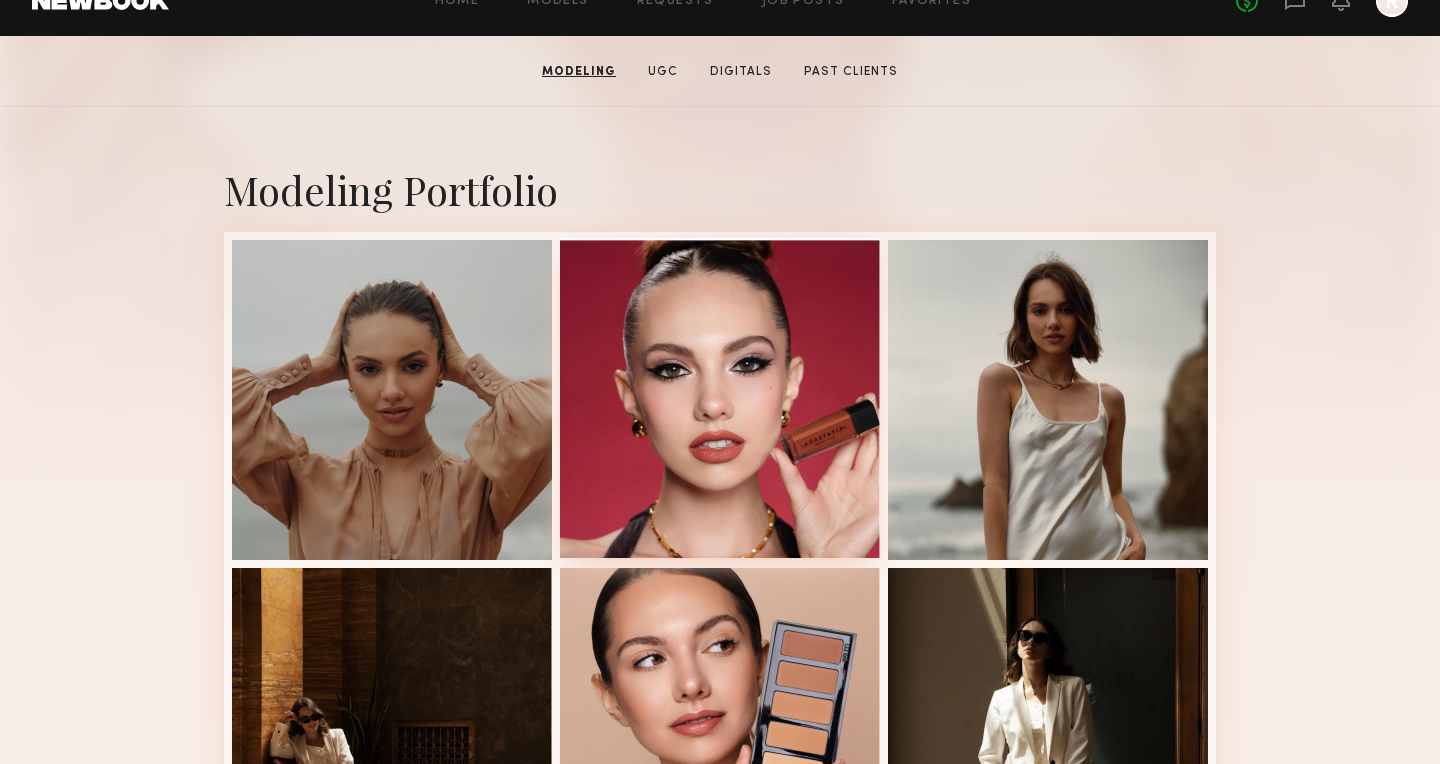 click at bounding box center (720, 398) 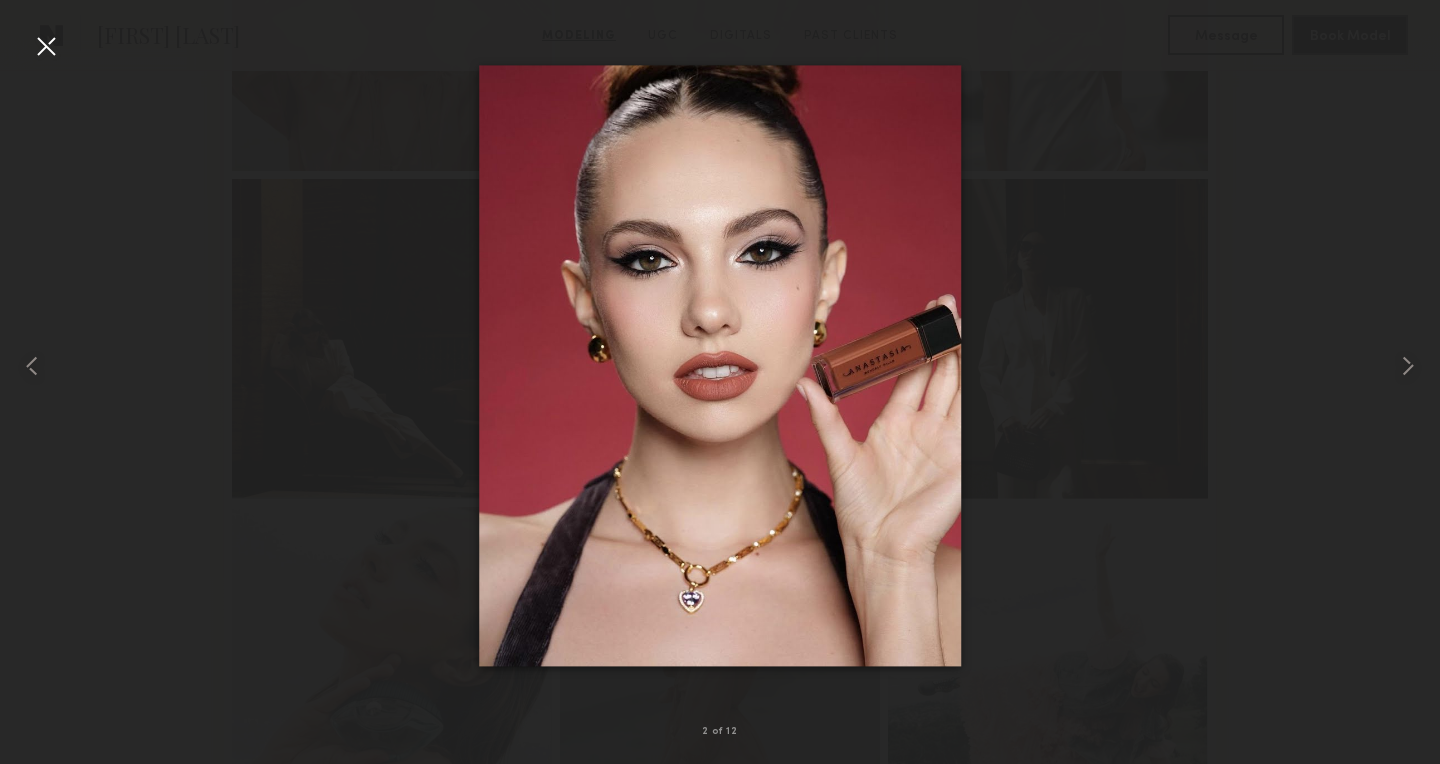 scroll, scrollTop: 741, scrollLeft: 0, axis: vertical 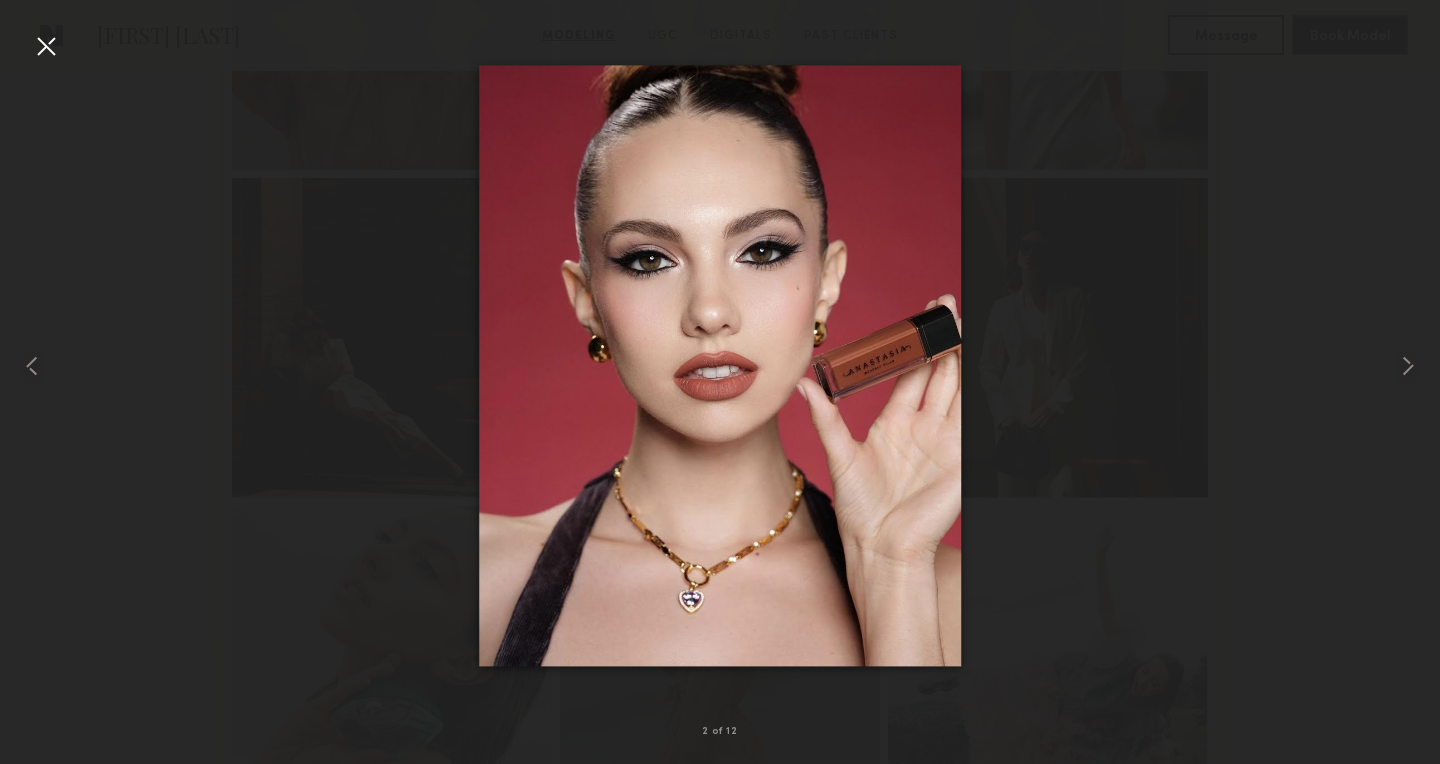 click at bounding box center (46, 46) 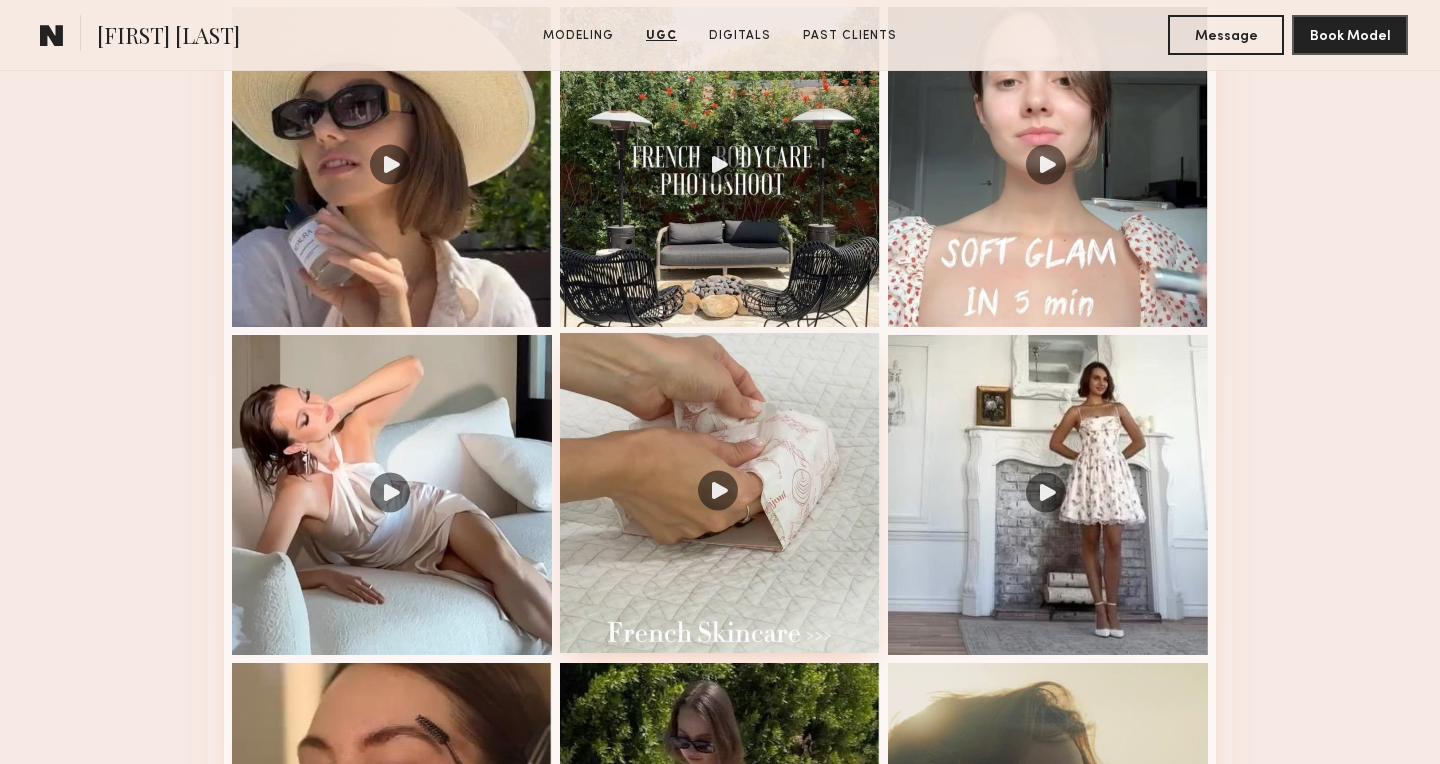 scroll, scrollTop: 2502, scrollLeft: 0, axis: vertical 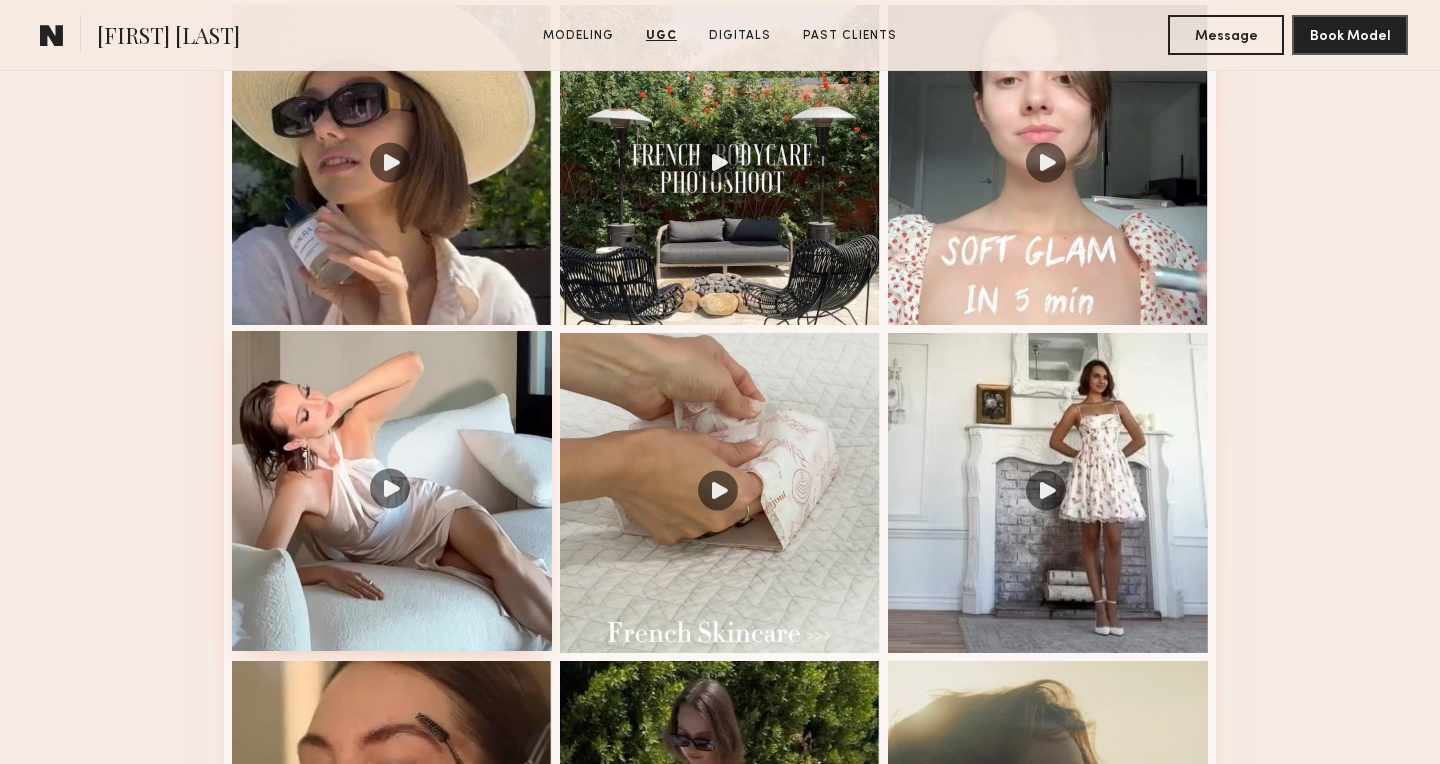 click at bounding box center (392, 491) 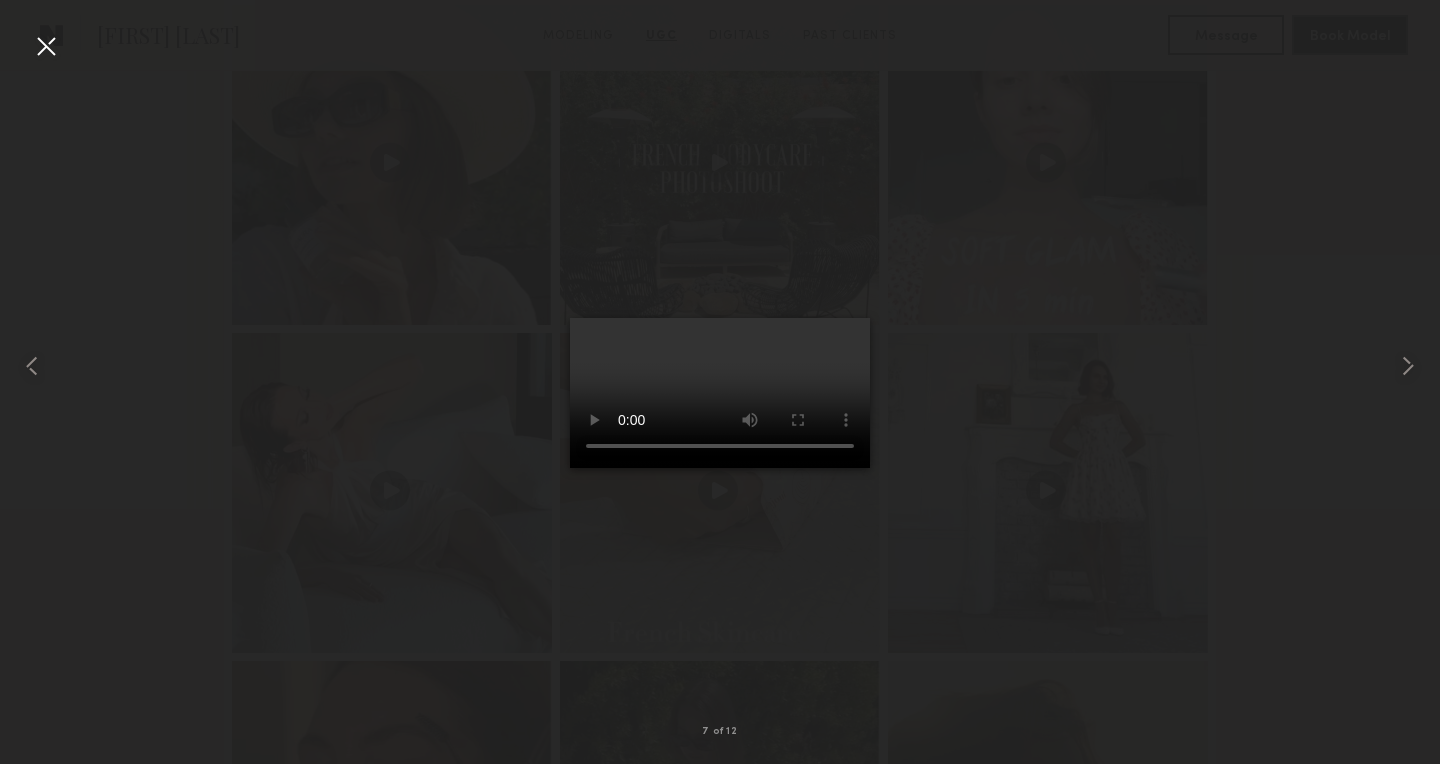 click at bounding box center (46, 46) 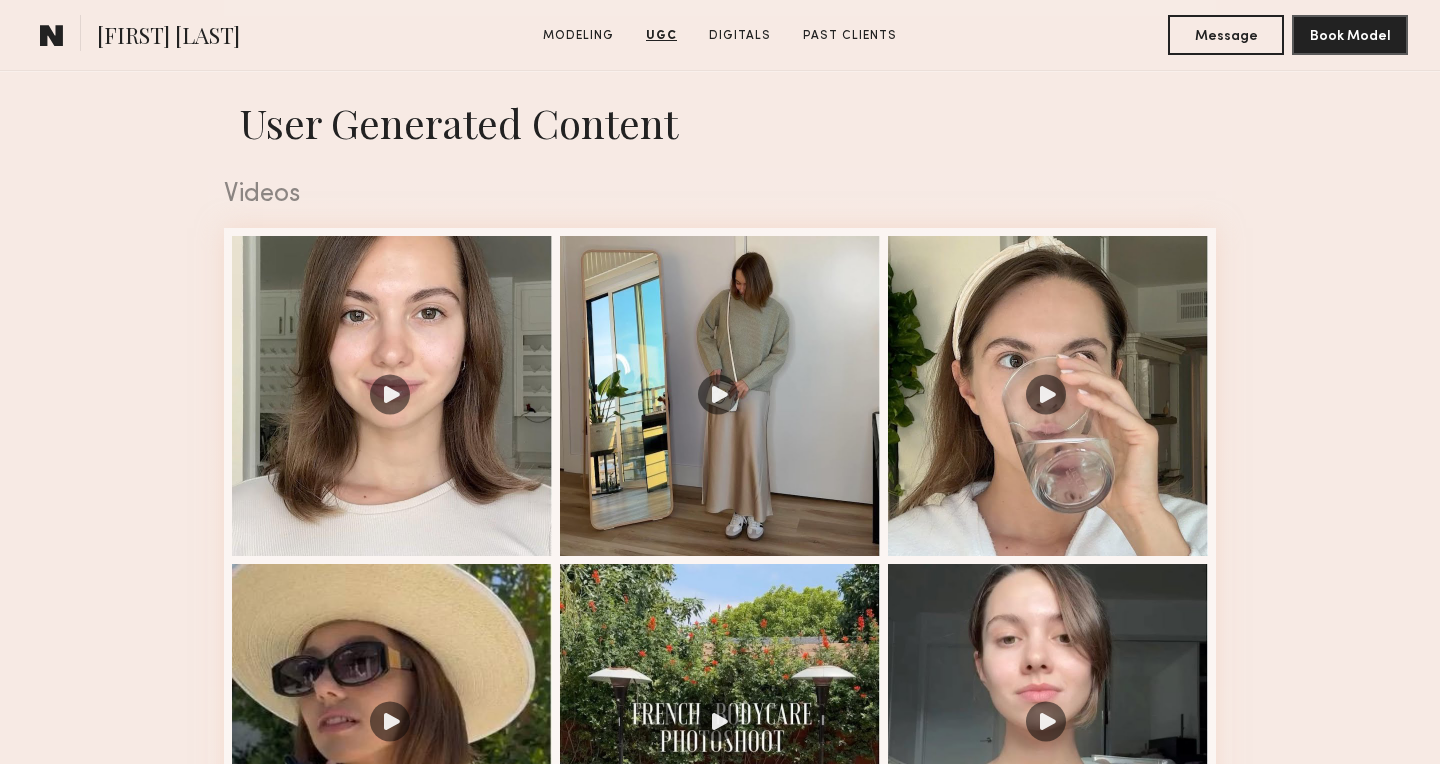 scroll, scrollTop: 1940, scrollLeft: 0, axis: vertical 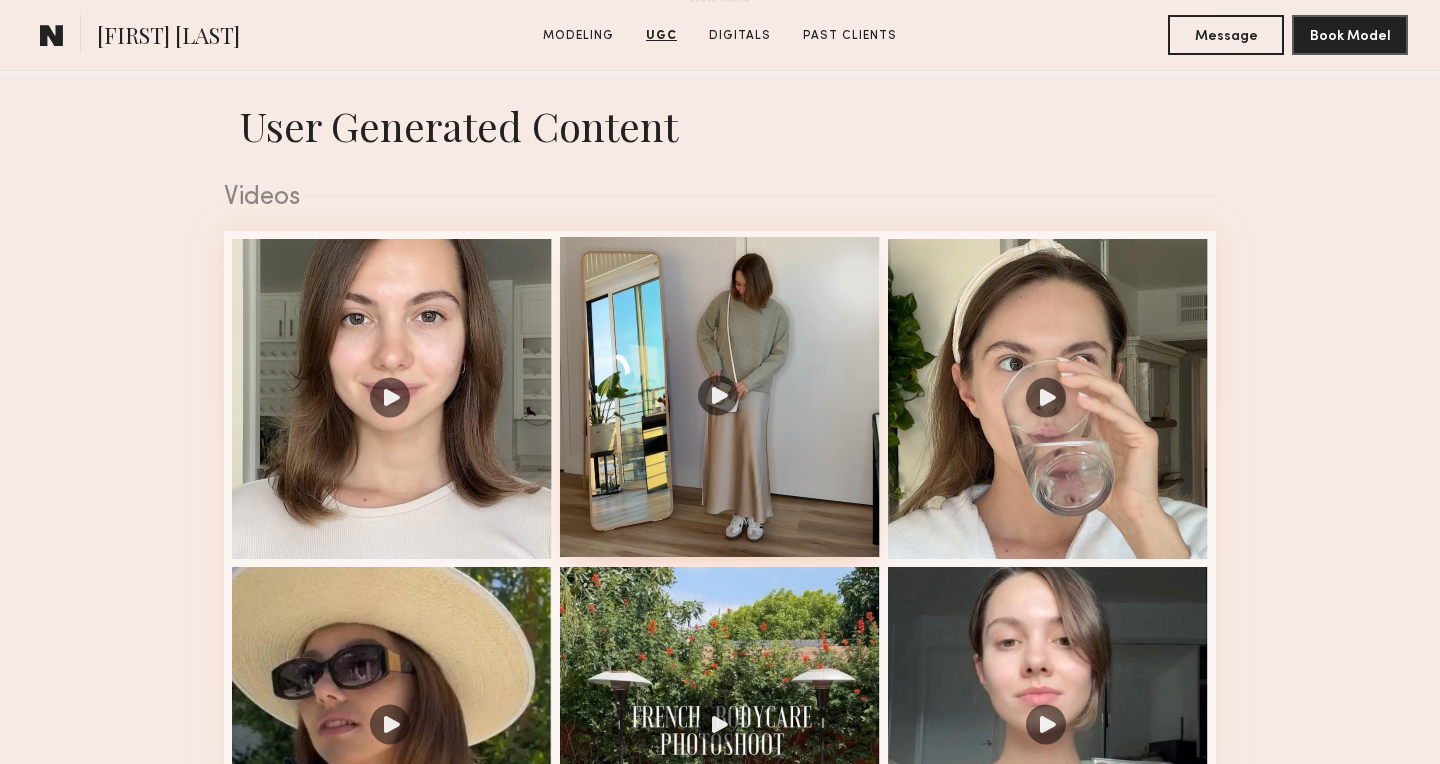click at bounding box center [720, 397] 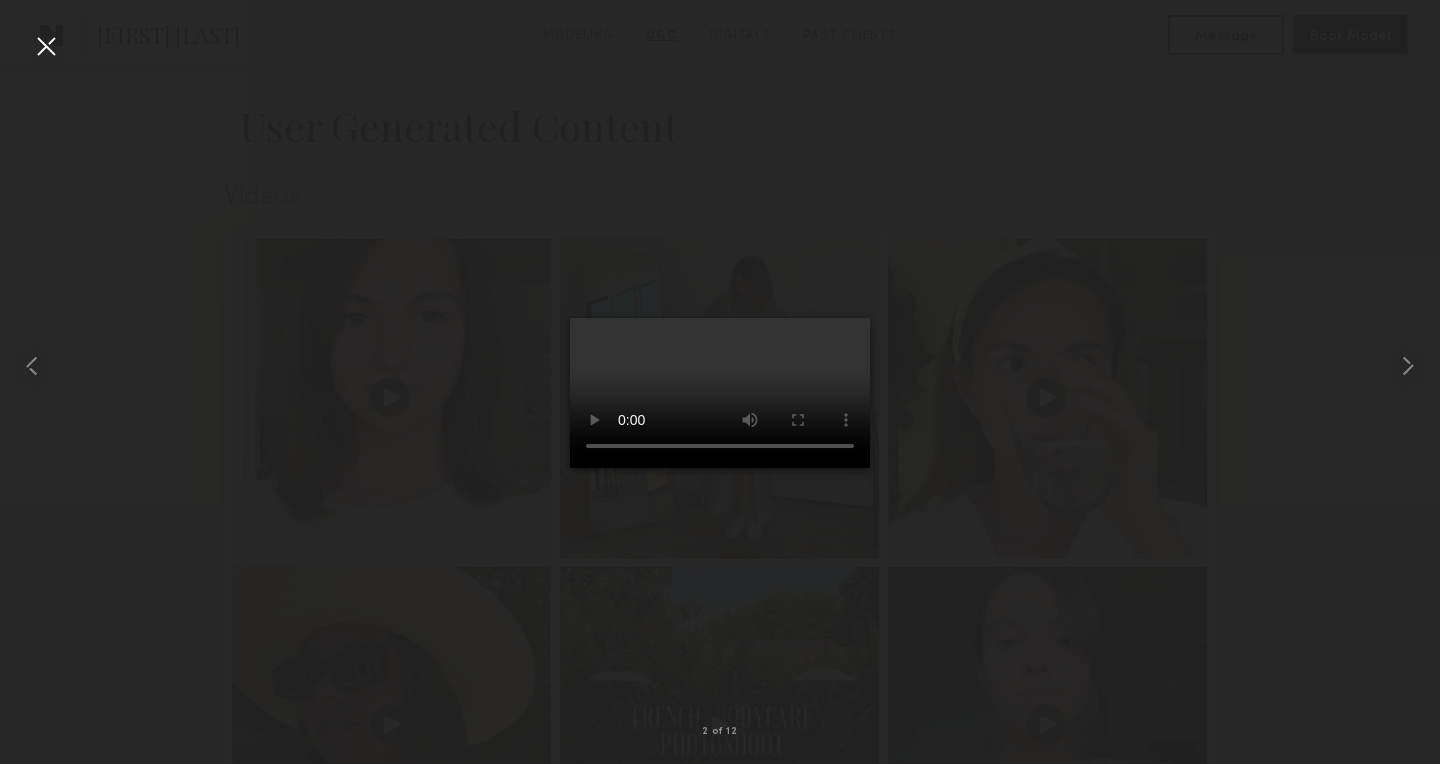 click at bounding box center [46, 46] 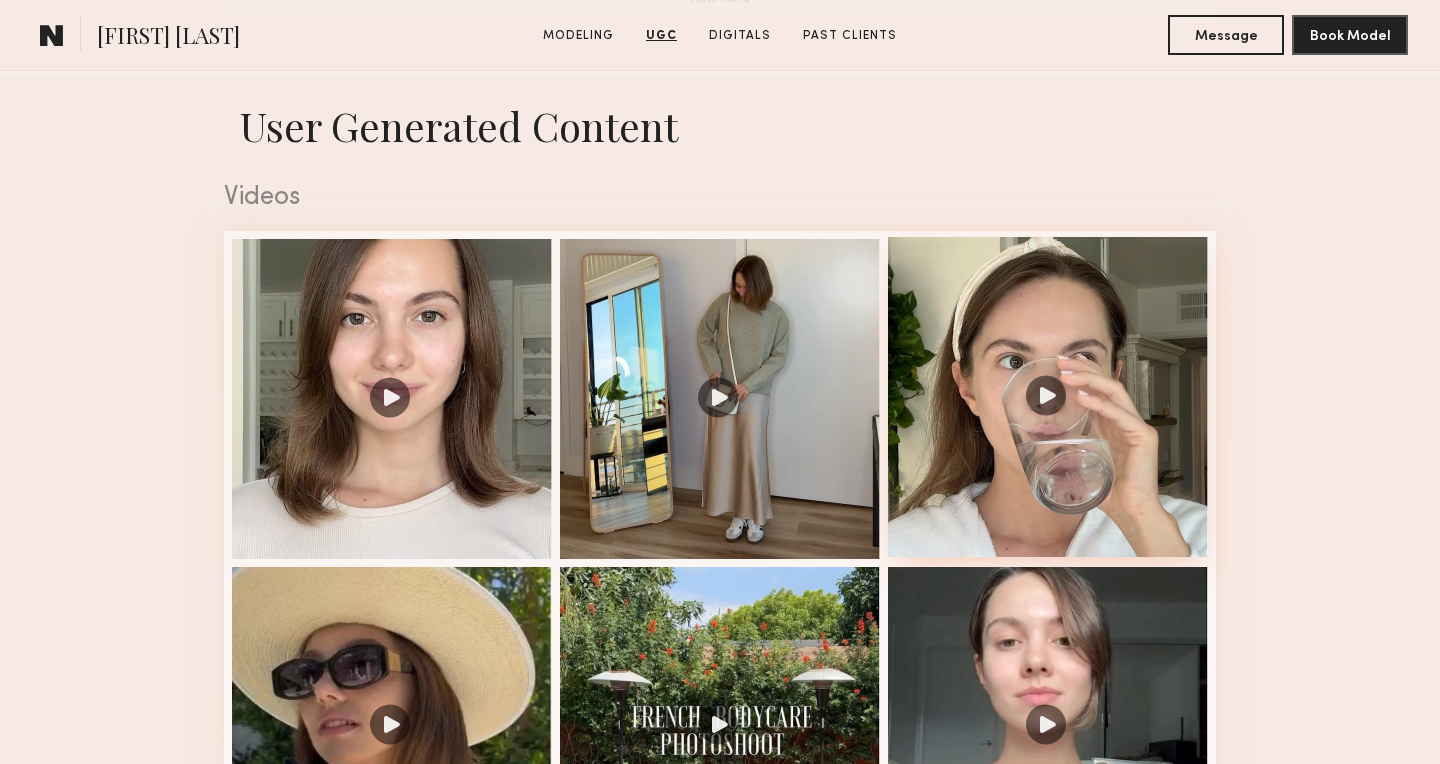click at bounding box center [1048, 397] 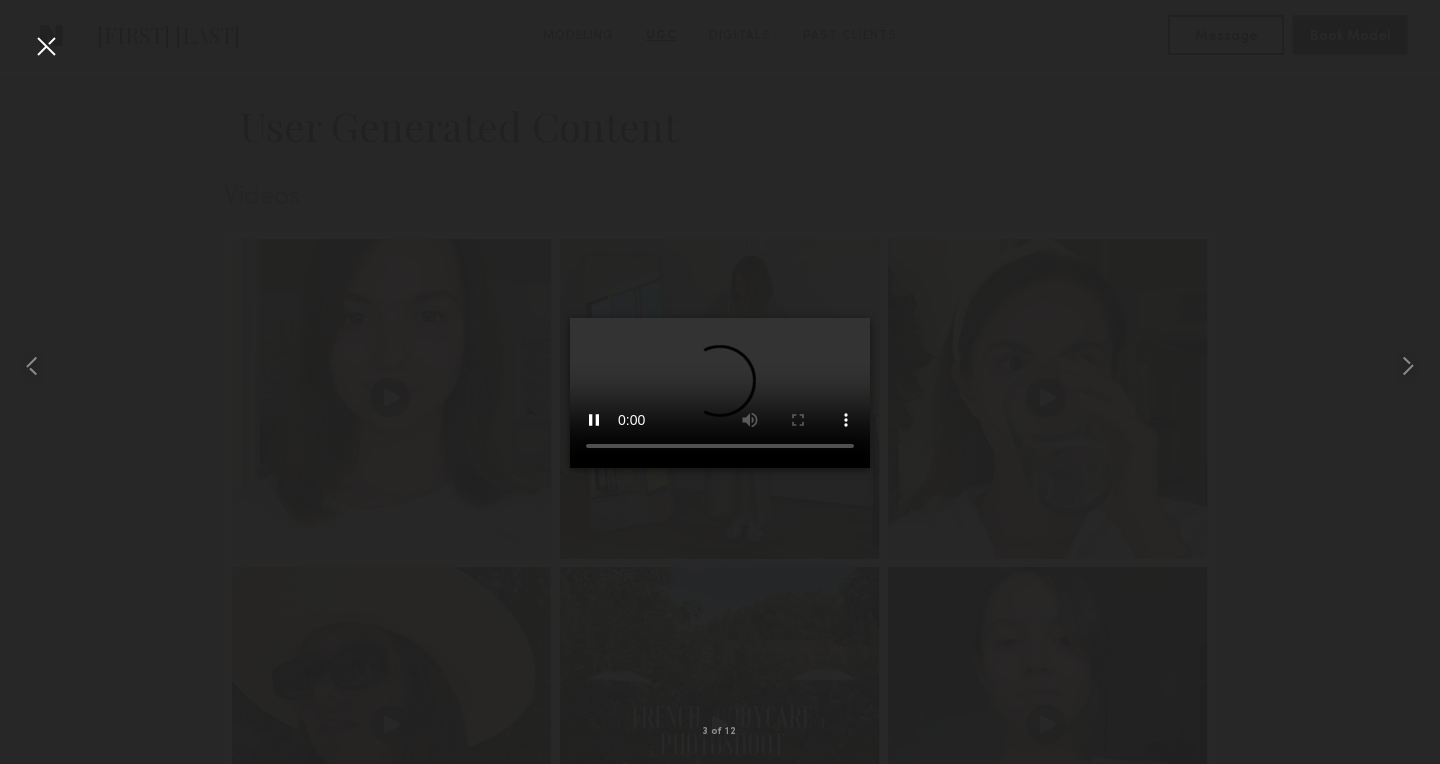 click at bounding box center (46, 46) 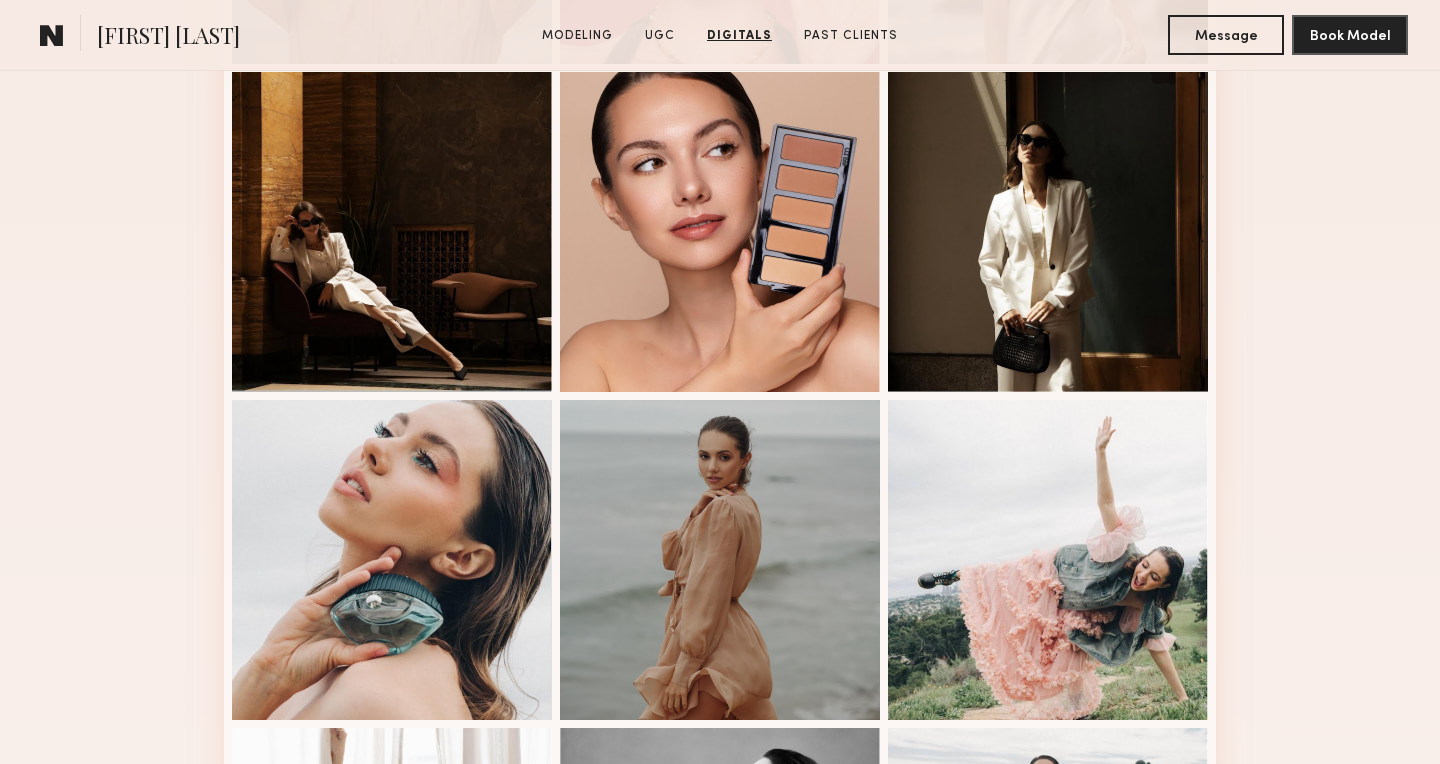scroll, scrollTop: 0, scrollLeft: 0, axis: both 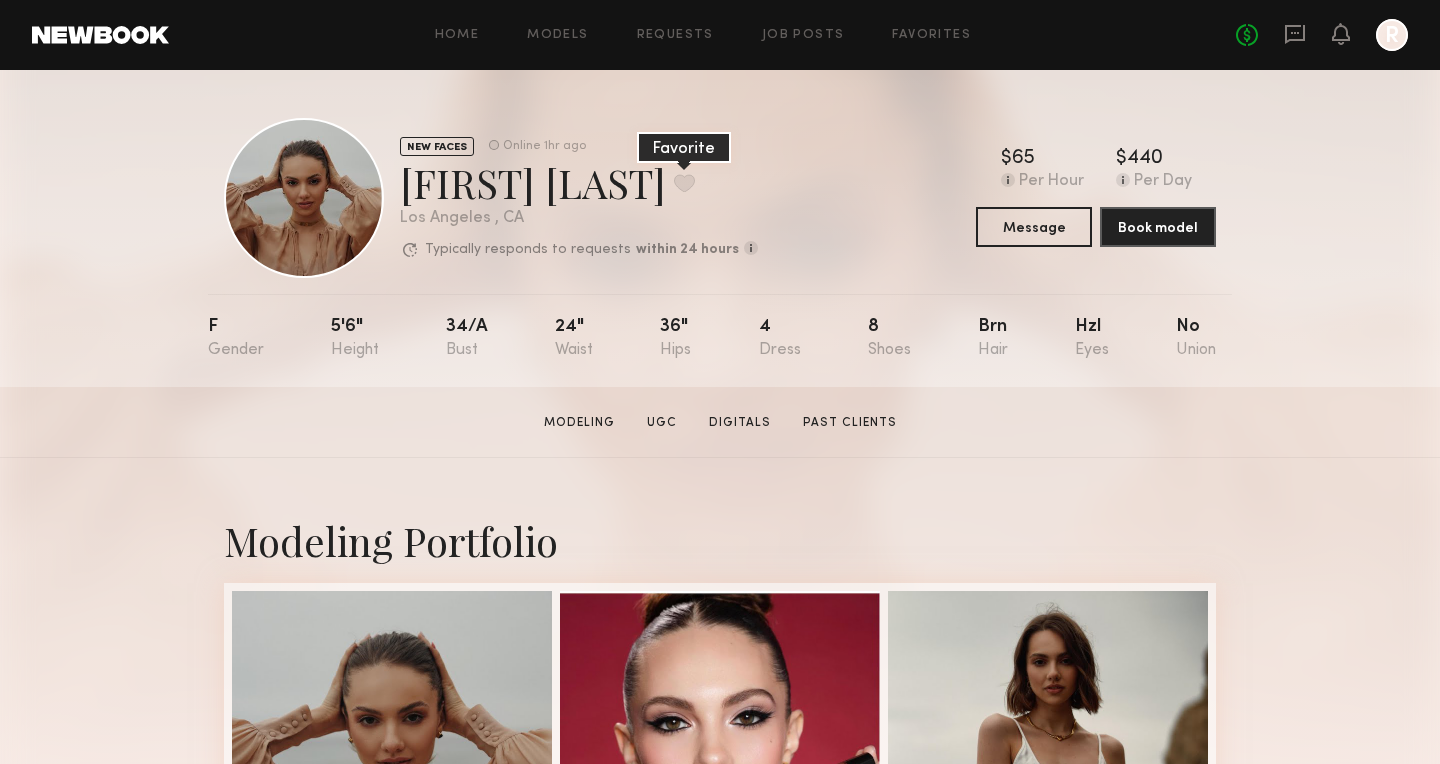 click 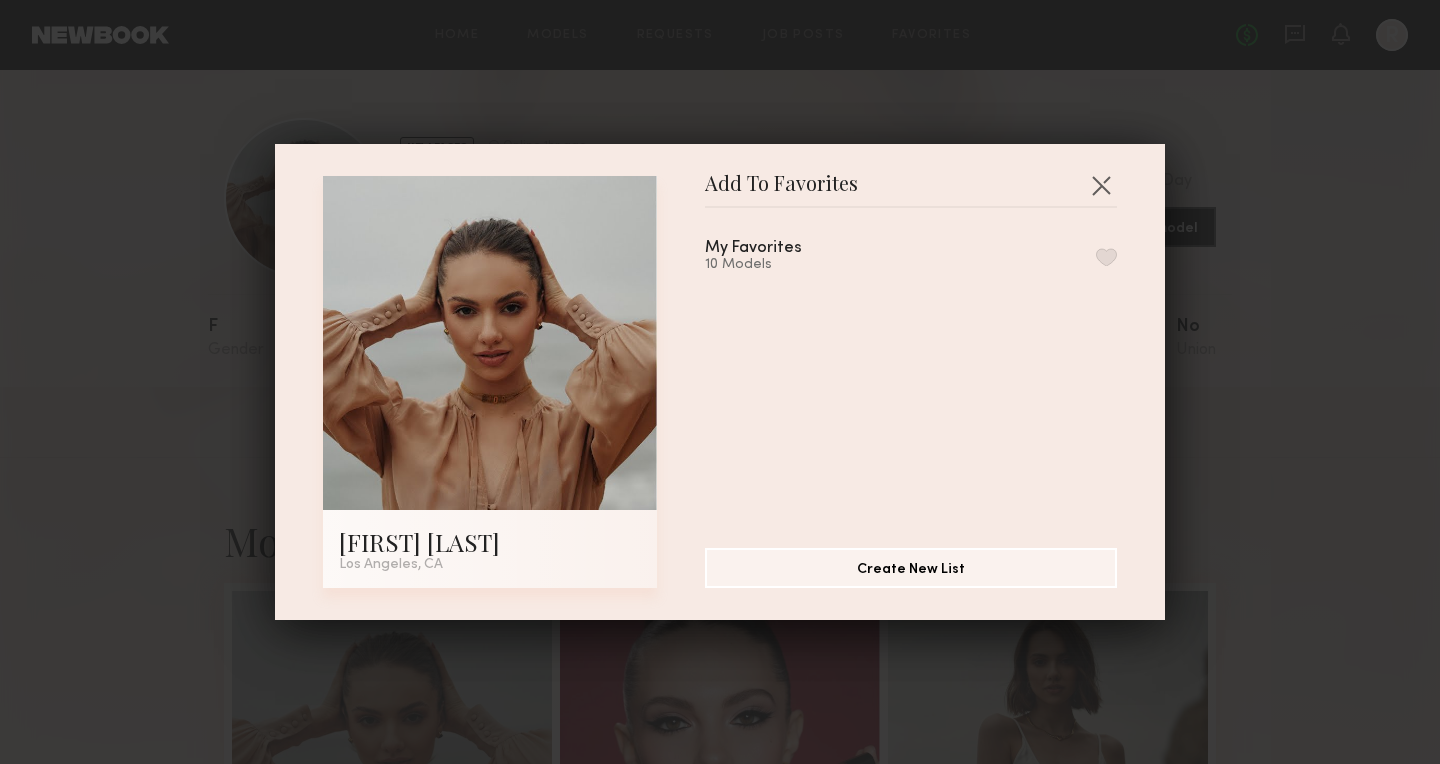 click at bounding box center (1106, 257) 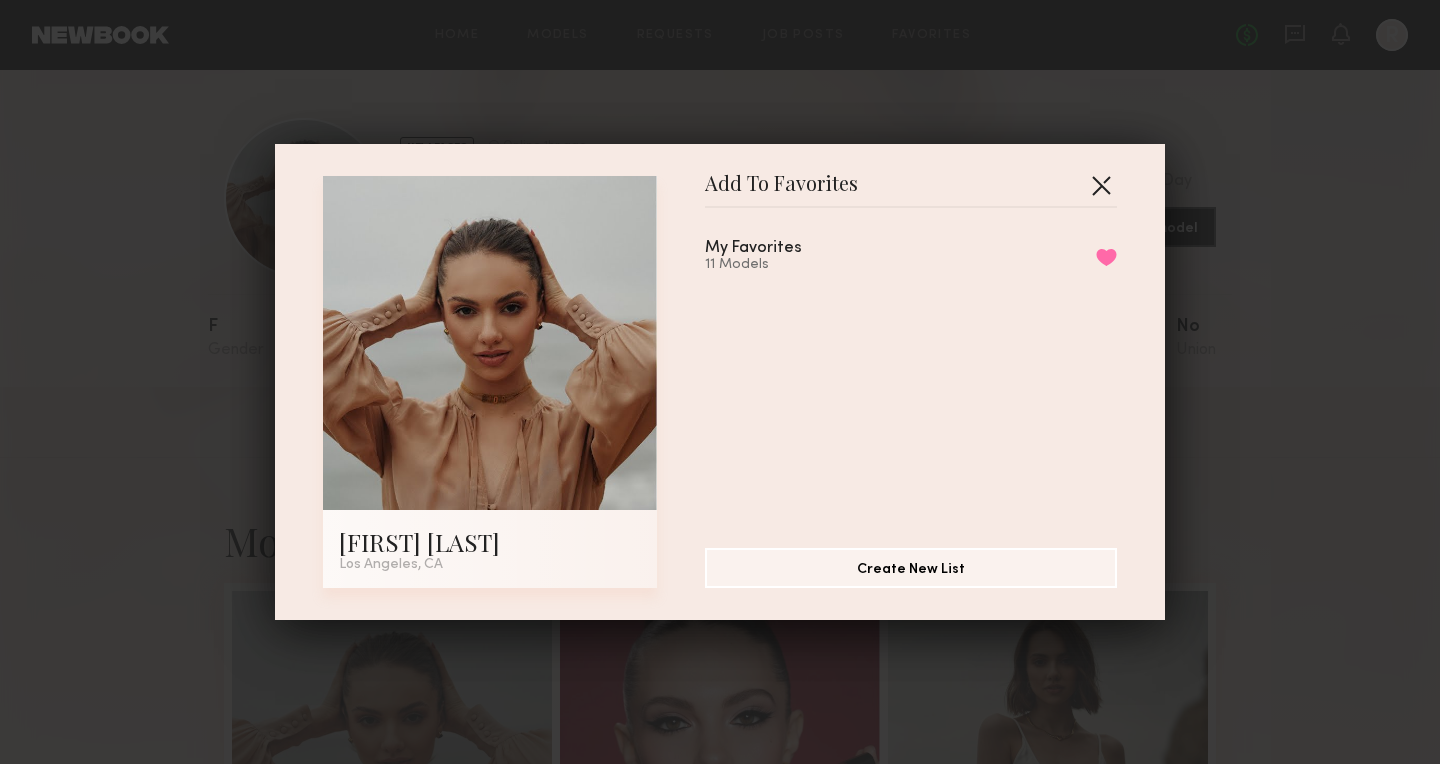 click at bounding box center (1101, 185) 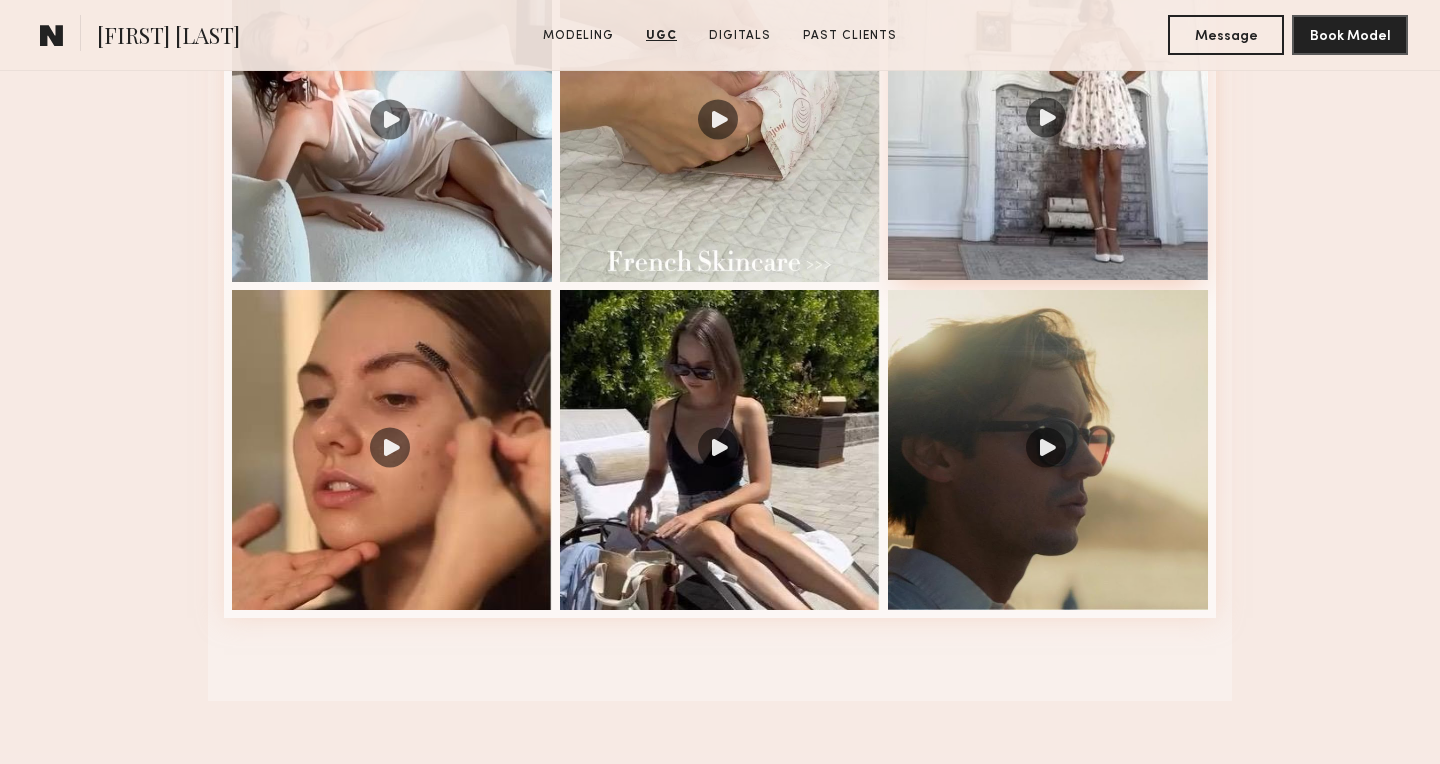 scroll, scrollTop: 2926, scrollLeft: 0, axis: vertical 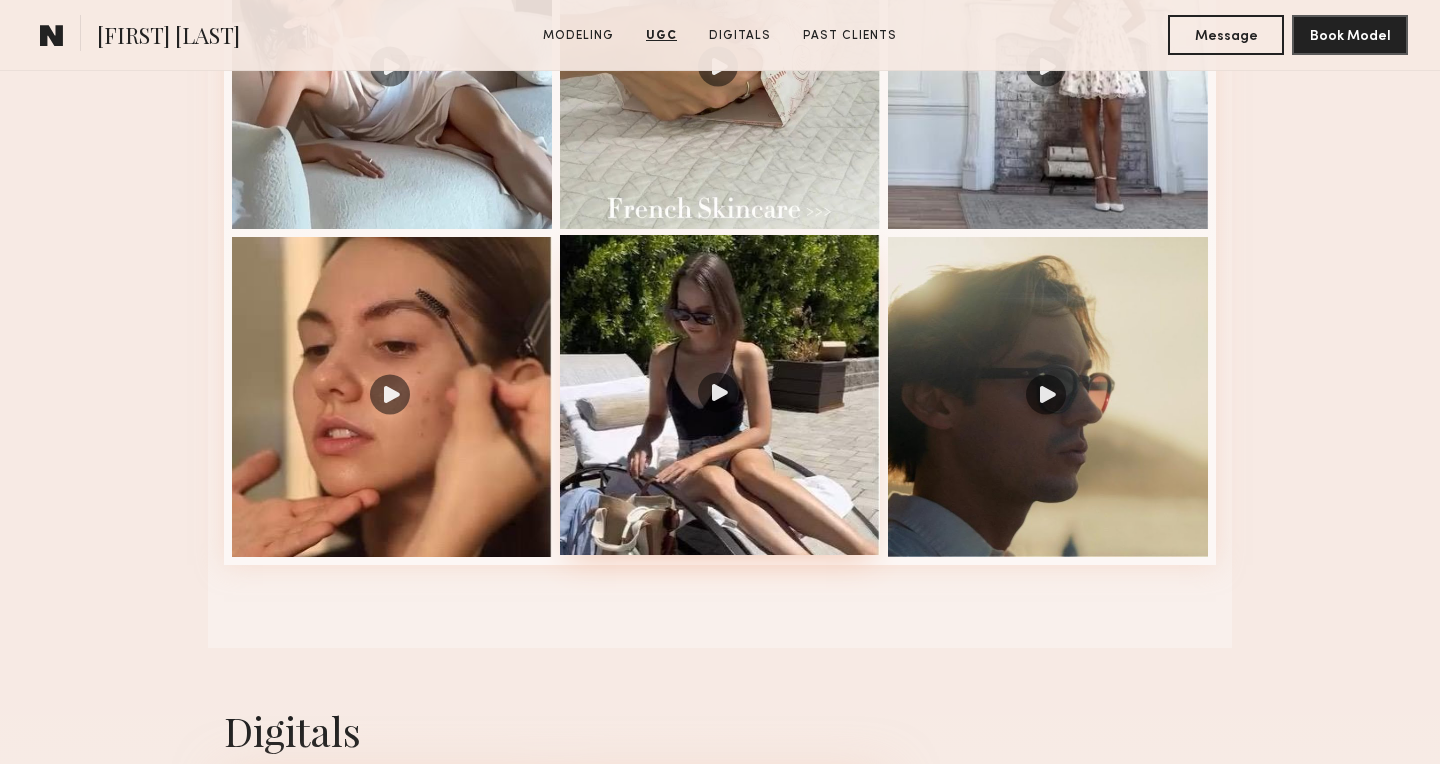 click at bounding box center (720, 395) 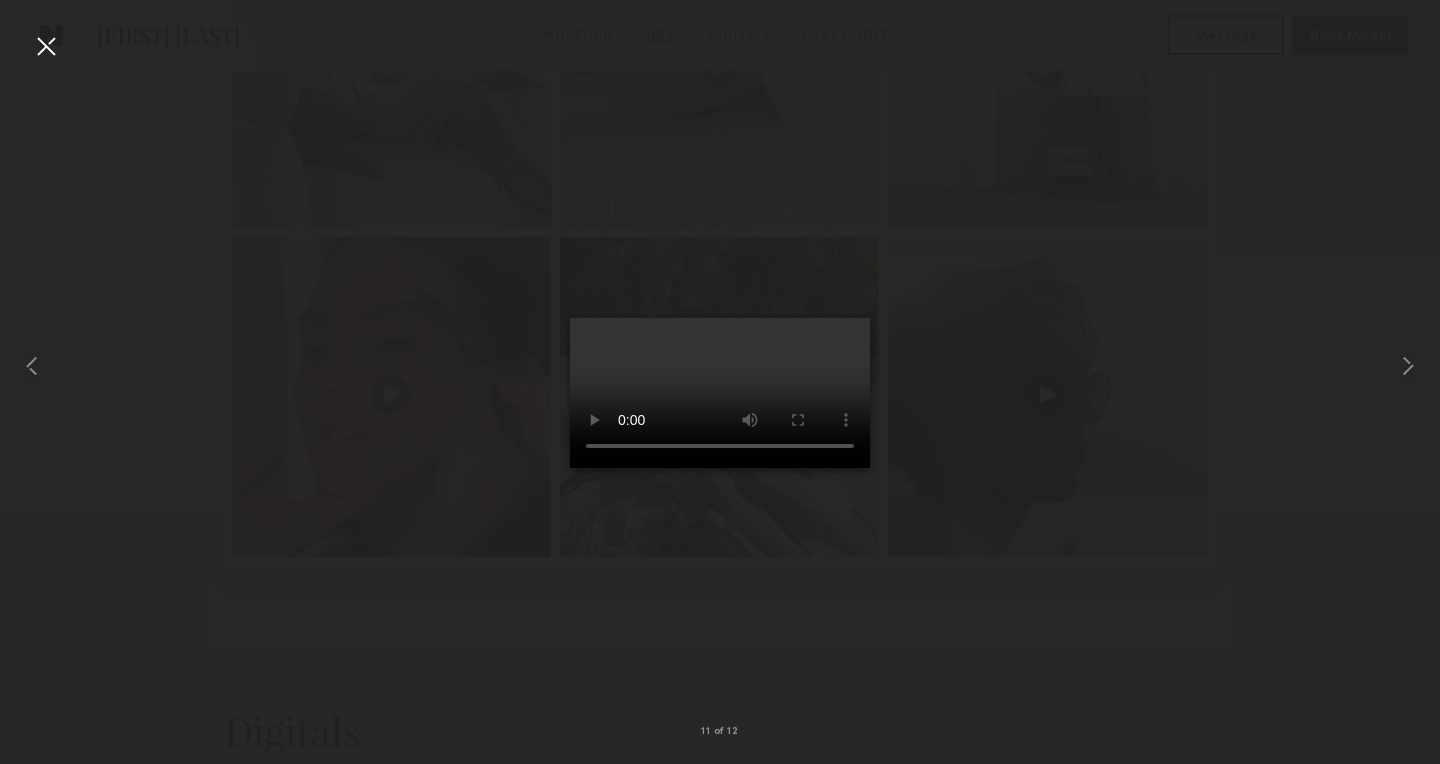 click at bounding box center (46, 46) 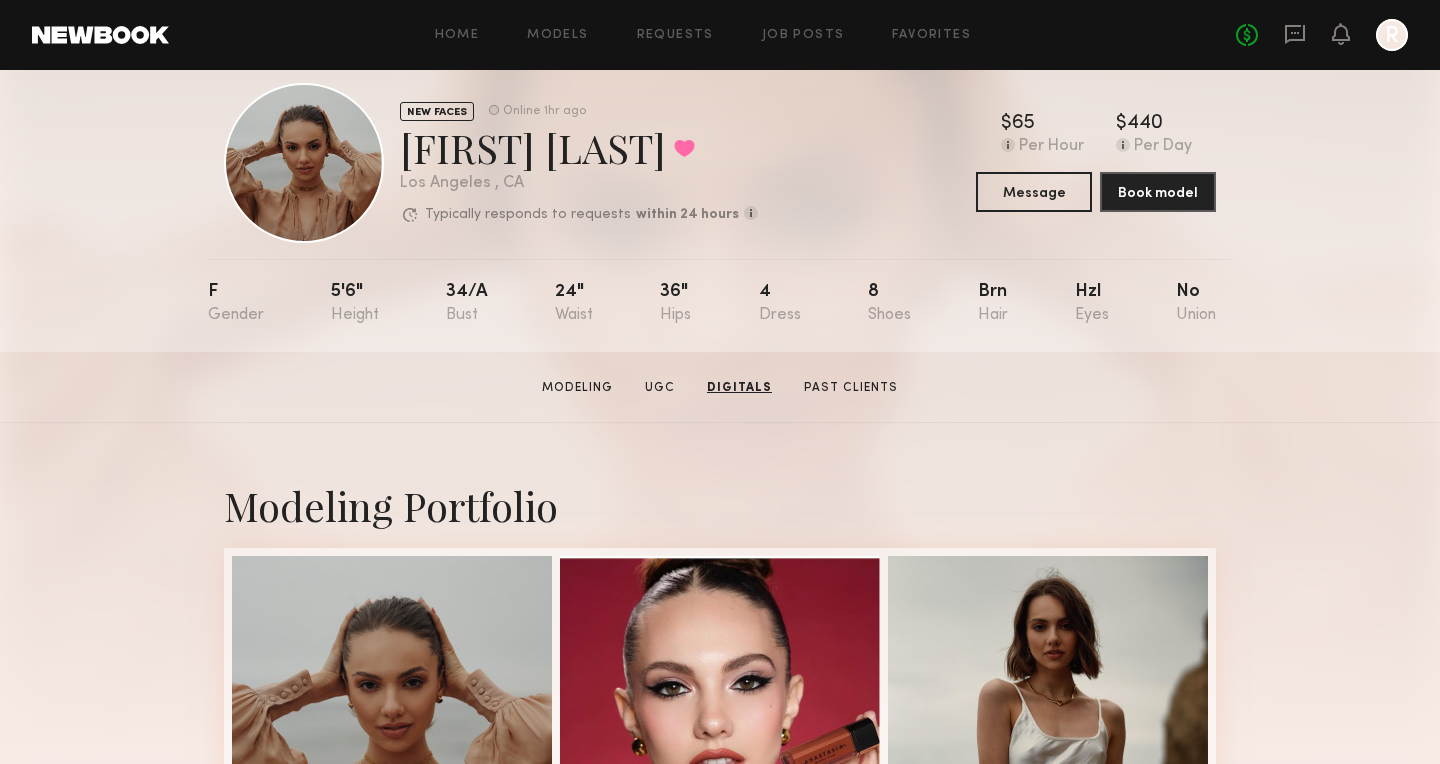 scroll, scrollTop: 0, scrollLeft: 0, axis: both 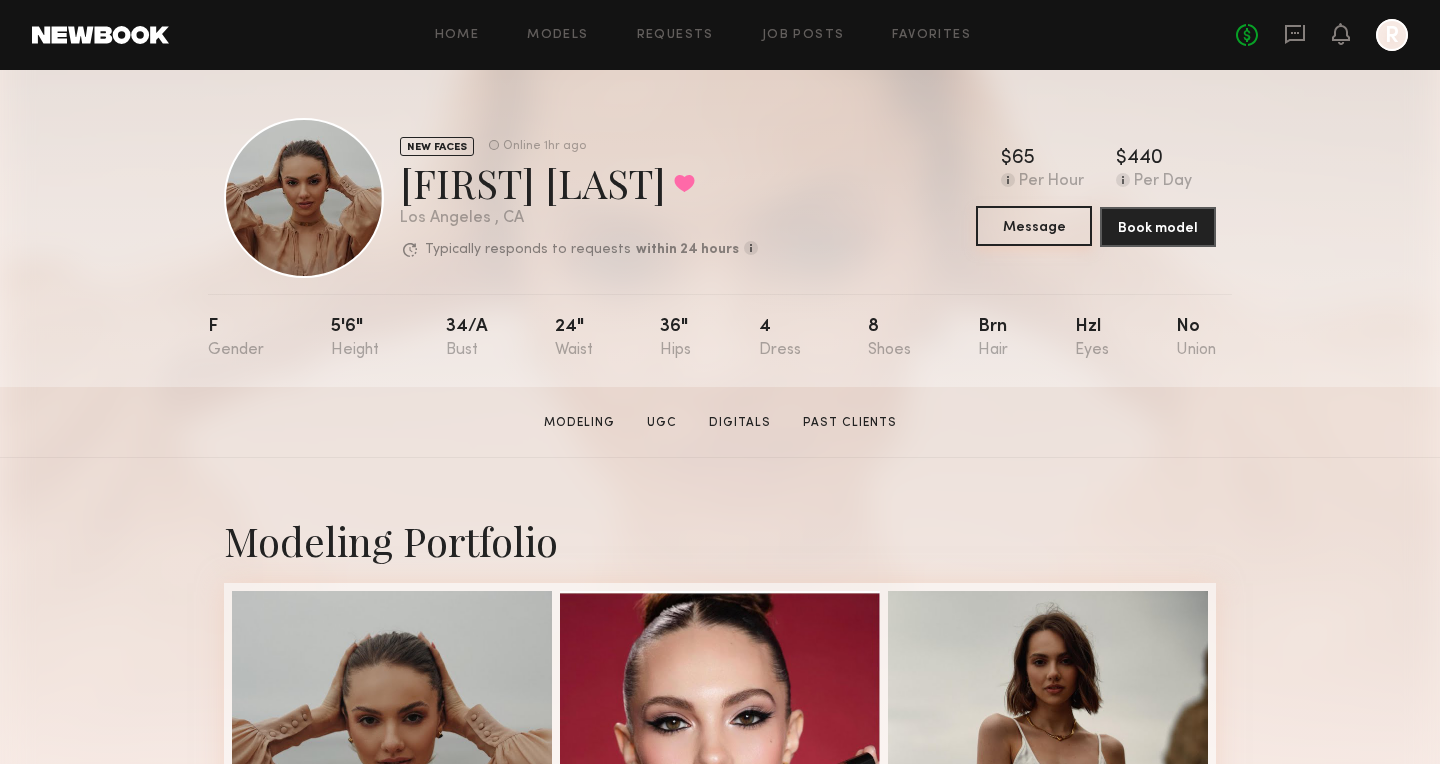 click on "Message" 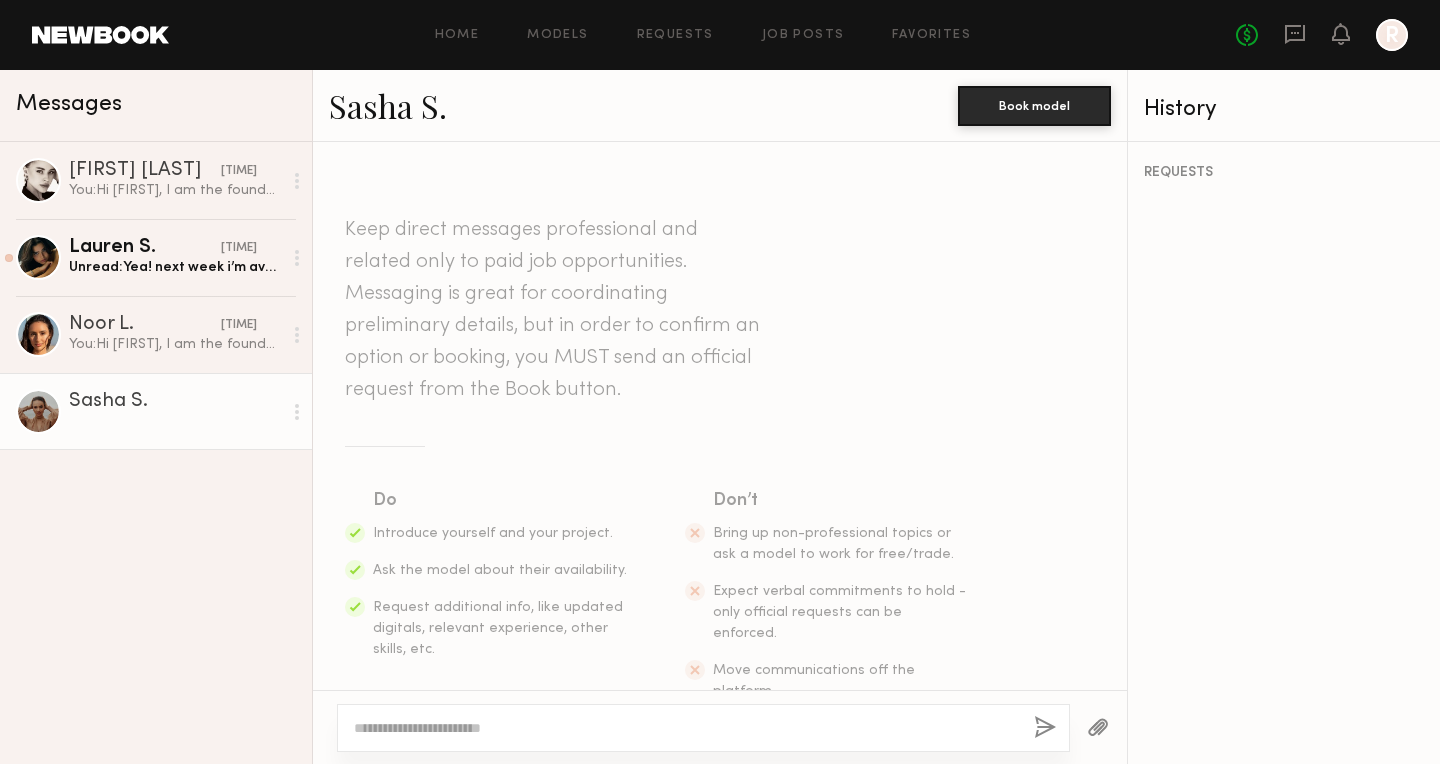 click 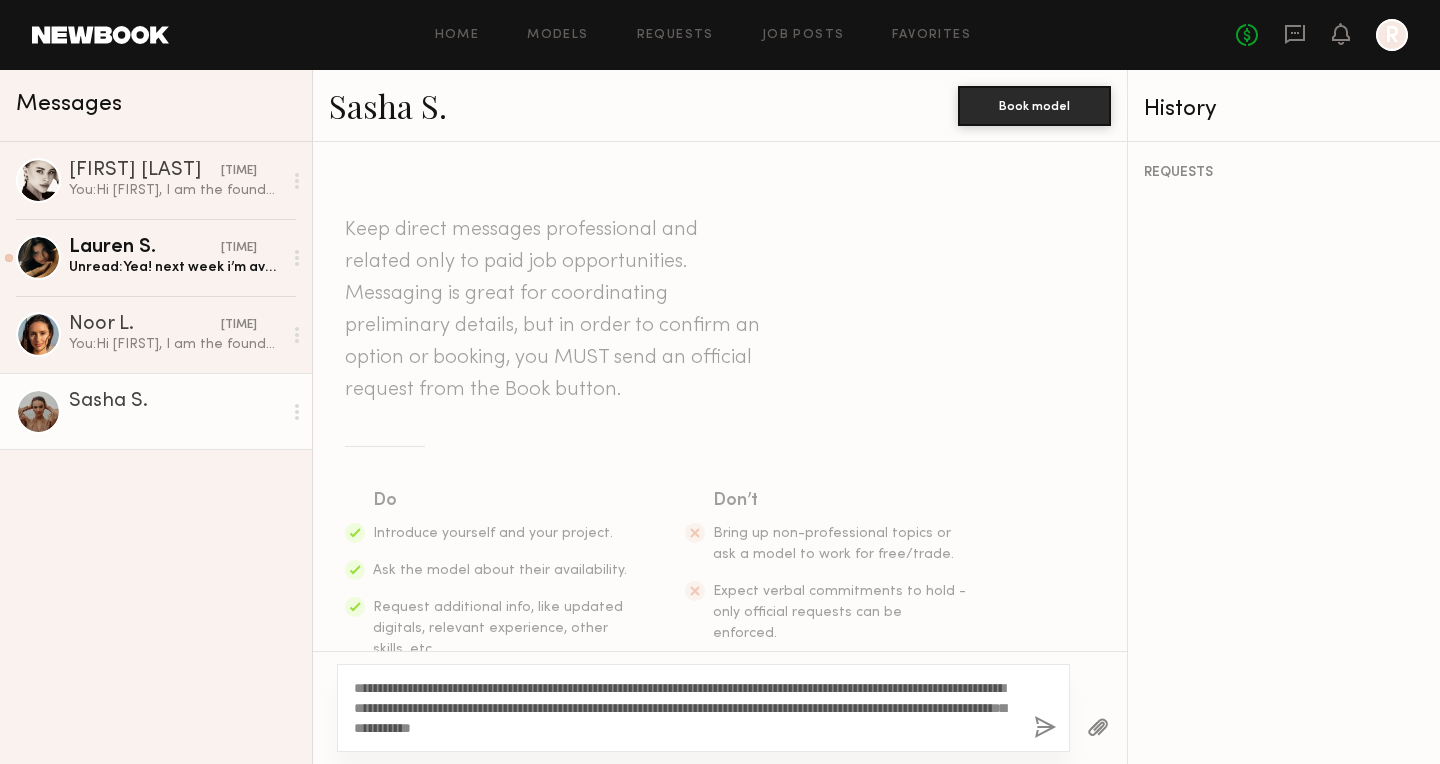 click on "**********" 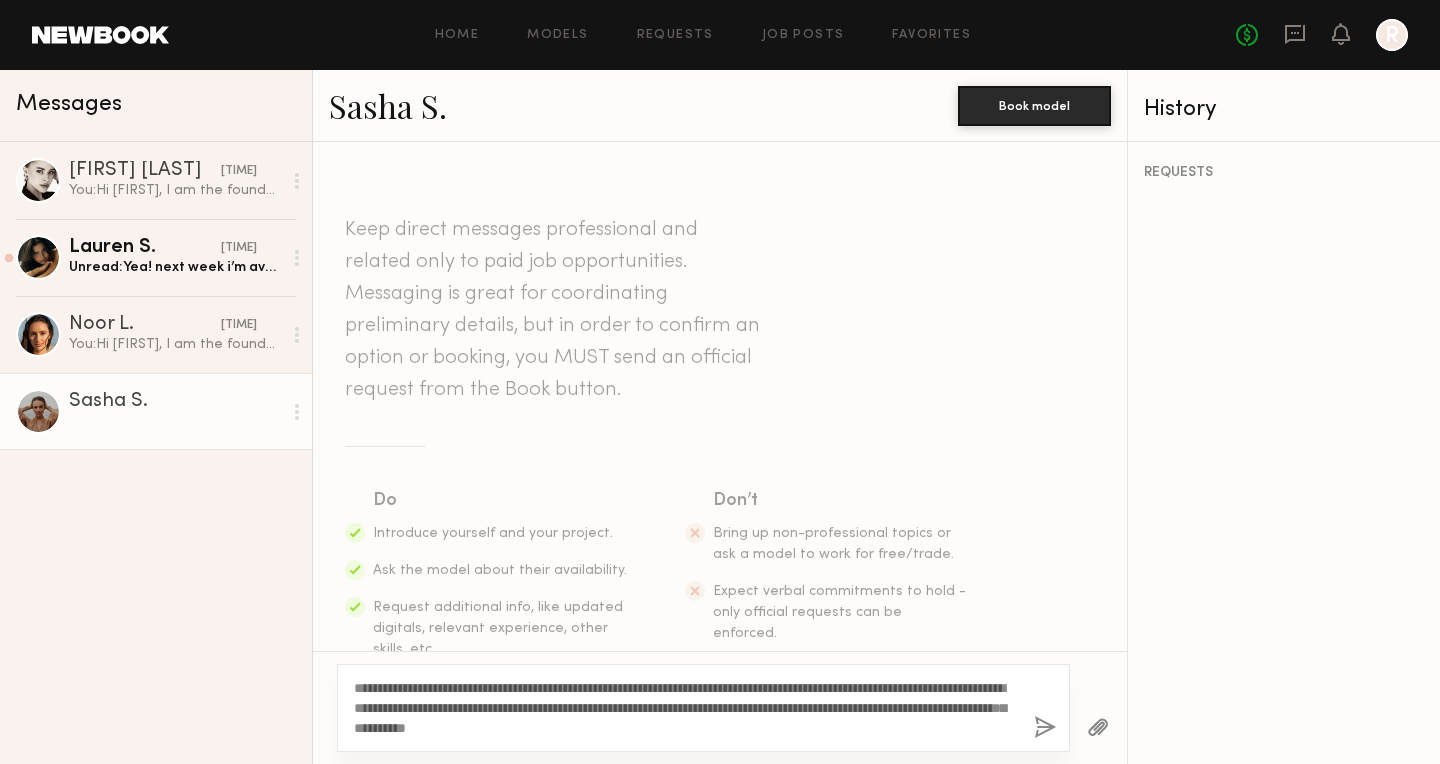 type on "**********" 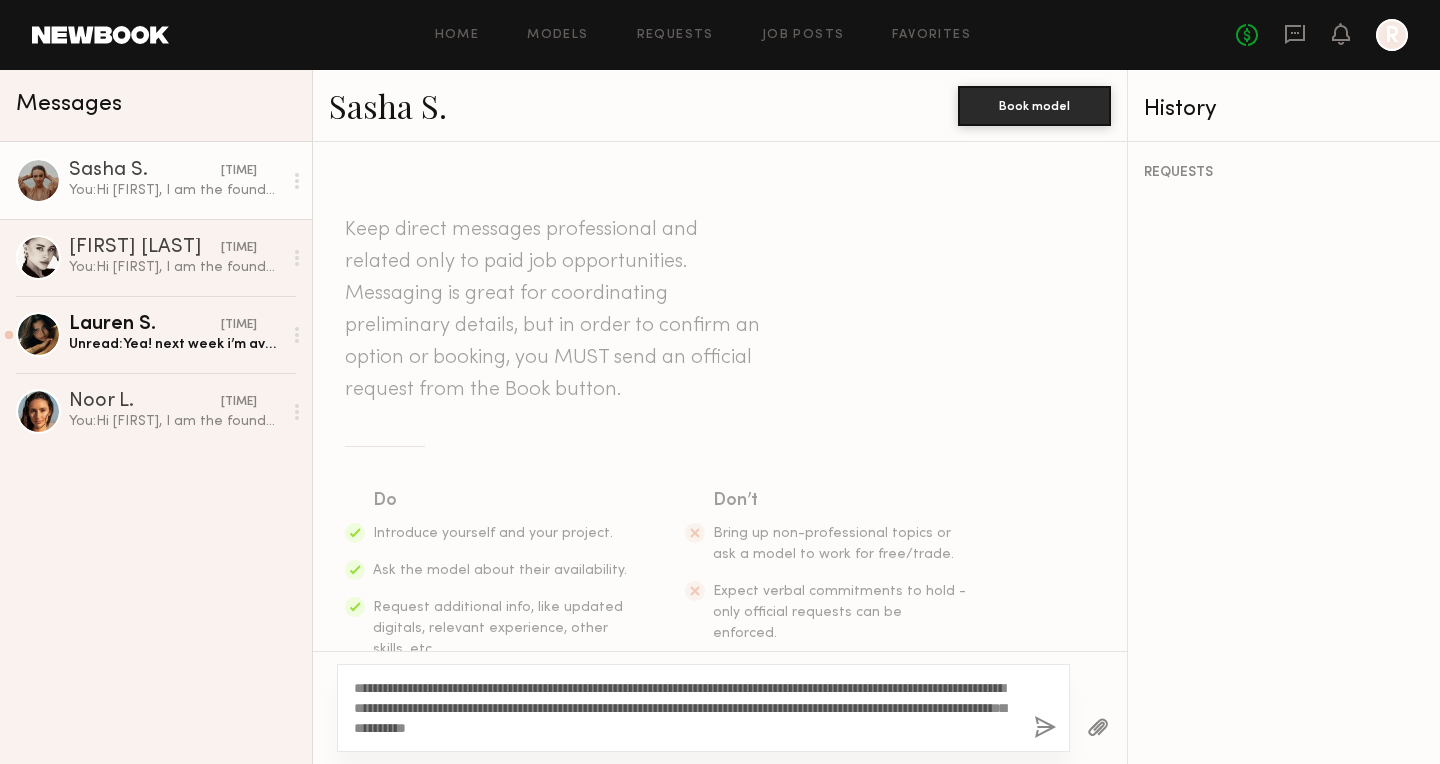 type 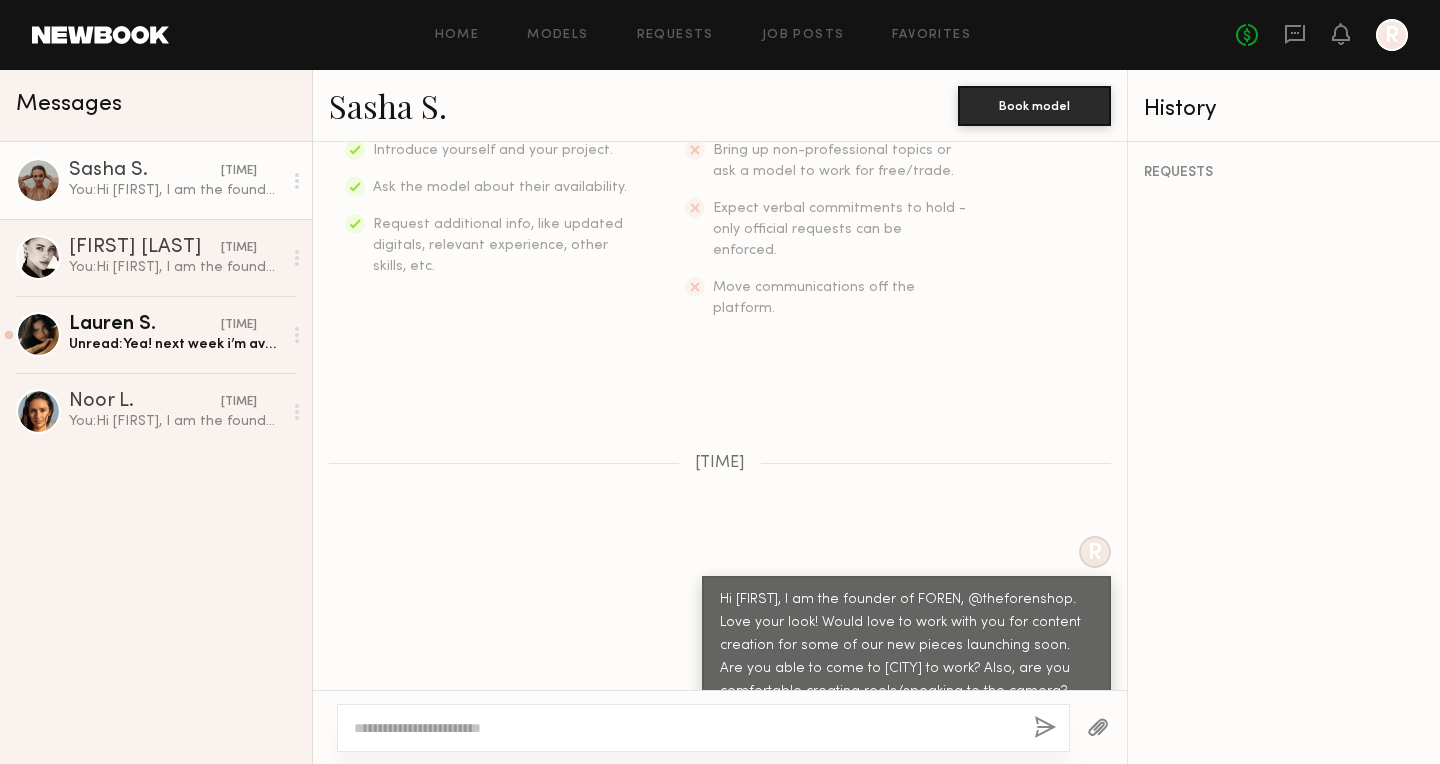 scroll, scrollTop: 508, scrollLeft: 0, axis: vertical 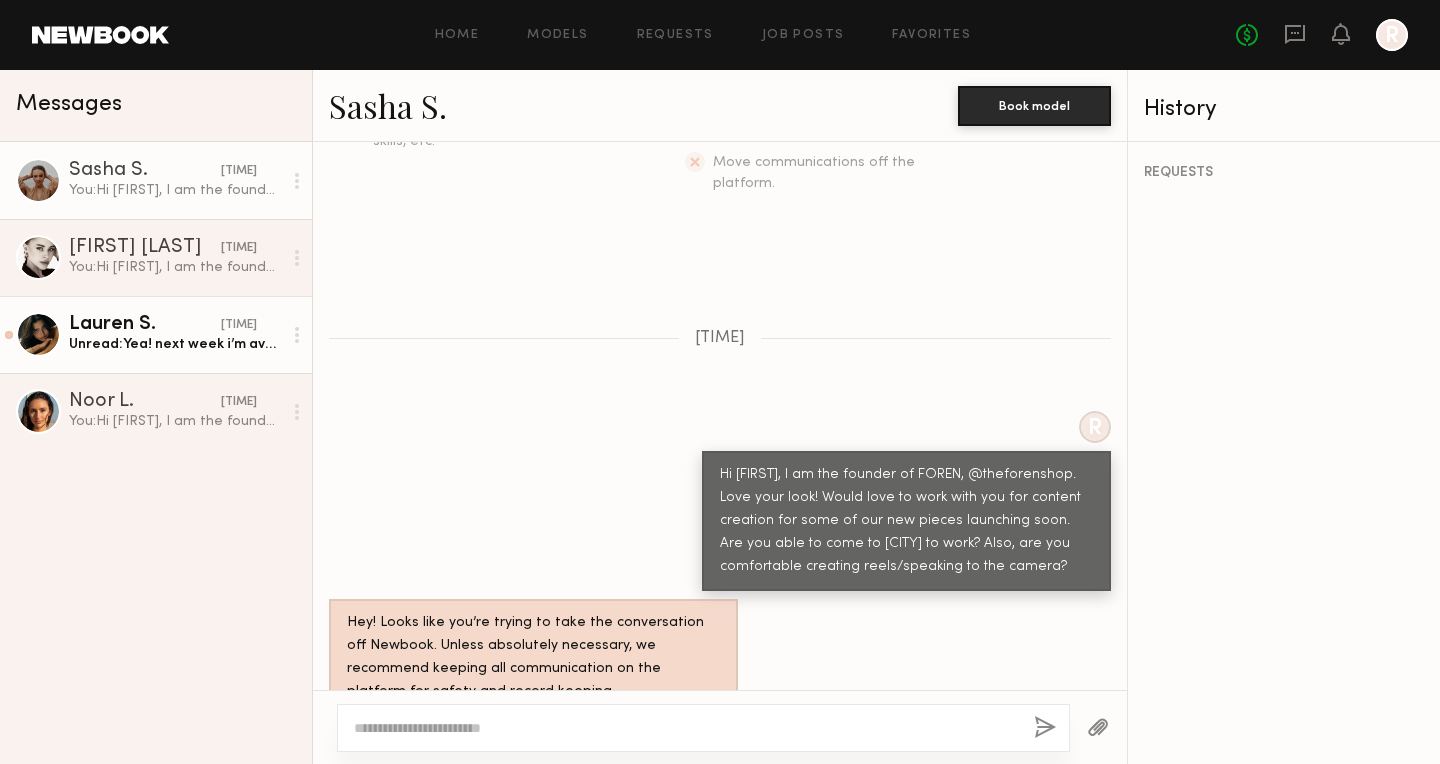 click on "Unread:  Yea! next week i’m avalible friday !!" 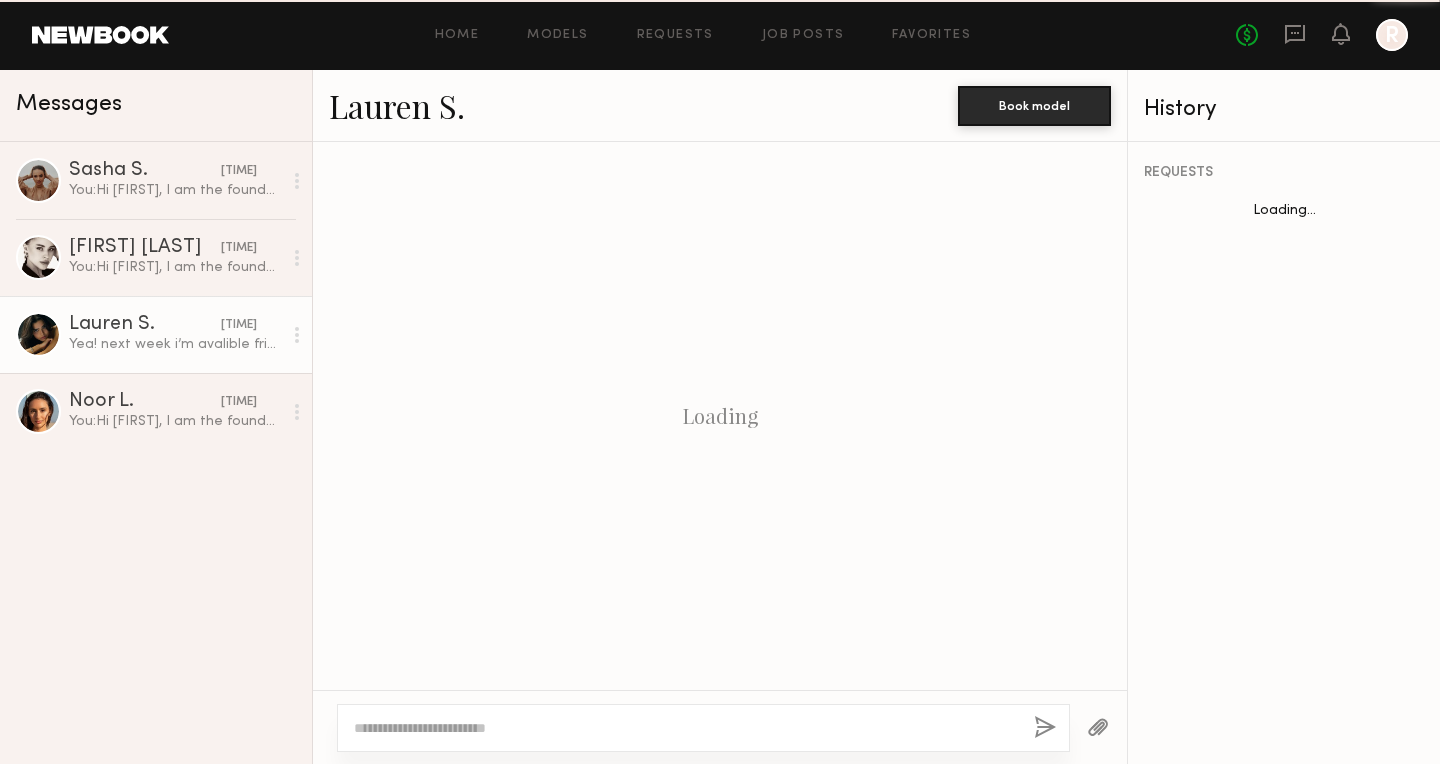 scroll, scrollTop: 824, scrollLeft: 0, axis: vertical 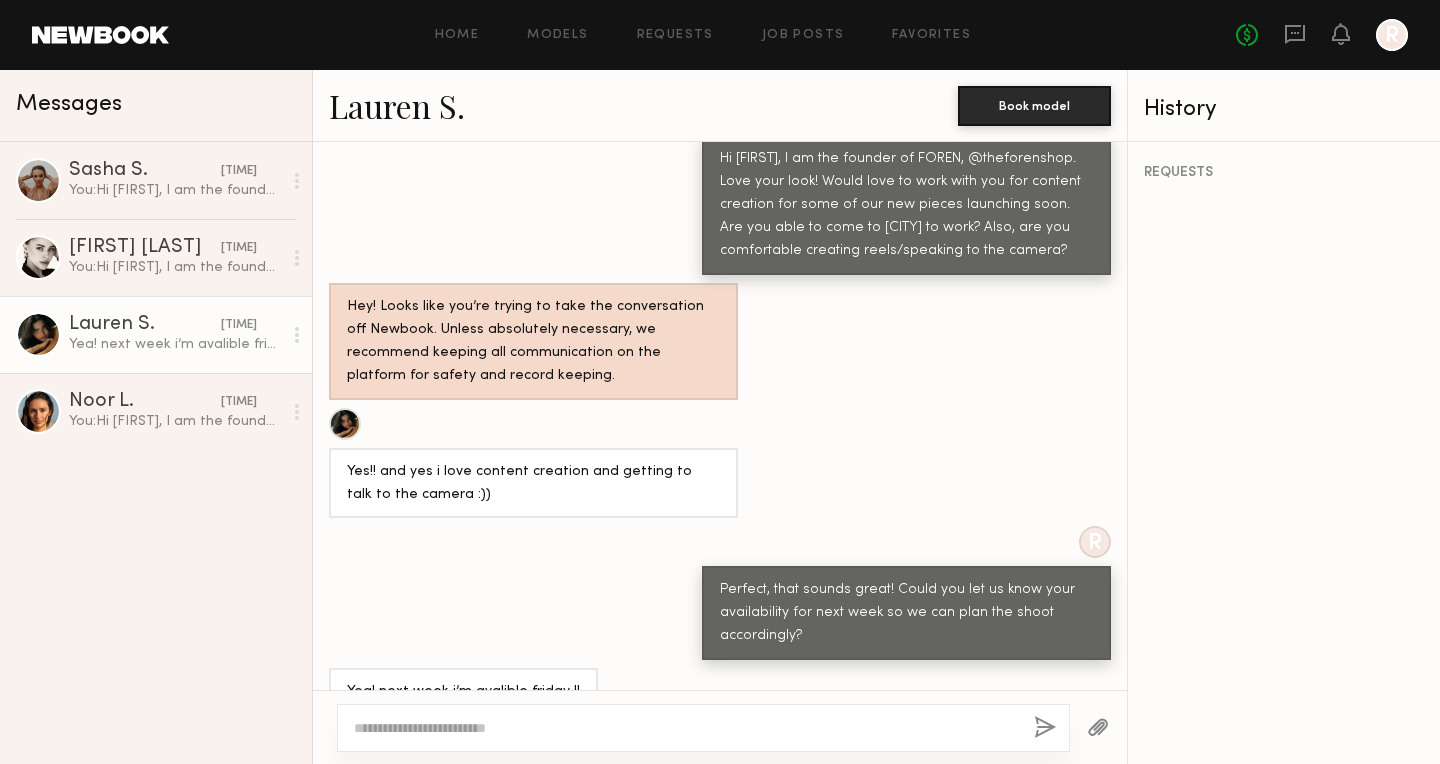 type on "*" 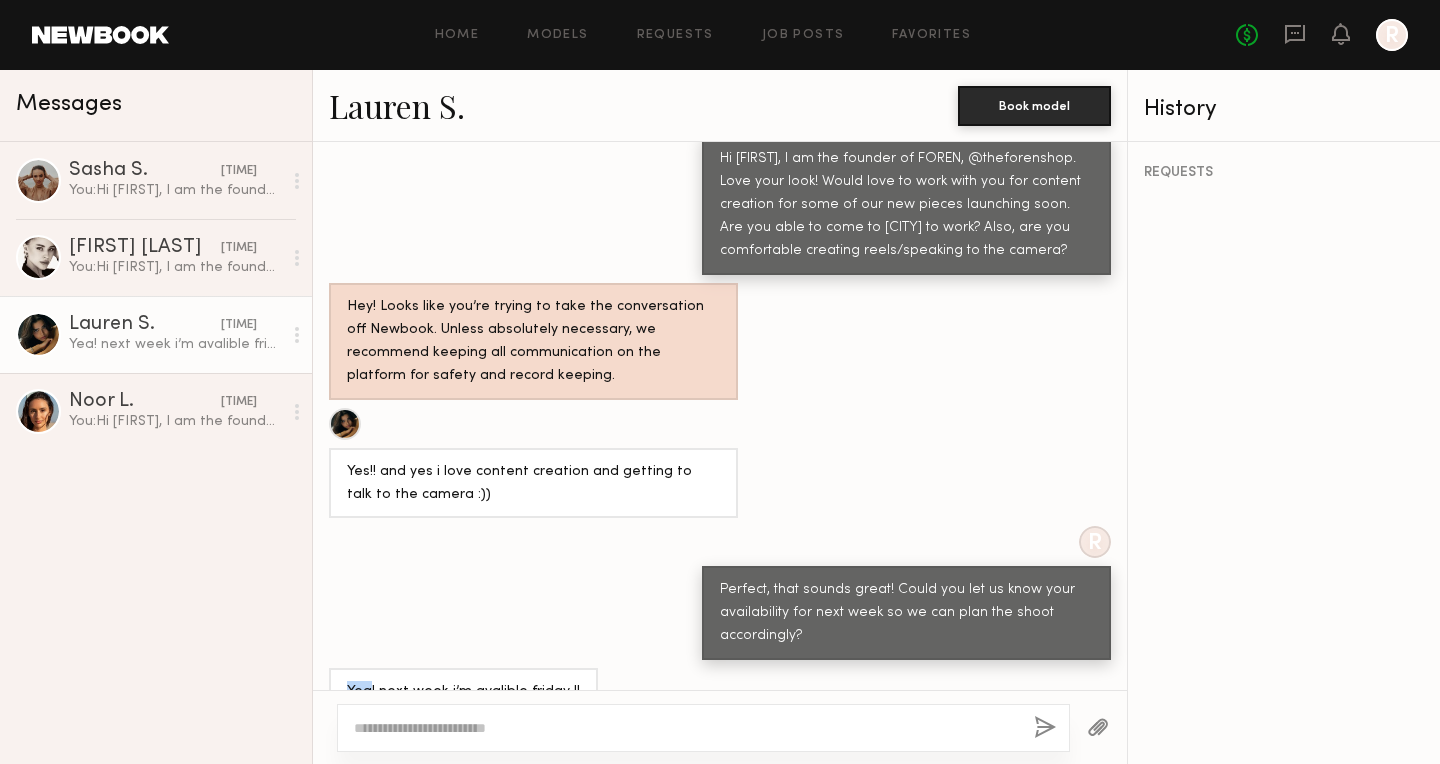 click on "Yea! next week i’m avalible friday !!" 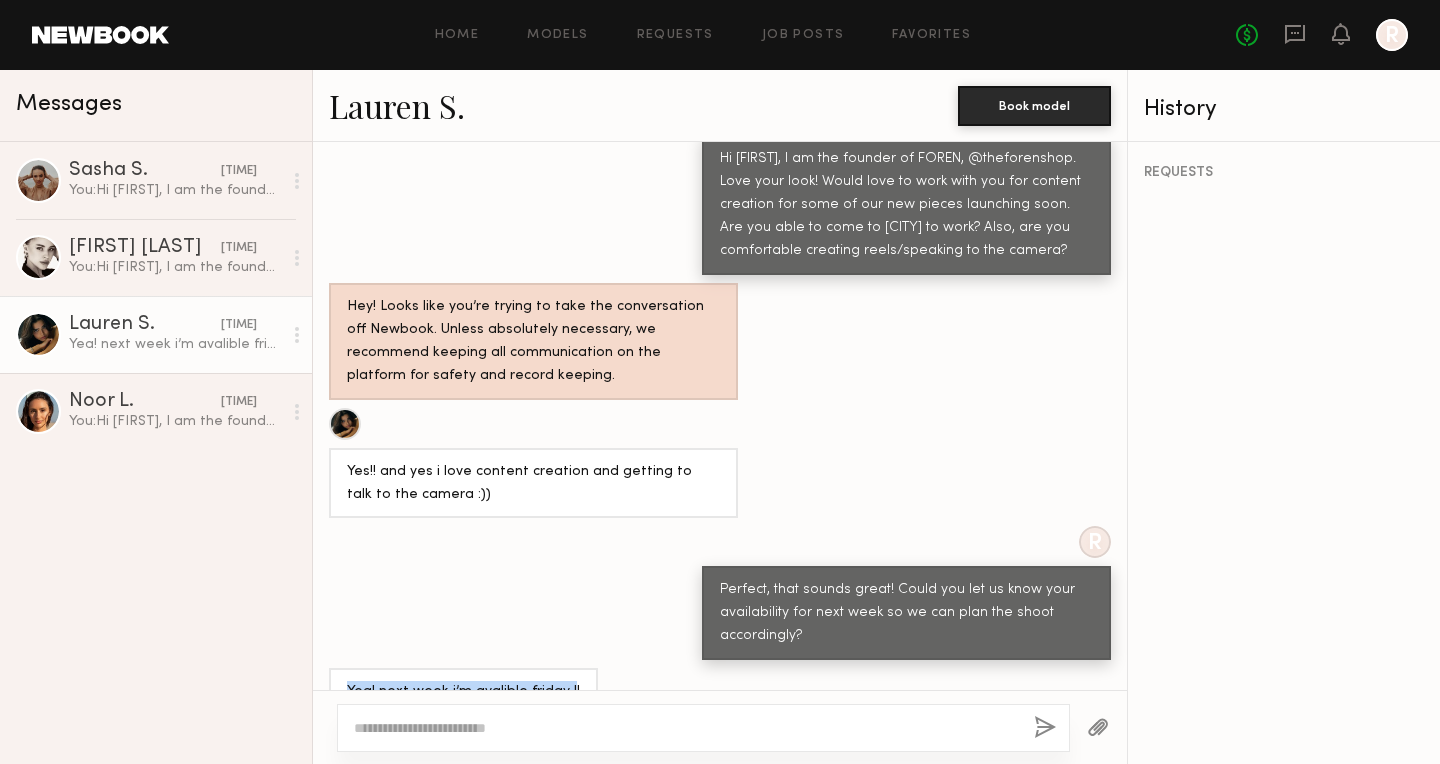 drag, startPoint x: 567, startPoint y: 650, endPoint x: 344, endPoint y: 645, distance: 223.05605 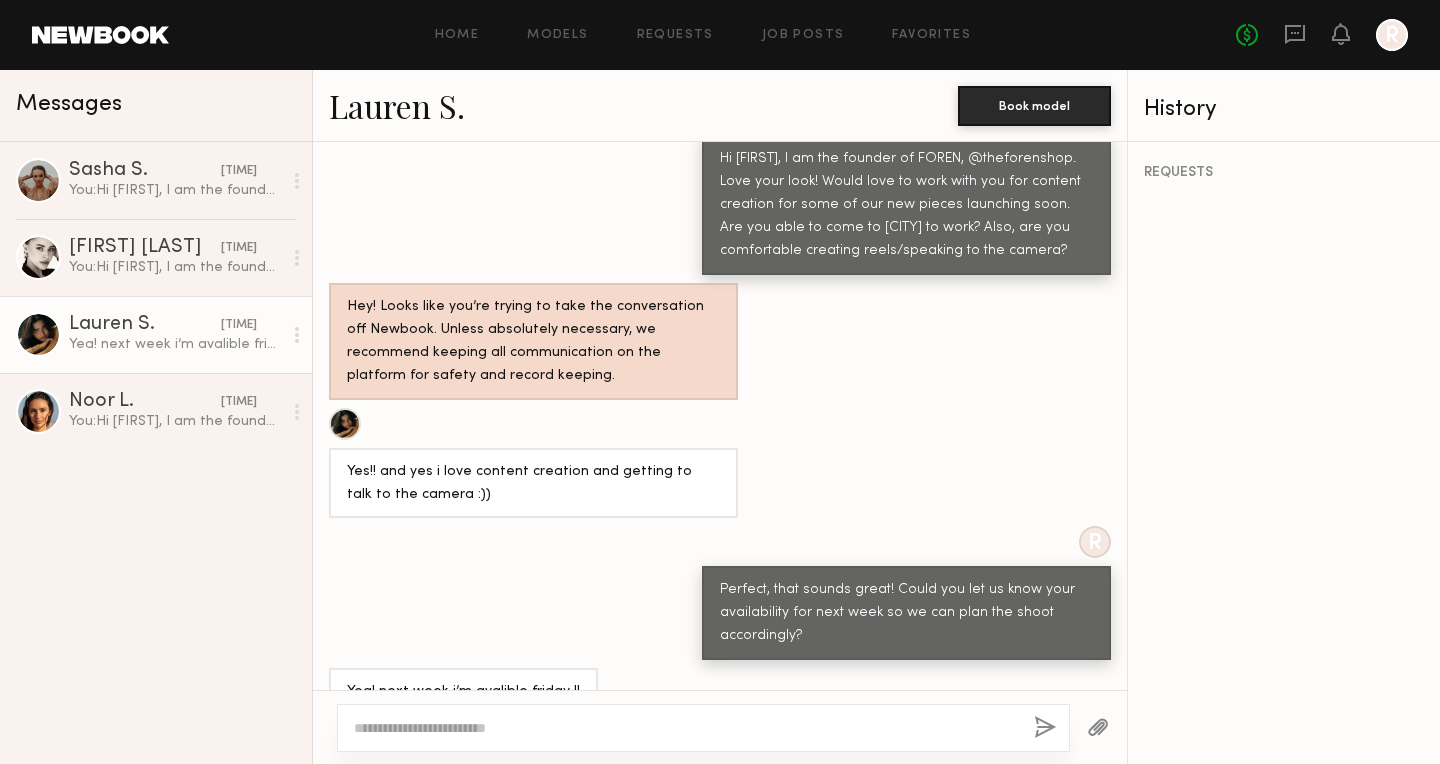 paste on "**********" 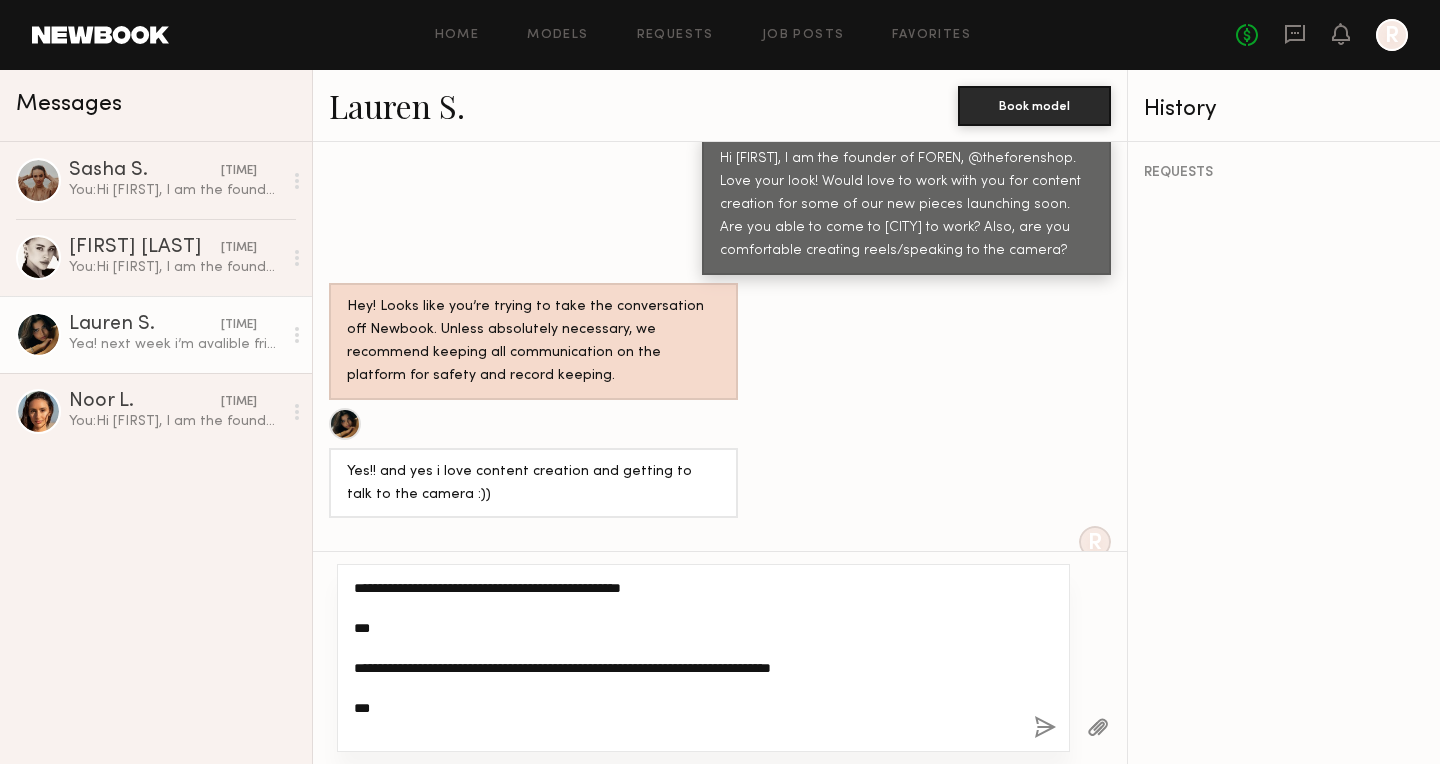 scroll, scrollTop: 37, scrollLeft: 0, axis: vertical 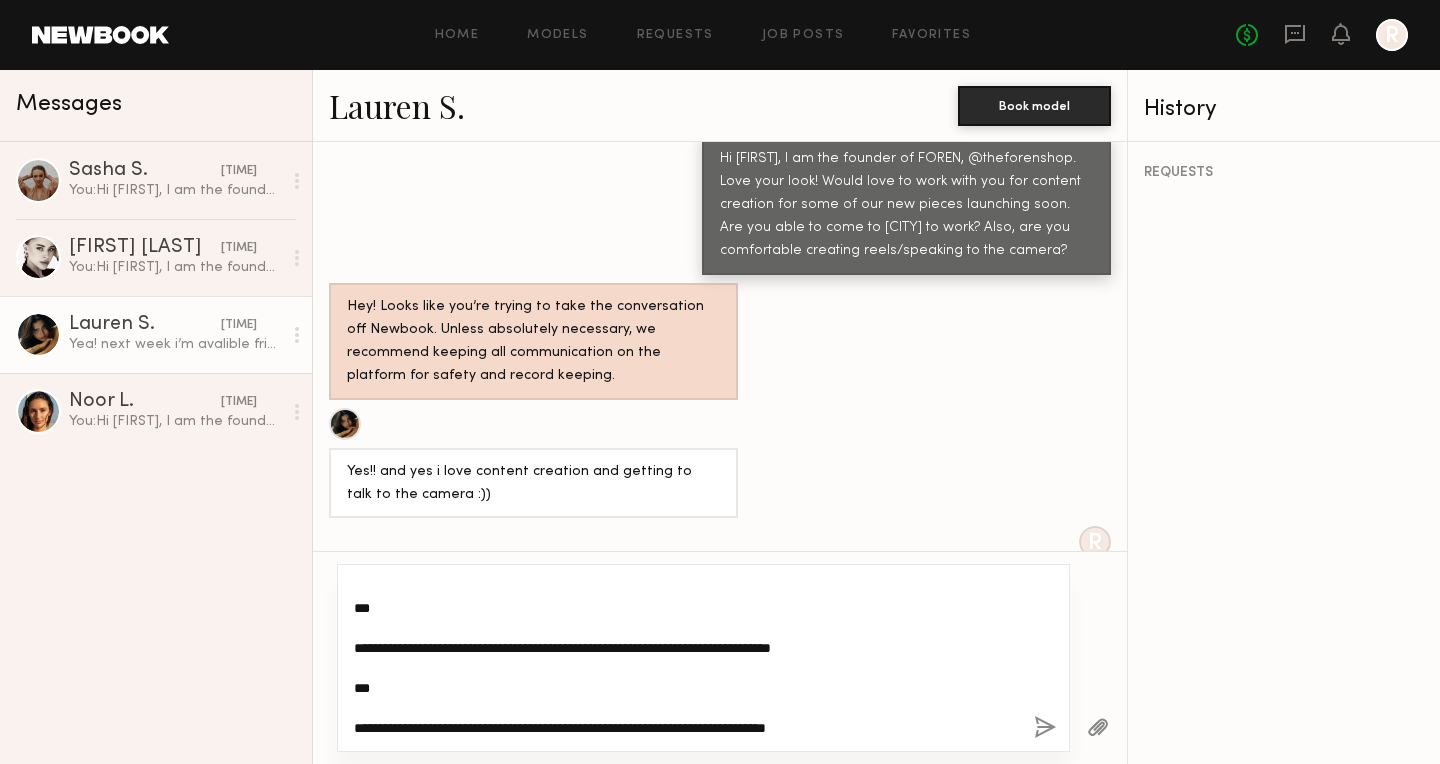 click on "**********" 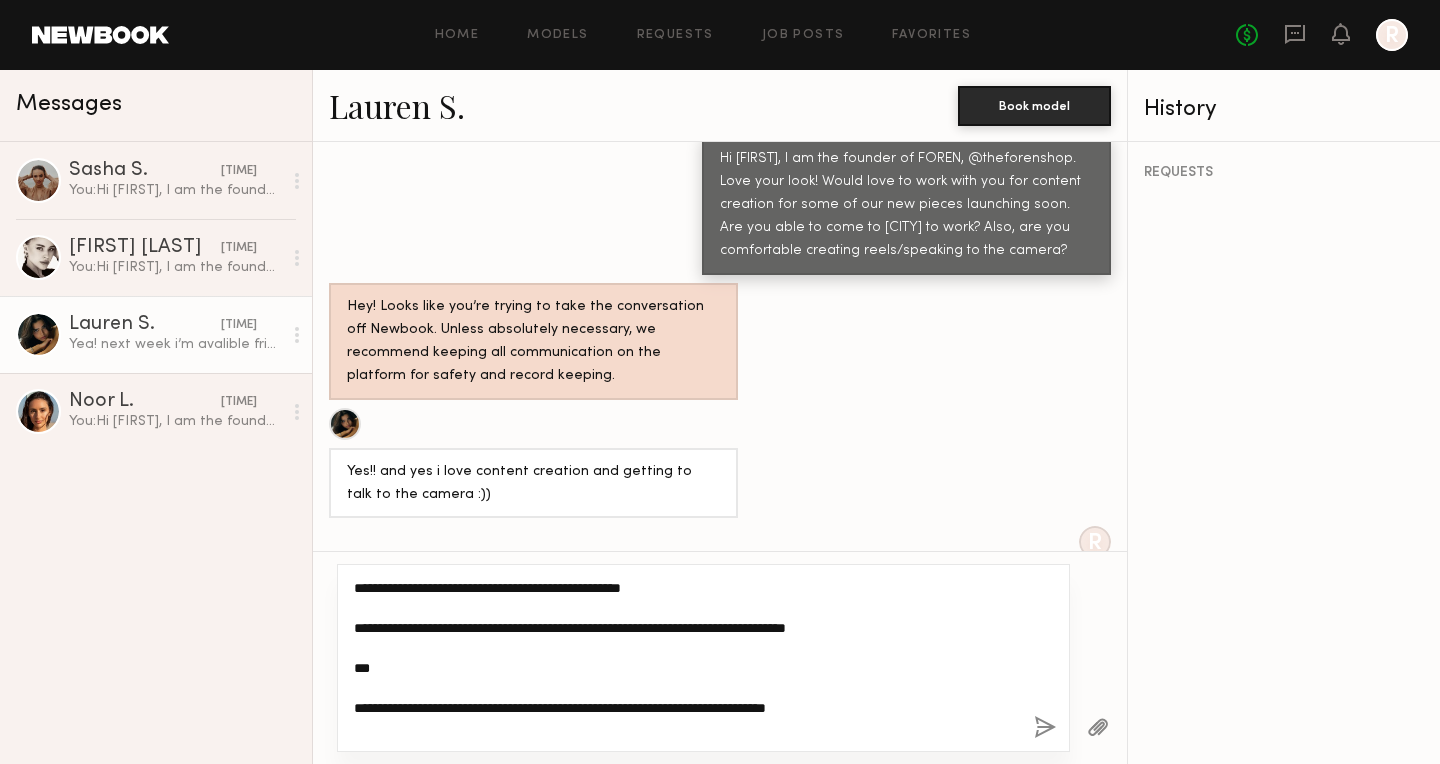 scroll, scrollTop: 0, scrollLeft: 0, axis: both 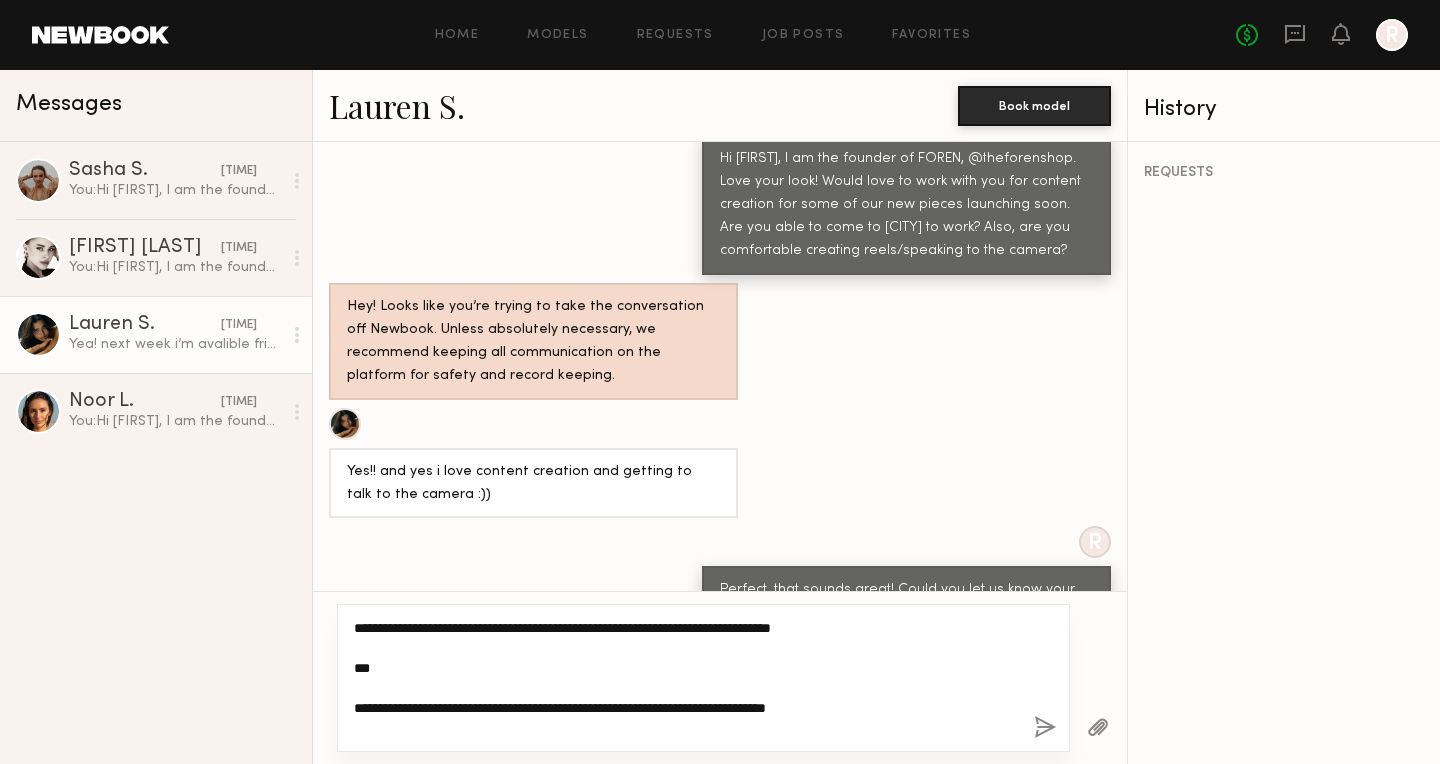 click on "**********" 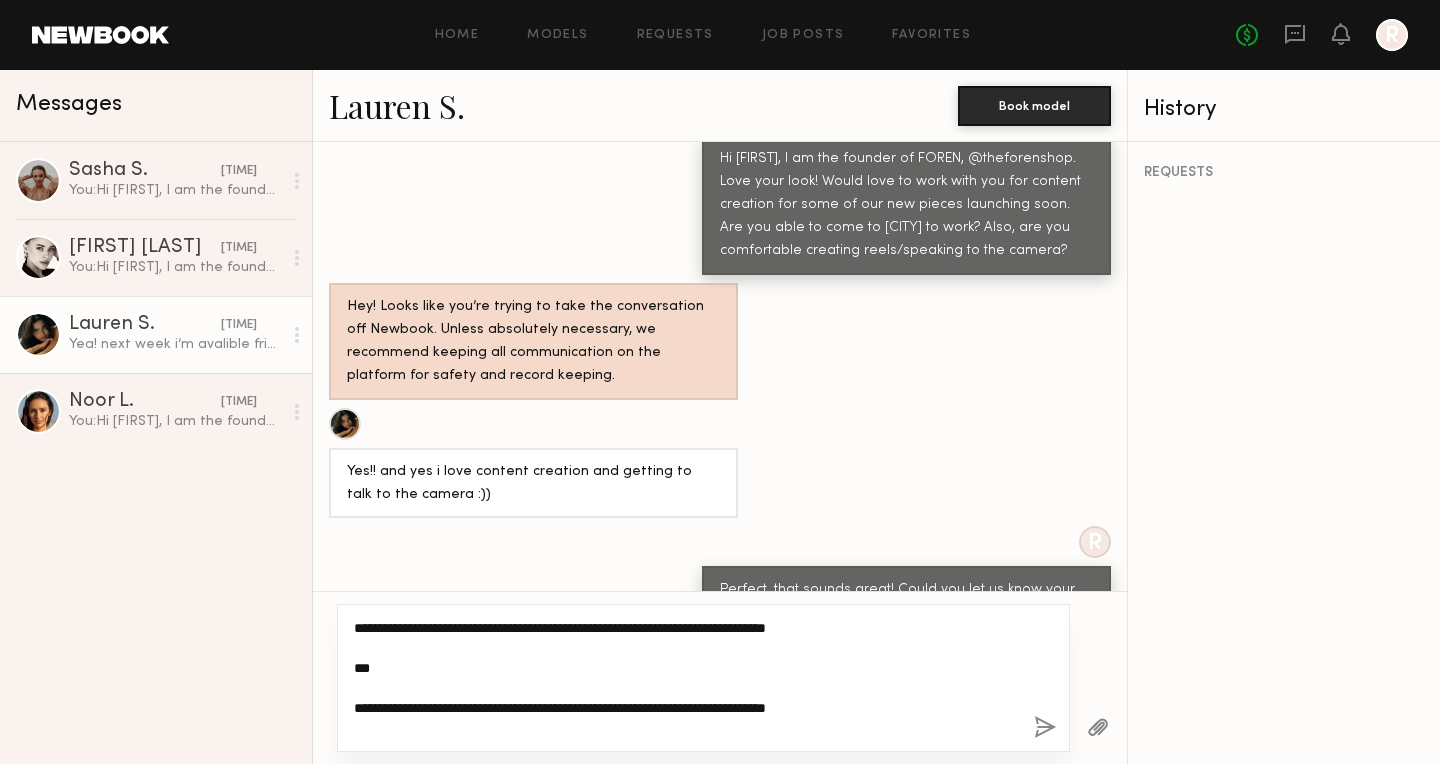 click on "**********" 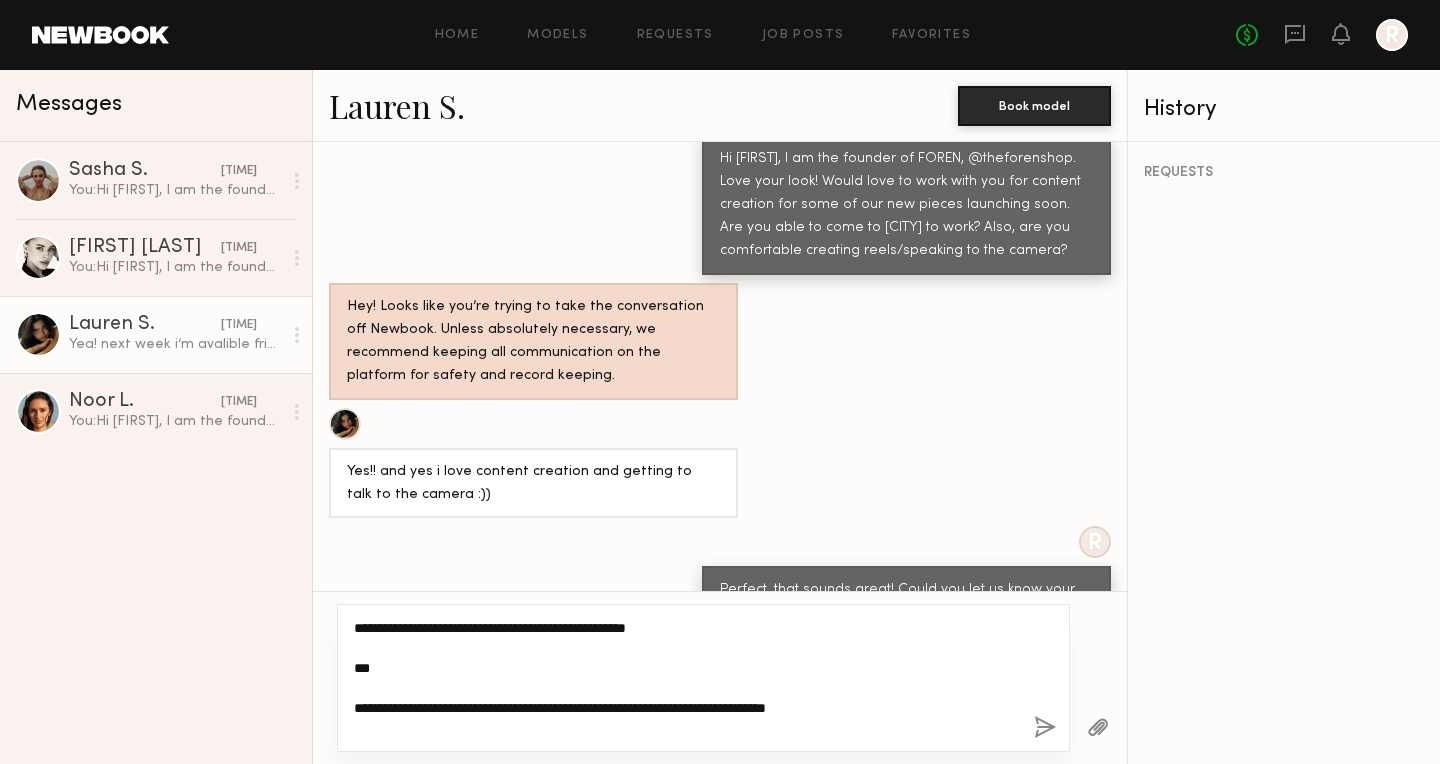 click on "**********" 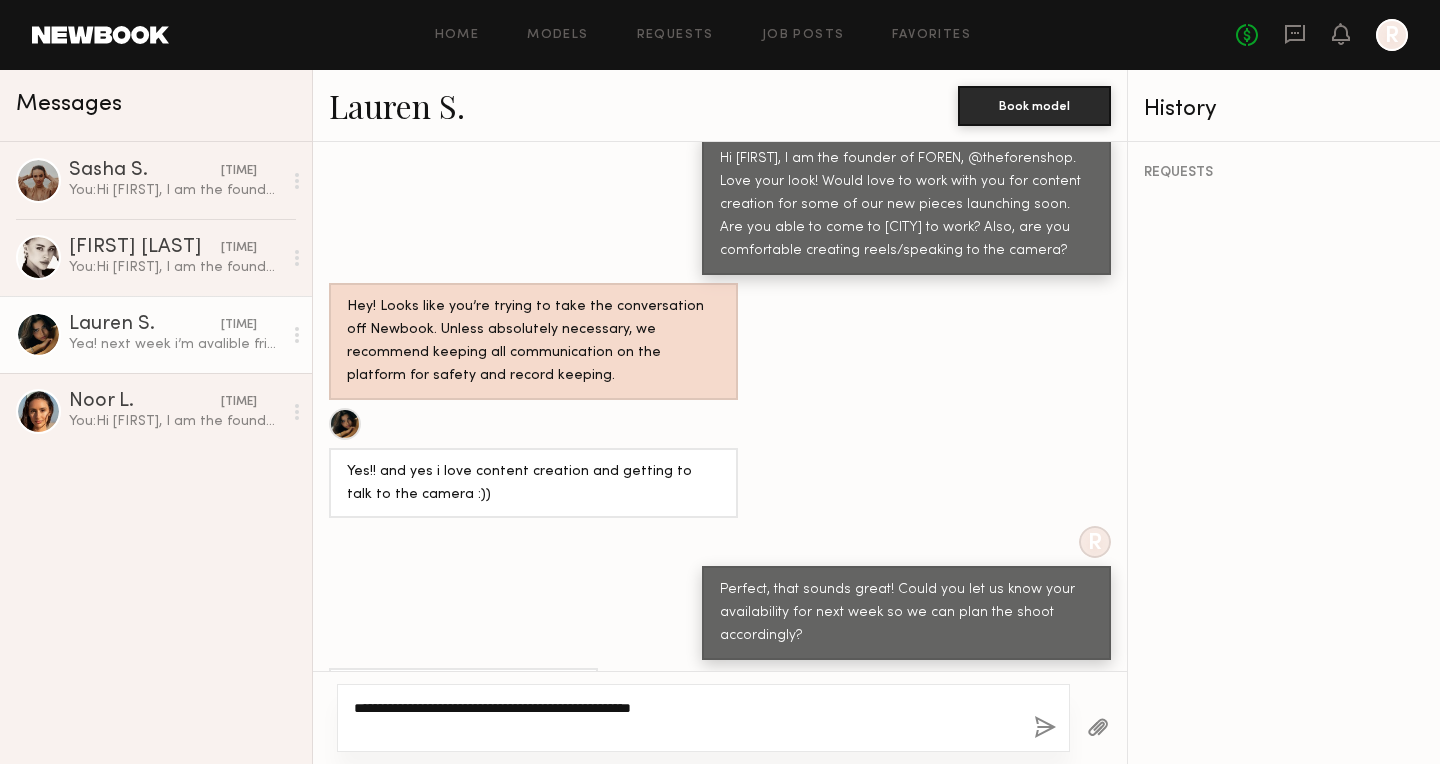 type on "**********" 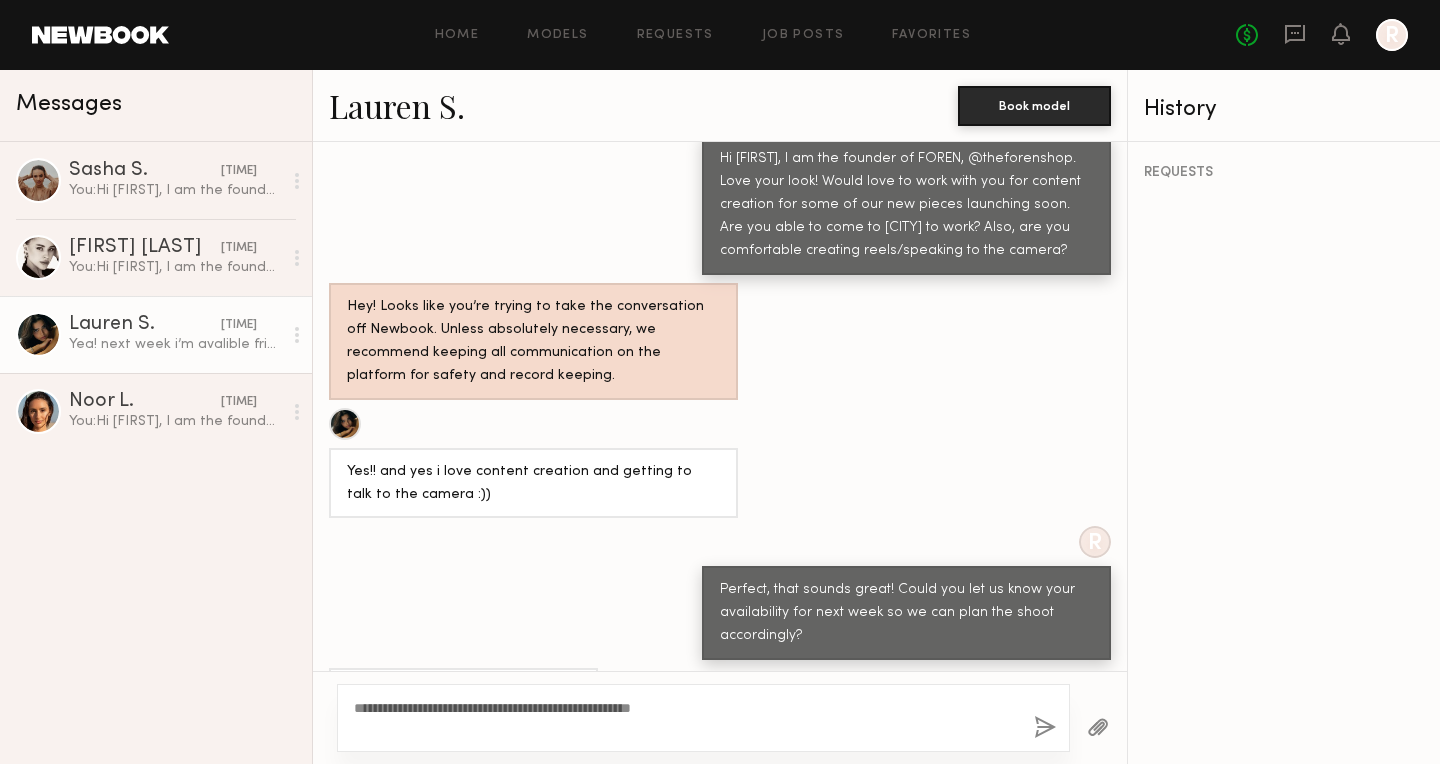 click 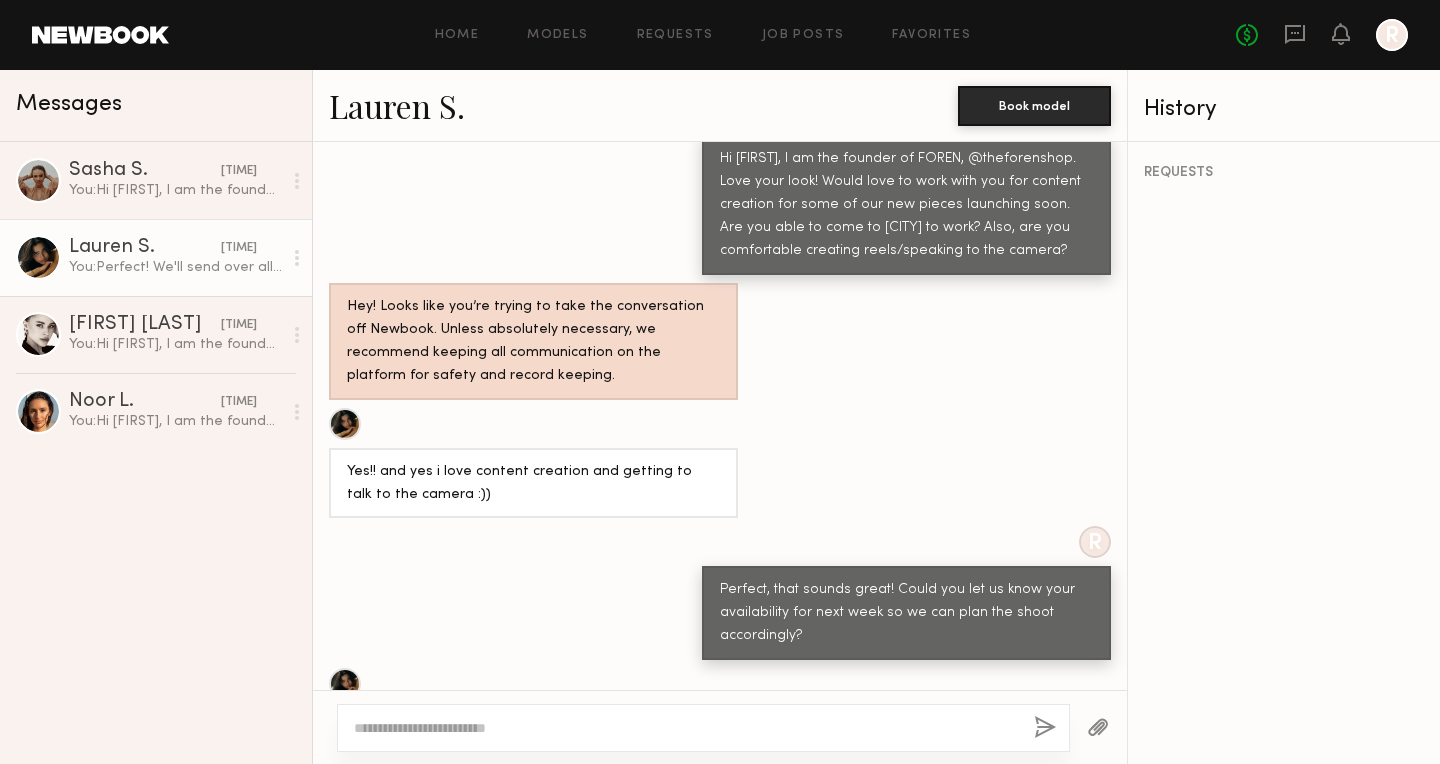 scroll, scrollTop: 1073, scrollLeft: 0, axis: vertical 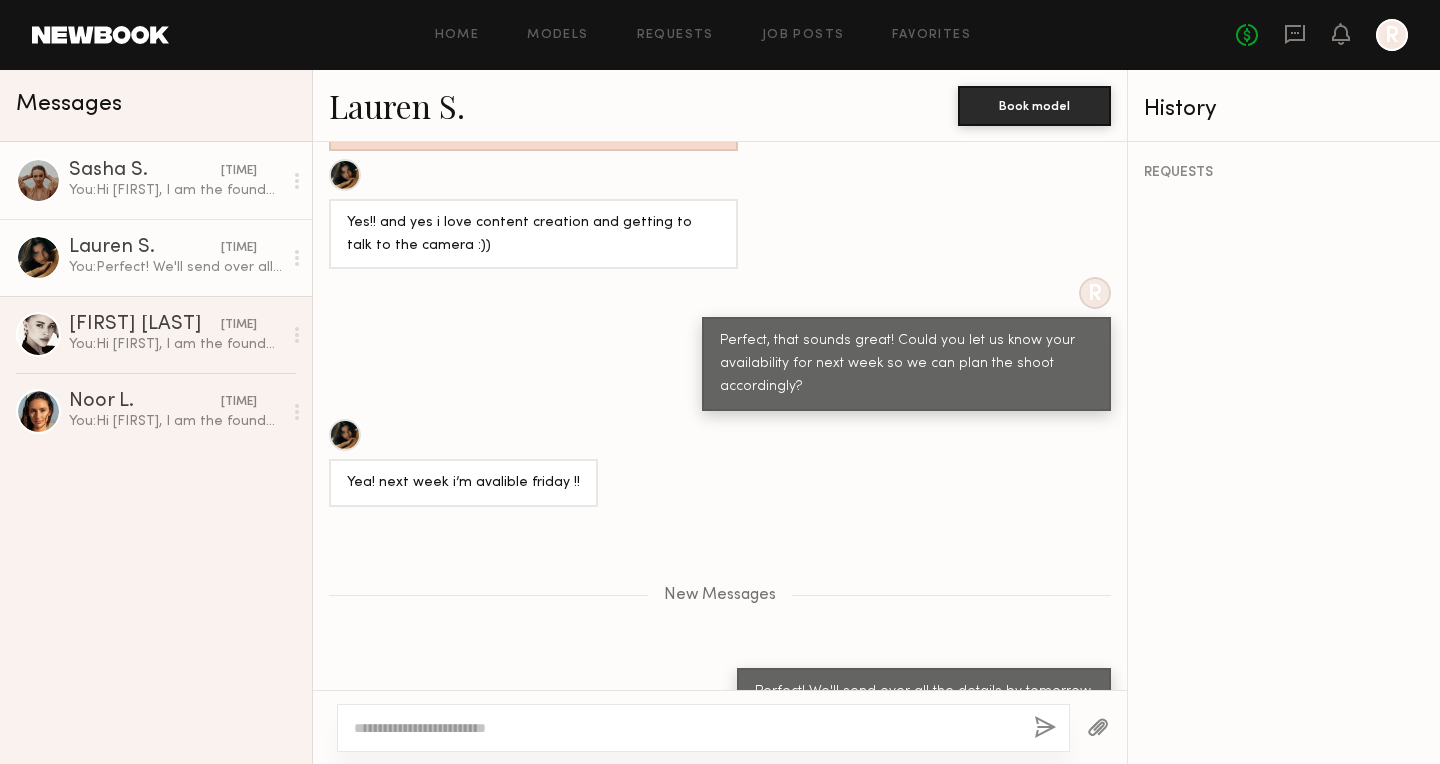 click on "Sasha S. 5:25 AM You:  Hi Sasha, I am the founder of FOREN, @theforenshop. Love your look! Would love to work with you for content creation for some of our new pieces launching soon. Are you able to come to Sherman Oaks to work? Also, are you comfortable creating reels/speaking to the camera?" 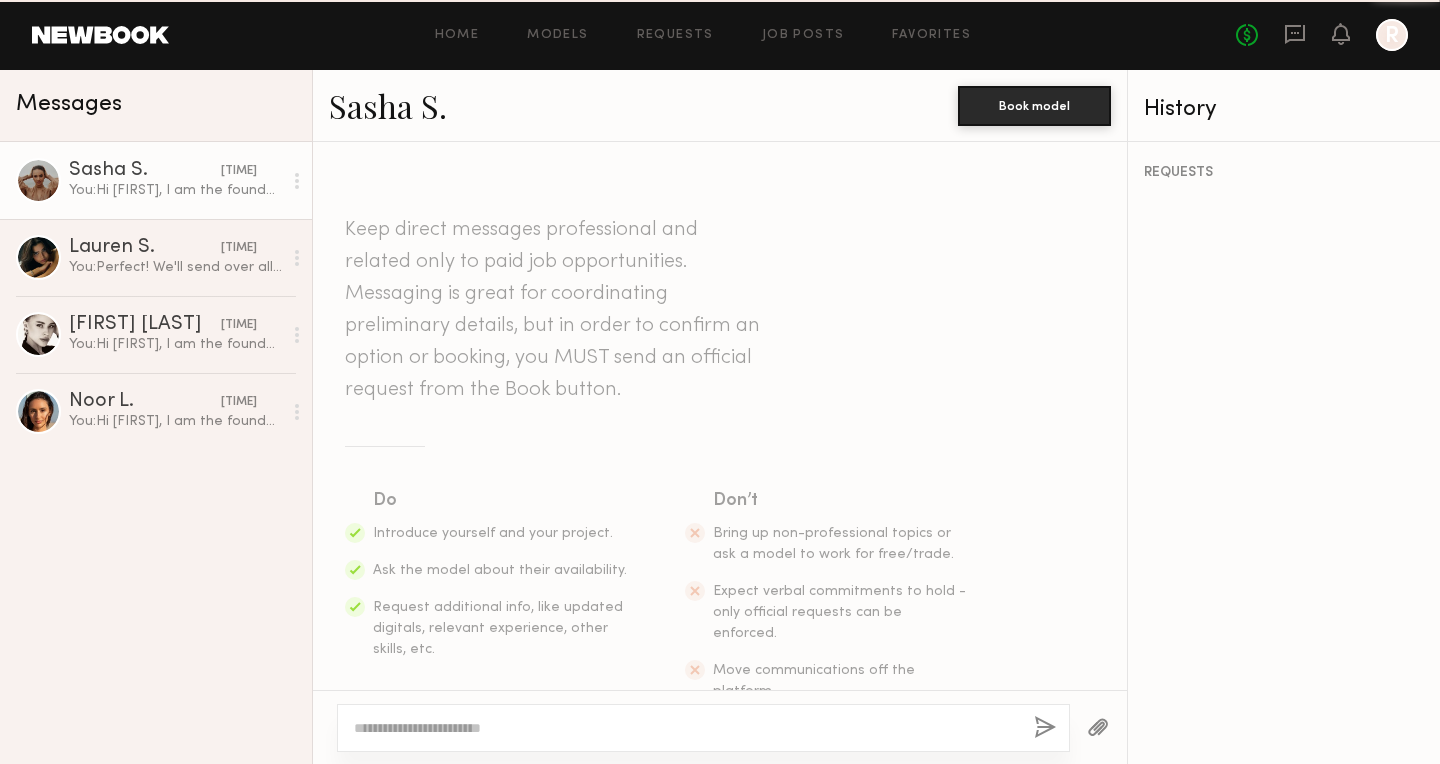 scroll, scrollTop: 508, scrollLeft: 0, axis: vertical 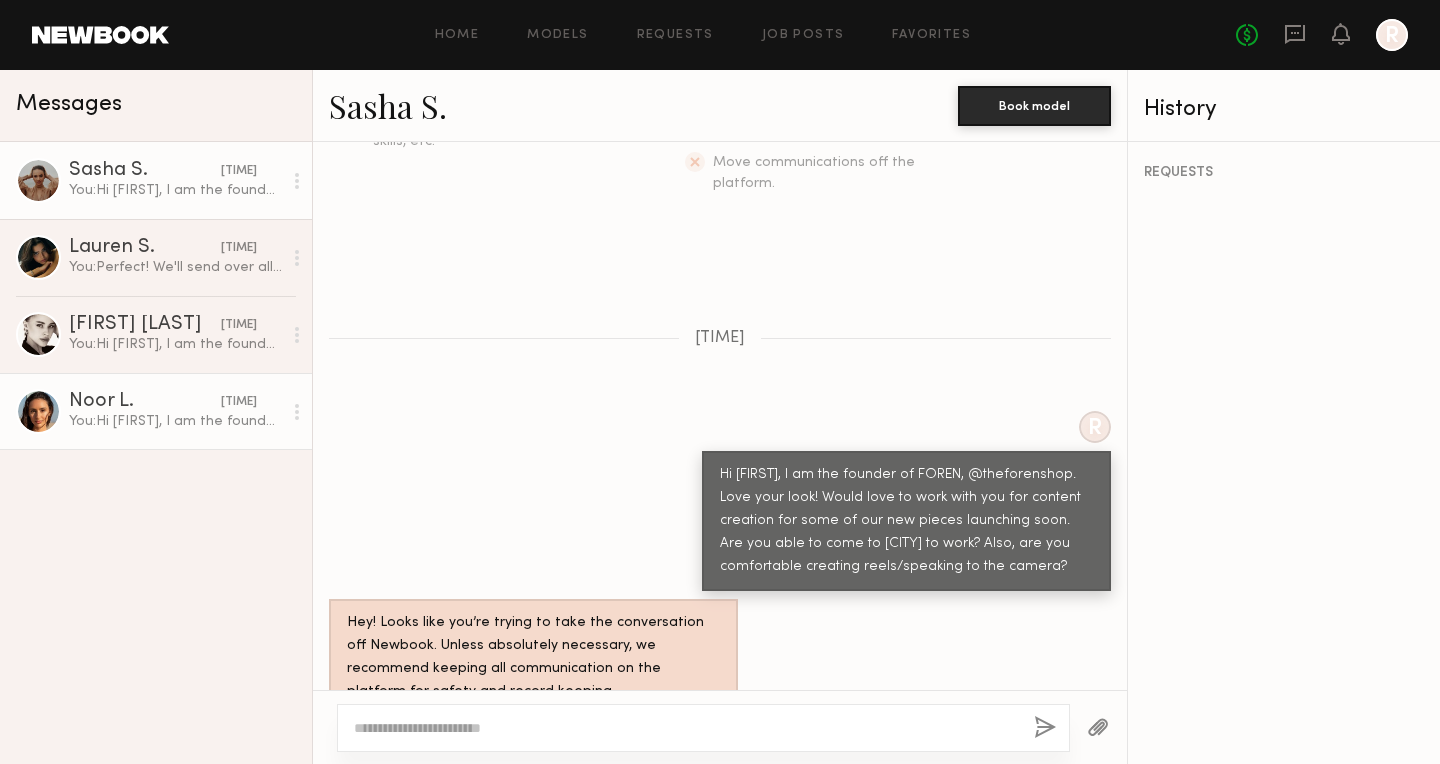 click on "Noor L." 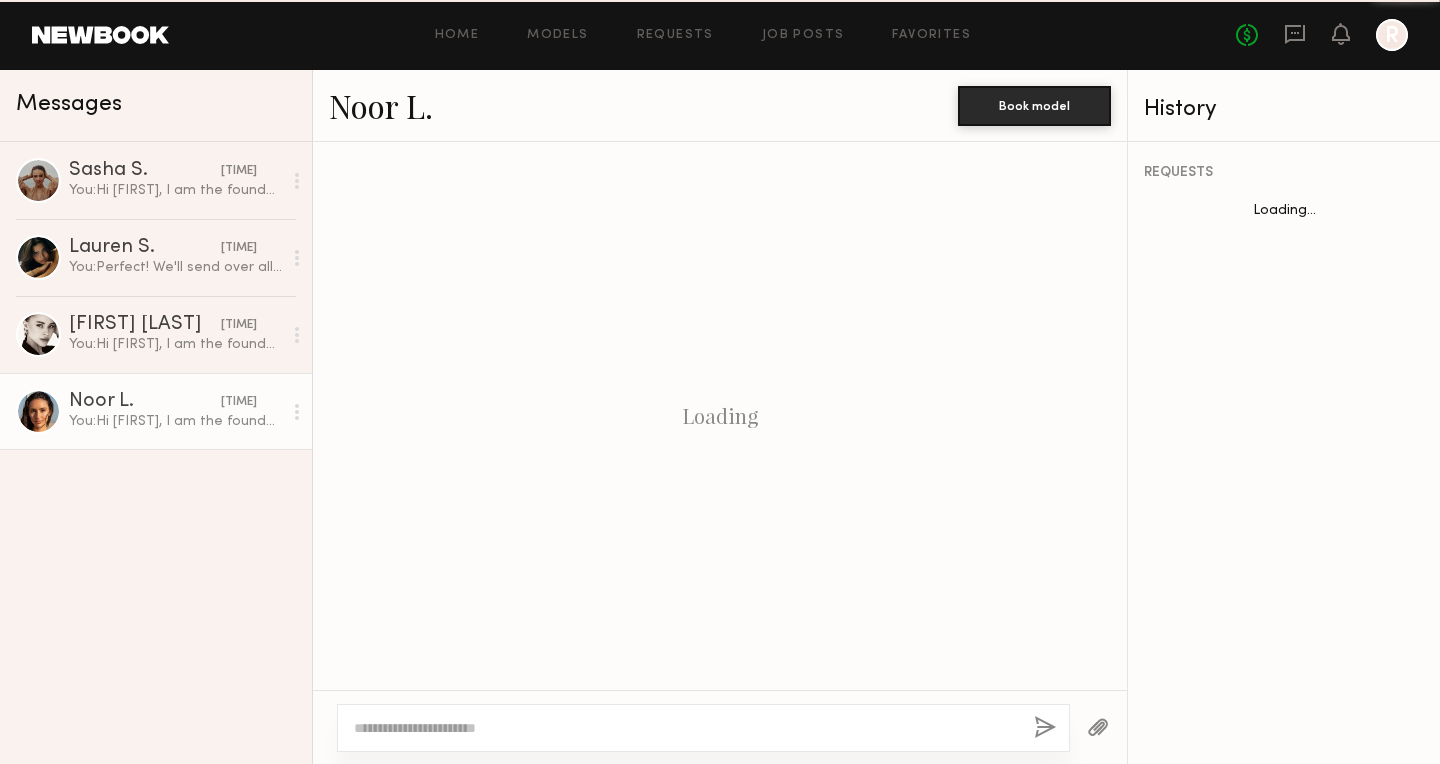 scroll, scrollTop: 508, scrollLeft: 0, axis: vertical 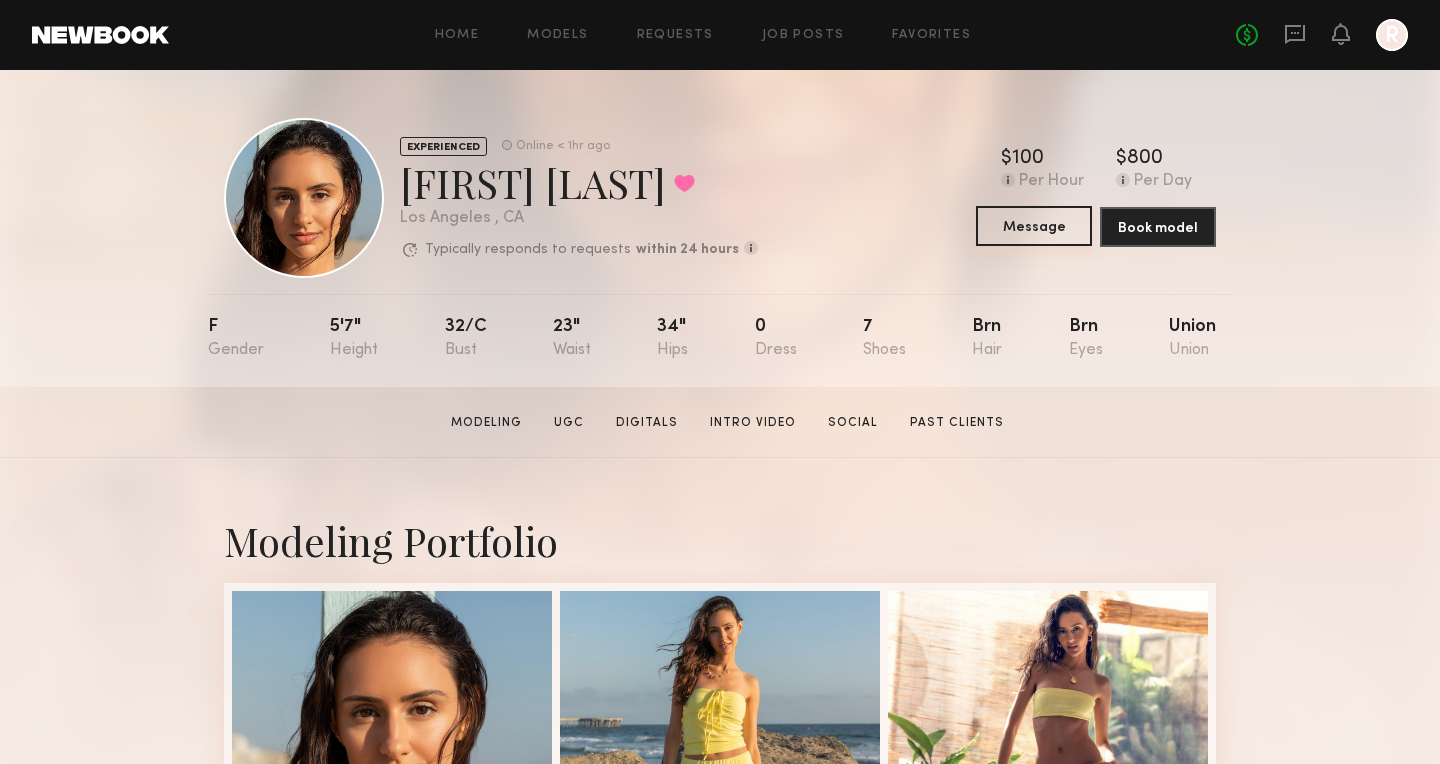 click on "Message" 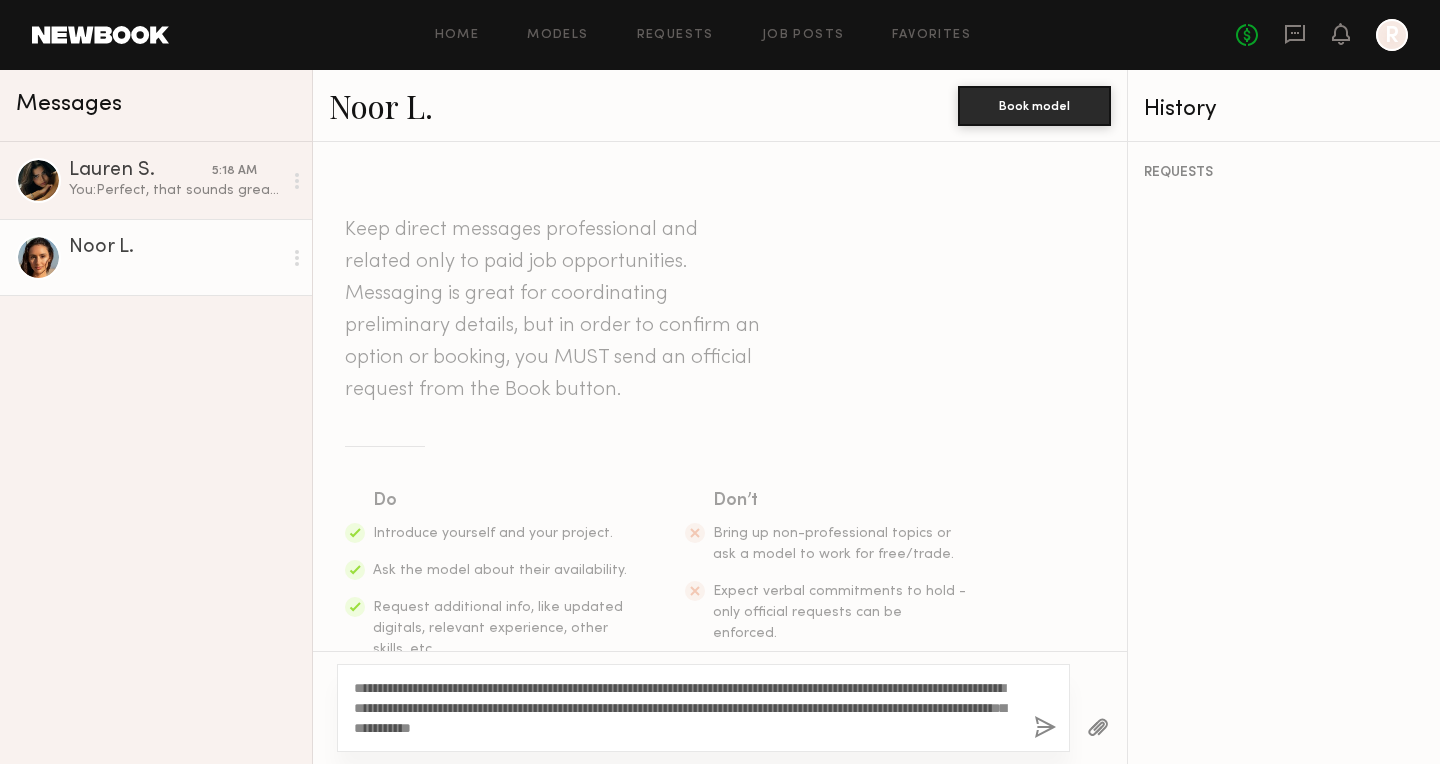 click on "**********" 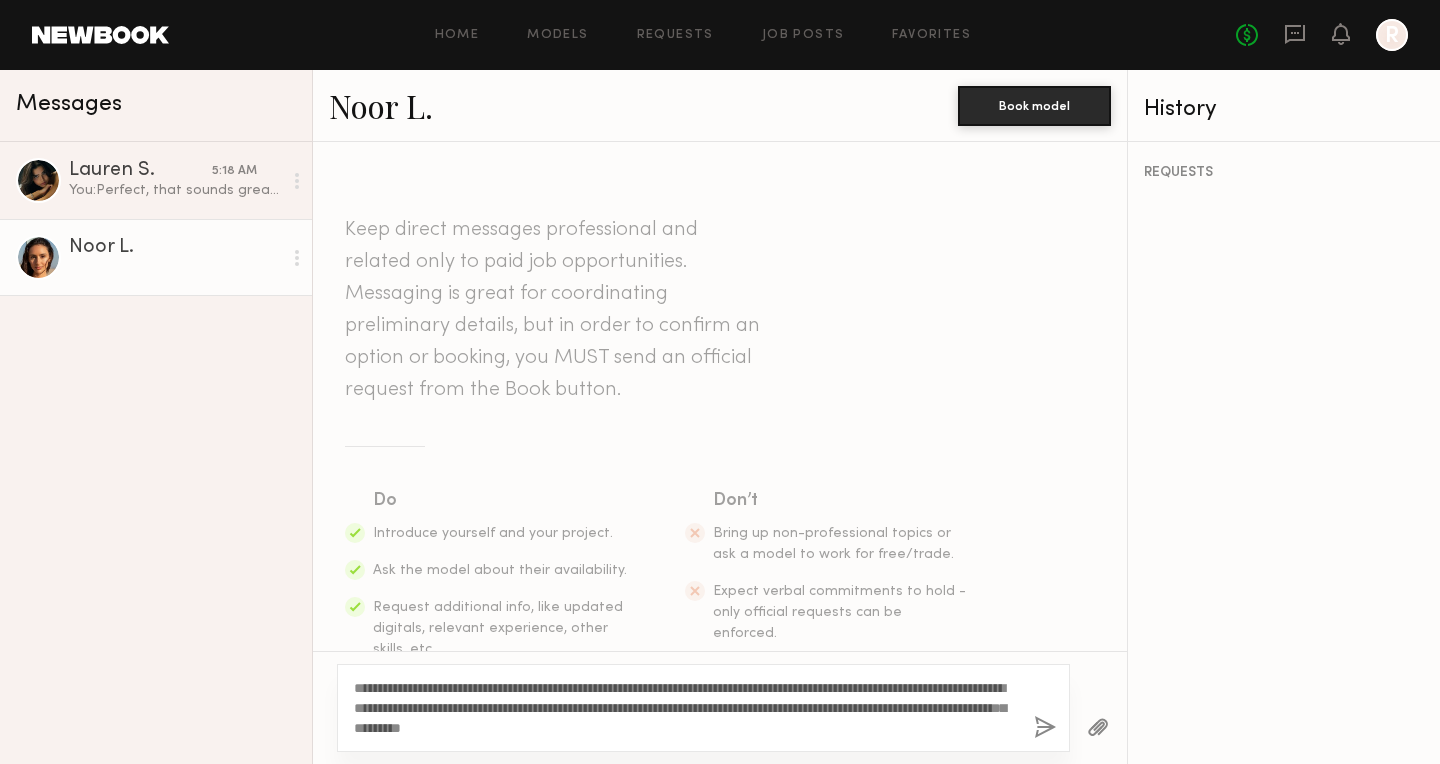 type on "**********" 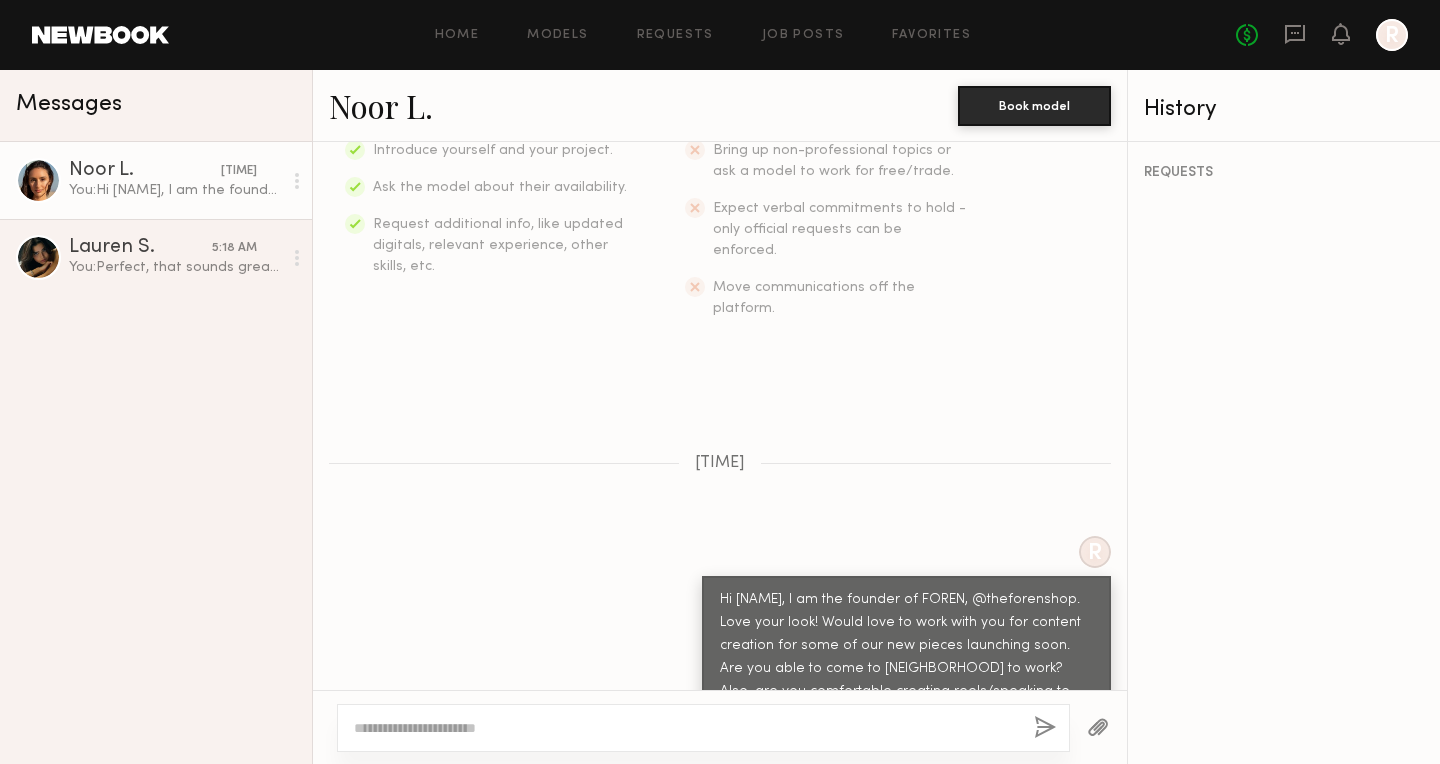 scroll, scrollTop: 508, scrollLeft: 0, axis: vertical 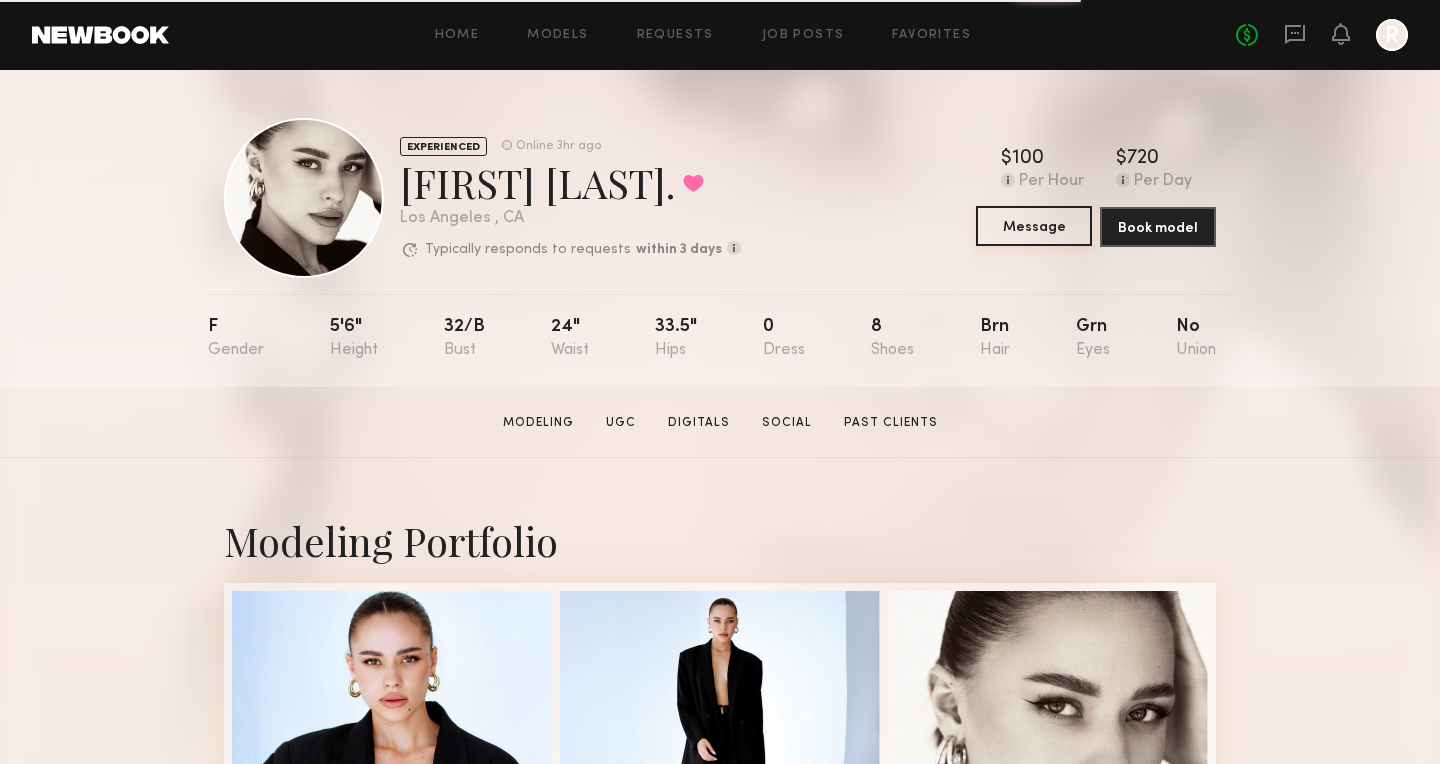 click on "Message" 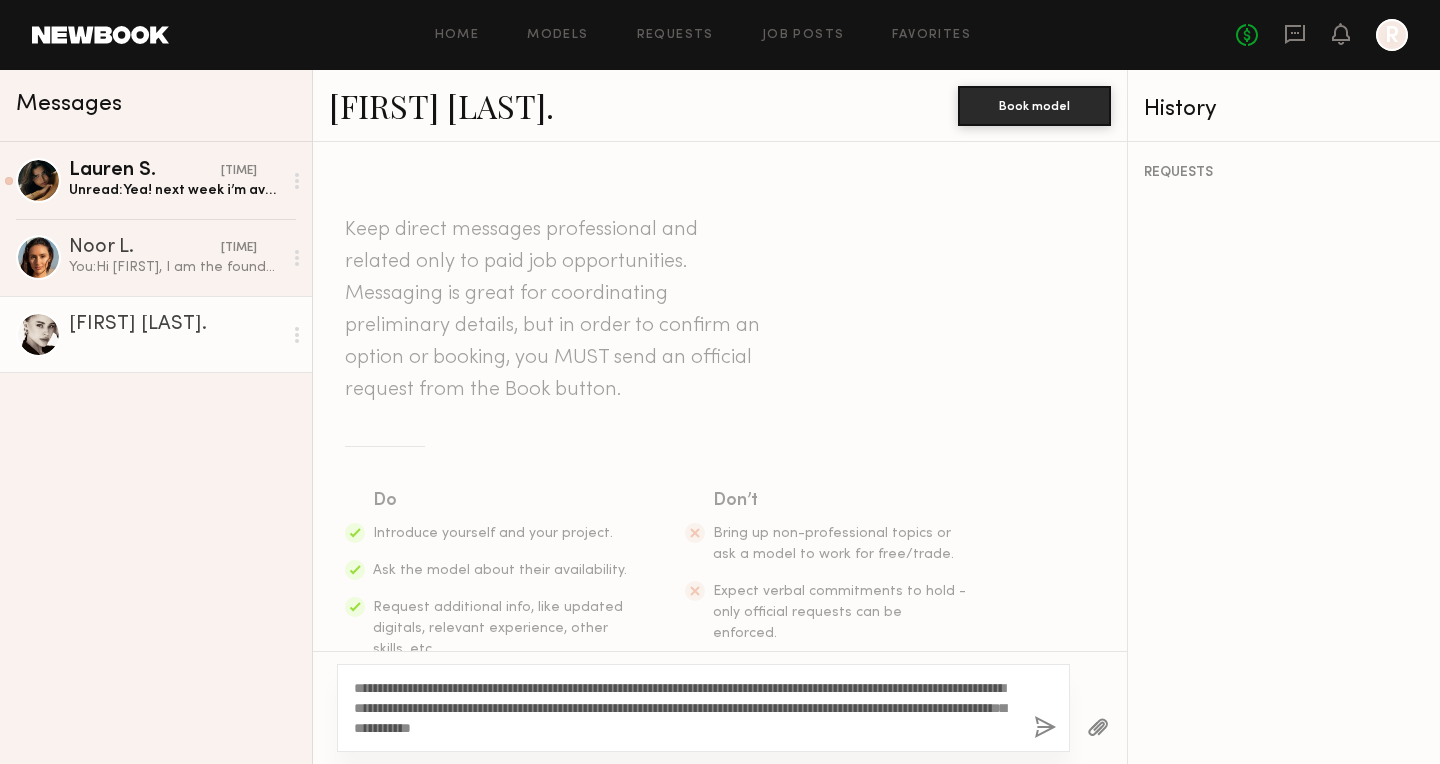 click on "**********" 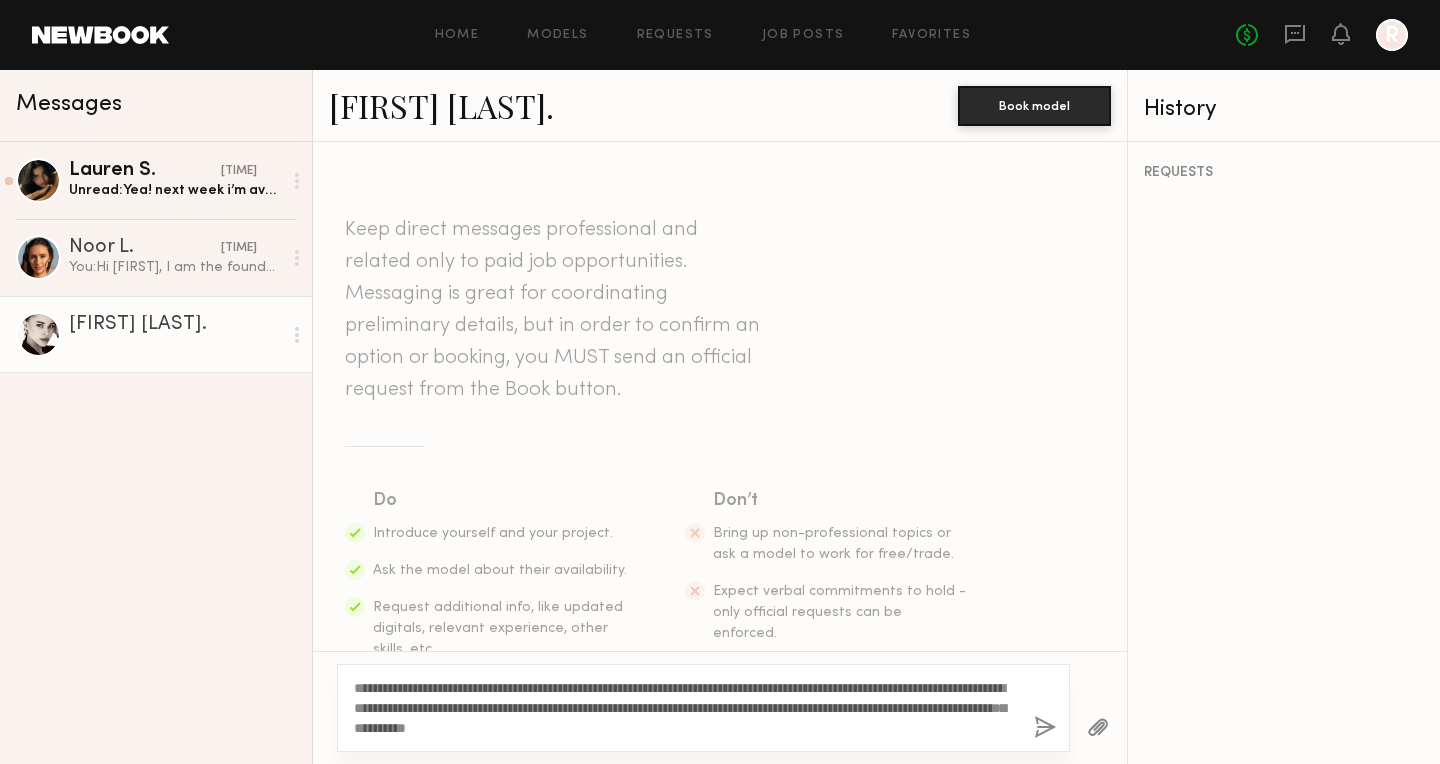 type on "**********" 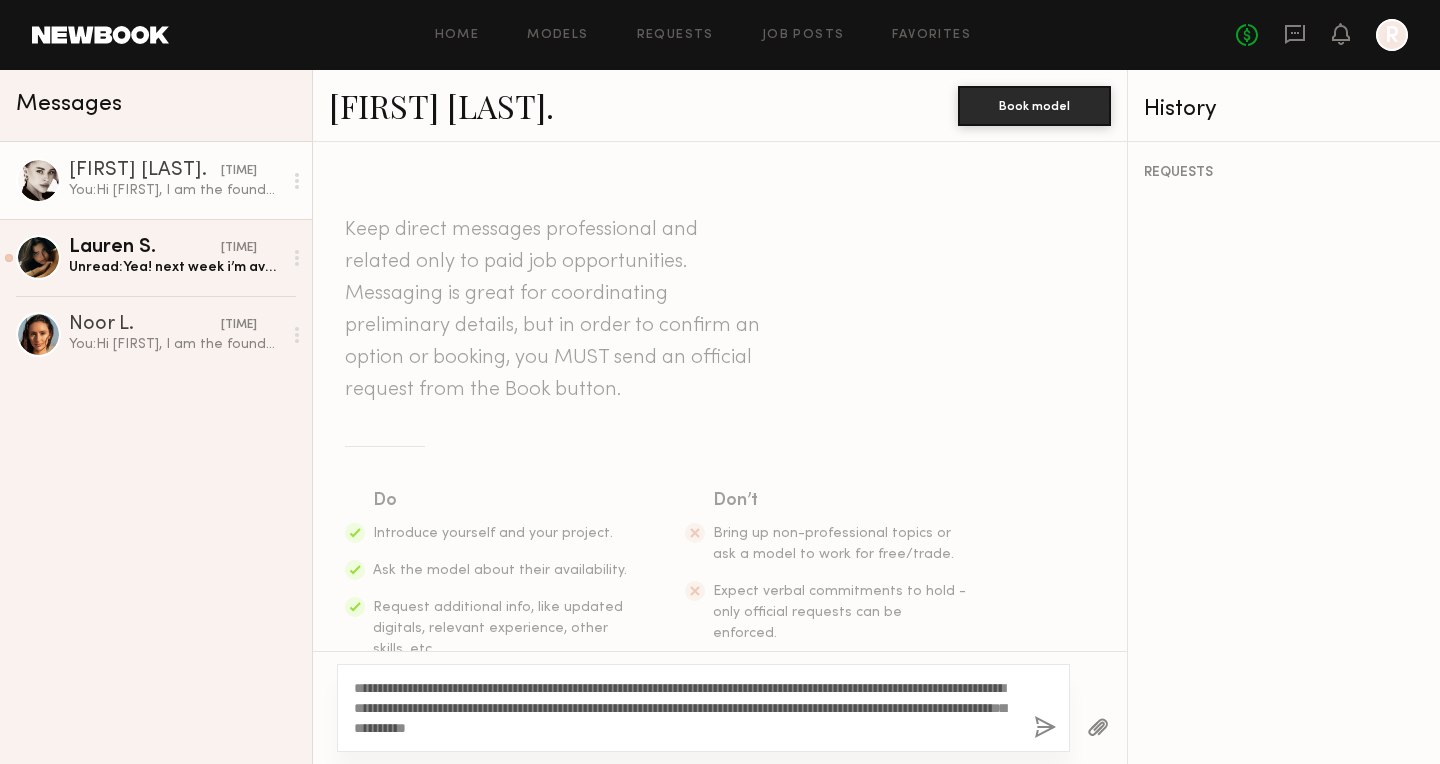 type 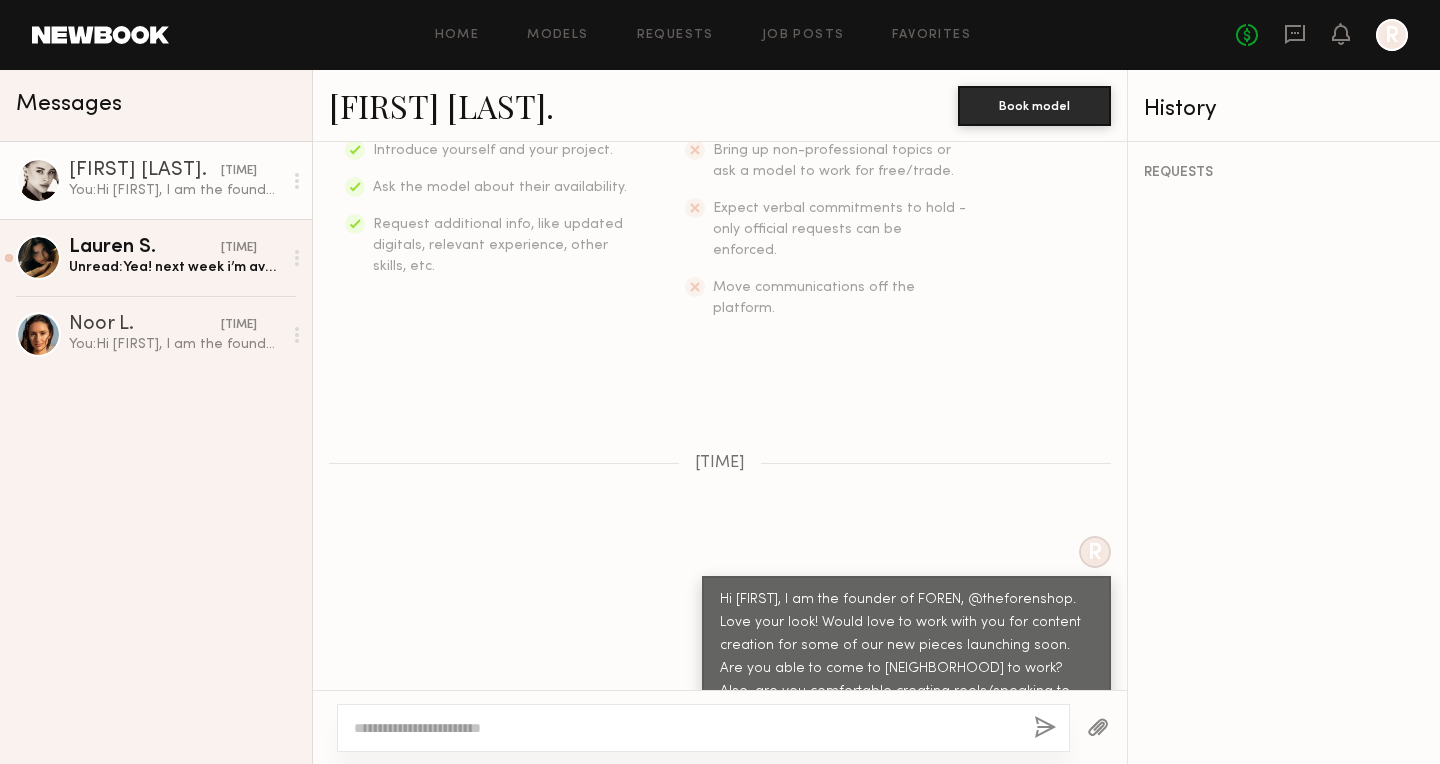 scroll, scrollTop: 508, scrollLeft: 0, axis: vertical 